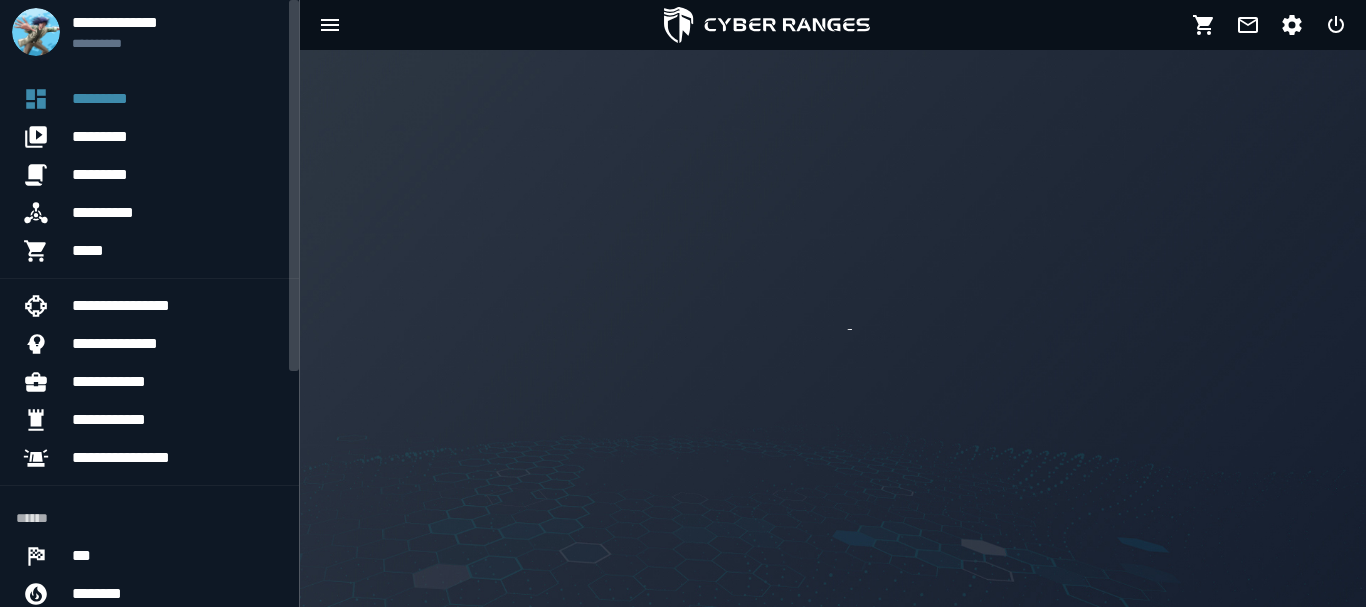scroll, scrollTop: 0, scrollLeft: 0, axis: both 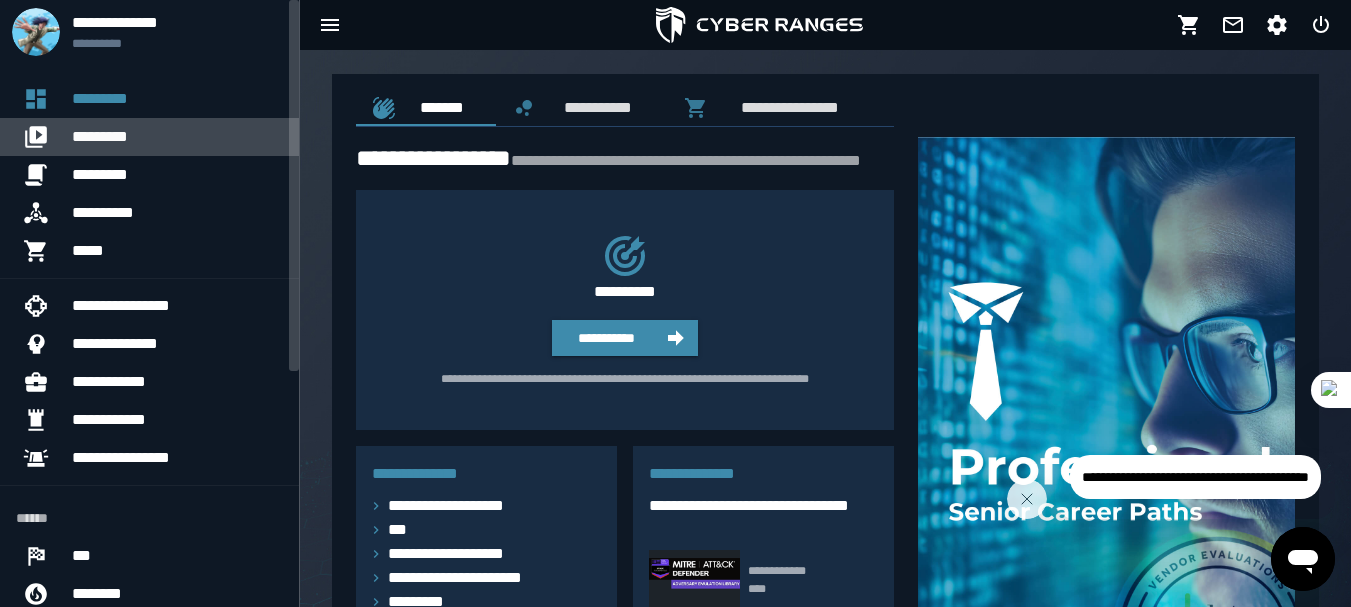 click on "*********" at bounding box center [177, 137] 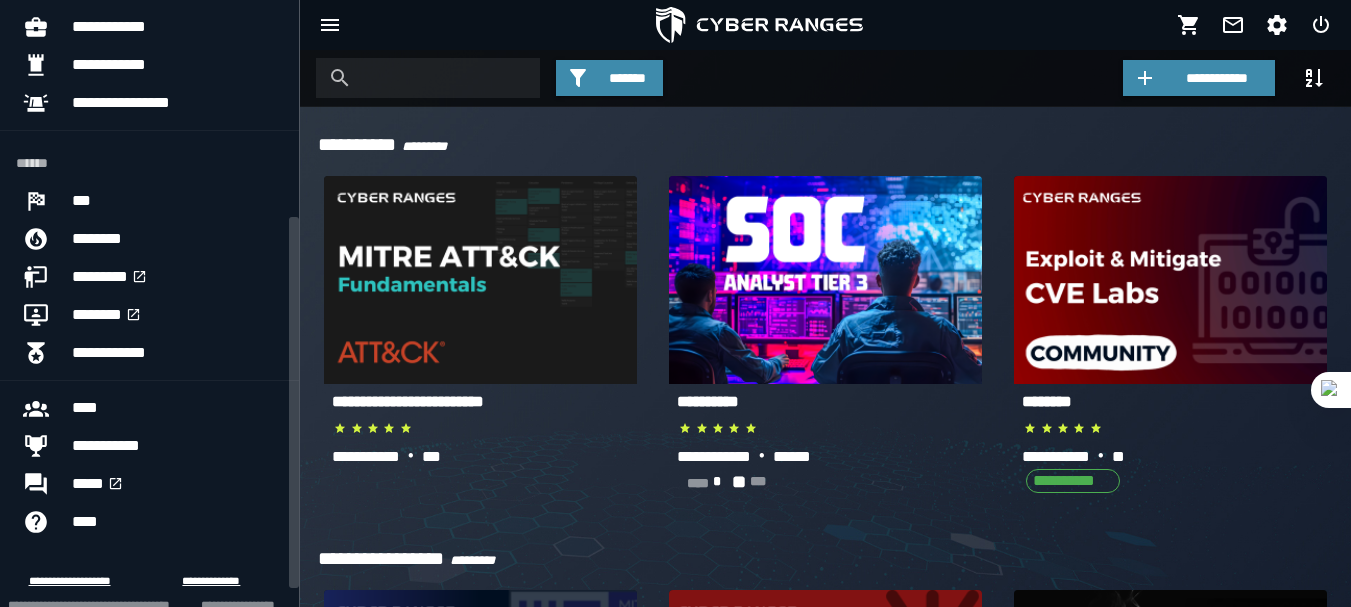 scroll, scrollTop: 386, scrollLeft: 0, axis: vertical 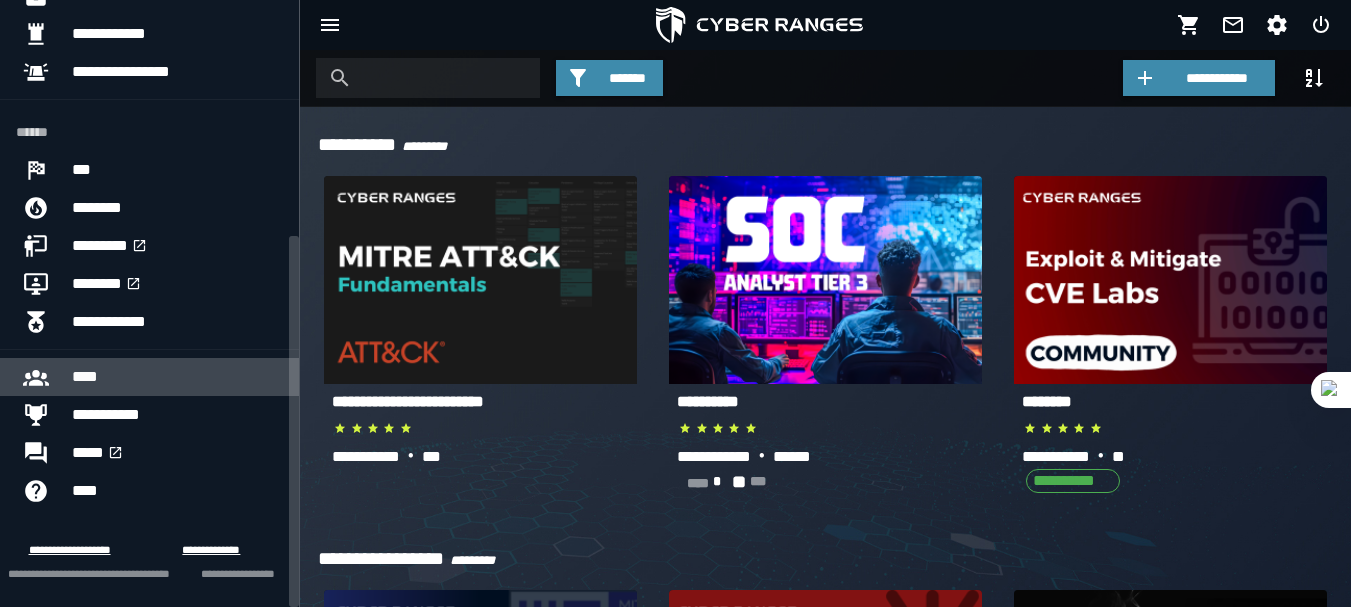 click on "****" at bounding box center [177, 377] 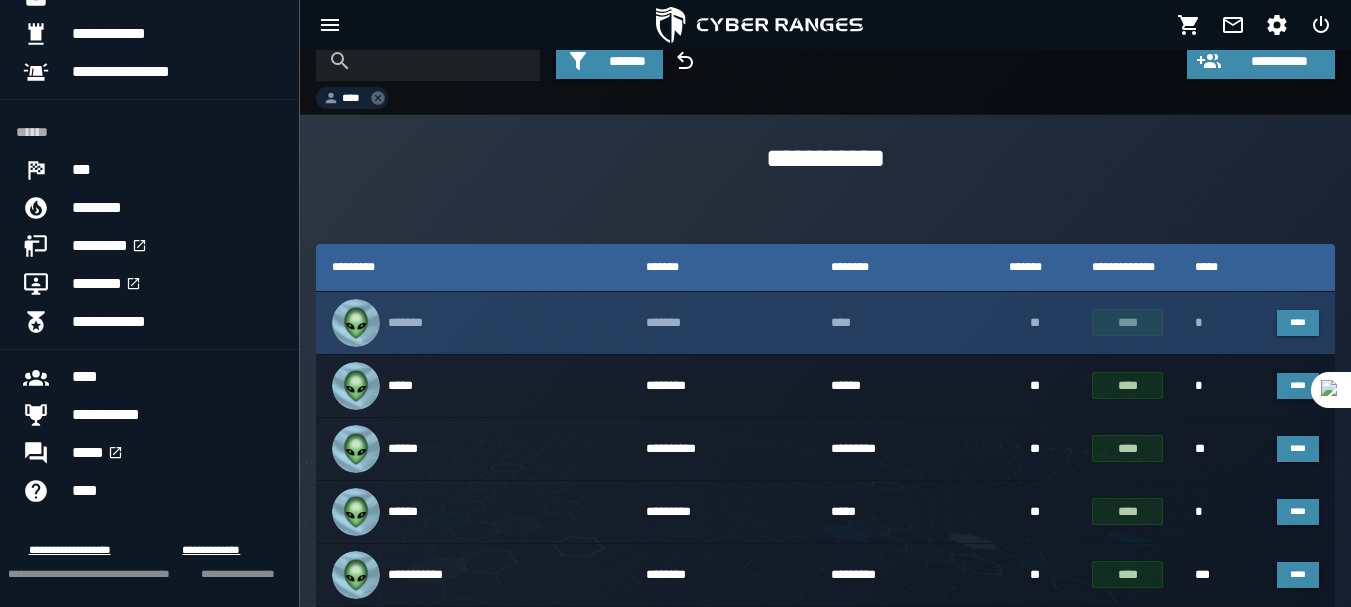 scroll, scrollTop: 0, scrollLeft: 0, axis: both 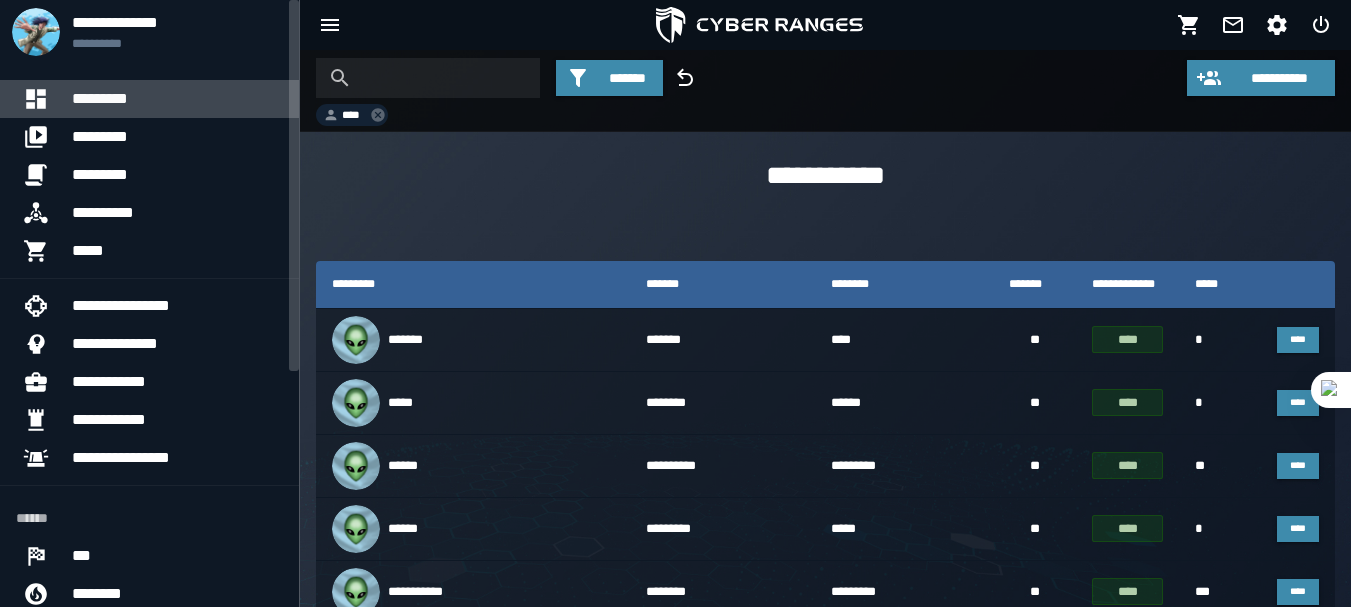 click on "*********" at bounding box center (177, 99) 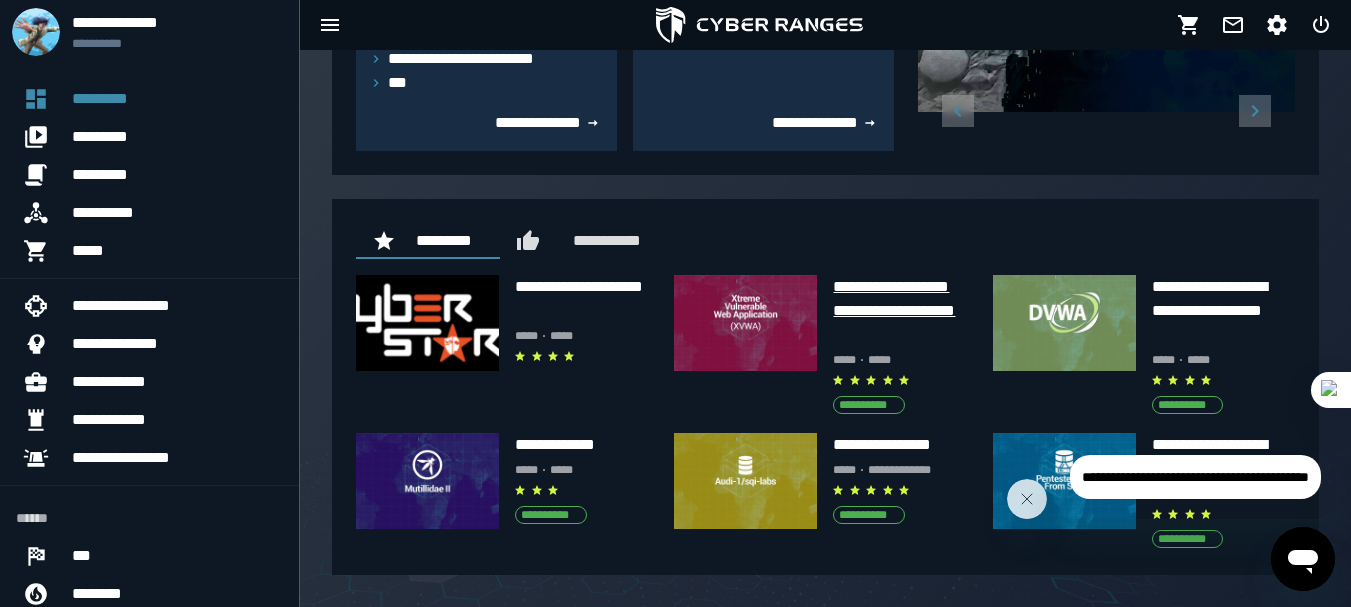 scroll, scrollTop: 607, scrollLeft: 0, axis: vertical 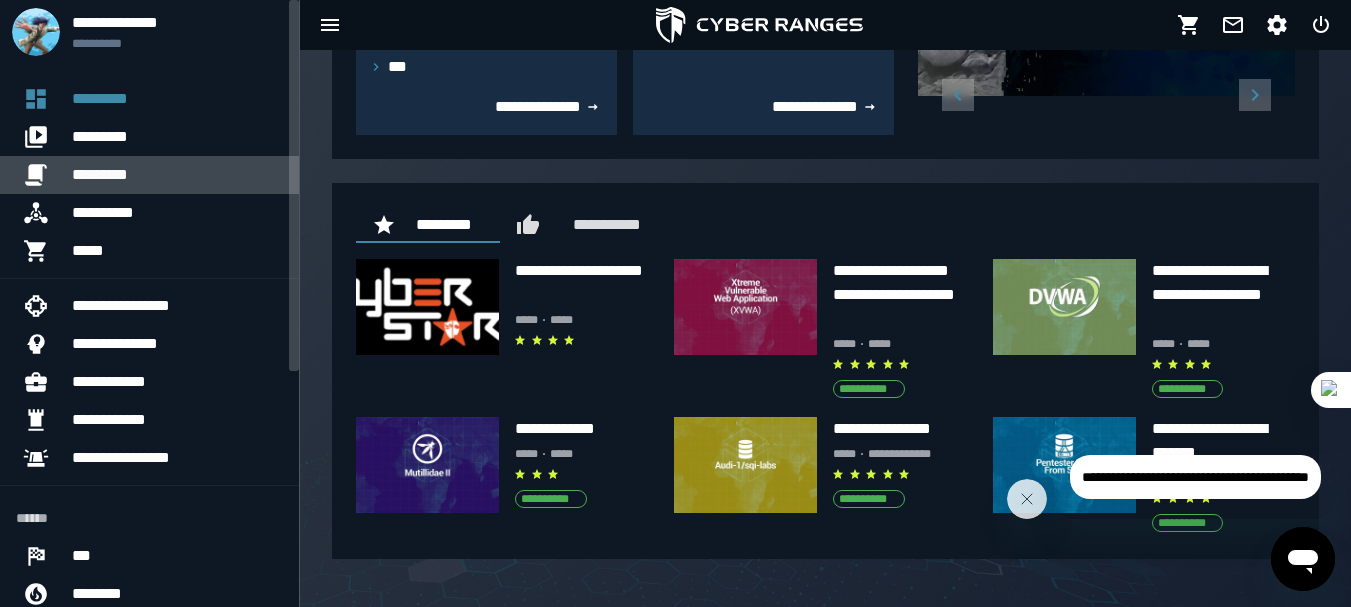 click on "*********" at bounding box center (177, 175) 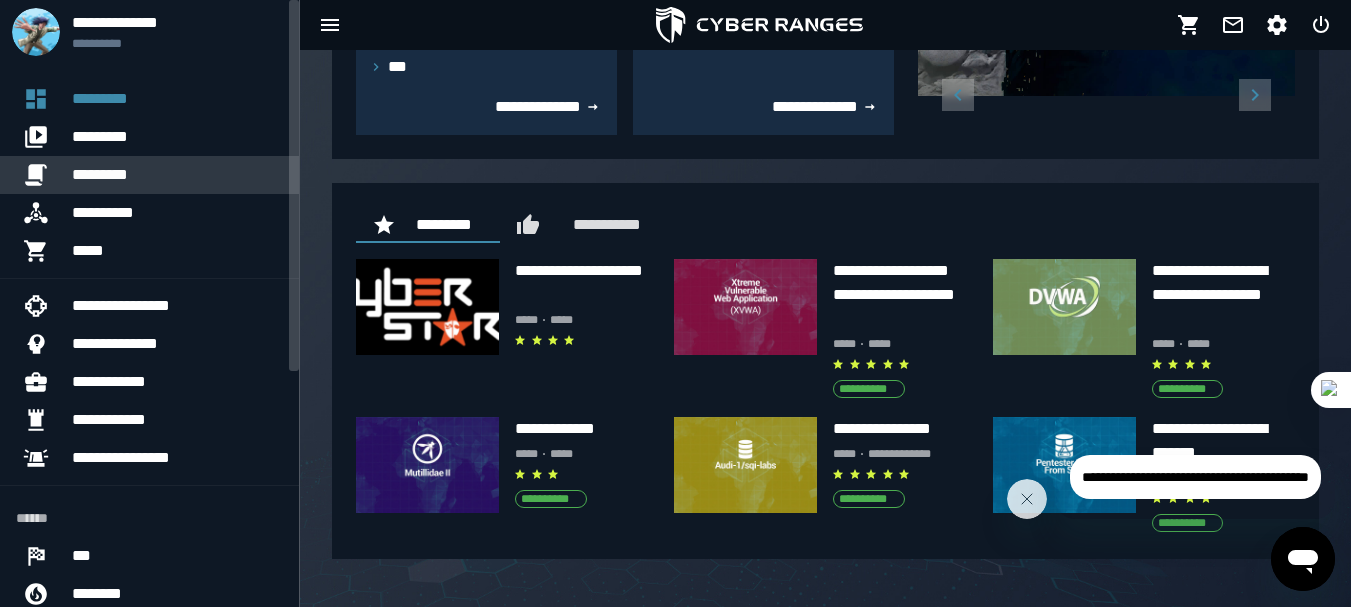 scroll, scrollTop: 0, scrollLeft: 0, axis: both 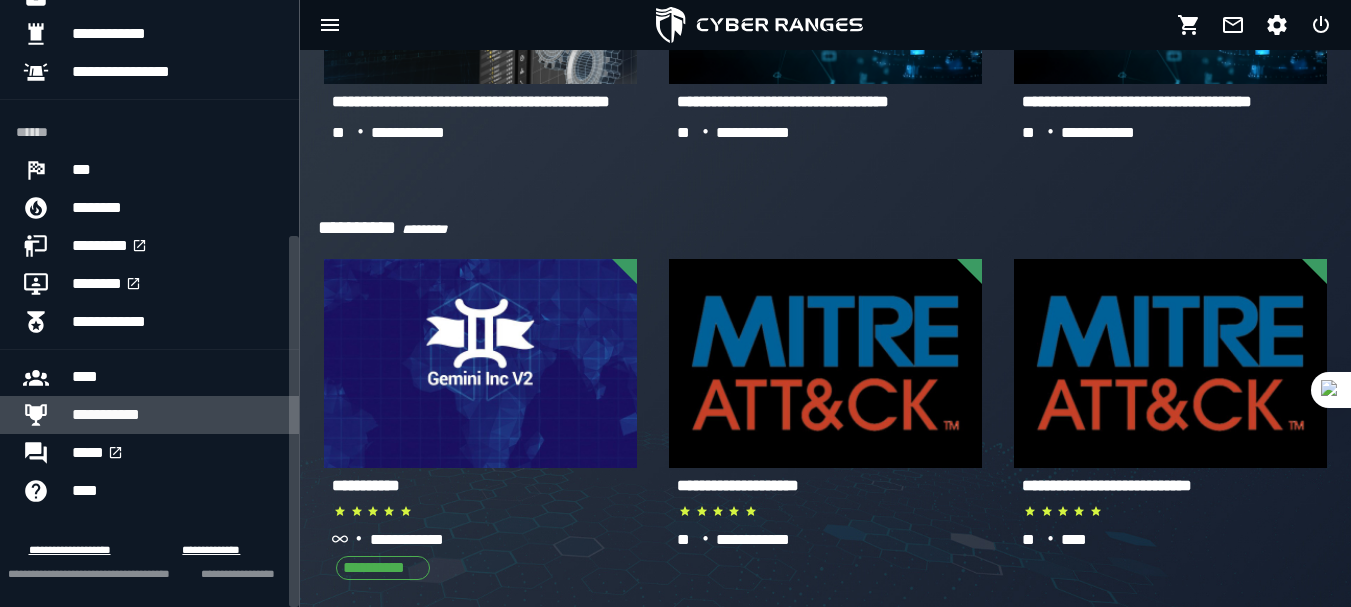 click on "**********" at bounding box center [177, 415] 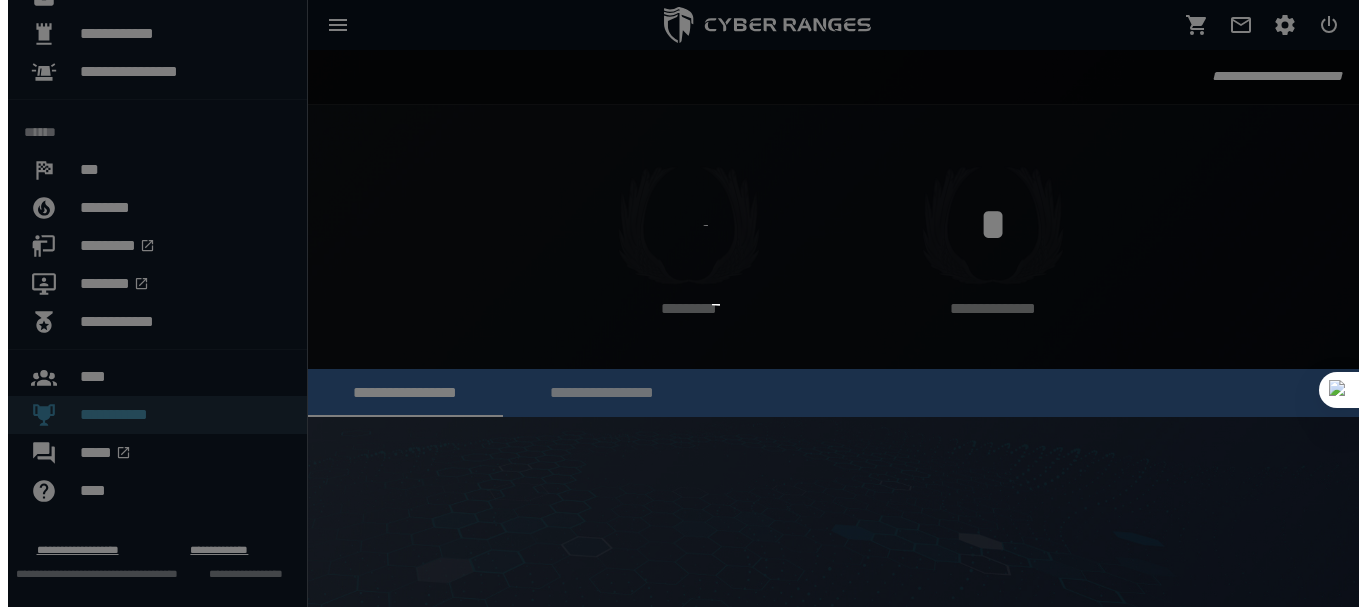 scroll, scrollTop: 0, scrollLeft: 0, axis: both 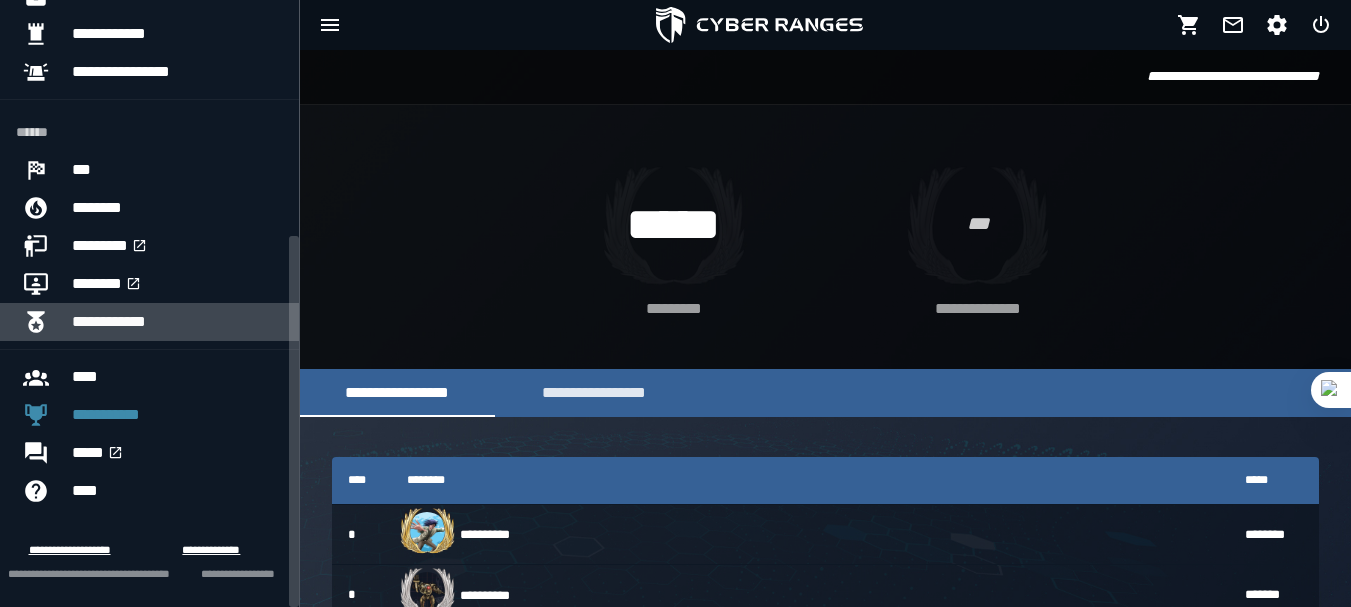 click on "**********" at bounding box center [177, 322] 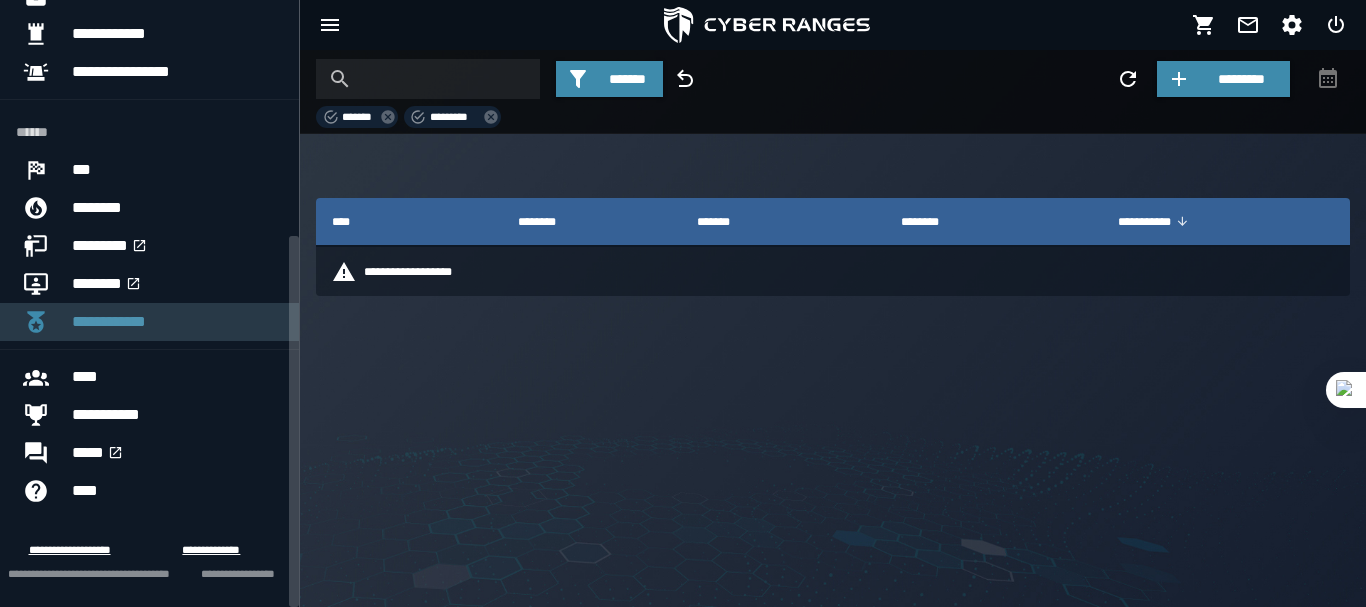 click on "**********" at bounding box center (177, 322) 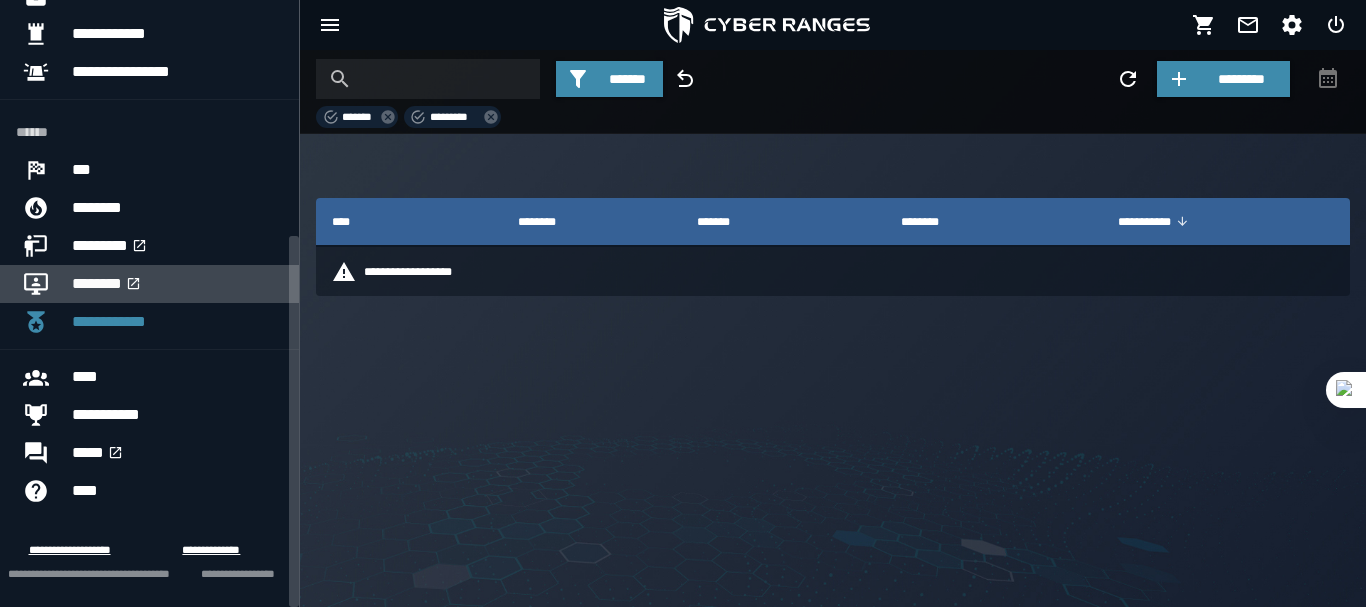 click on "********" at bounding box center (177, 284) 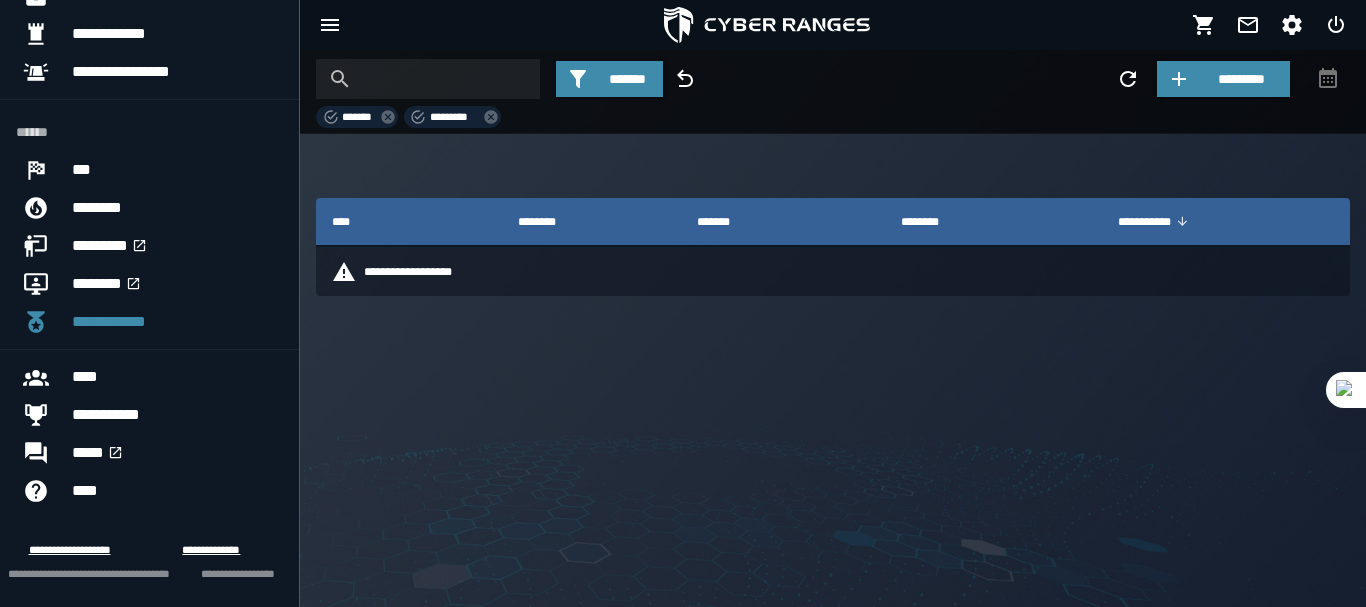 click on "*******" at bounding box center [360, 117] 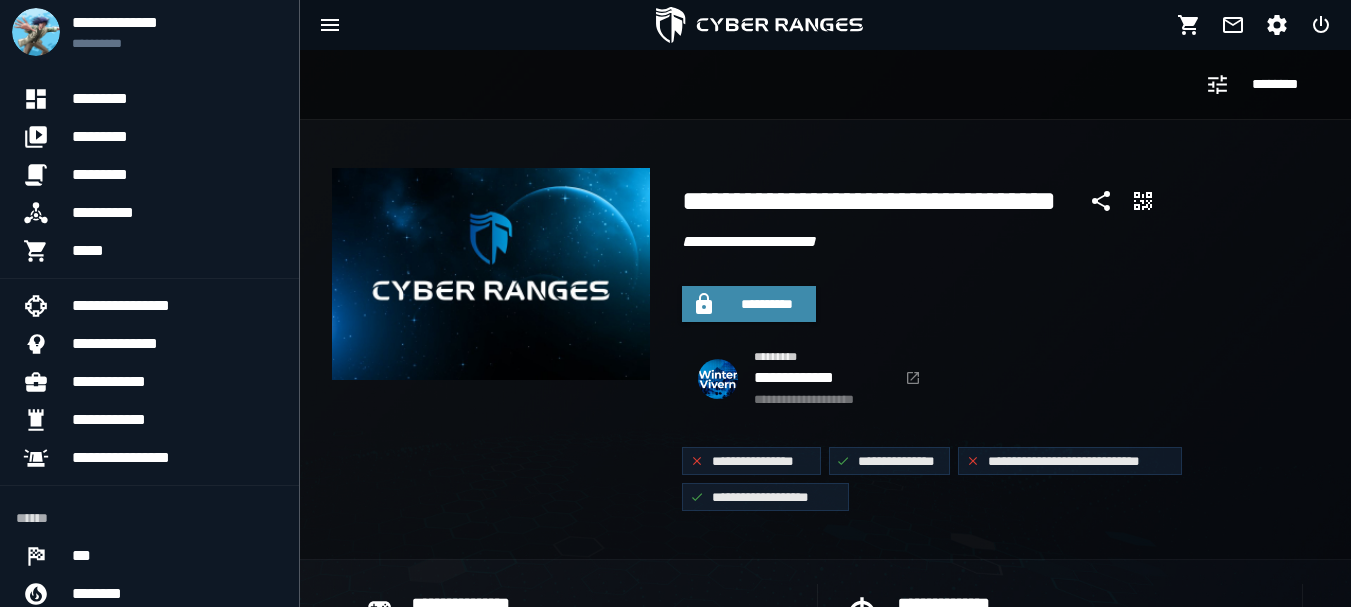 scroll, scrollTop: 0, scrollLeft: 0, axis: both 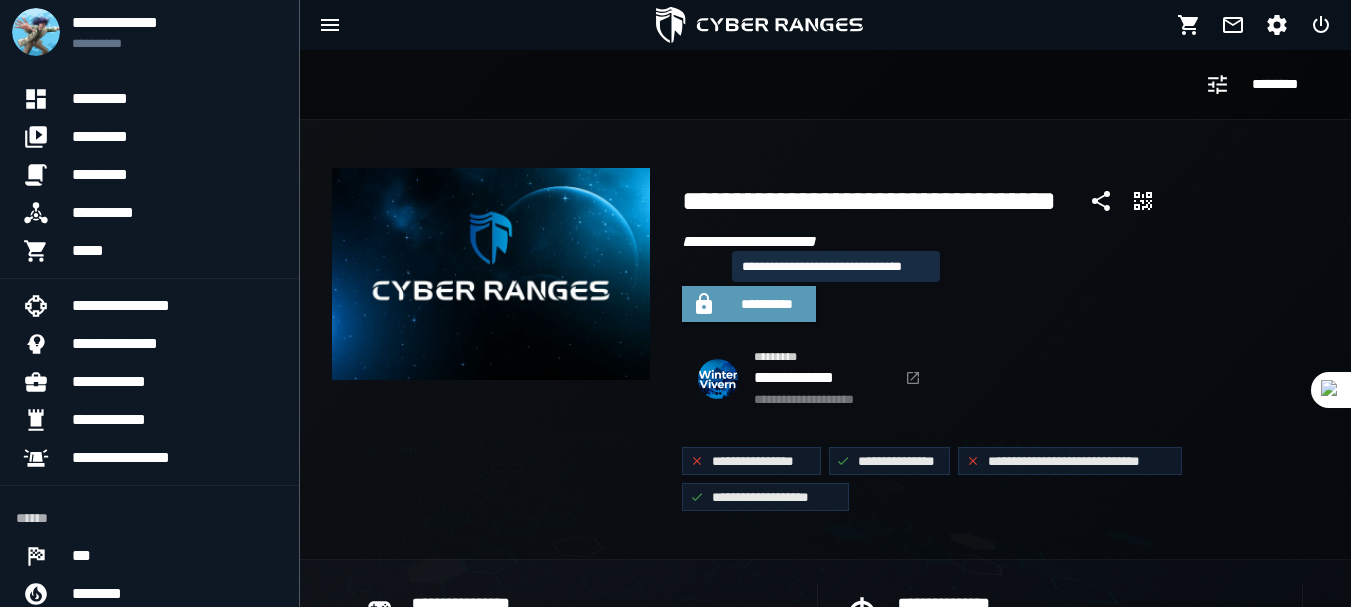 click on "**********" at bounding box center [767, 304] 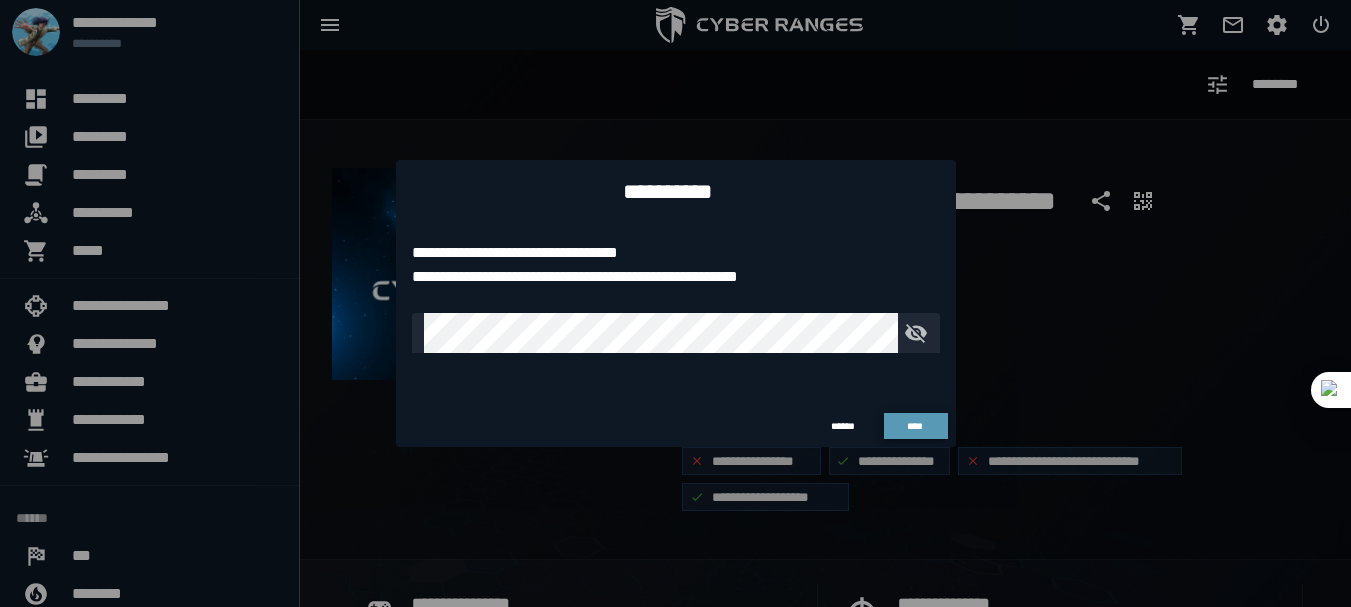 click on "****" at bounding box center (916, 426) 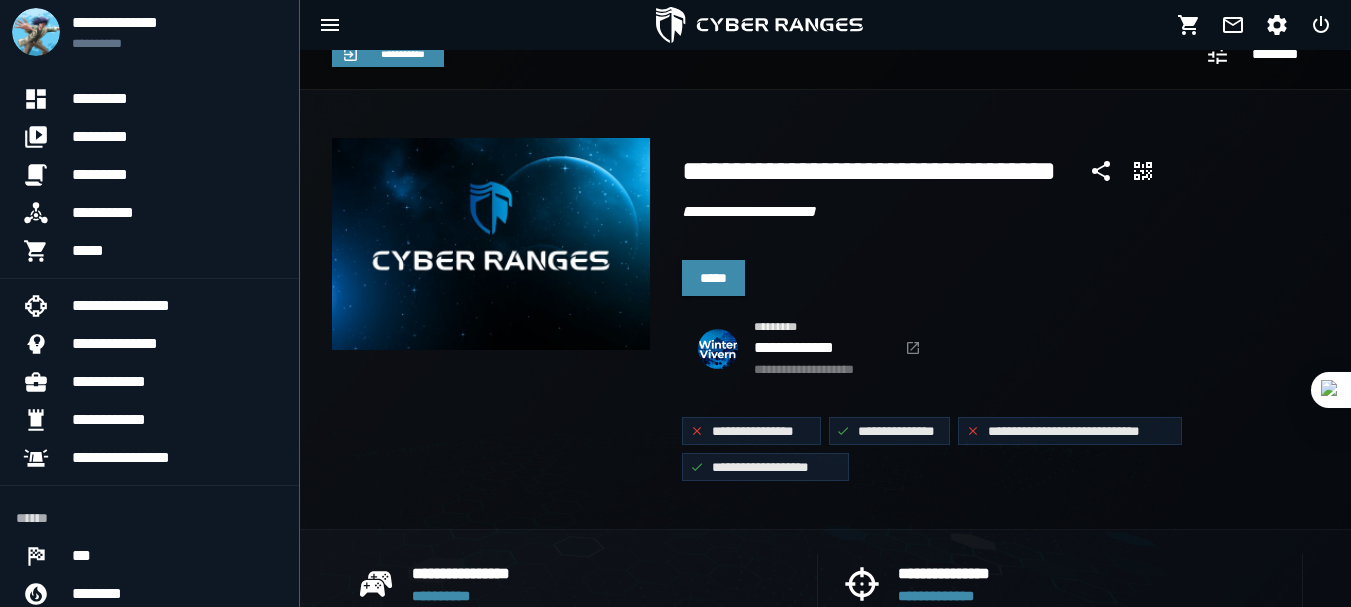 scroll, scrollTop: 0, scrollLeft: 0, axis: both 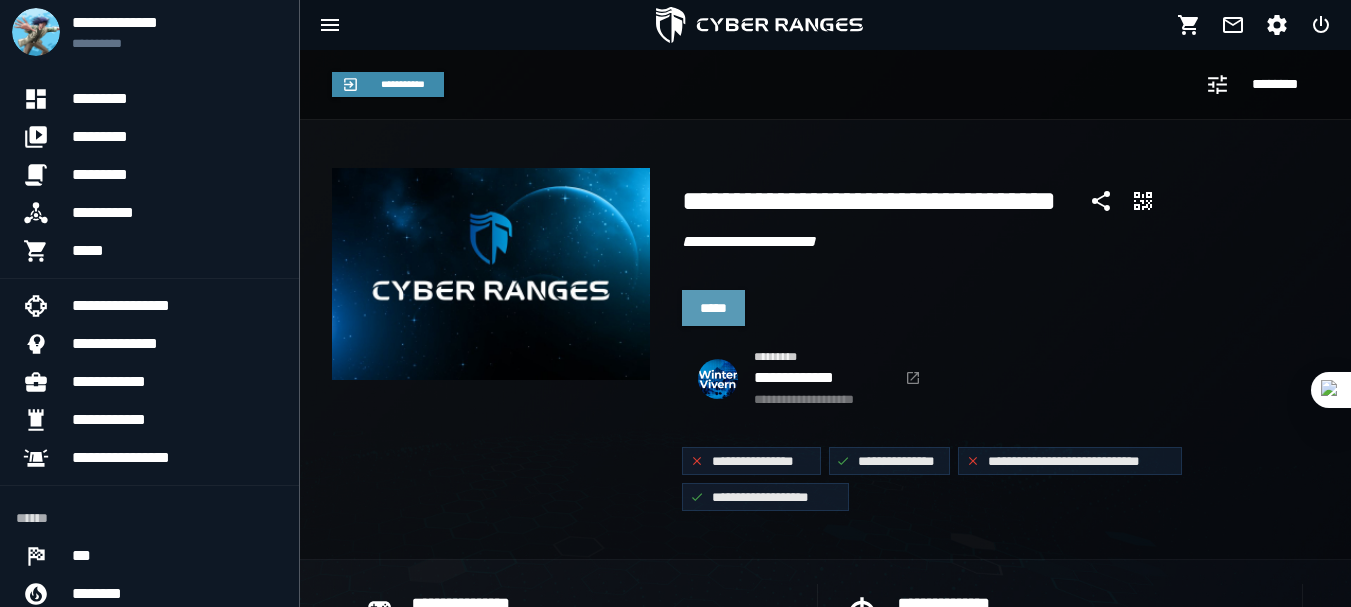 click on "*****" at bounding box center (713, 308) 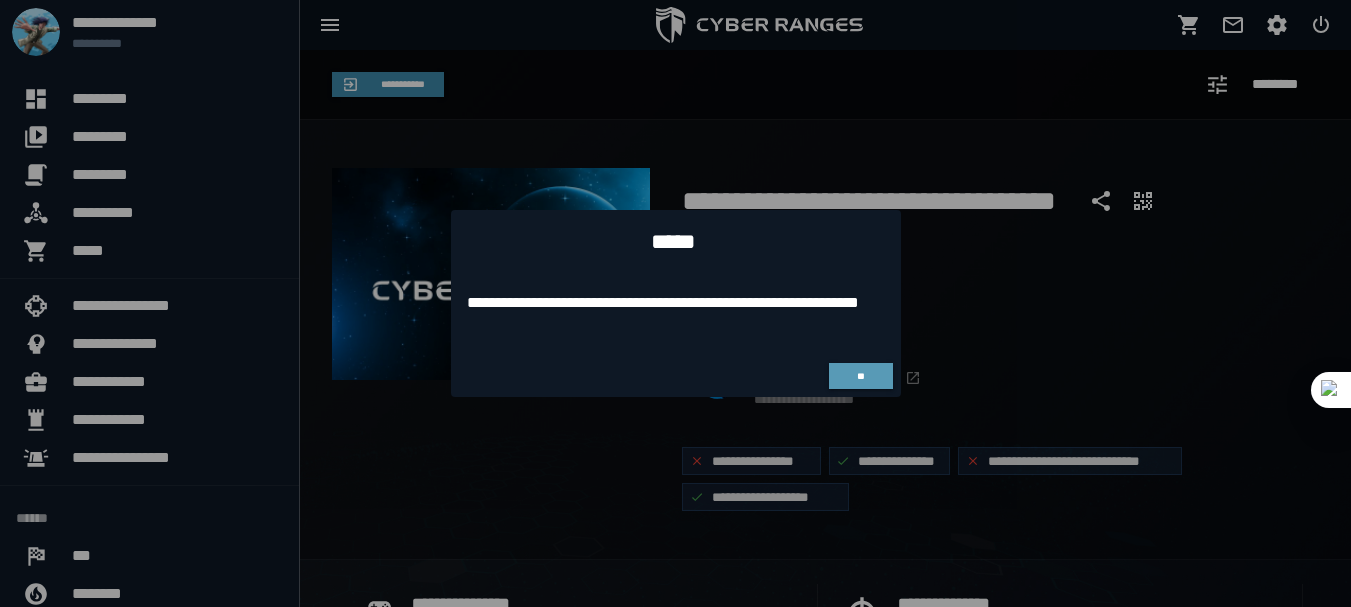 click on "**" at bounding box center (861, 376) 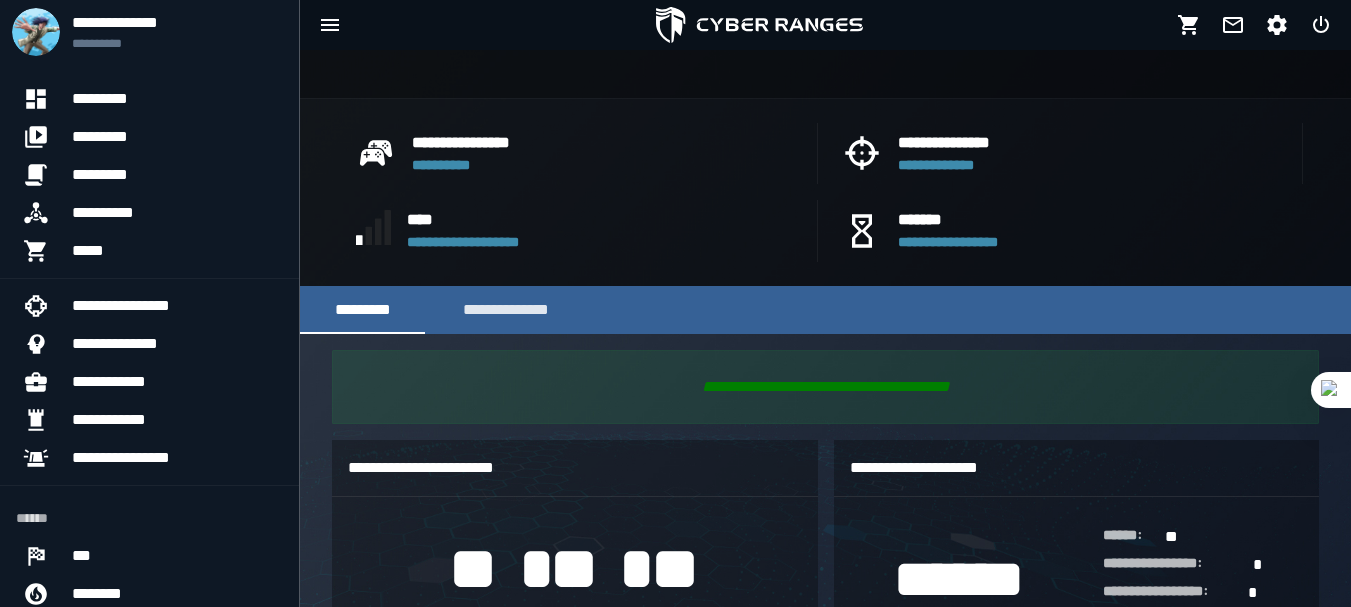 scroll, scrollTop: 395, scrollLeft: 0, axis: vertical 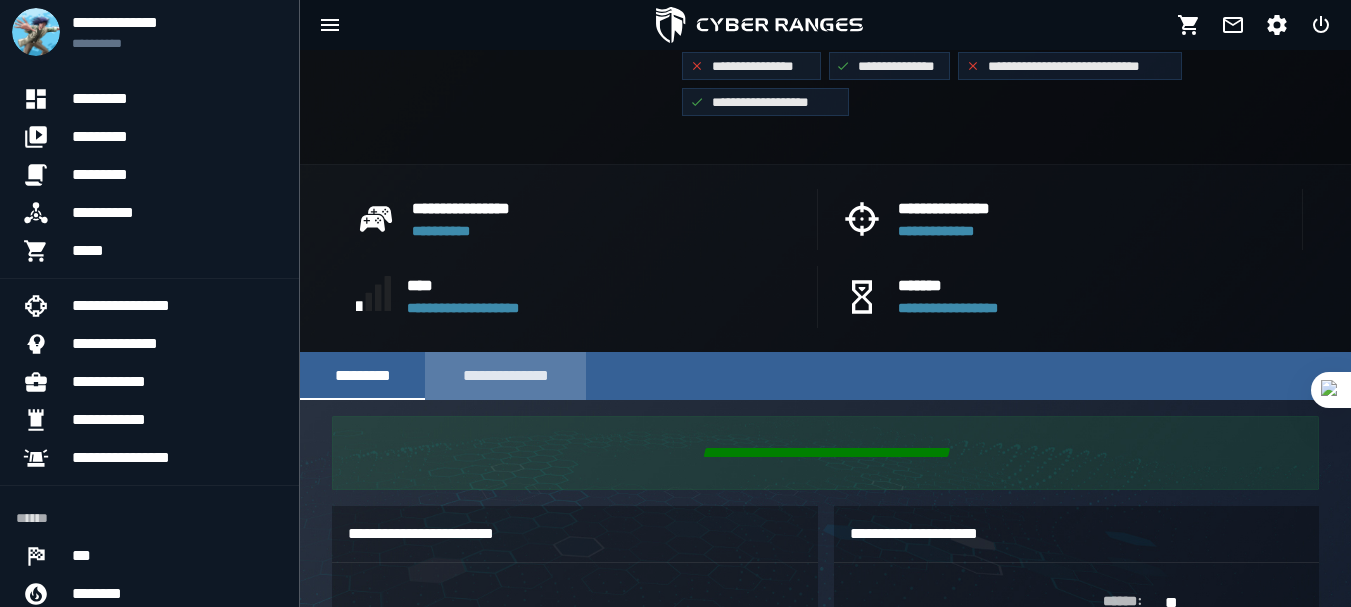 click on "**********" at bounding box center [505, 376] 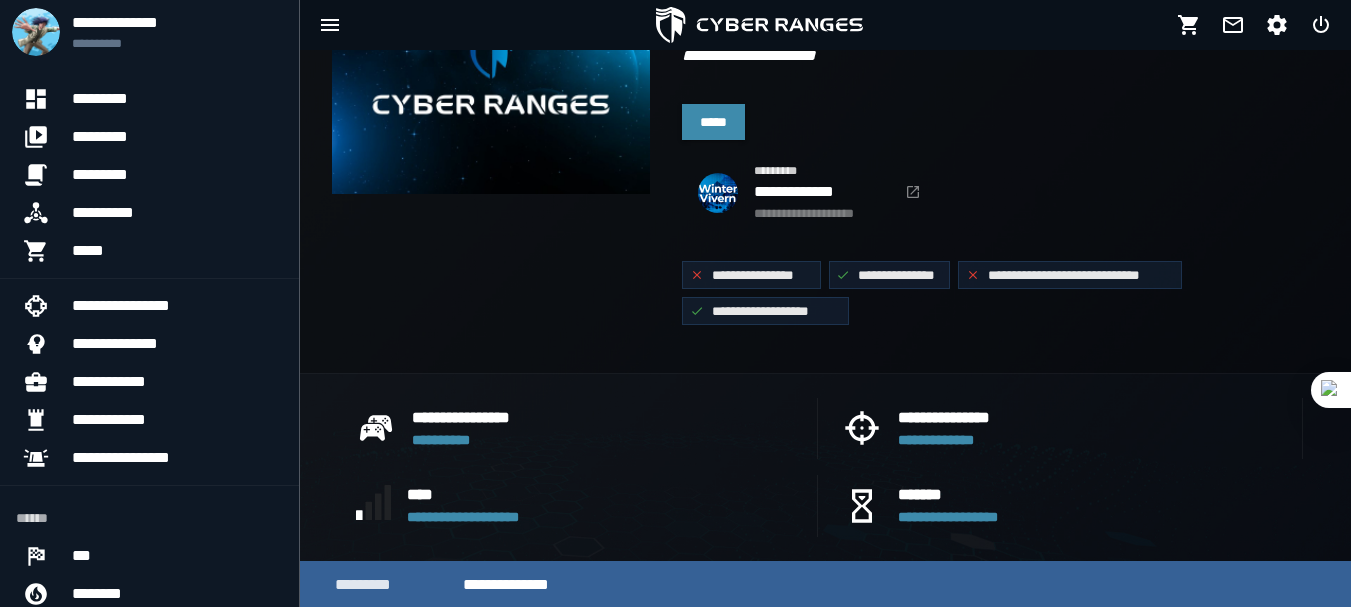scroll, scrollTop: 183, scrollLeft: 0, axis: vertical 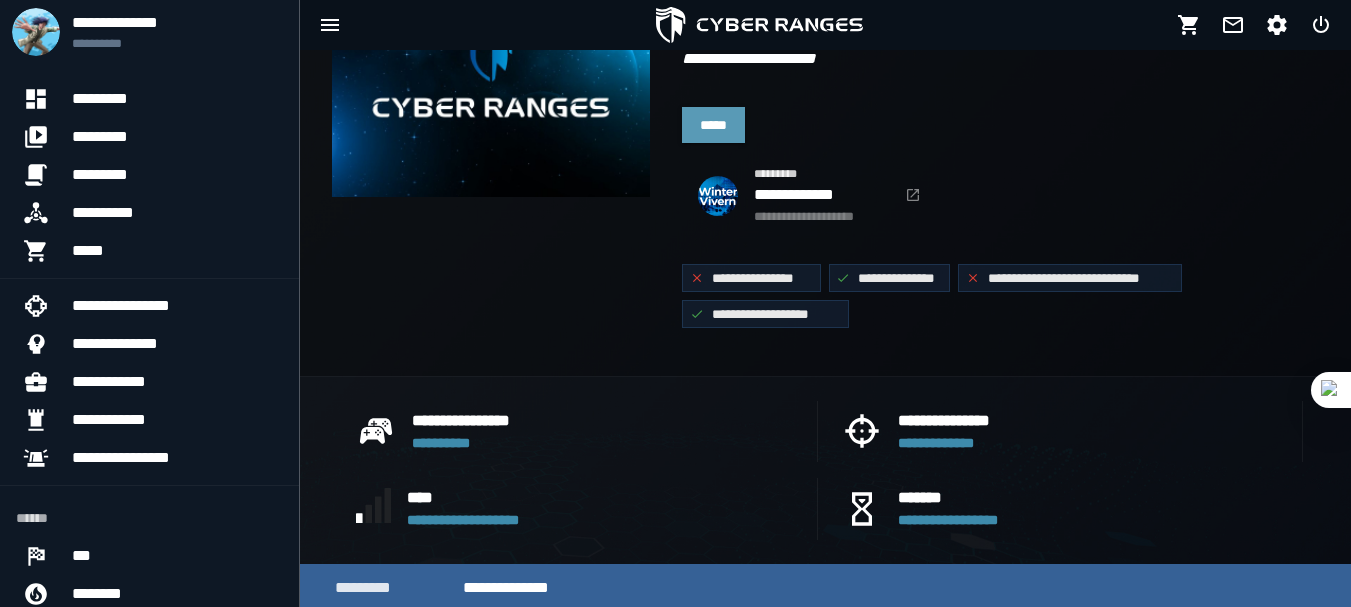 click on "*****" at bounding box center [713, 125] 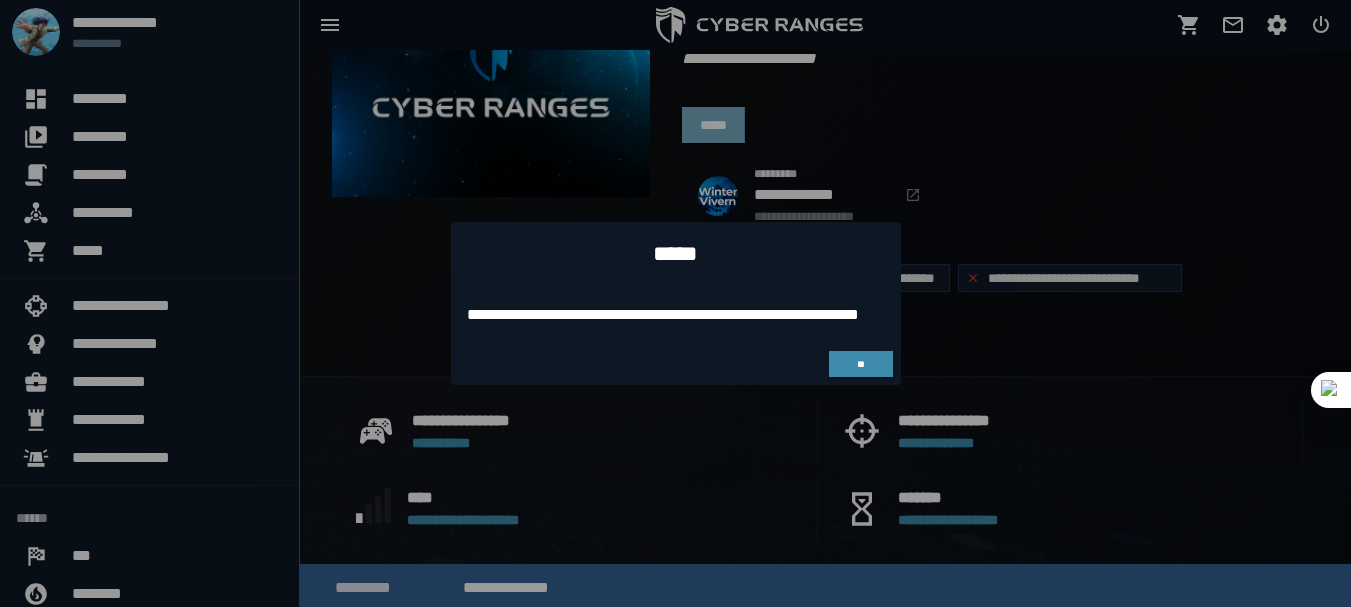 scroll, scrollTop: 0, scrollLeft: 0, axis: both 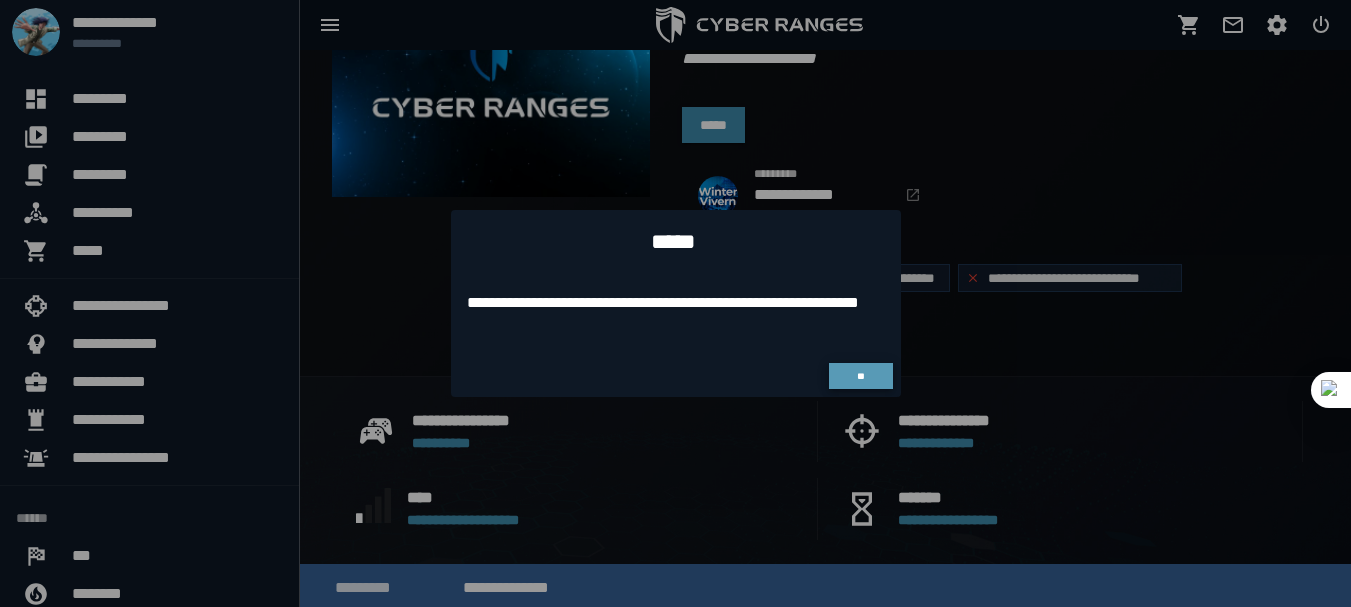 click on "**" at bounding box center [860, 376] 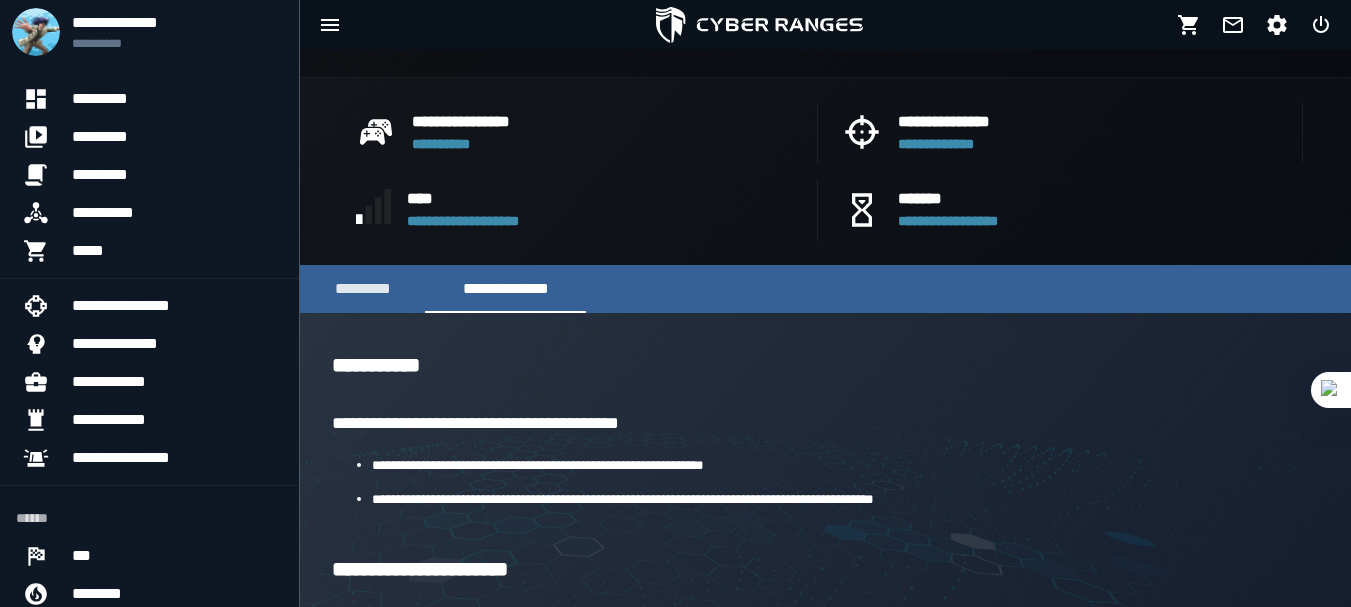 scroll, scrollTop: 483, scrollLeft: 0, axis: vertical 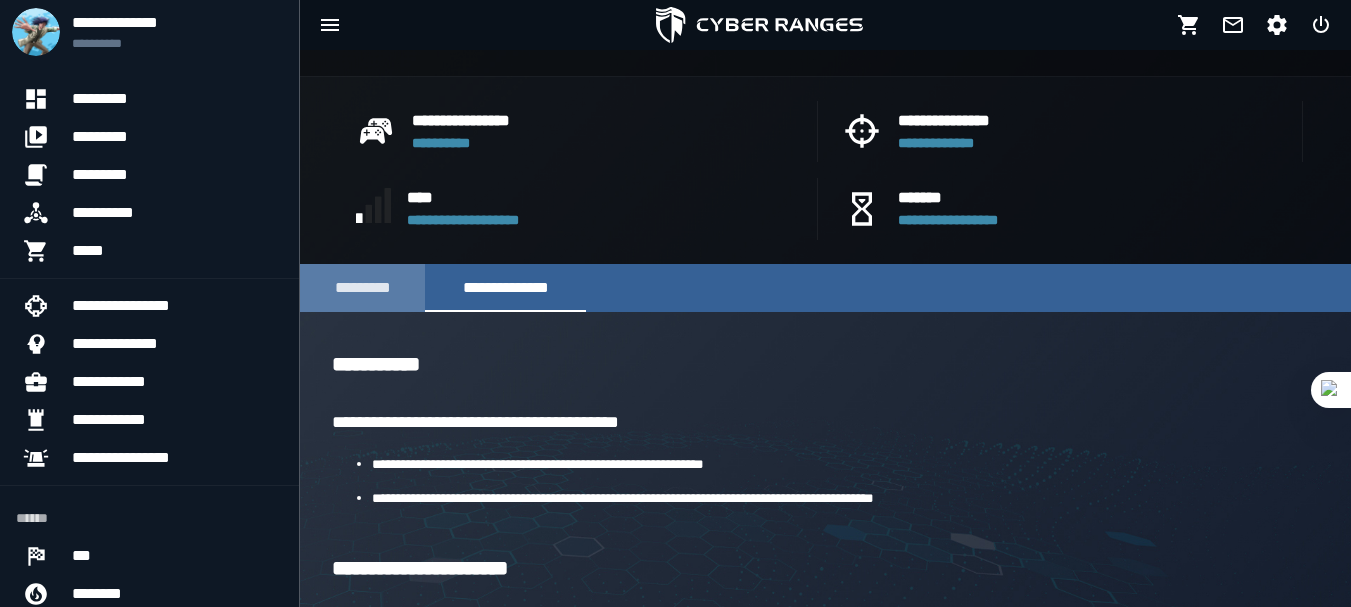 click on "*********" at bounding box center [362, 288] 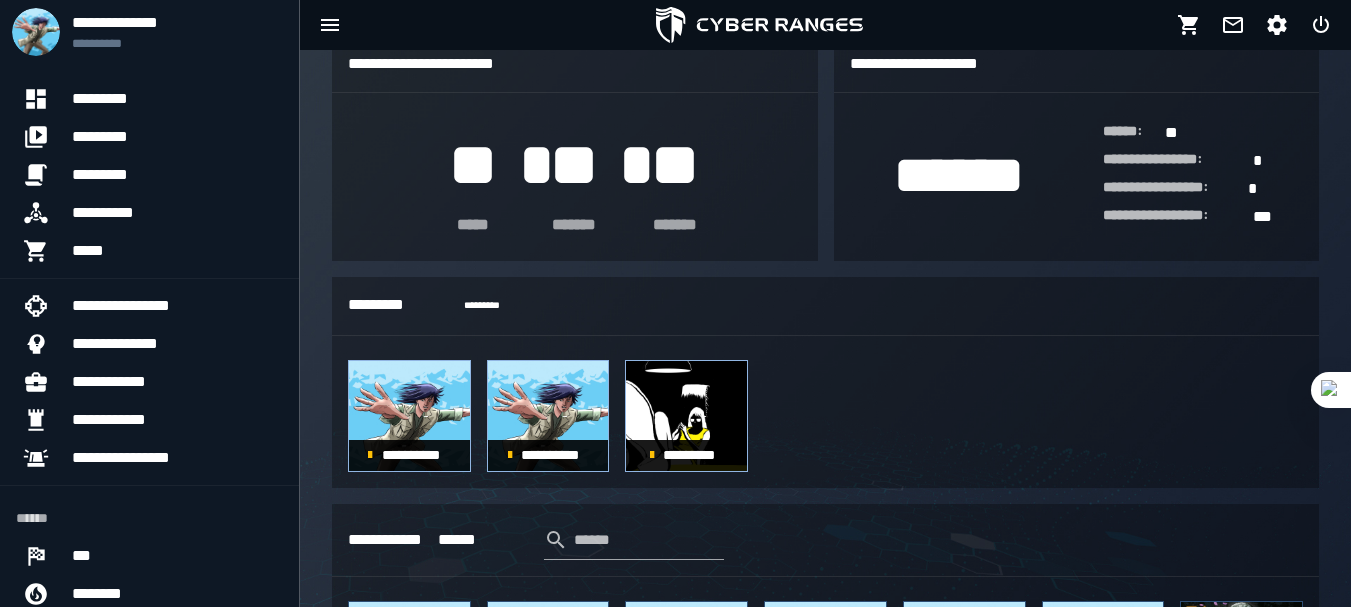 scroll, scrollTop: 883, scrollLeft: 0, axis: vertical 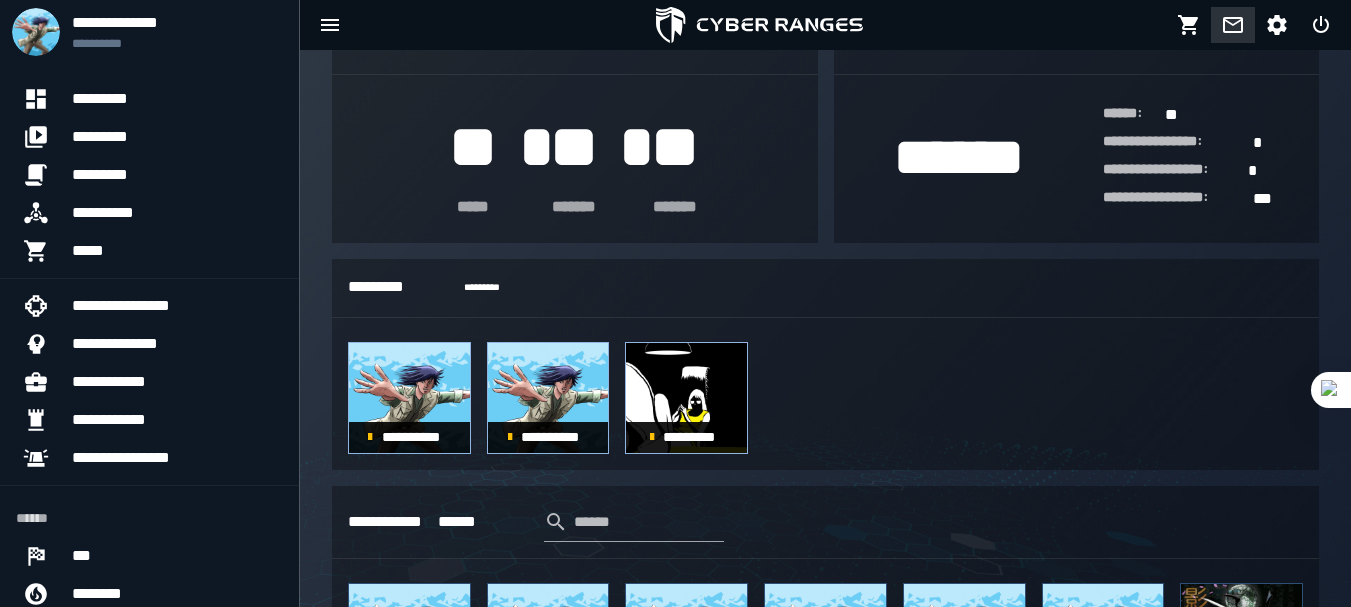 click 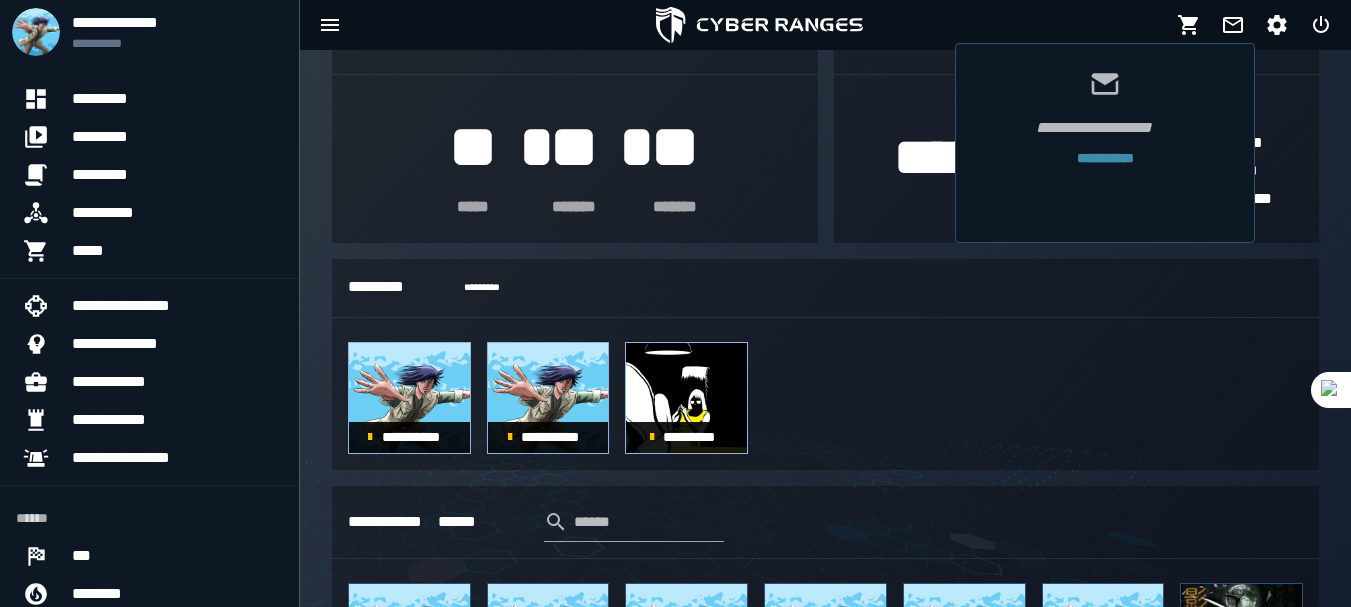 click on "**********" 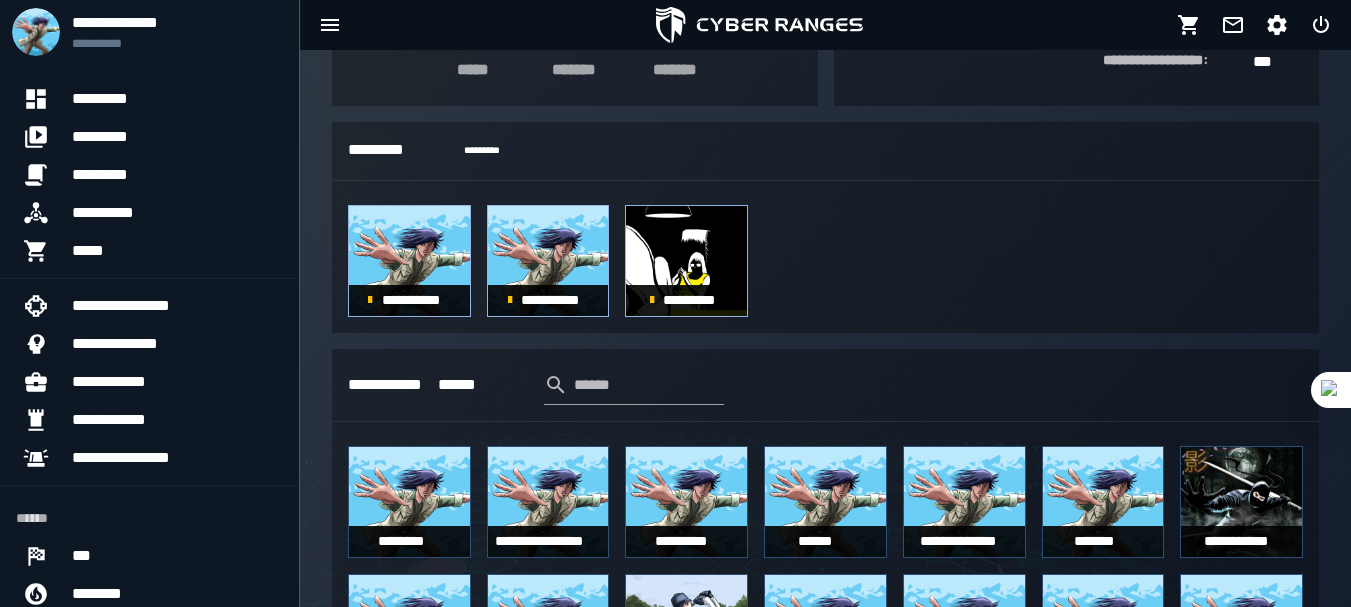 scroll, scrollTop: 1083, scrollLeft: 0, axis: vertical 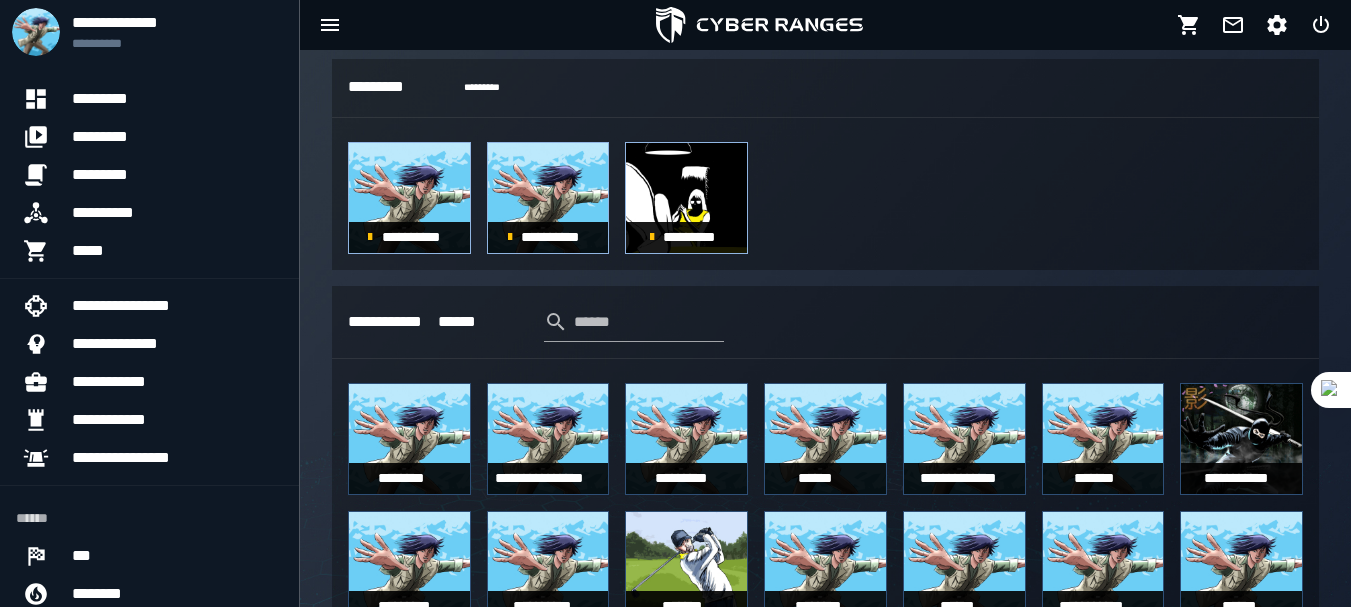 click 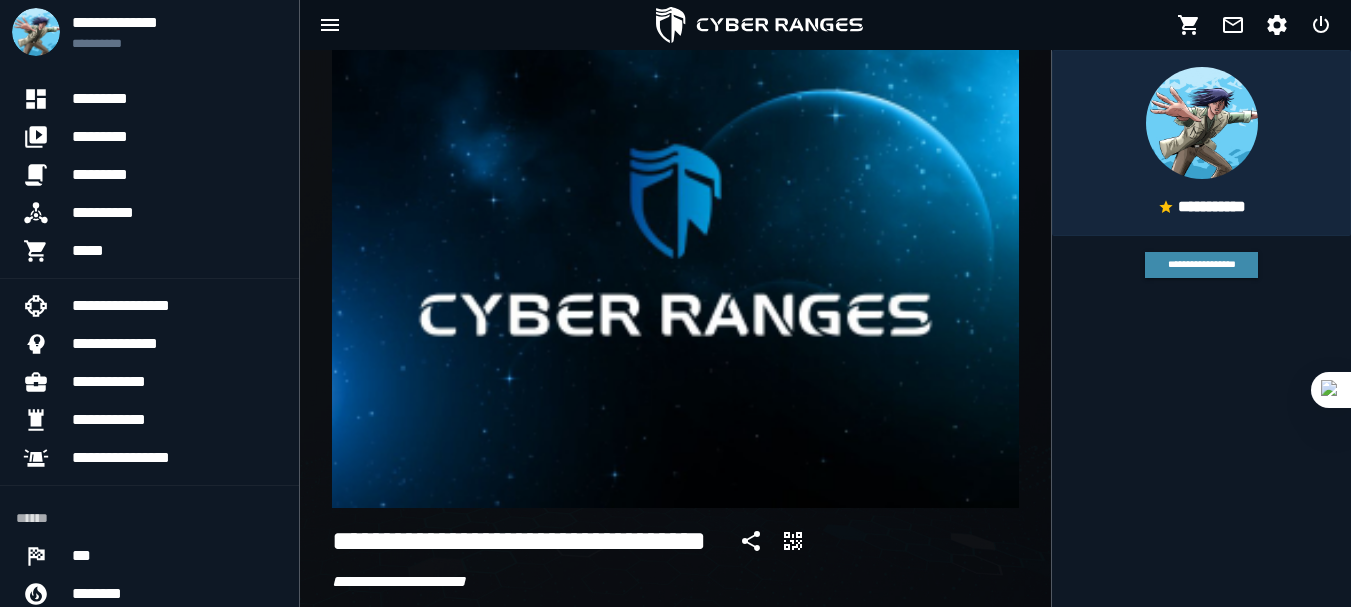 scroll, scrollTop: 0, scrollLeft: 0, axis: both 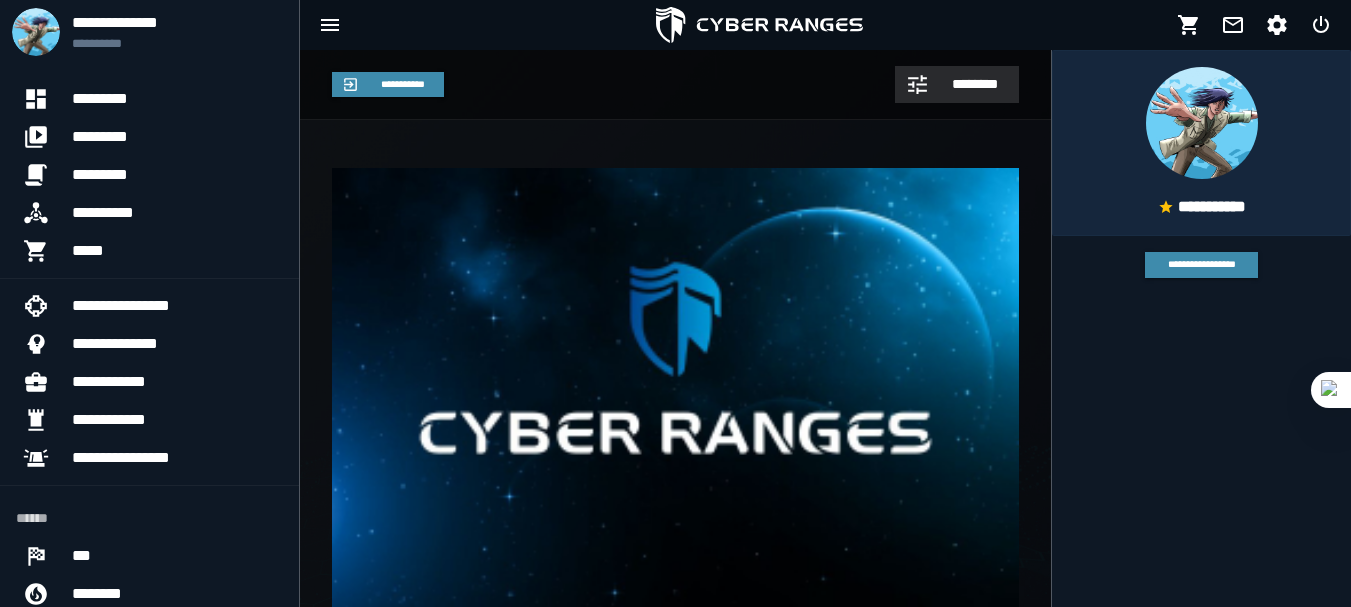 click on "********" at bounding box center (975, 84) 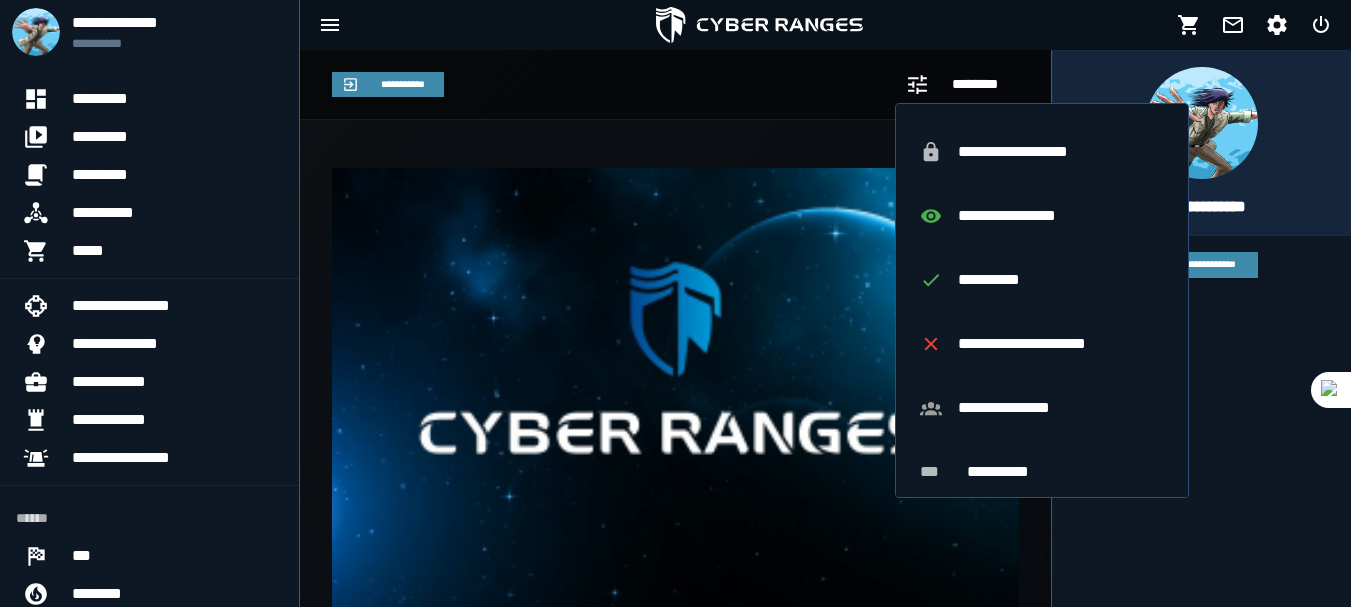 click at bounding box center [675, 397] 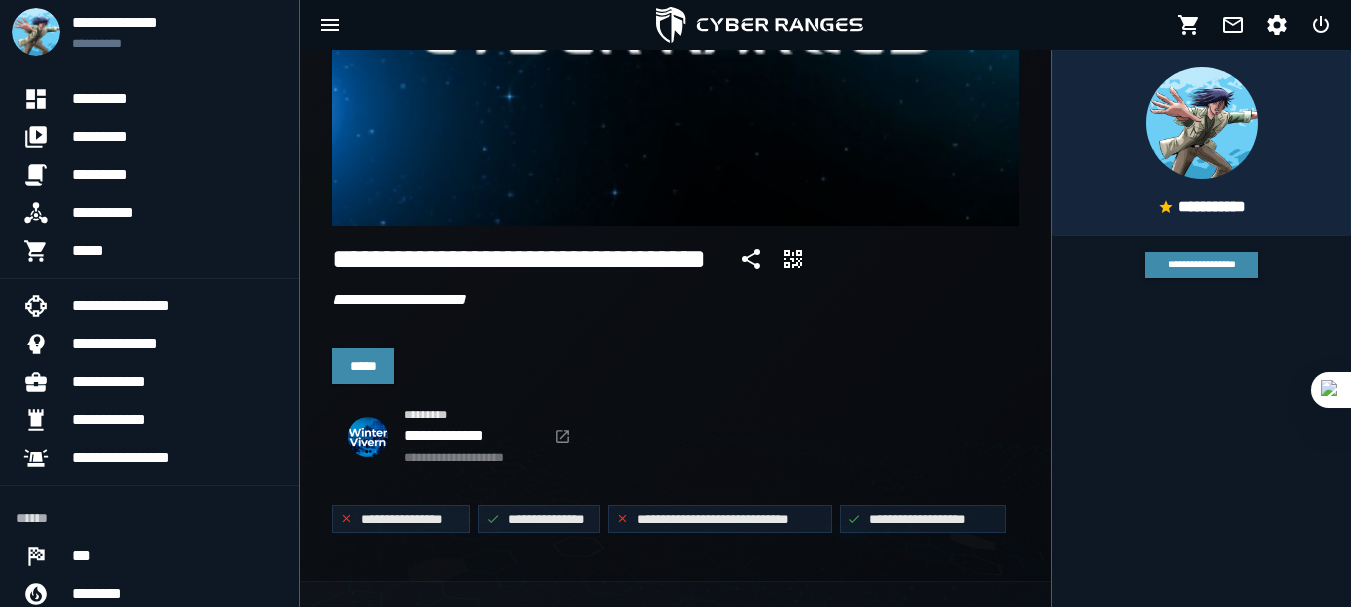 scroll, scrollTop: 500, scrollLeft: 0, axis: vertical 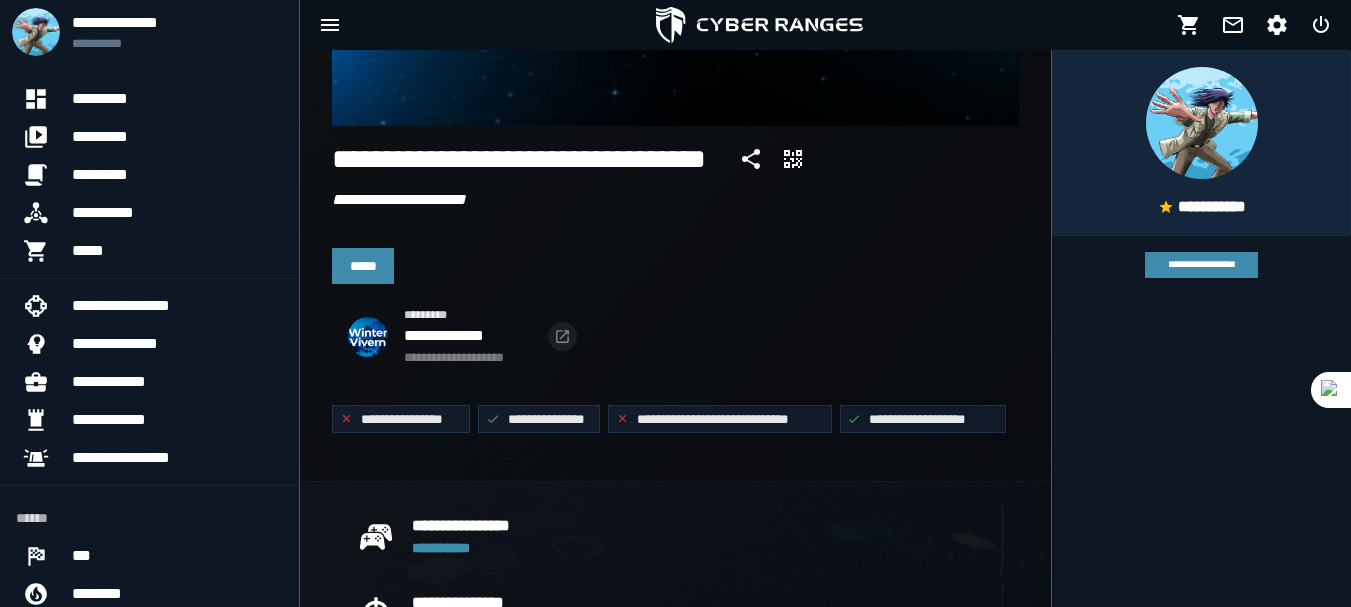 click 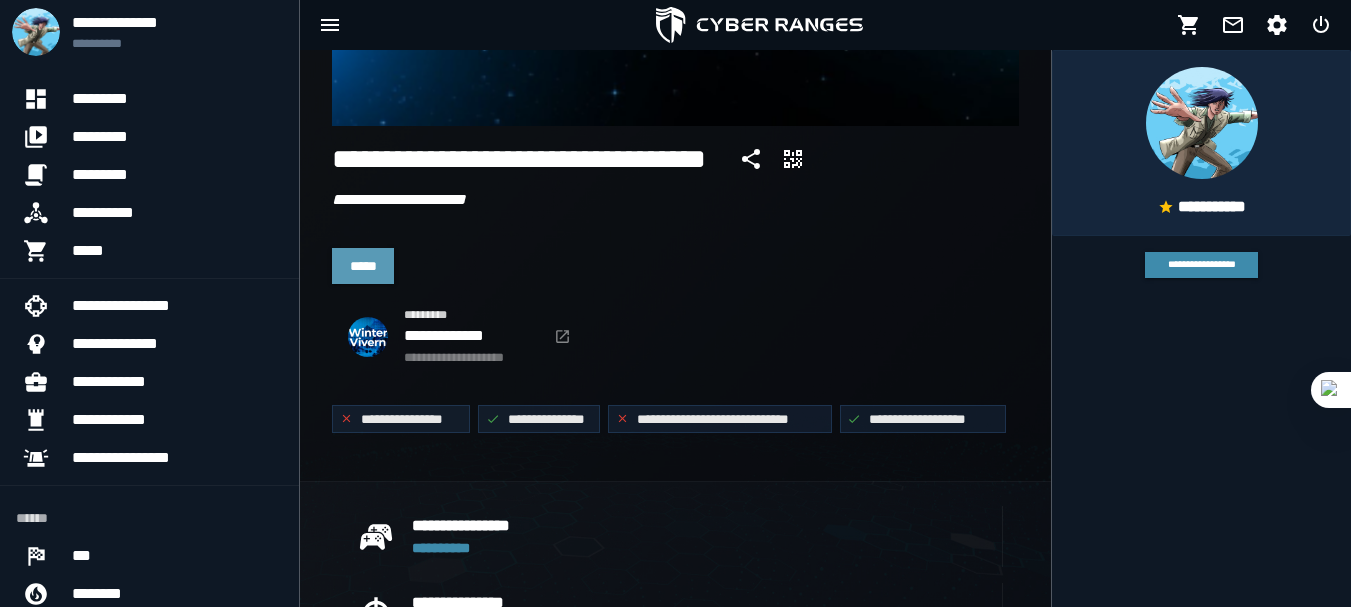 click on "*****" at bounding box center [363, 266] 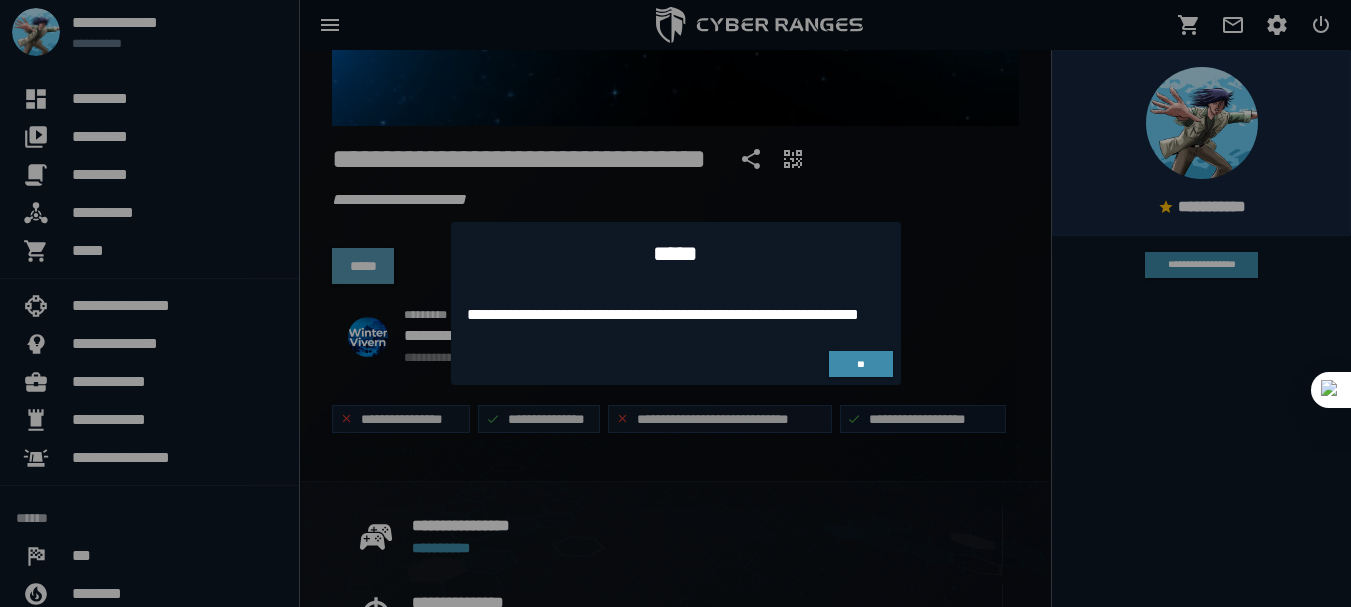 scroll, scrollTop: 0, scrollLeft: 0, axis: both 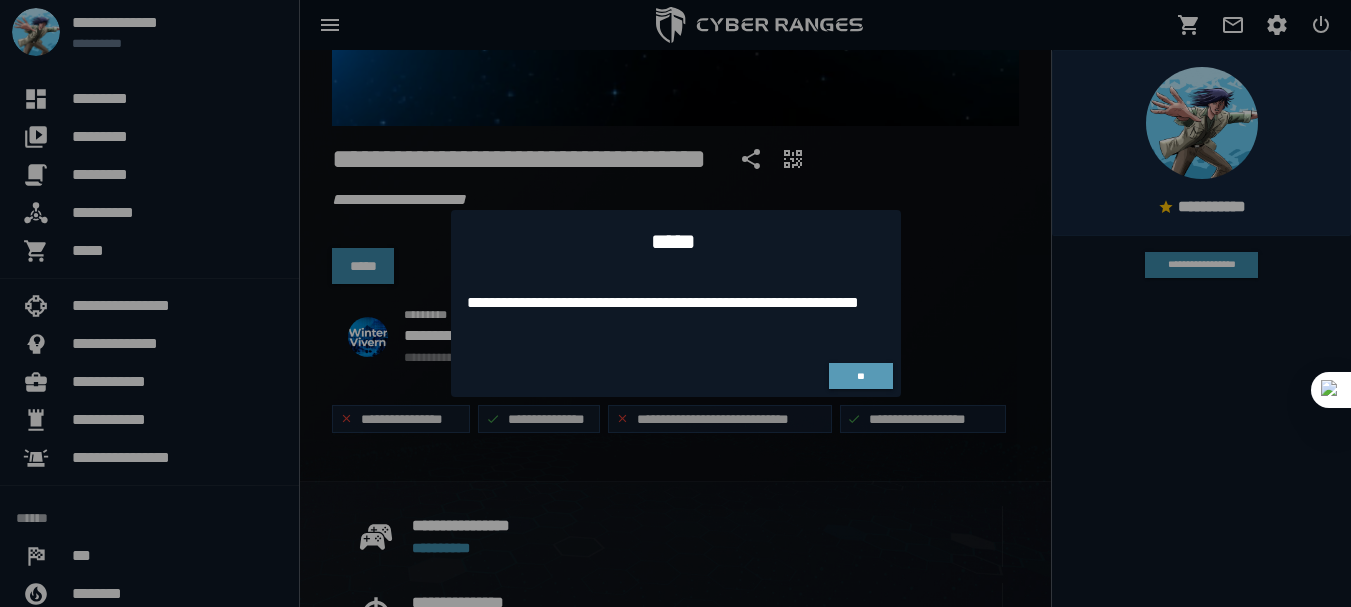click on "**" 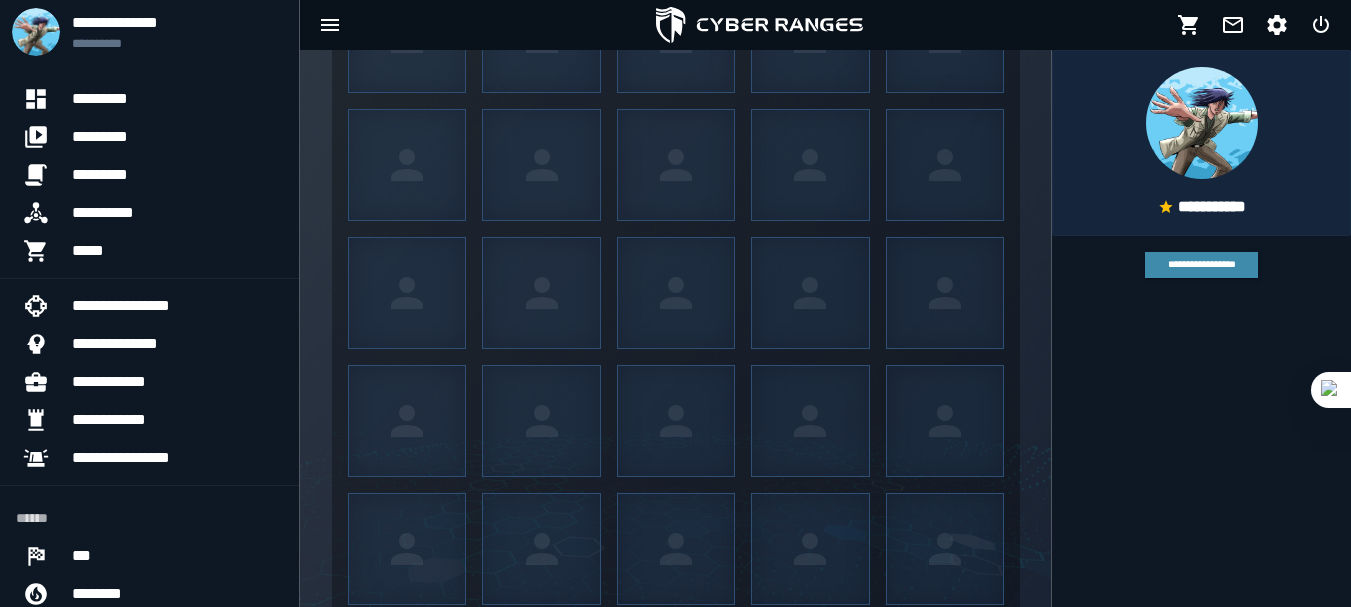 scroll, scrollTop: 4130, scrollLeft: 0, axis: vertical 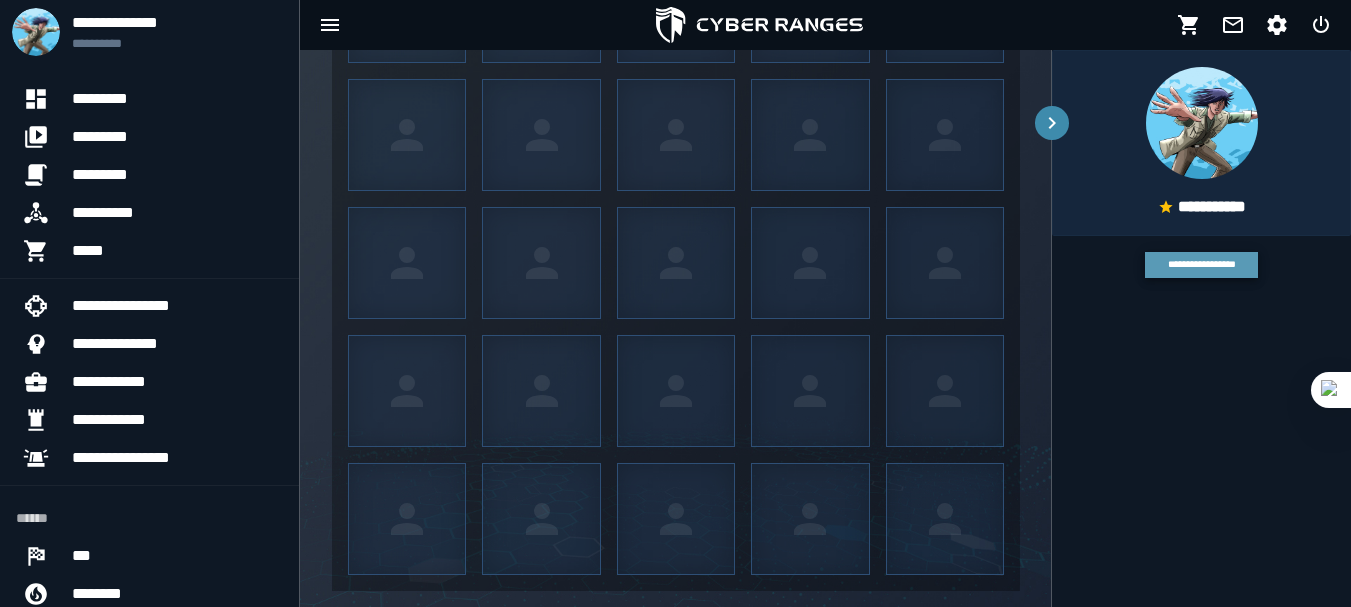 click on "**********" at bounding box center (1201, 264) 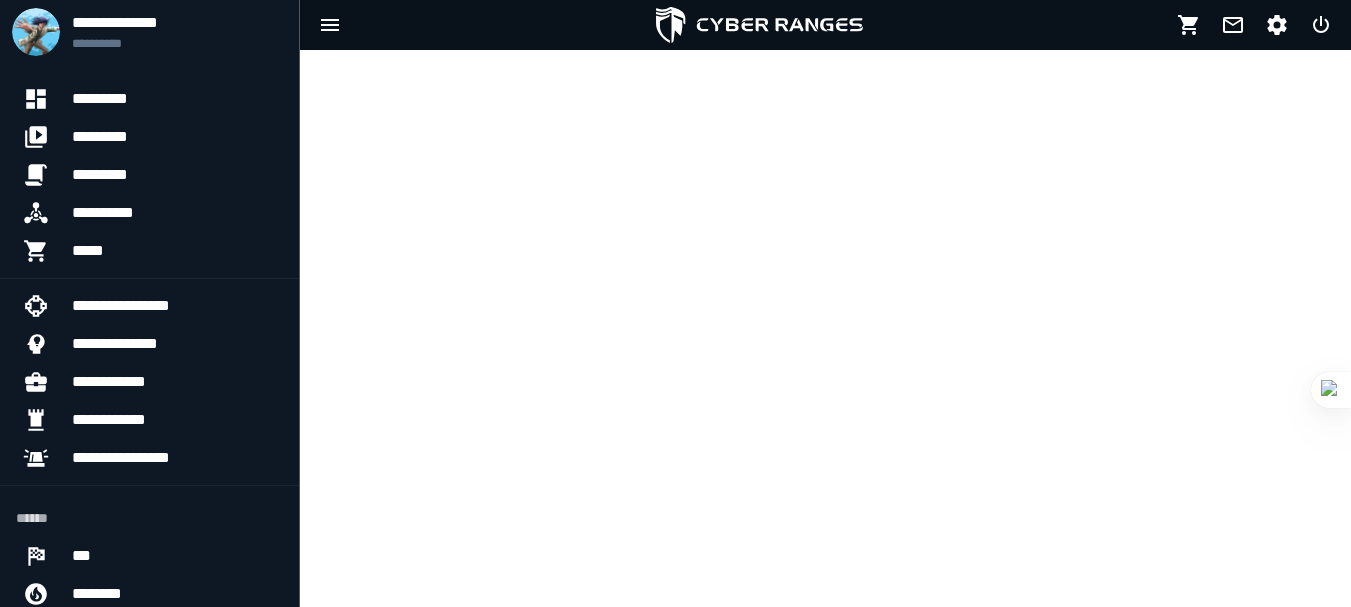 scroll, scrollTop: 0, scrollLeft: 0, axis: both 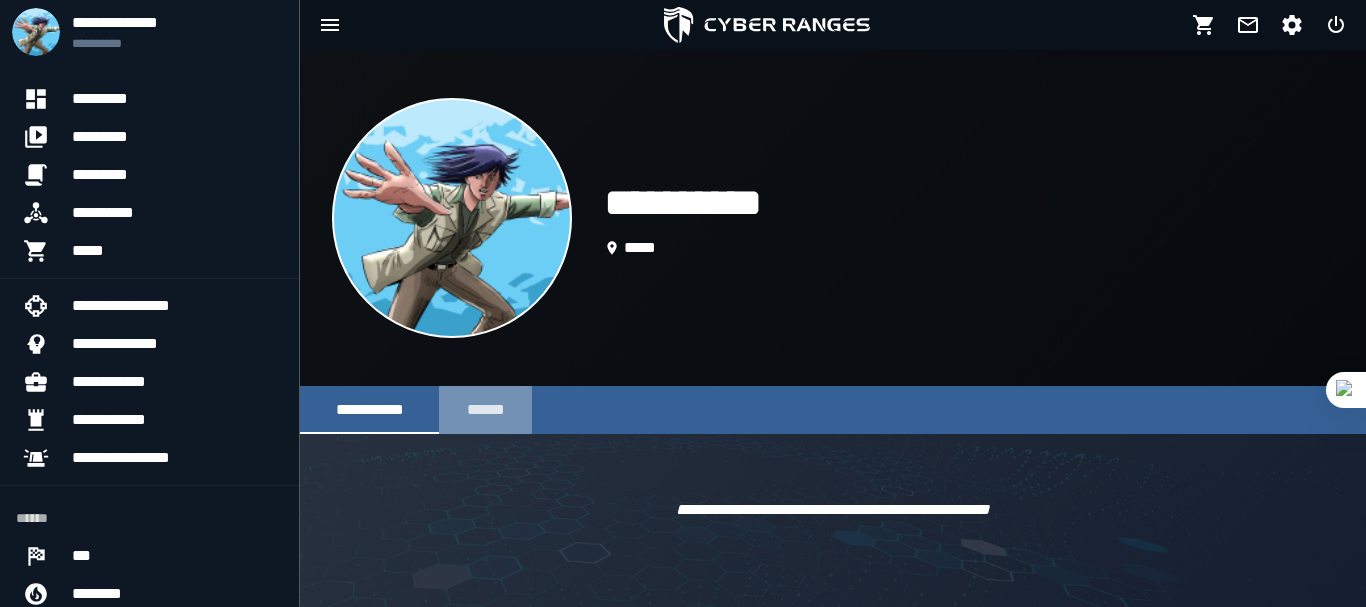 click on "******" at bounding box center [485, 409] 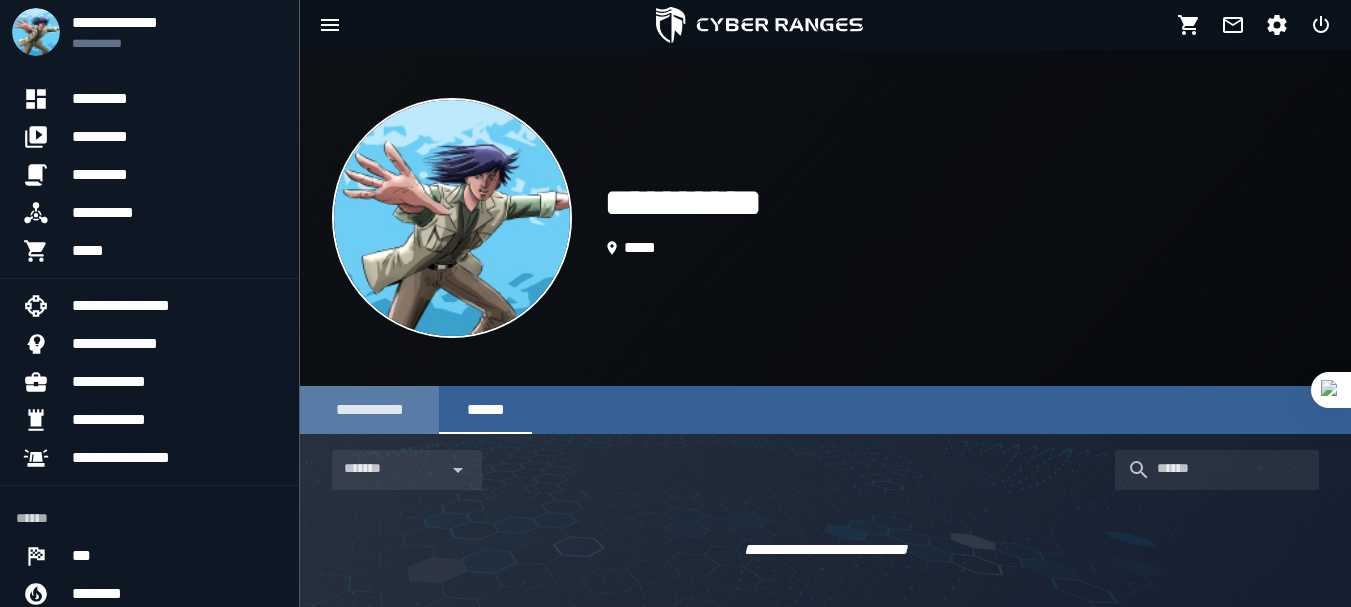 click on "**********" at bounding box center [369, 409] 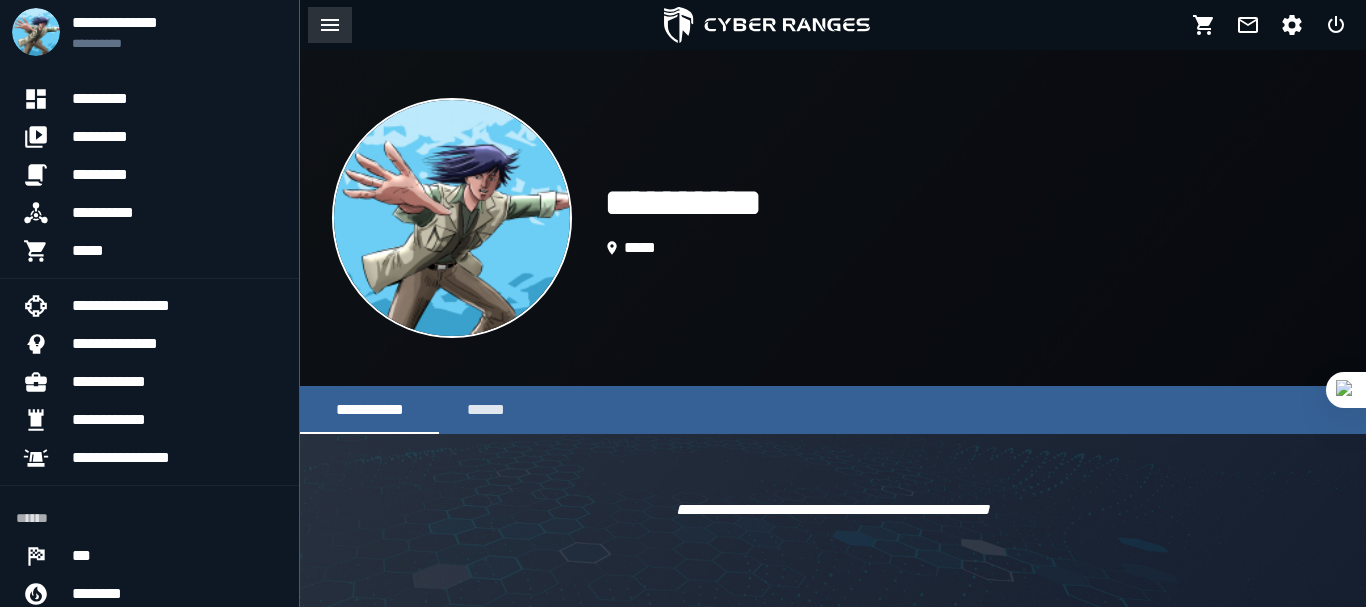 click 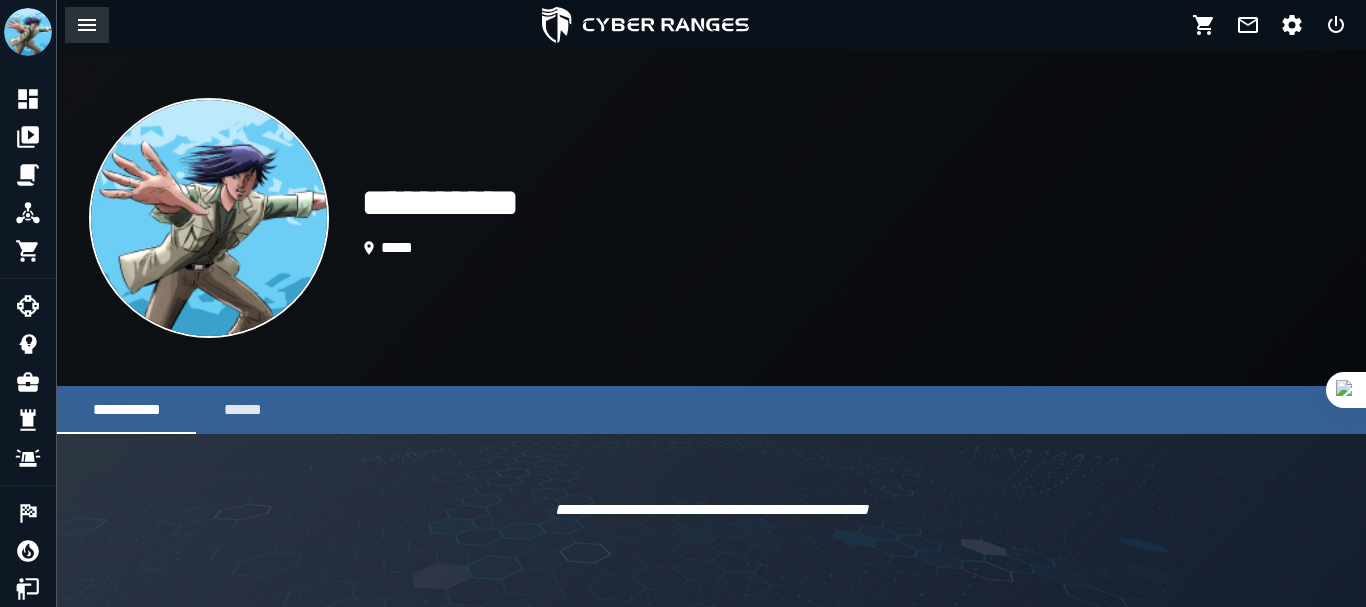 click at bounding box center (87, 25) 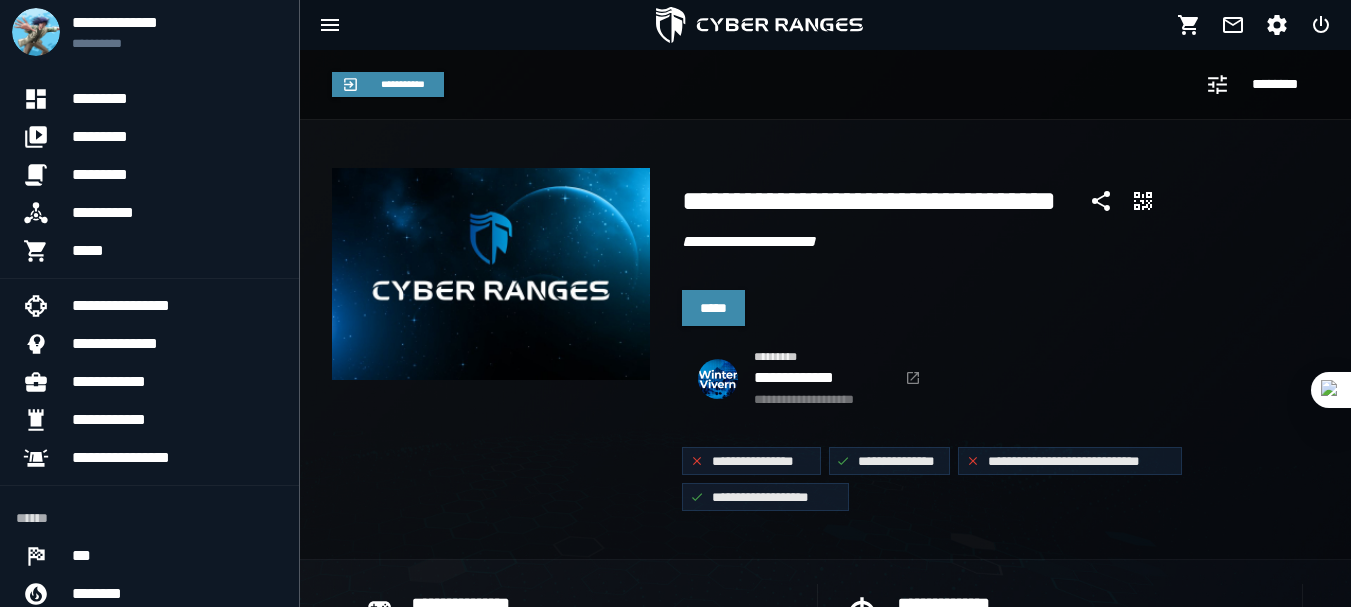 click 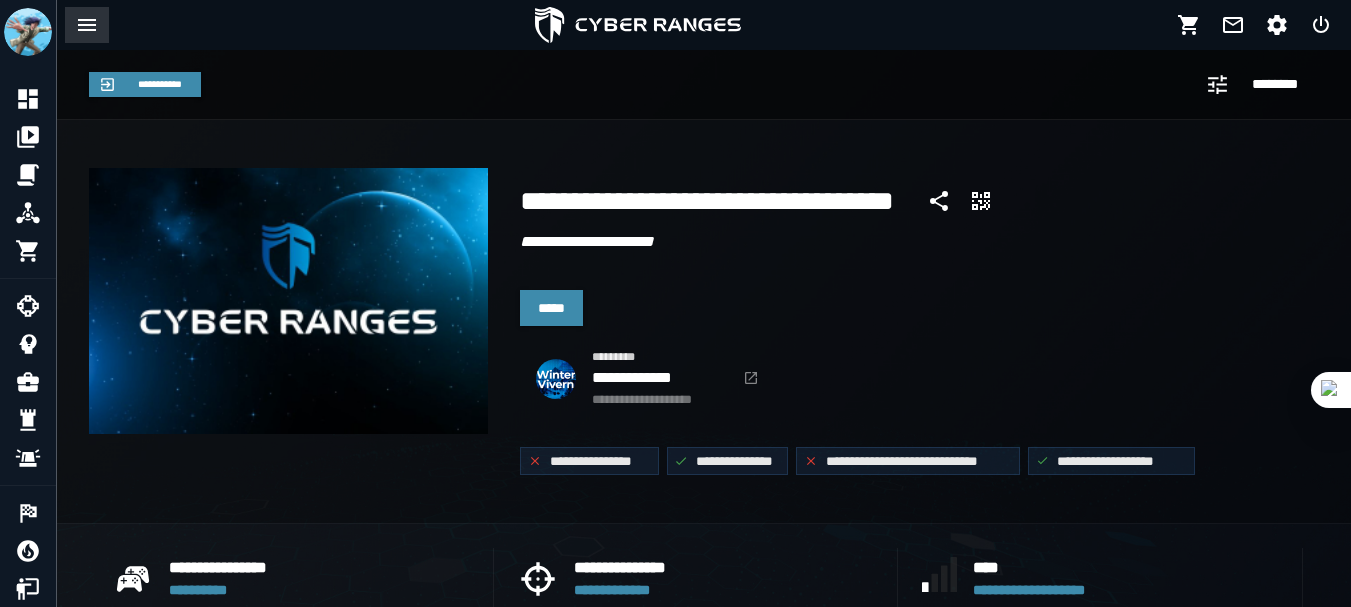 click at bounding box center [87, 25] 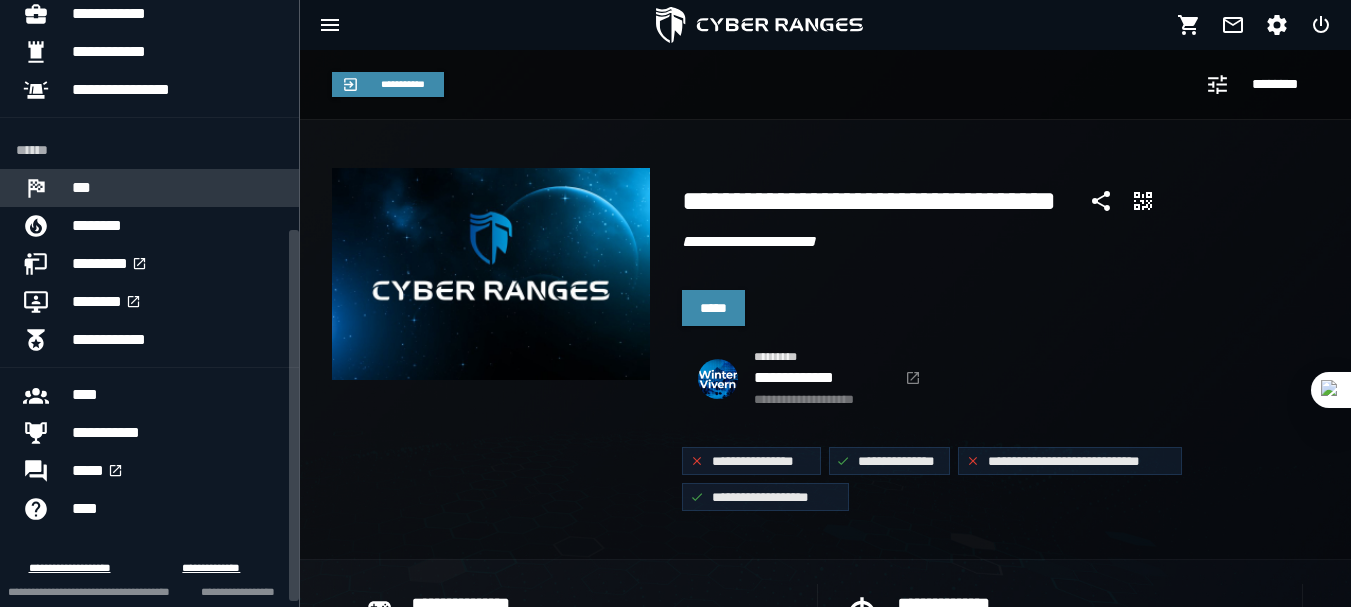 scroll, scrollTop: 386, scrollLeft: 0, axis: vertical 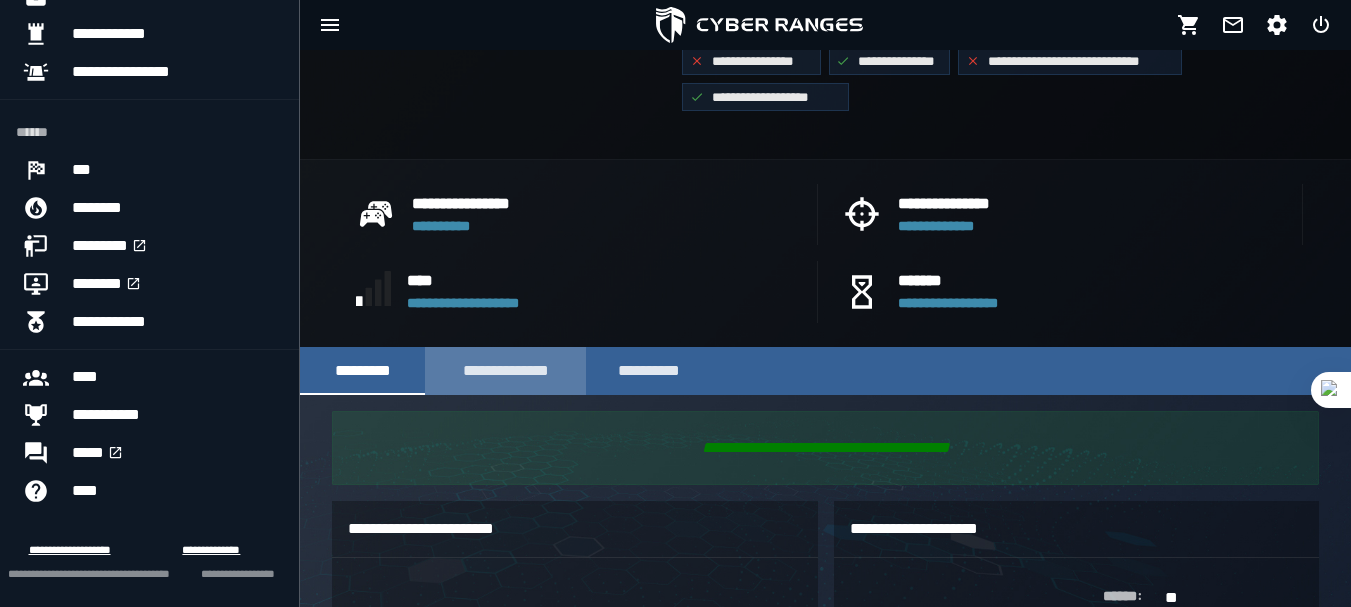 click on "**********" at bounding box center (505, 371) 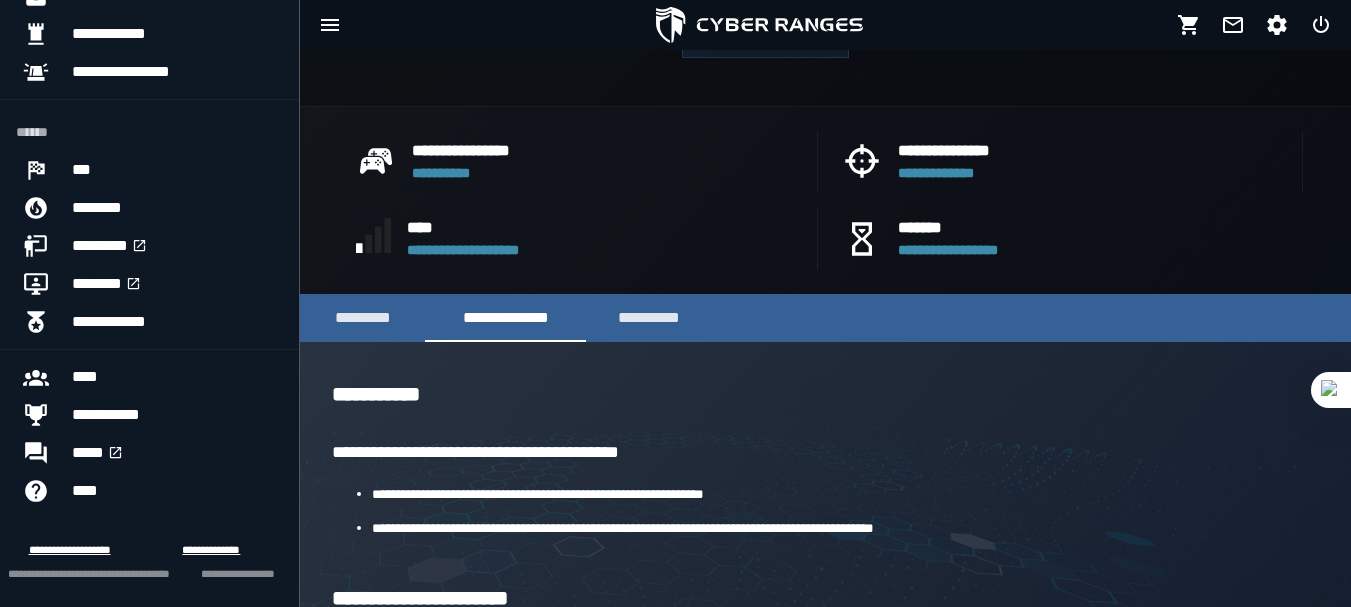 scroll, scrollTop: 500, scrollLeft: 0, axis: vertical 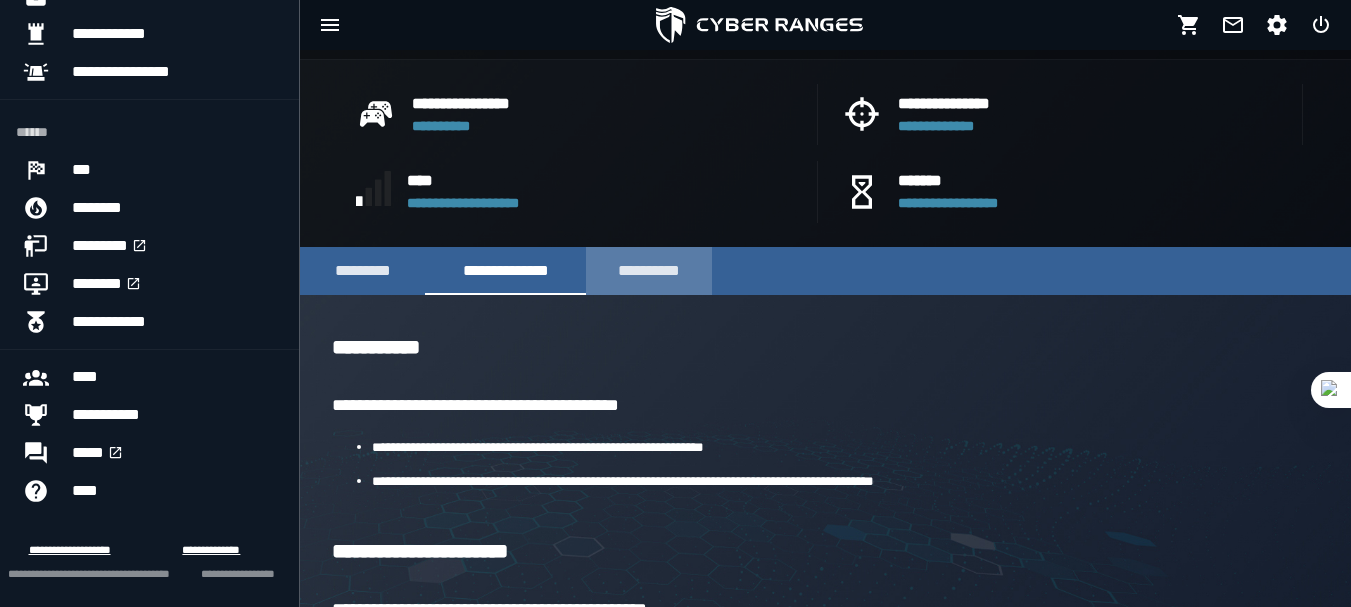 drag, startPoint x: 670, startPoint y: 257, endPoint x: 666, endPoint y: 272, distance: 15.524175 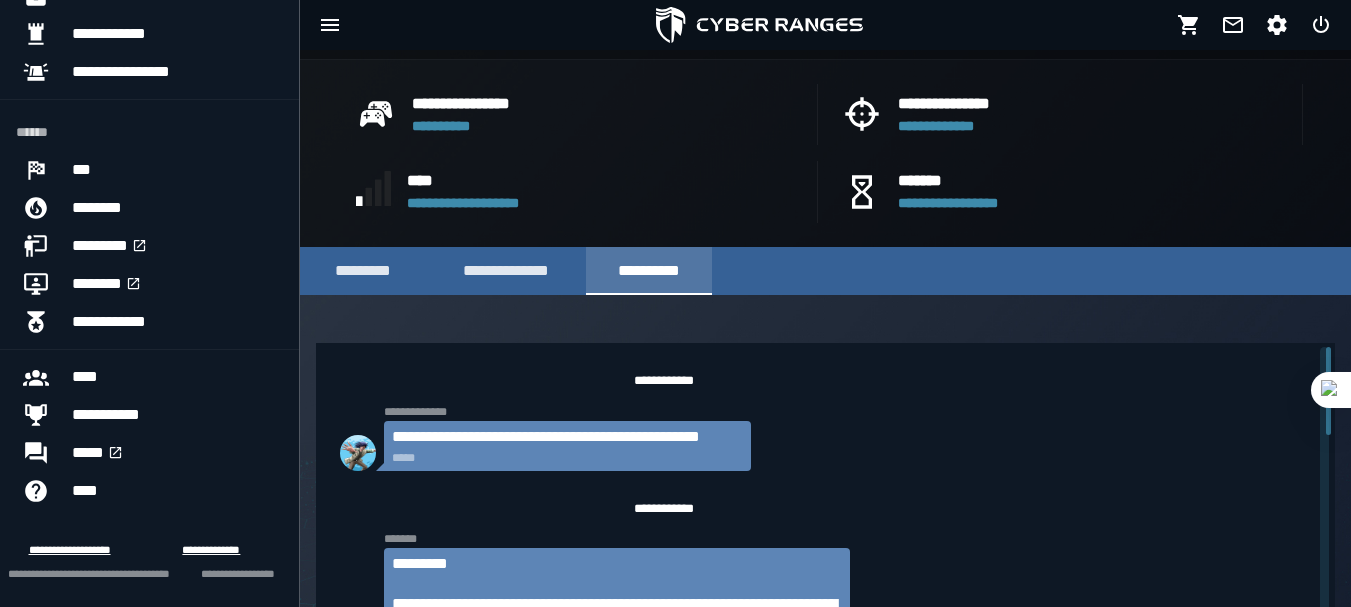 scroll, scrollTop: 743, scrollLeft: 0, axis: vertical 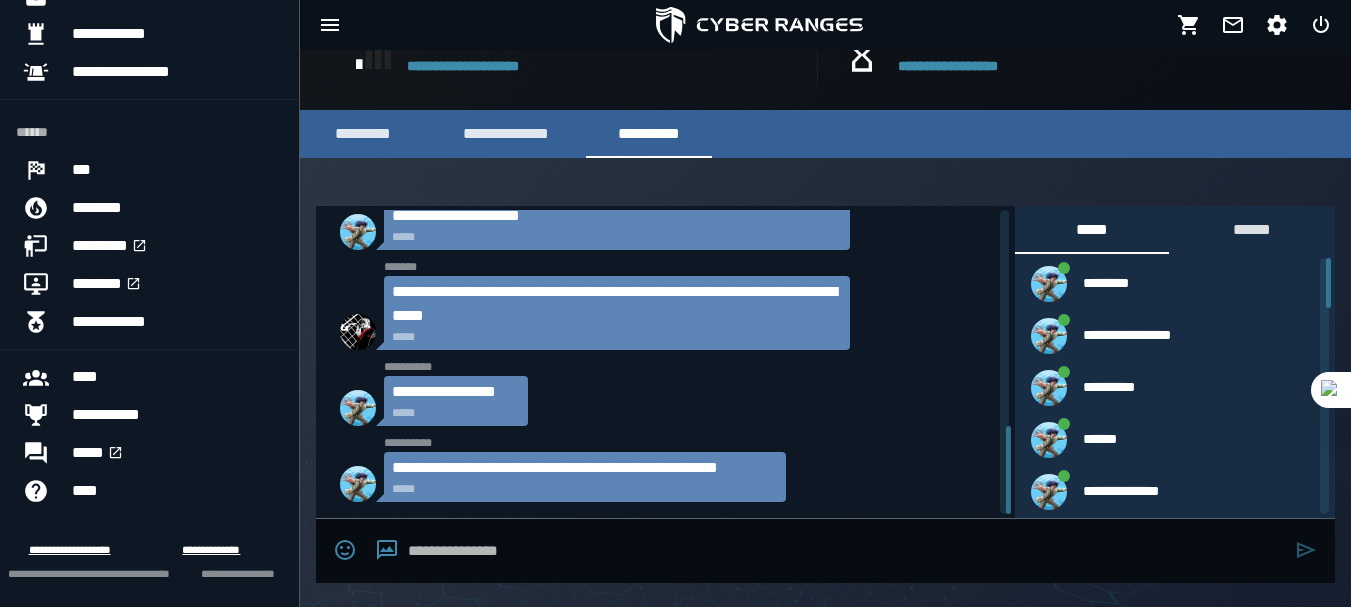 click at bounding box center [846, 551] 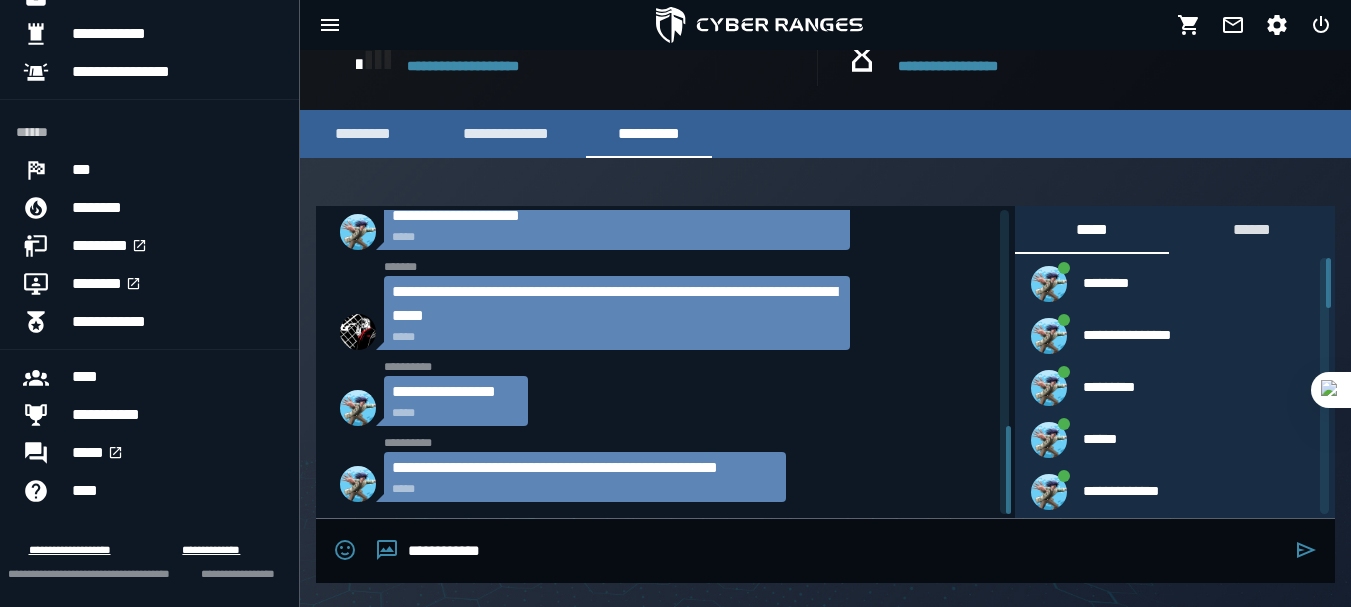 click on "**********" at bounding box center [846, 551] 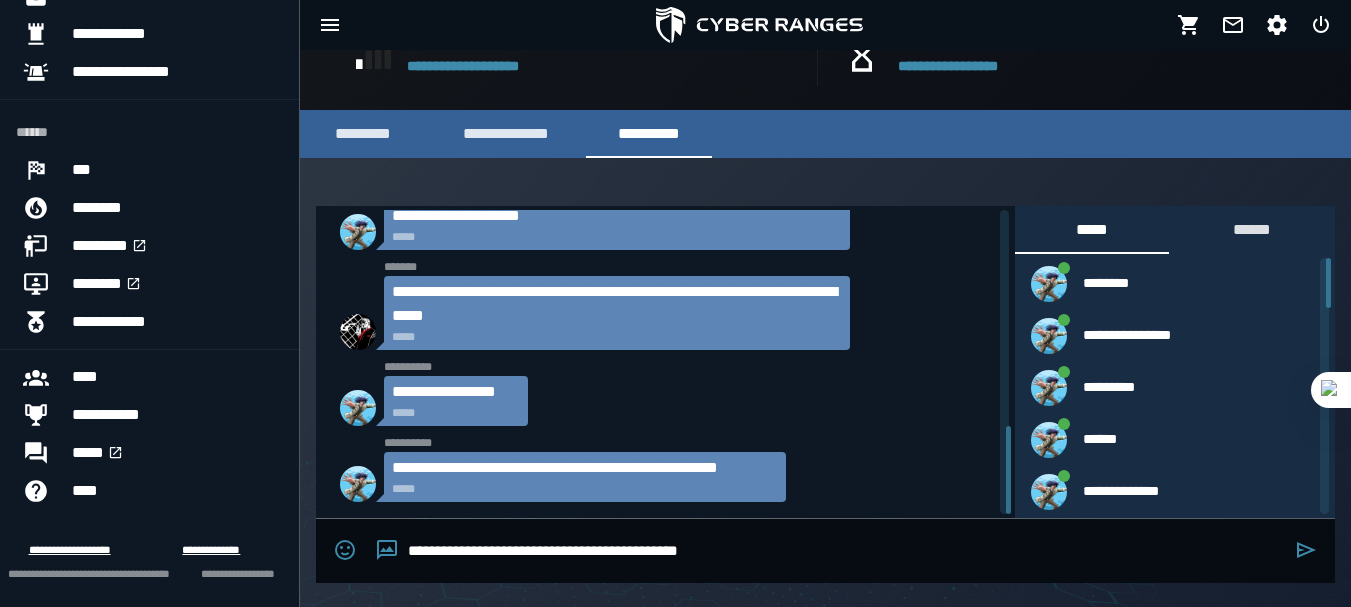 type on "**********" 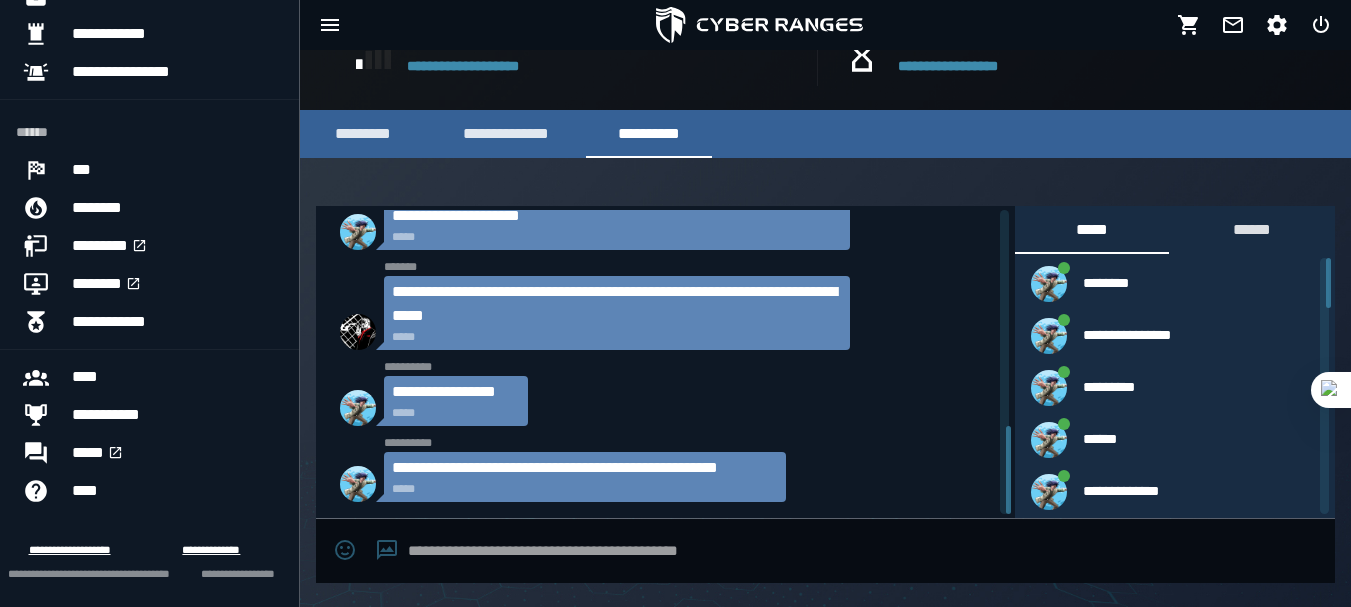 type 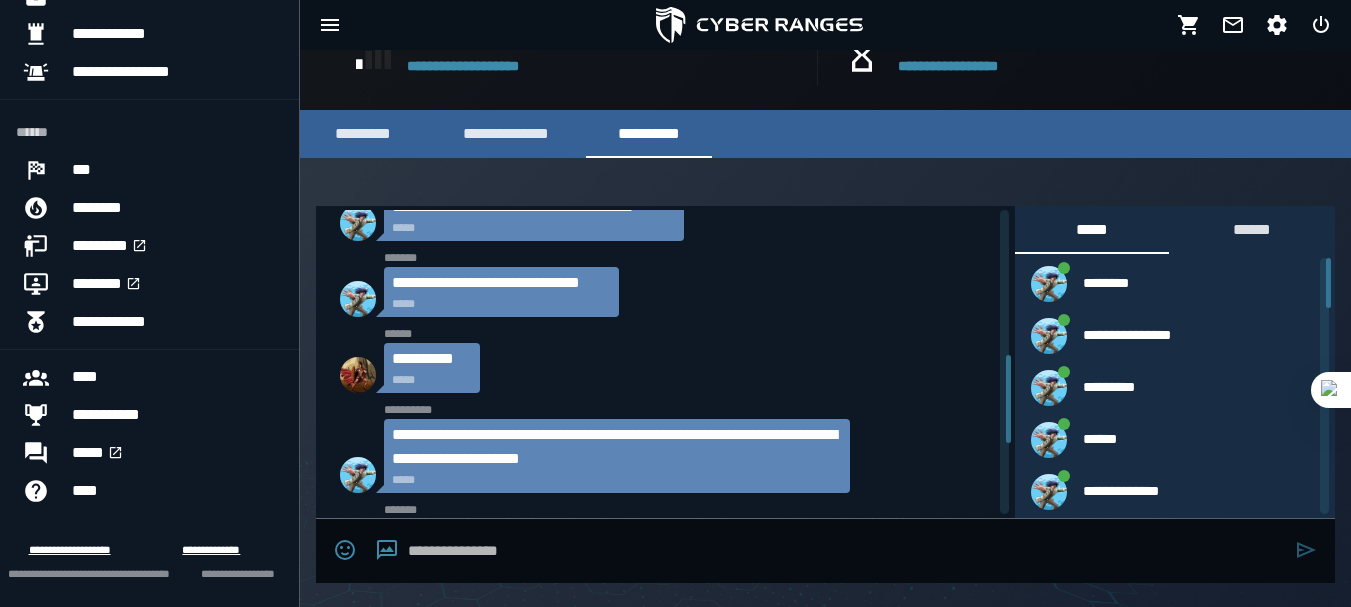 scroll, scrollTop: 743, scrollLeft: 0, axis: vertical 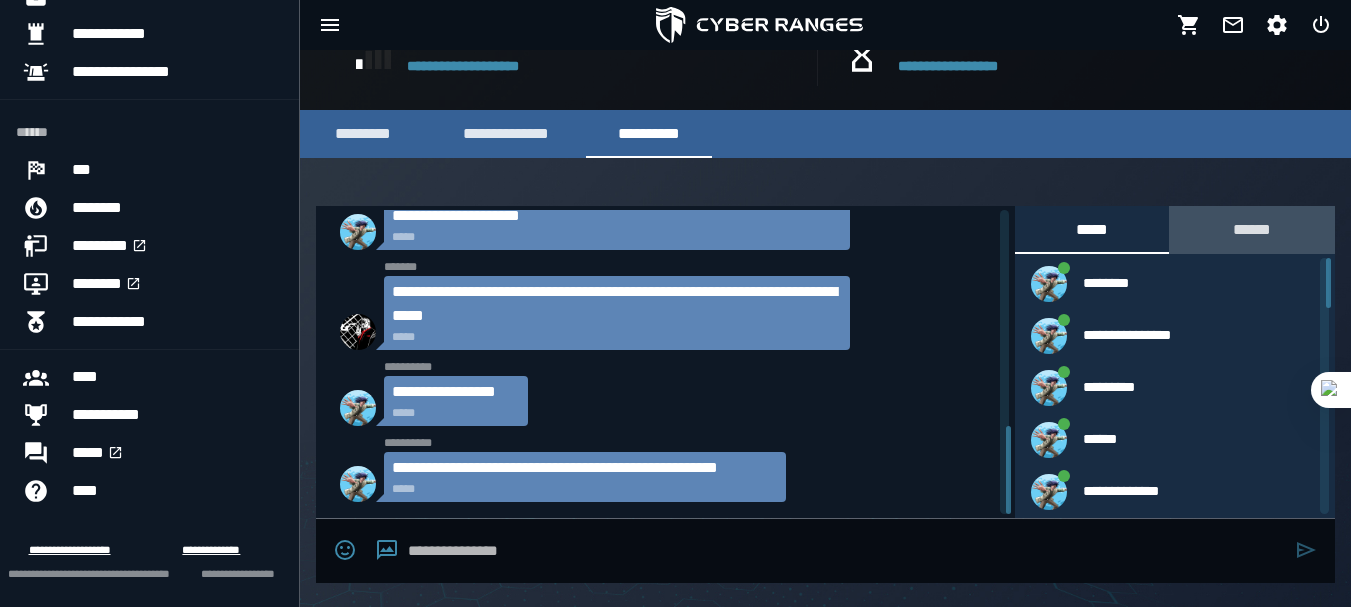 click on "******" at bounding box center [1252, 229] 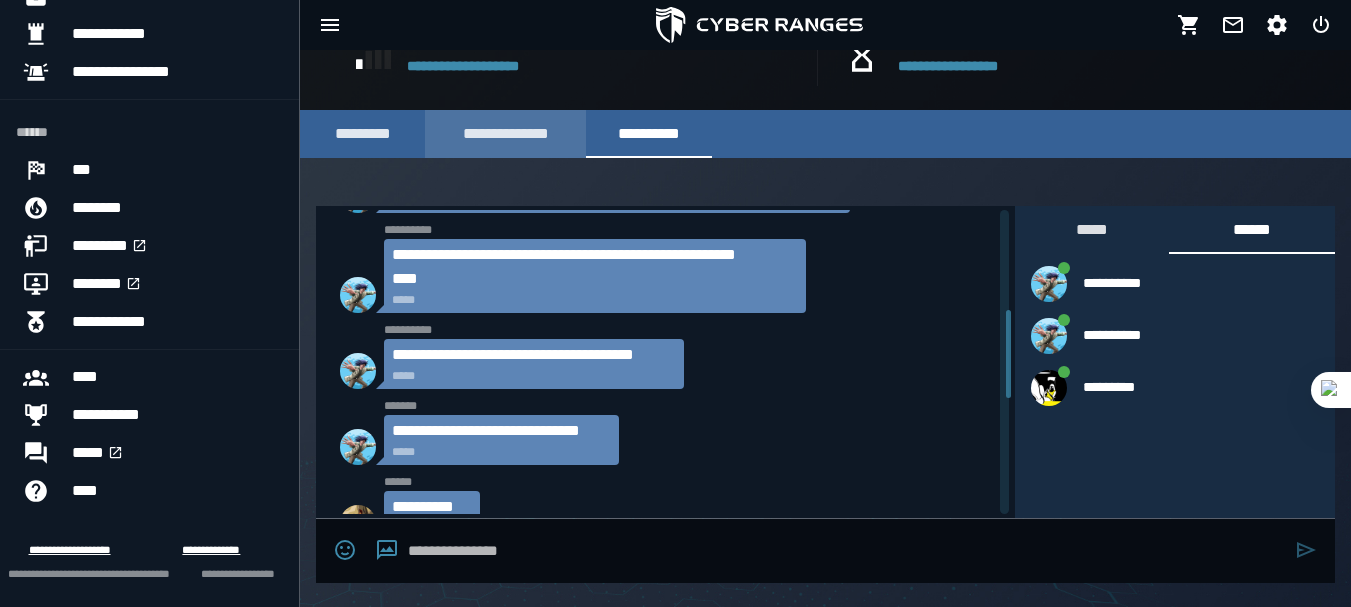 scroll, scrollTop: 343, scrollLeft: 0, axis: vertical 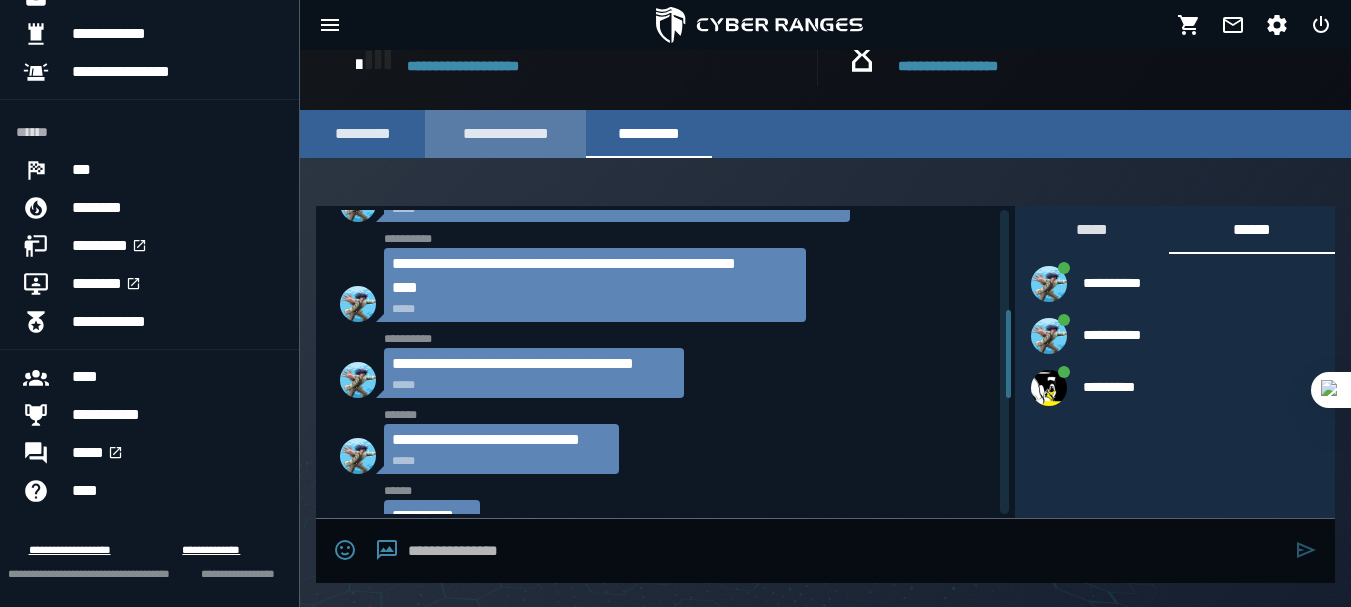click on "**********" at bounding box center (505, 134) 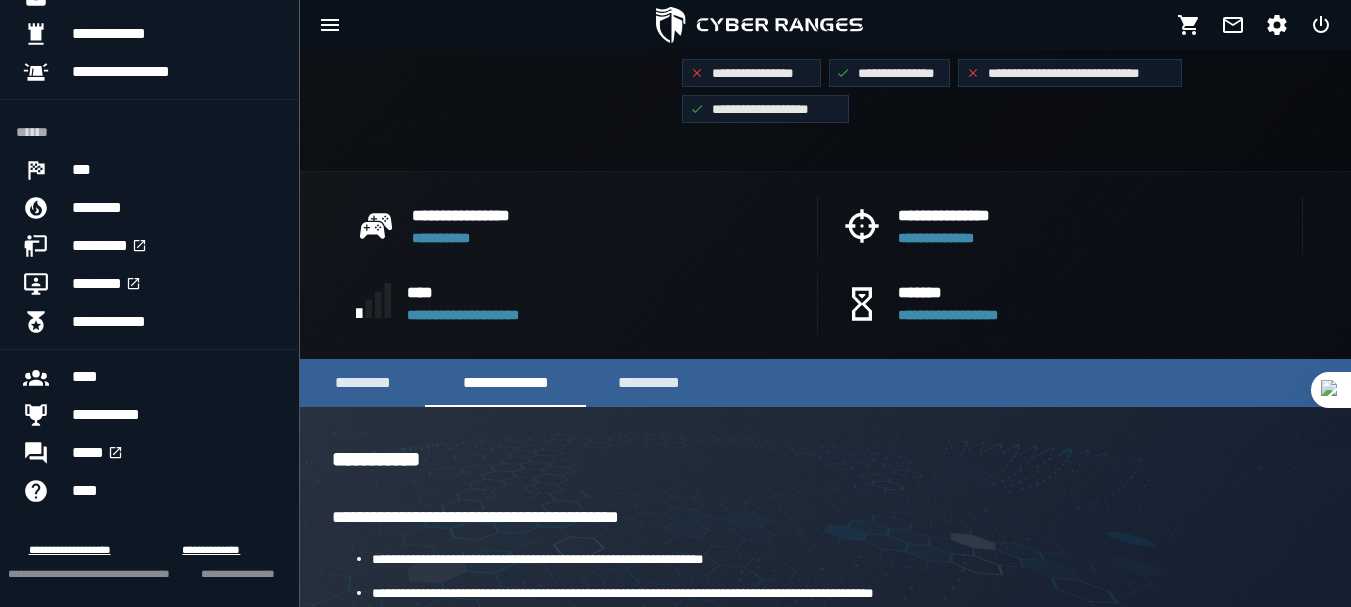 scroll, scrollTop: 383, scrollLeft: 0, axis: vertical 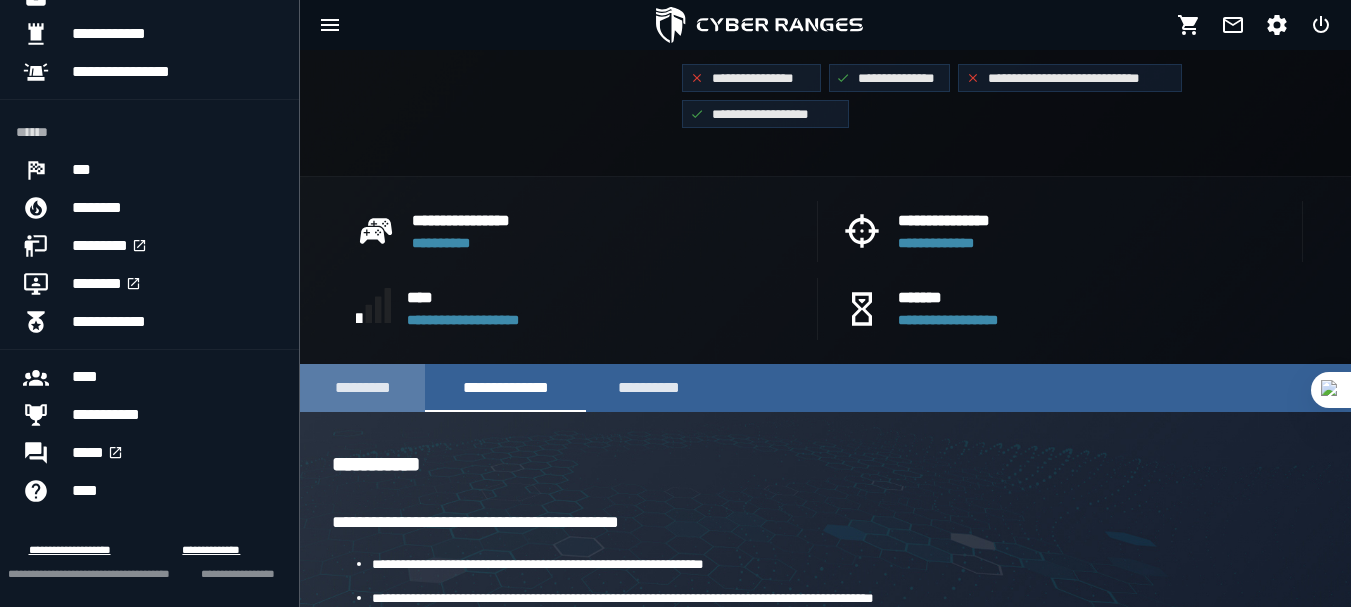 click on "*********" at bounding box center (362, 388) 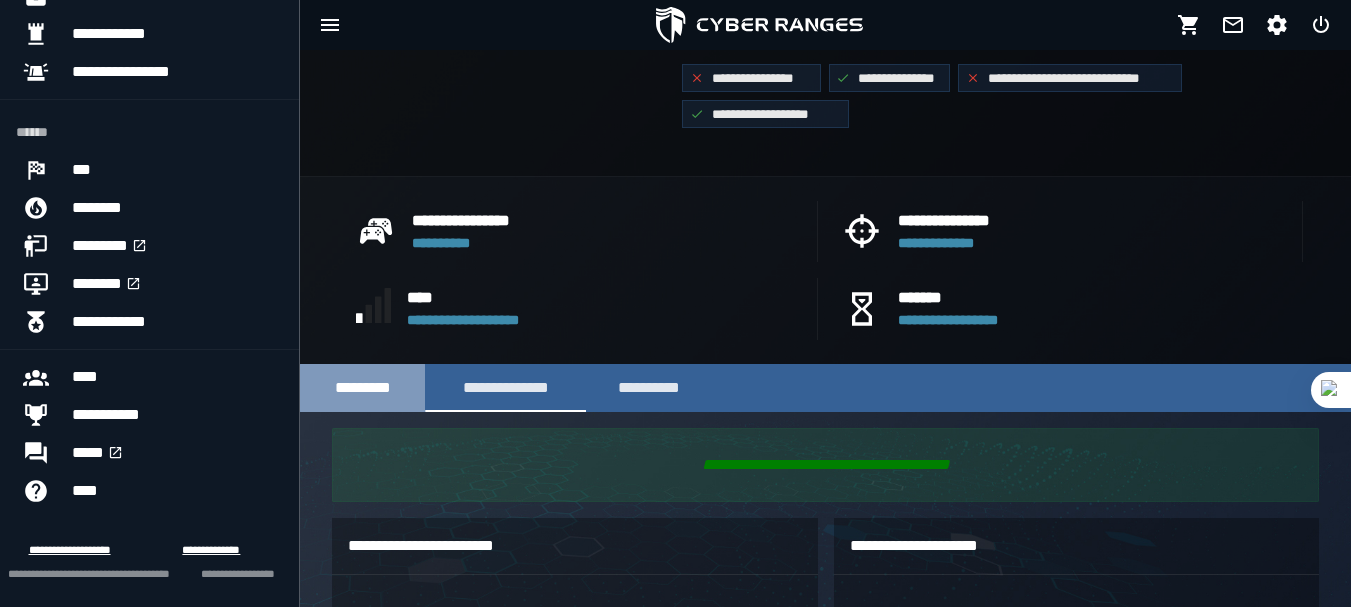 click on "*********" at bounding box center [362, 388] 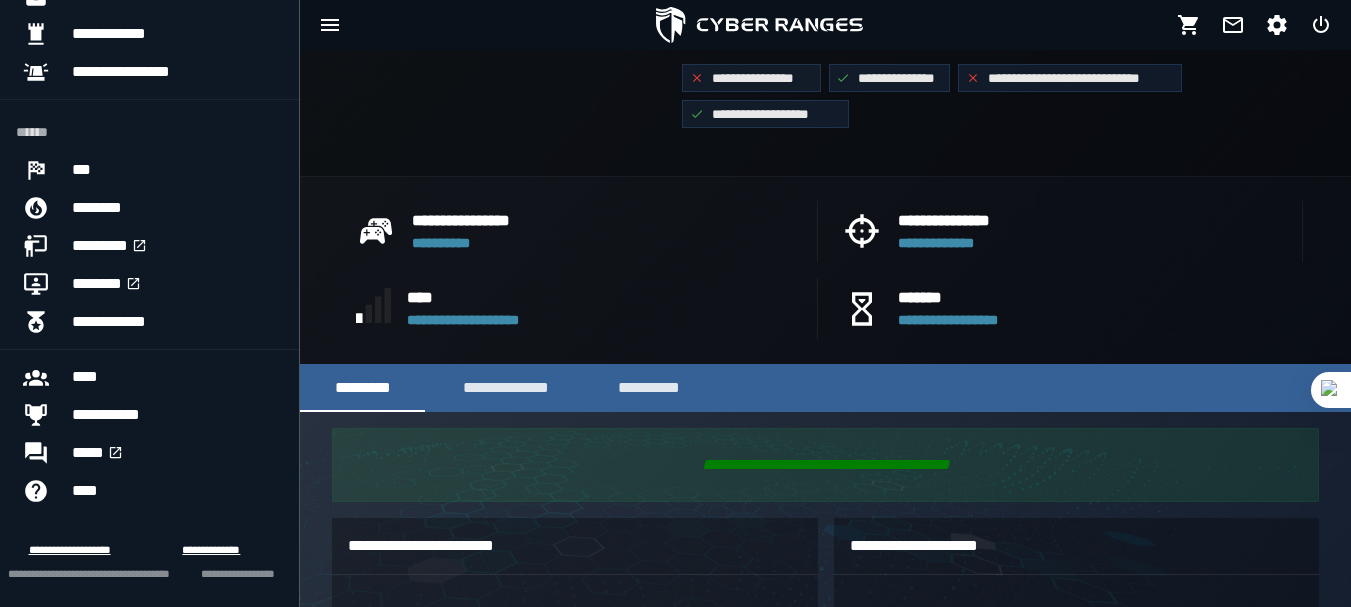 scroll, scrollTop: 83, scrollLeft: 0, axis: vertical 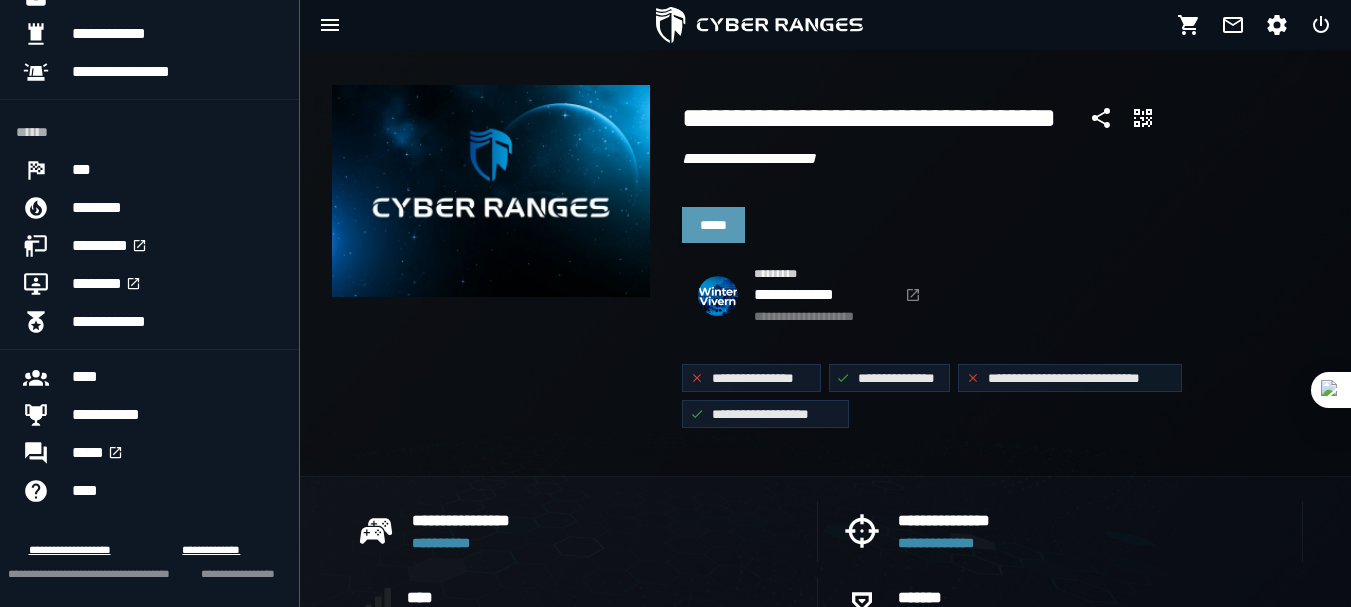 click on "*****" at bounding box center (713, 225) 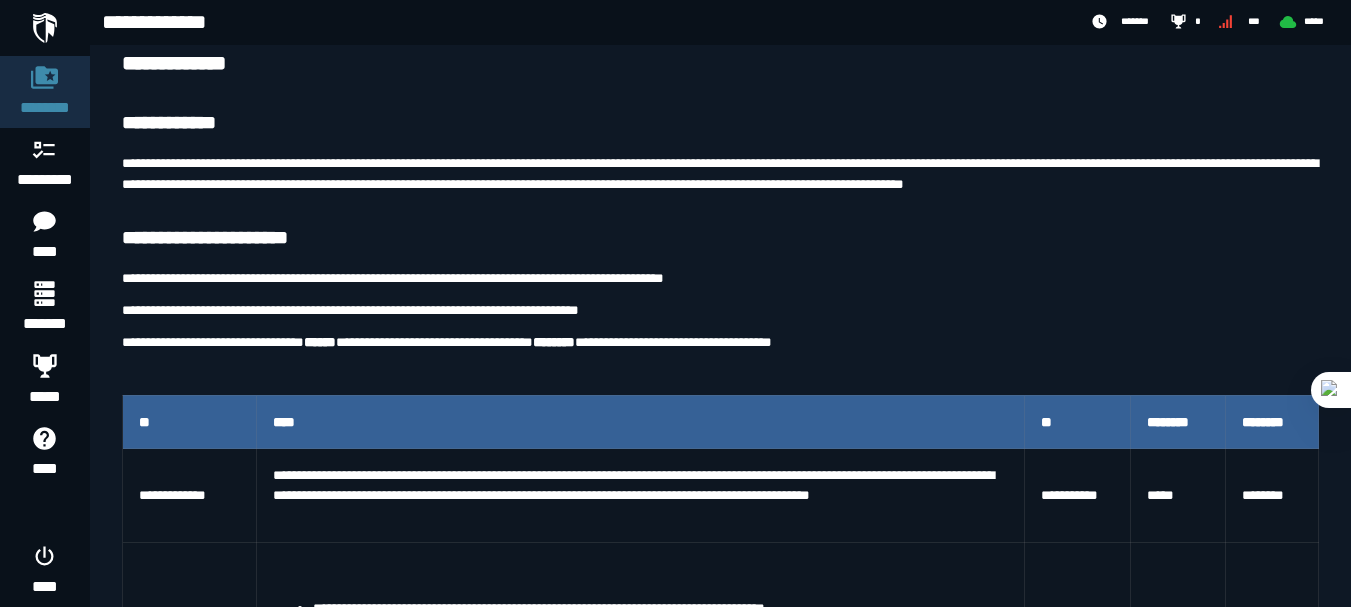 scroll, scrollTop: 0, scrollLeft: 0, axis: both 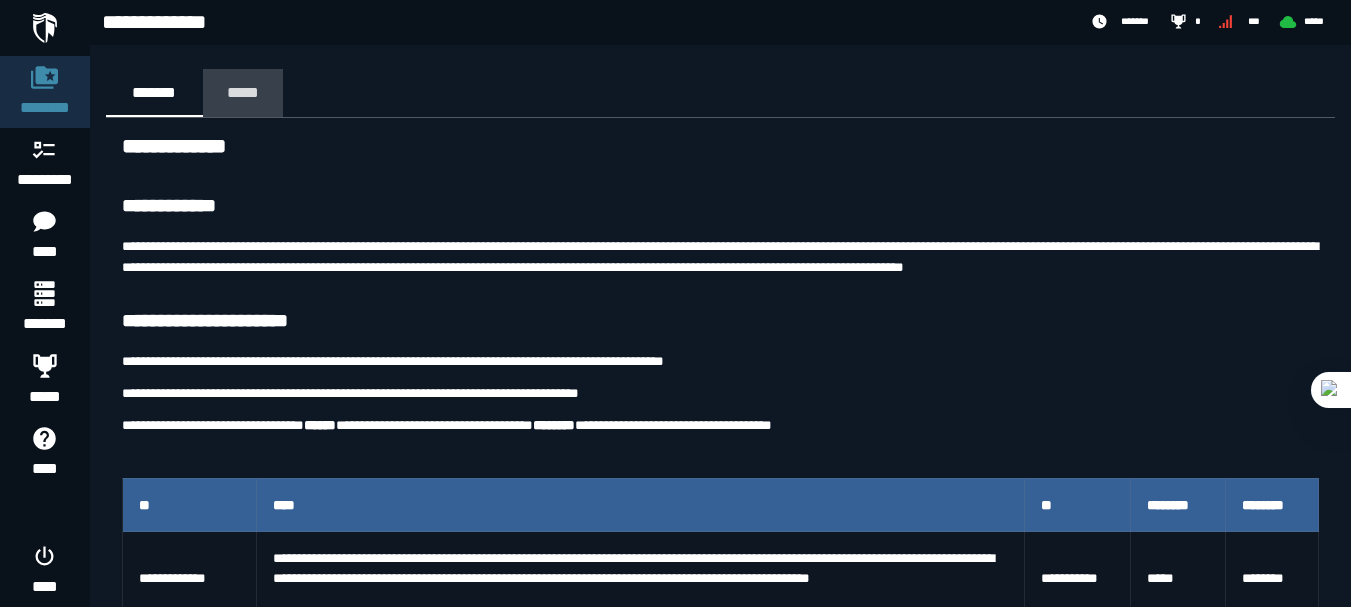 click on "*****" at bounding box center [243, 92] 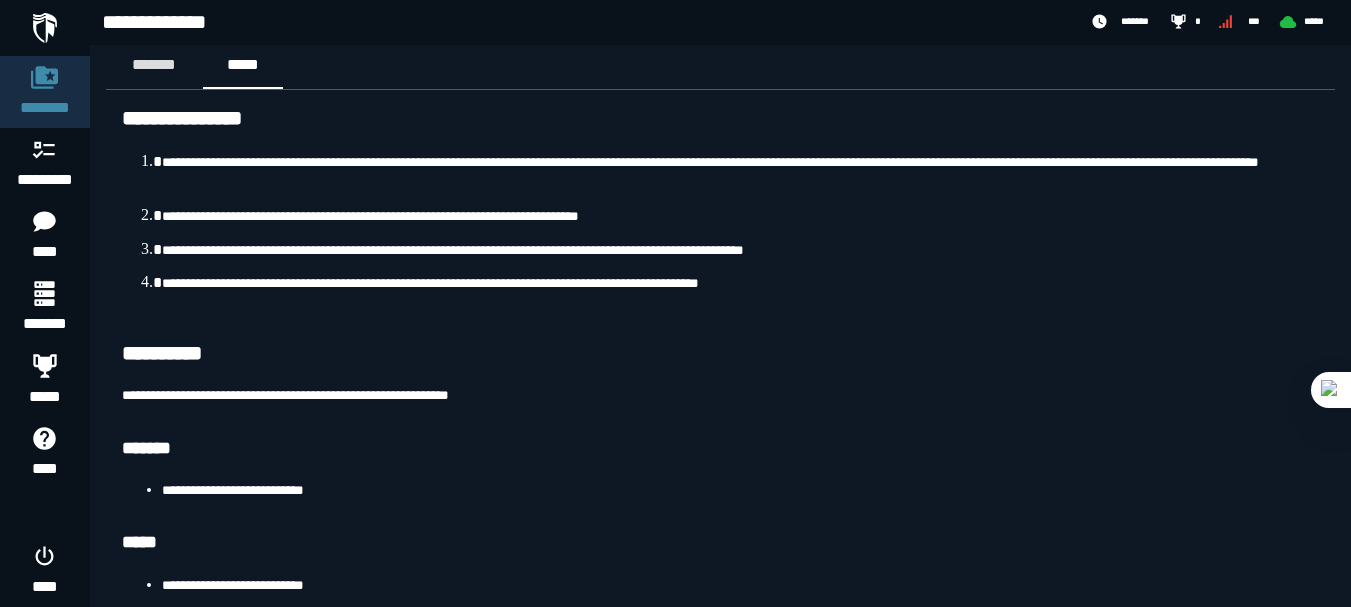 scroll, scrollTop: 0, scrollLeft: 0, axis: both 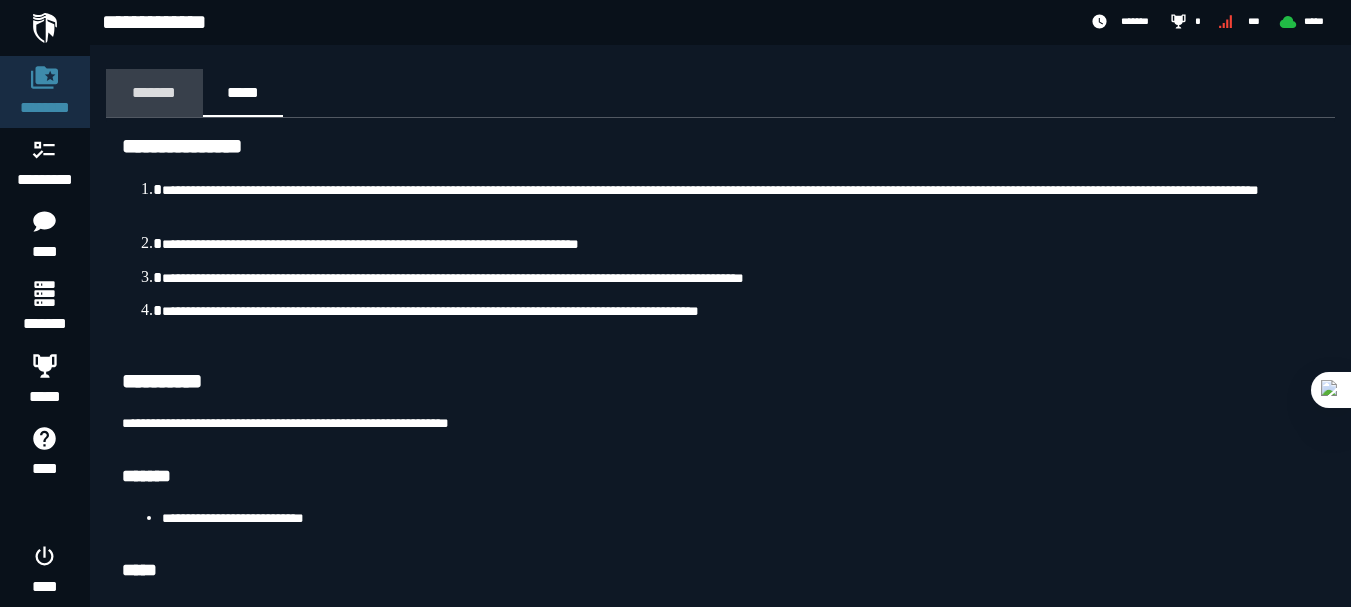 click on "*******" at bounding box center (154, 92) 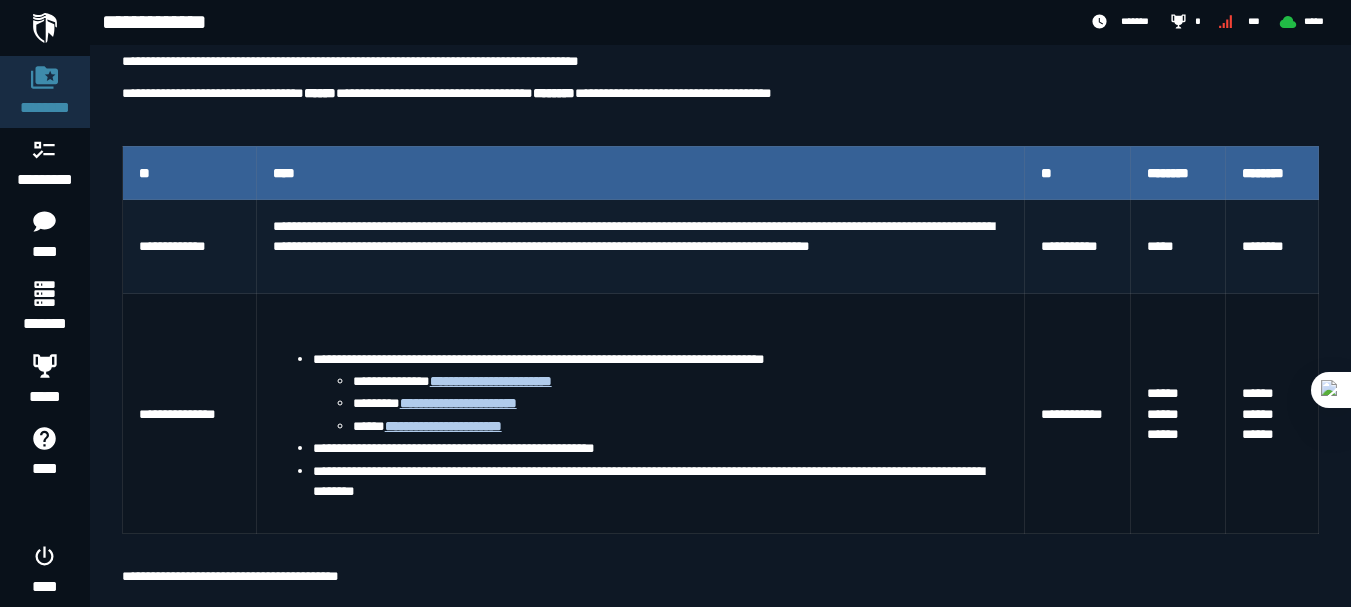 scroll, scrollTop: 300, scrollLeft: 0, axis: vertical 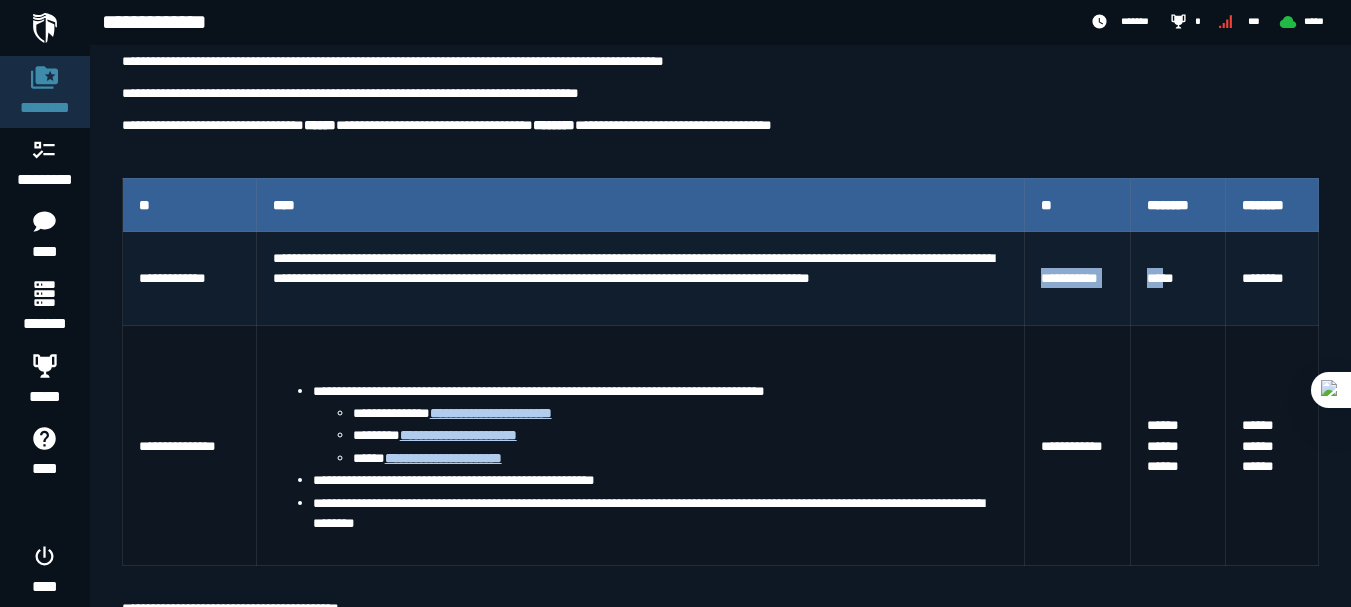drag, startPoint x: 1042, startPoint y: 271, endPoint x: 1149, endPoint y: 279, distance: 107.298645 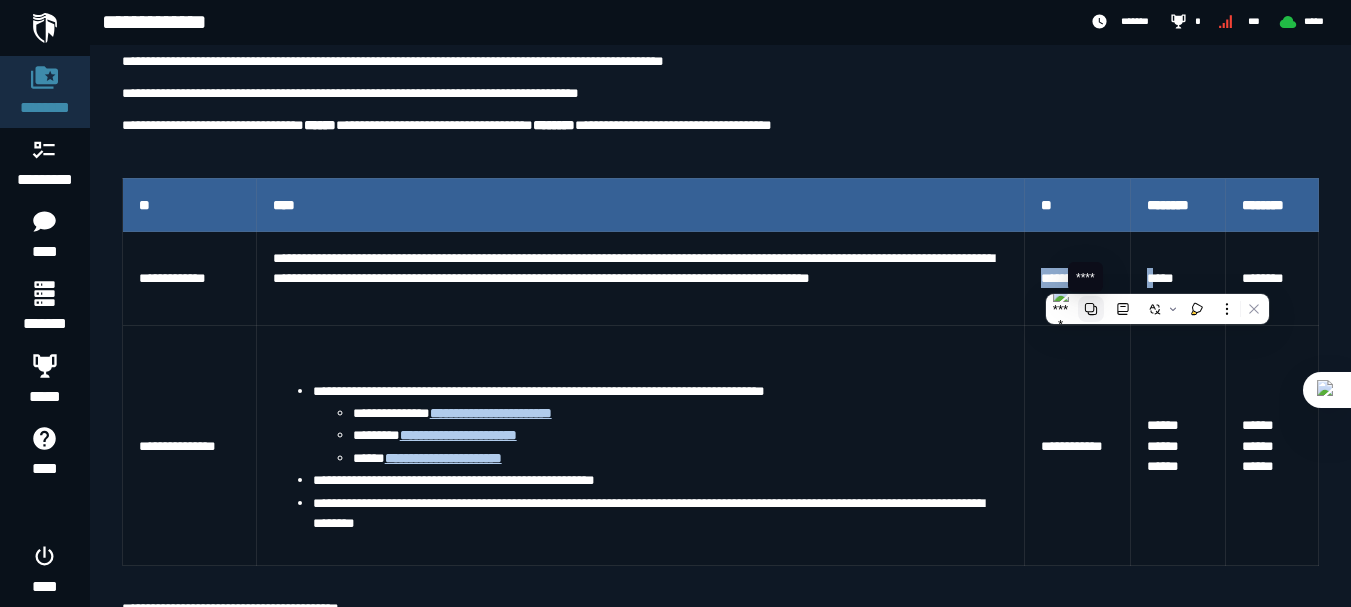 click 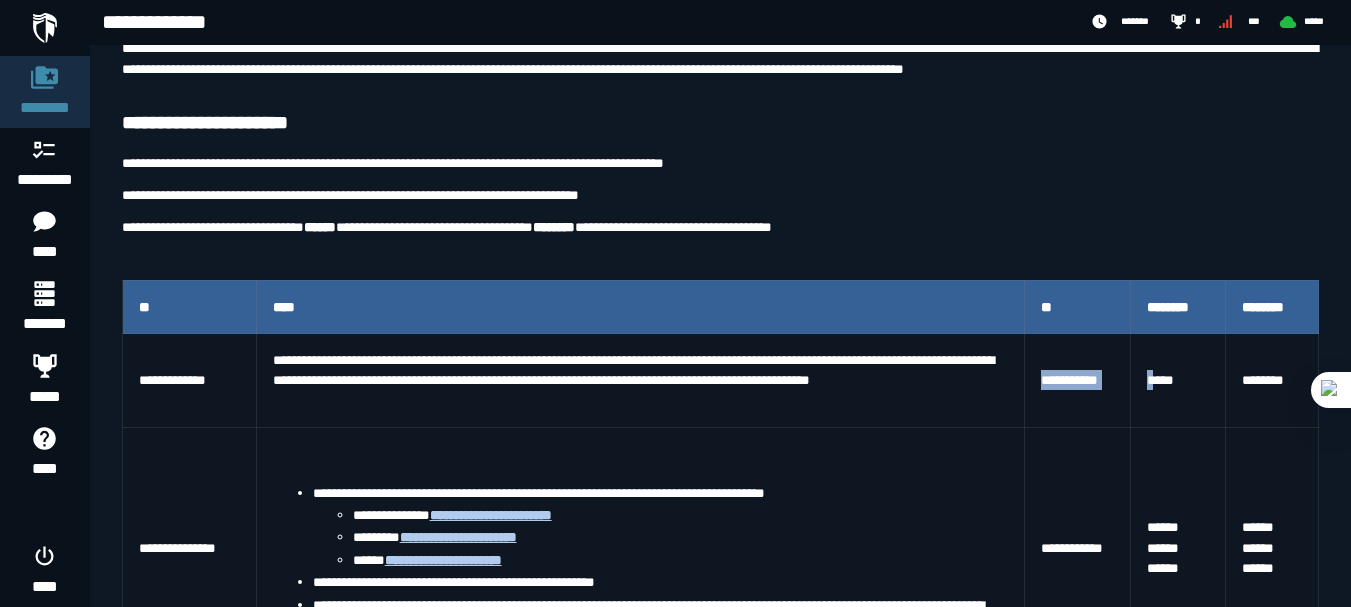 scroll, scrollTop: 0, scrollLeft: 0, axis: both 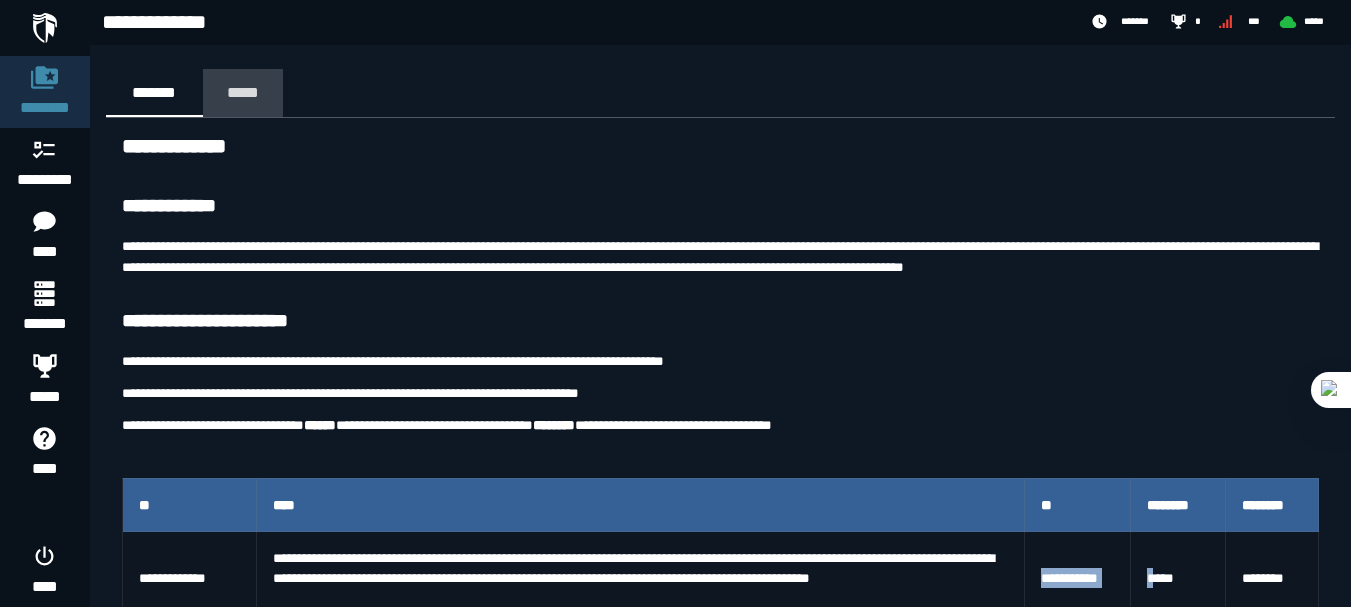 click on "*****" at bounding box center [243, 92] 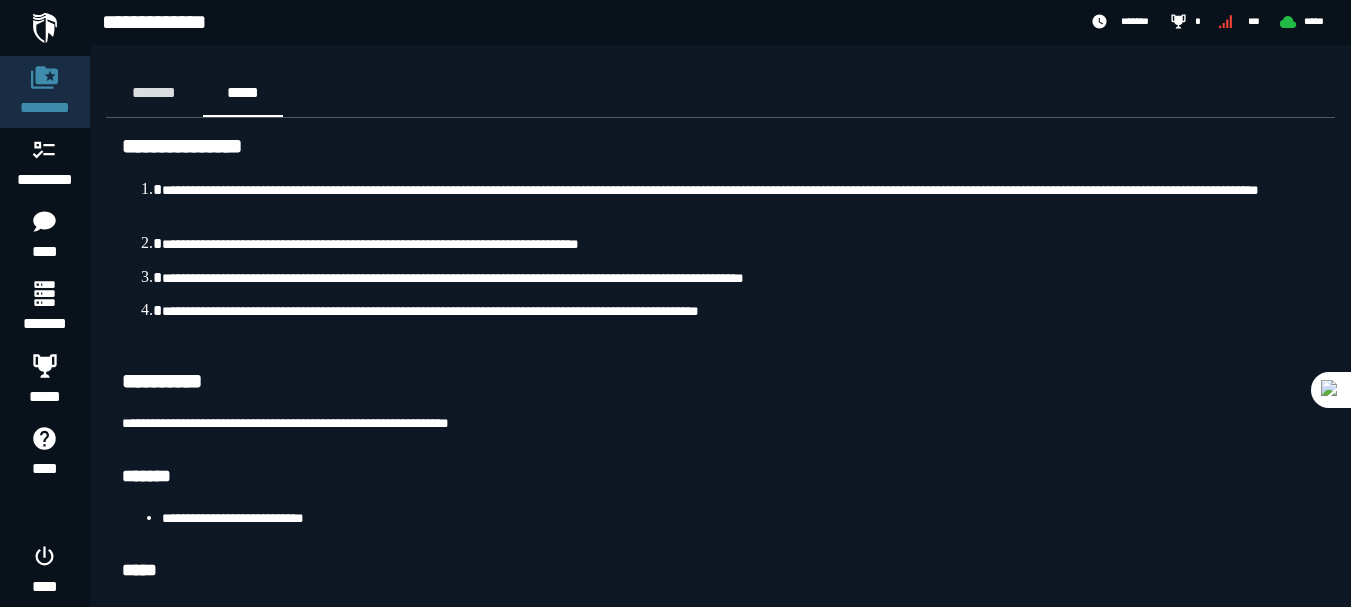 scroll, scrollTop: 80, scrollLeft: 0, axis: vertical 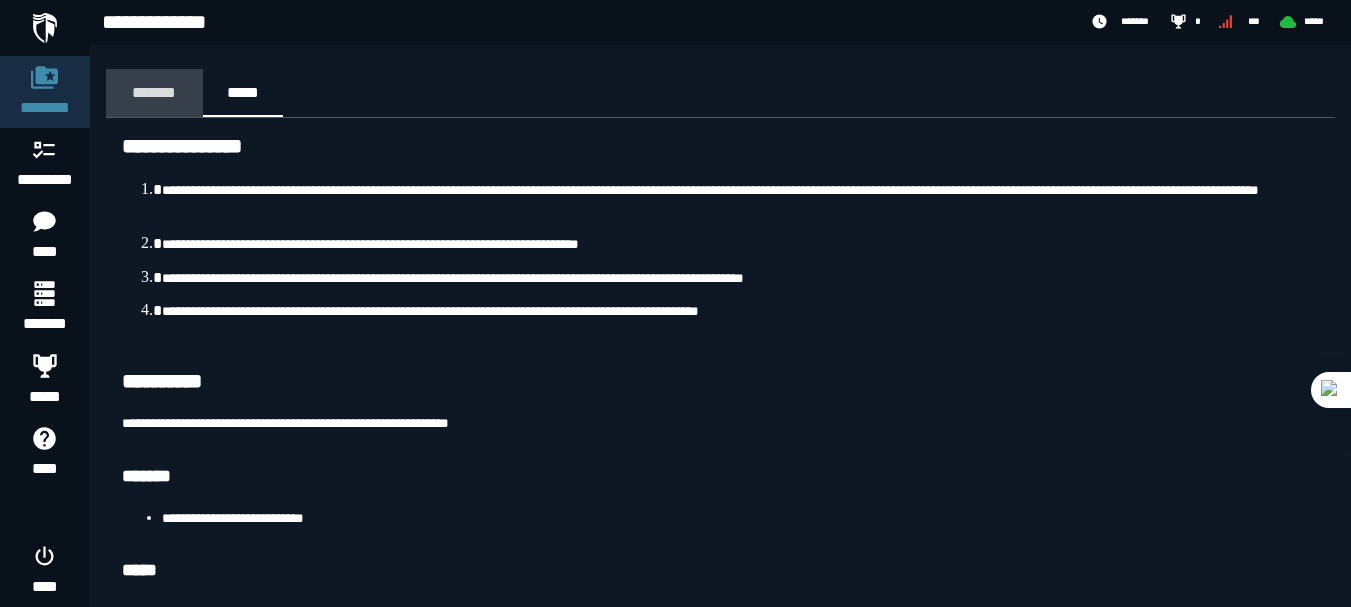 click on "*******" at bounding box center [154, 92] 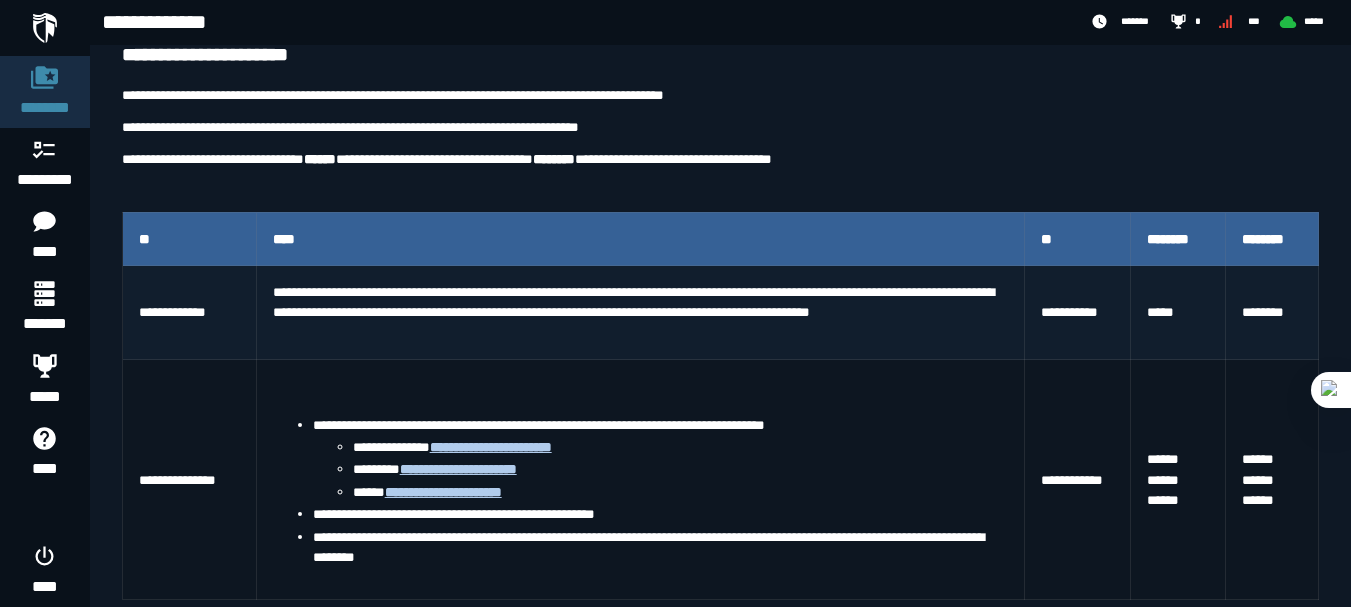scroll, scrollTop: 300, scrollLeft: 0, axis: vertical 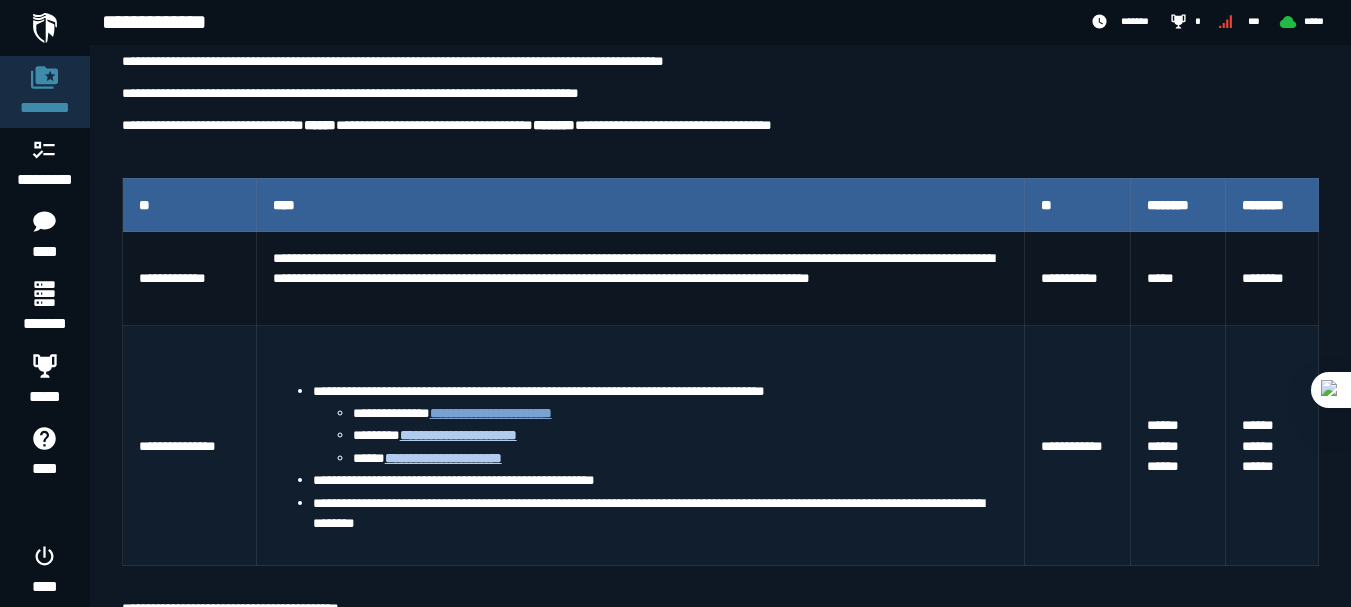 click on "**********" at bounding box center [491, 413] 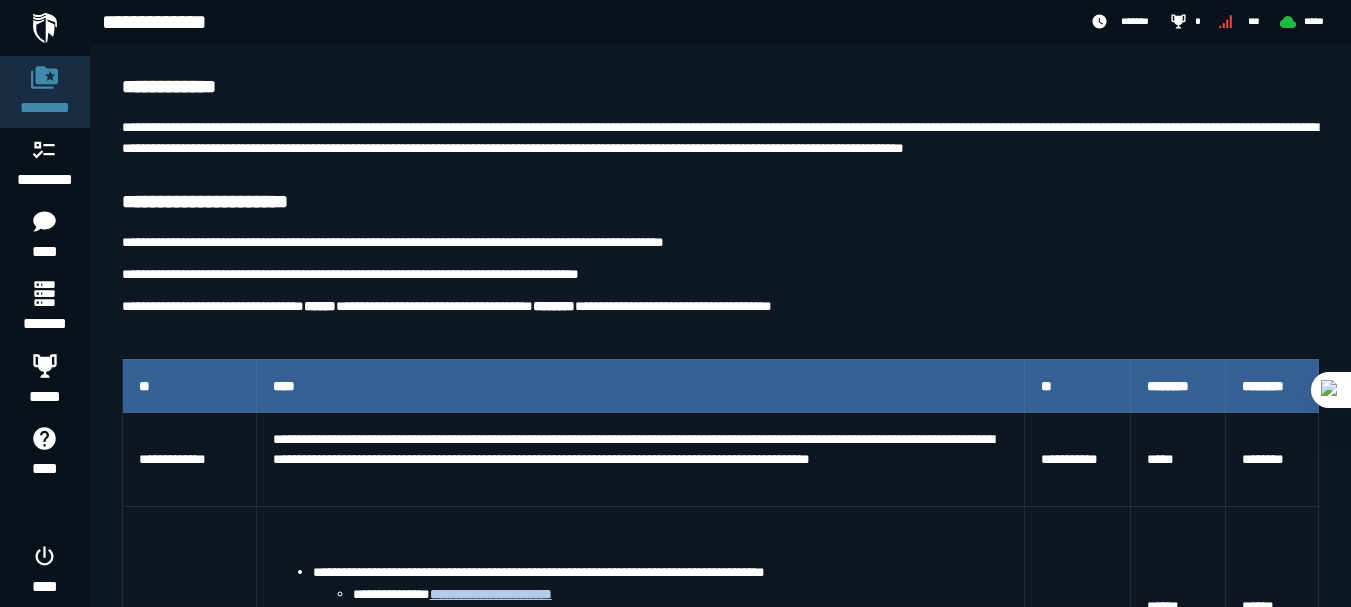 scroll, scrollTop: 0, scrollLeft: 0, axis: both 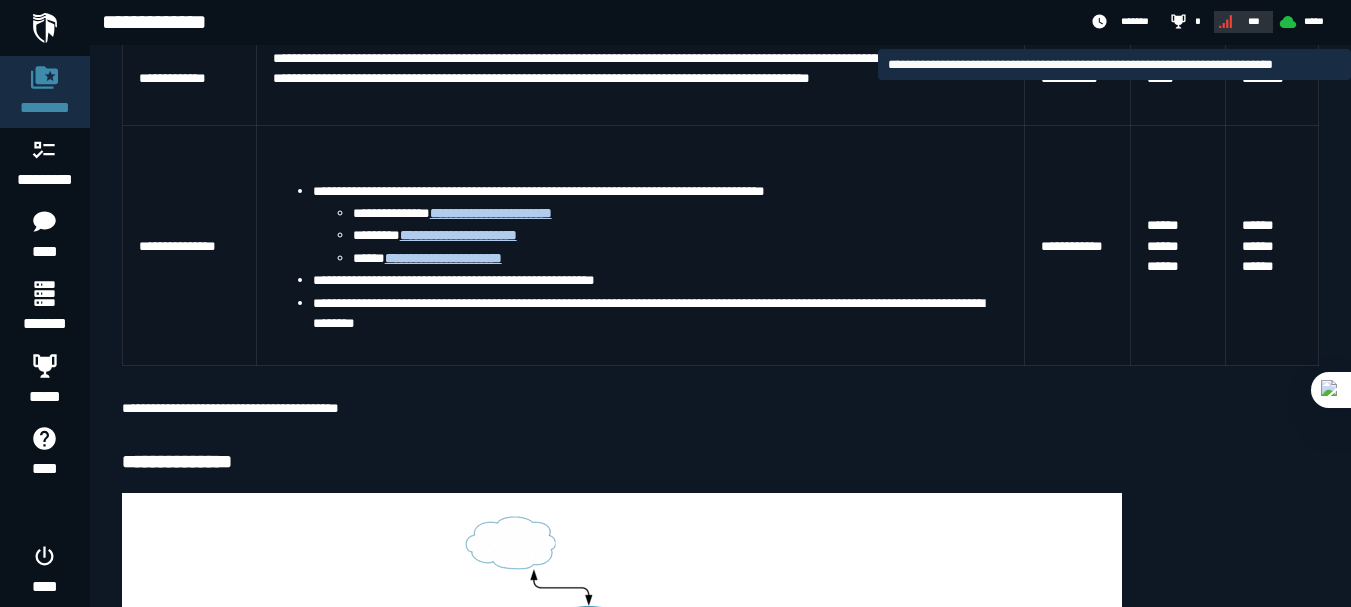 click on "***" at bounding box center [1241, 21] 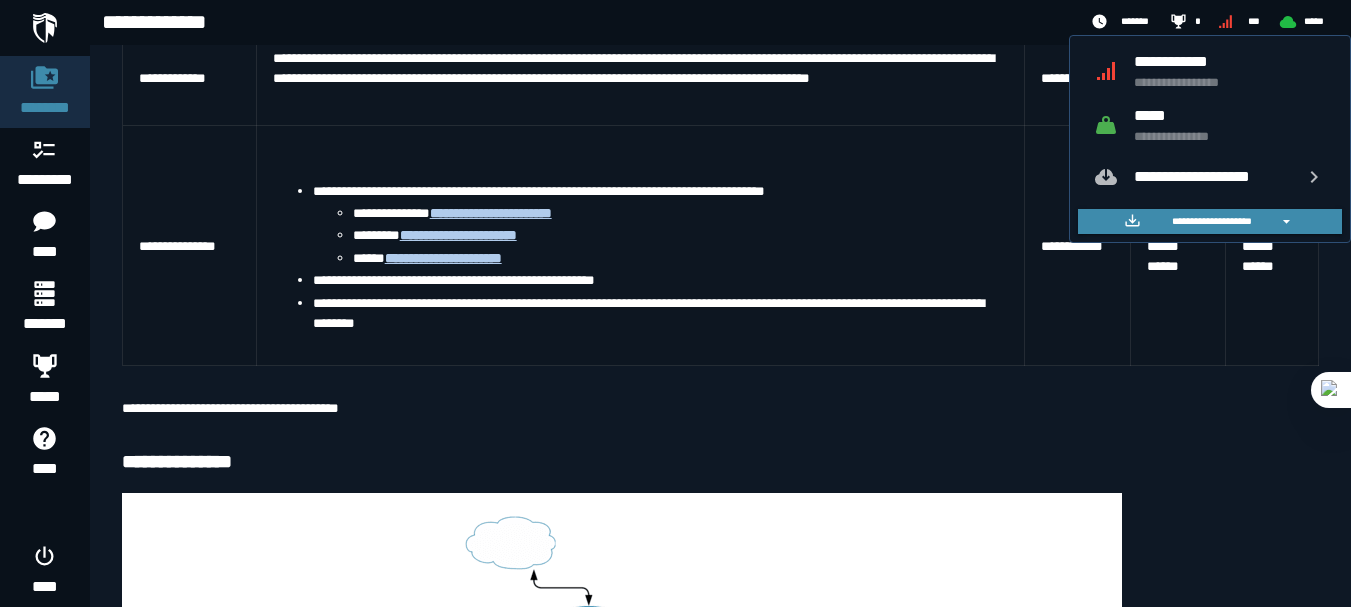 click on "**********" at bounding box center [720, 542] 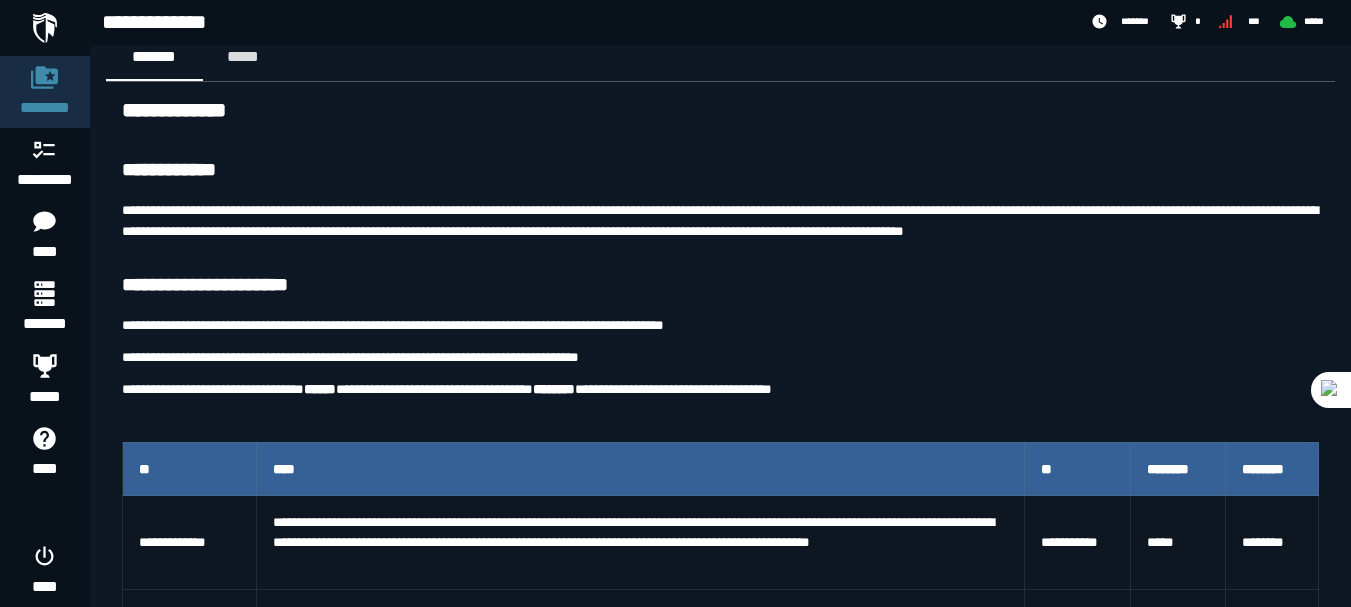 scroll, scrollTop: 0, scrollLeft: 0, axis: both 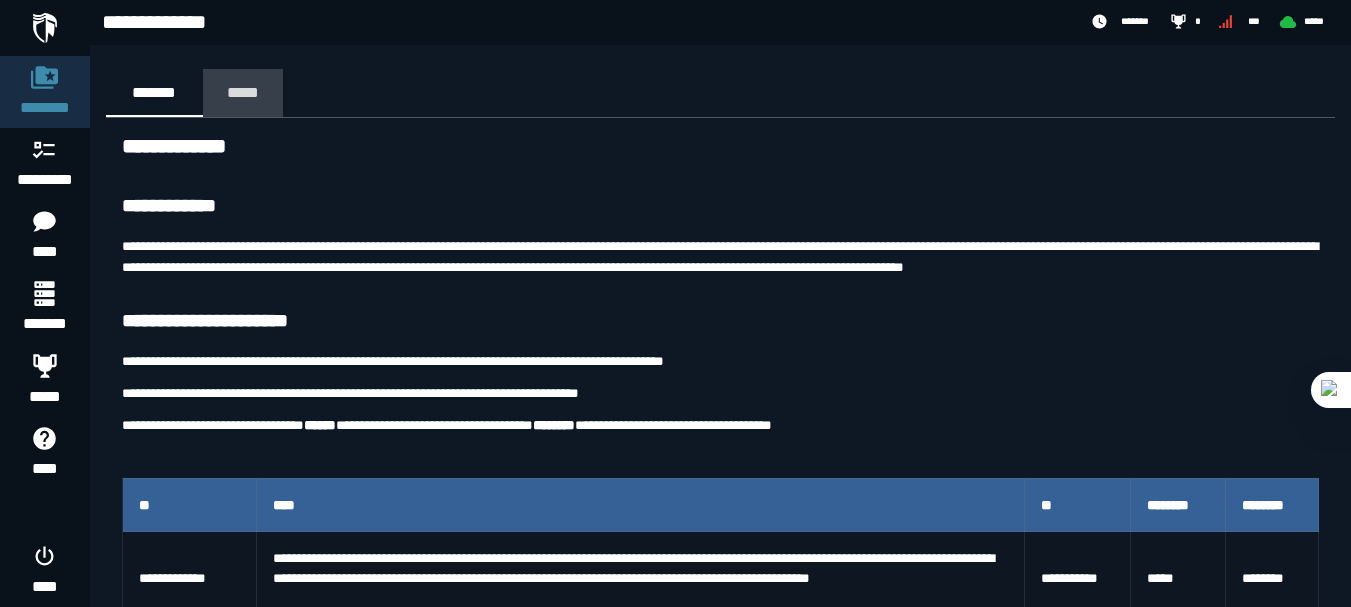 click on "*****" at bounding box center [243, 92] 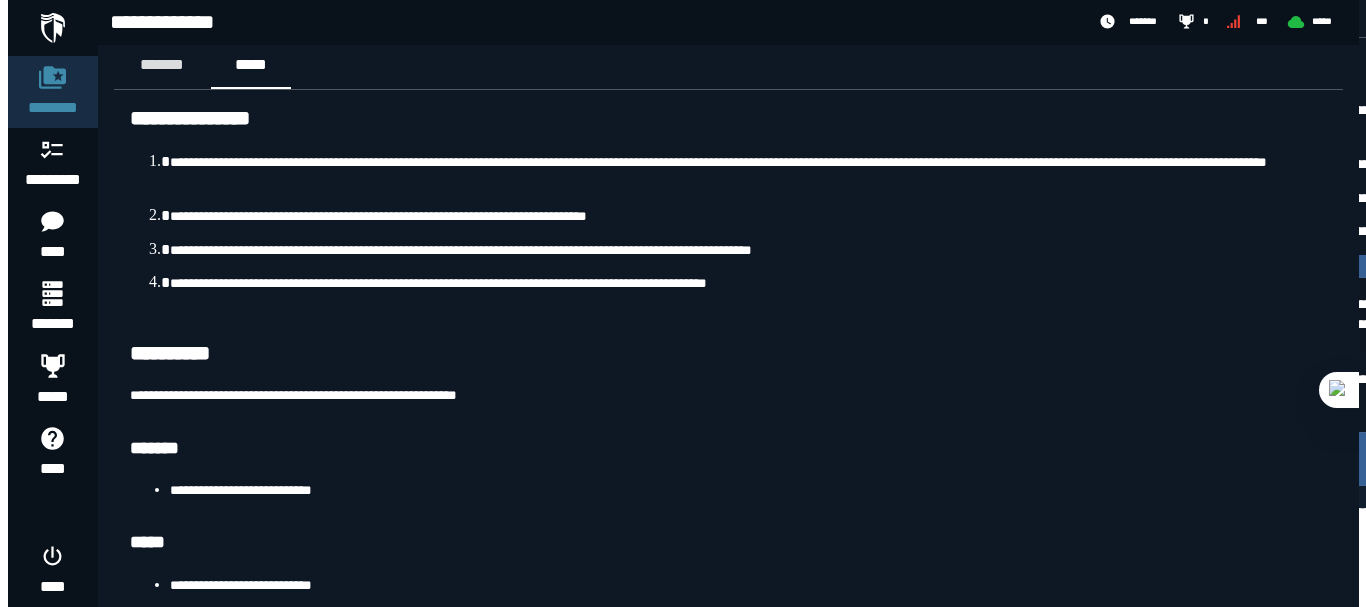 scroll, scrollTop: 0, scrollLeft: 0, axis: both 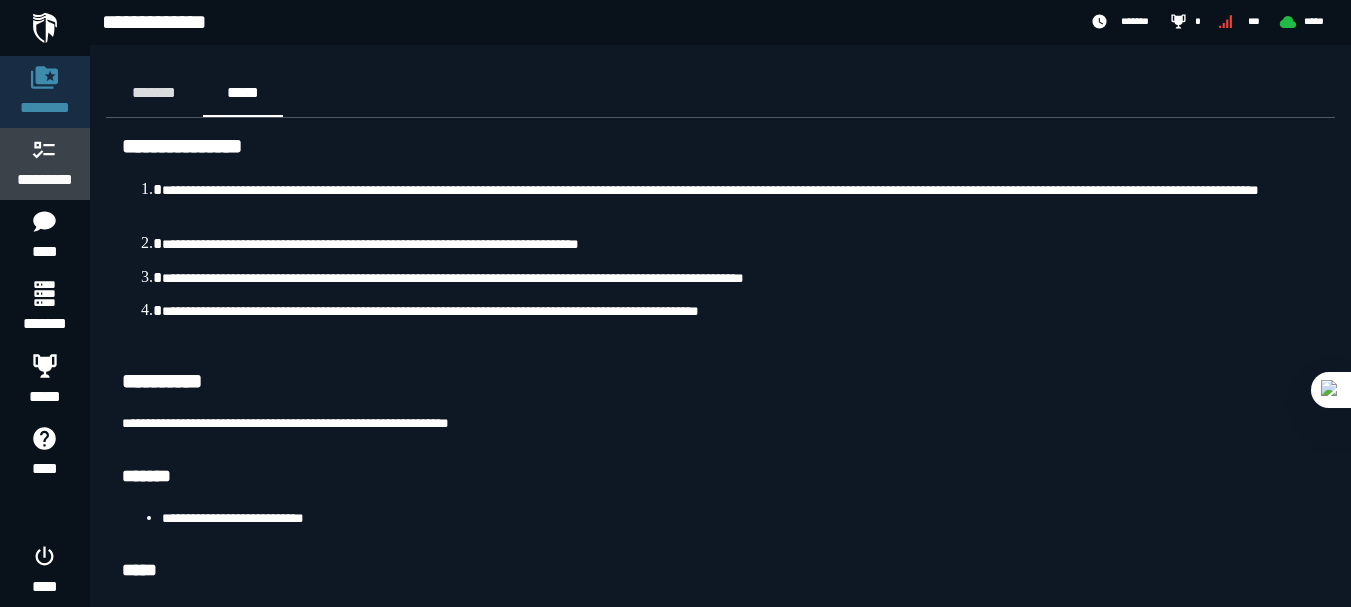 click 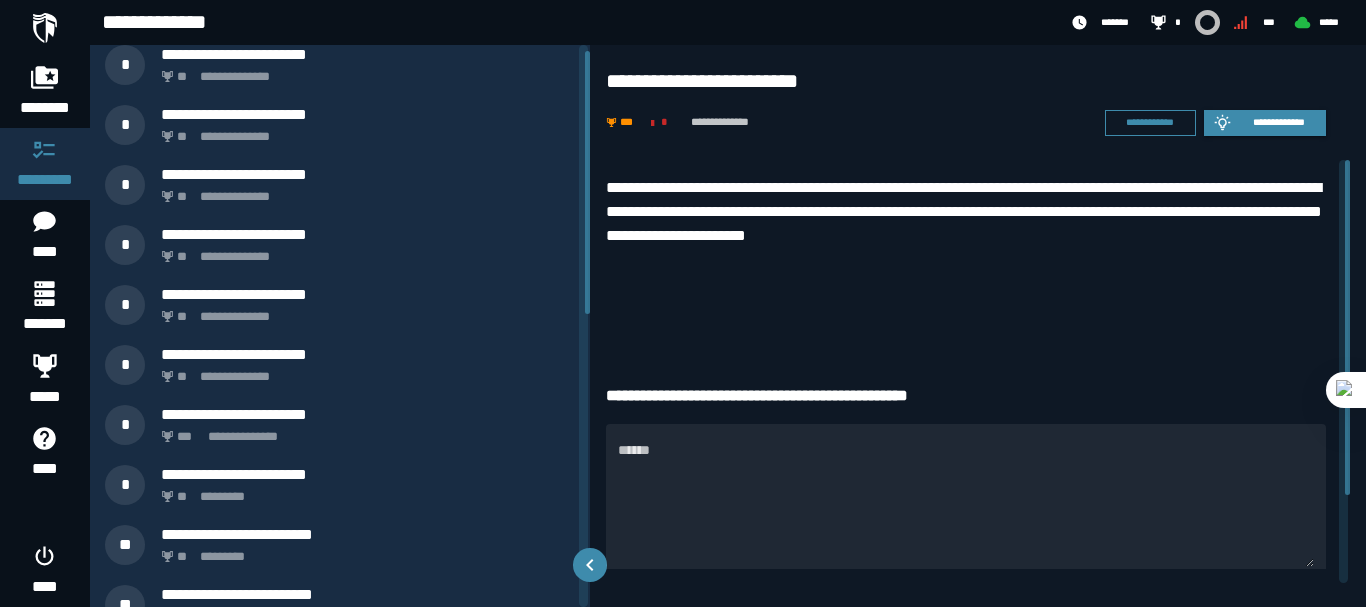 scroll, scrollTop: 0, scrollLeft: 0, axis: both 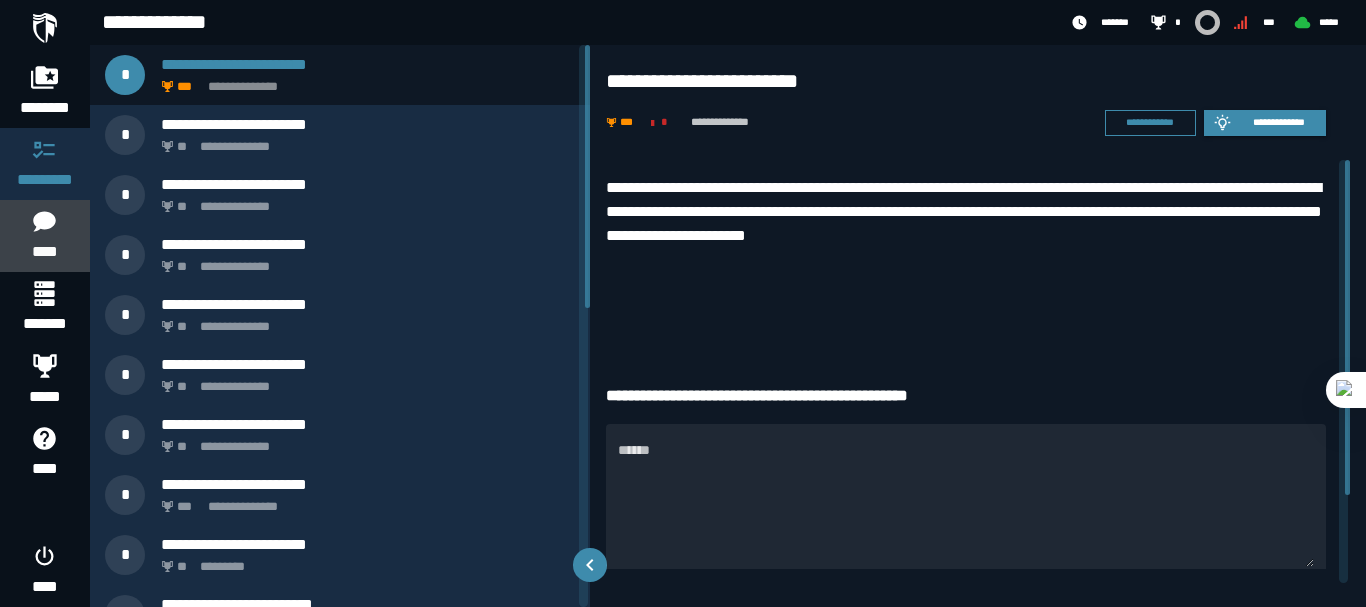 click on "****" at bounding box center (44, 252) 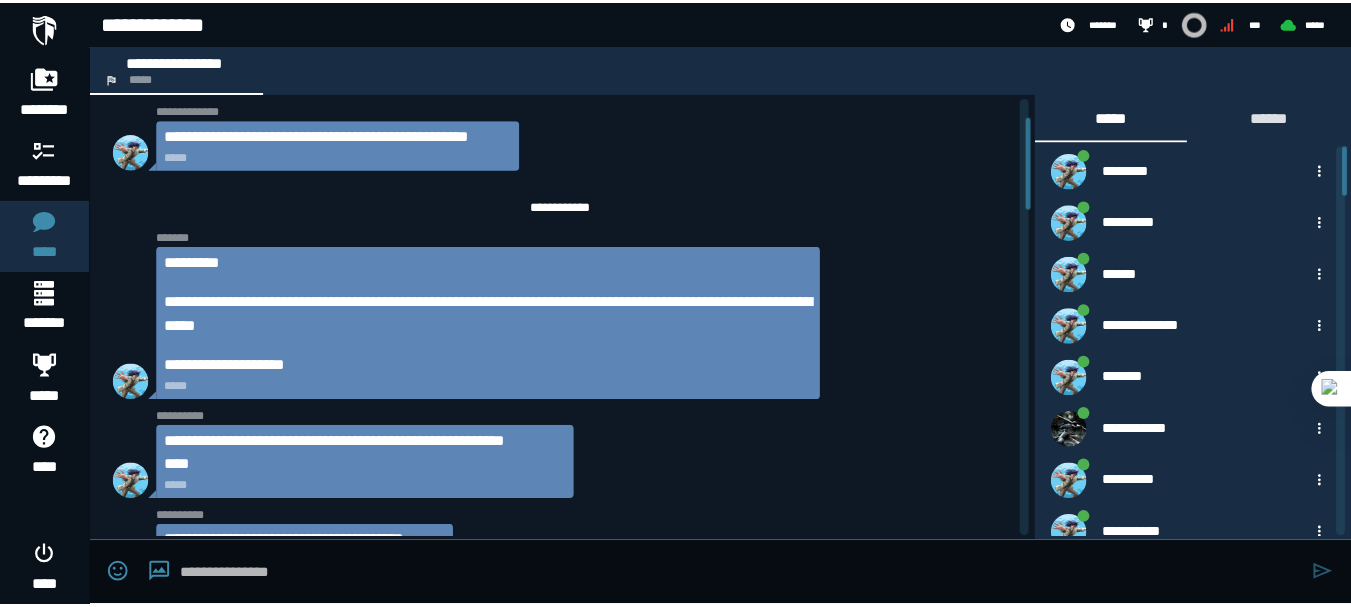 scroll, scrollTop: 152, scrollLeft: 0, axis: vertical 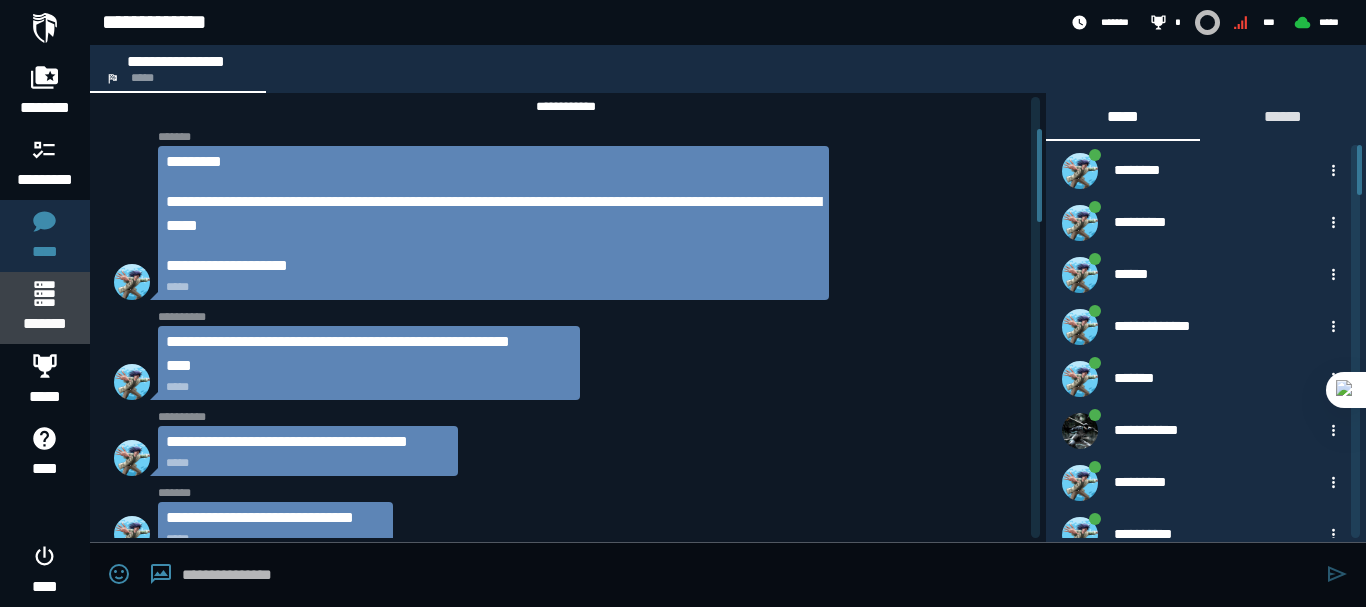 click at bounding box center [44, 293] 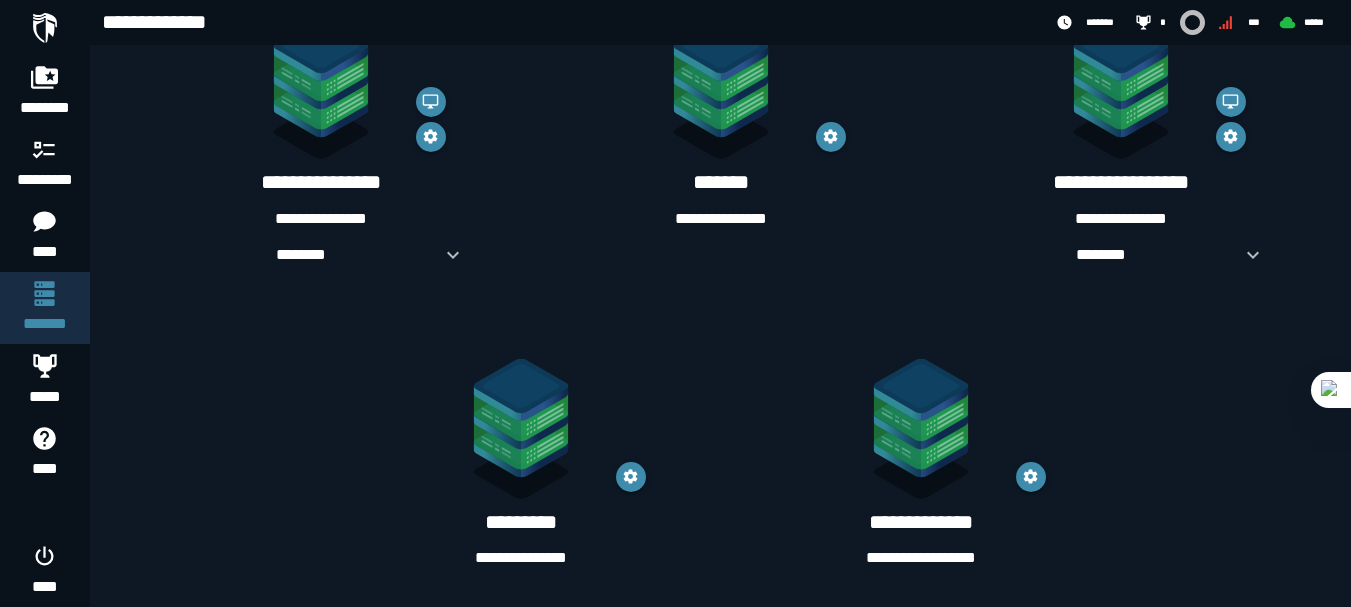 scroll, scrollTop: 432, scrollLeft: 0, axis: vertical 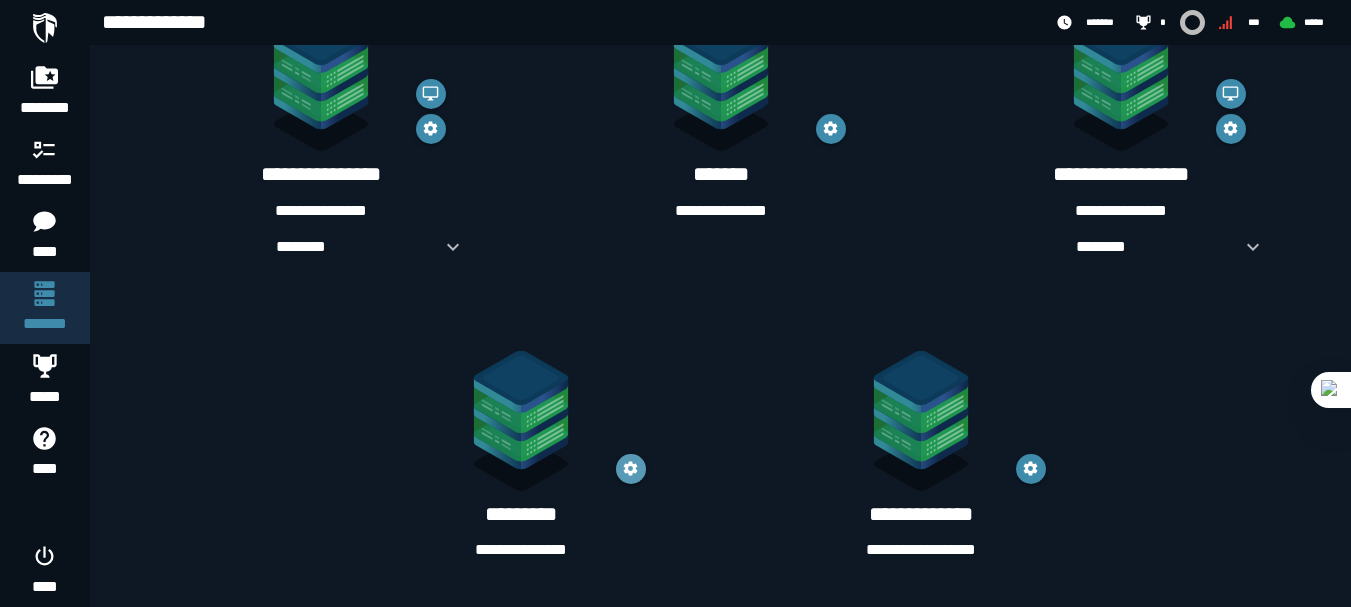 click 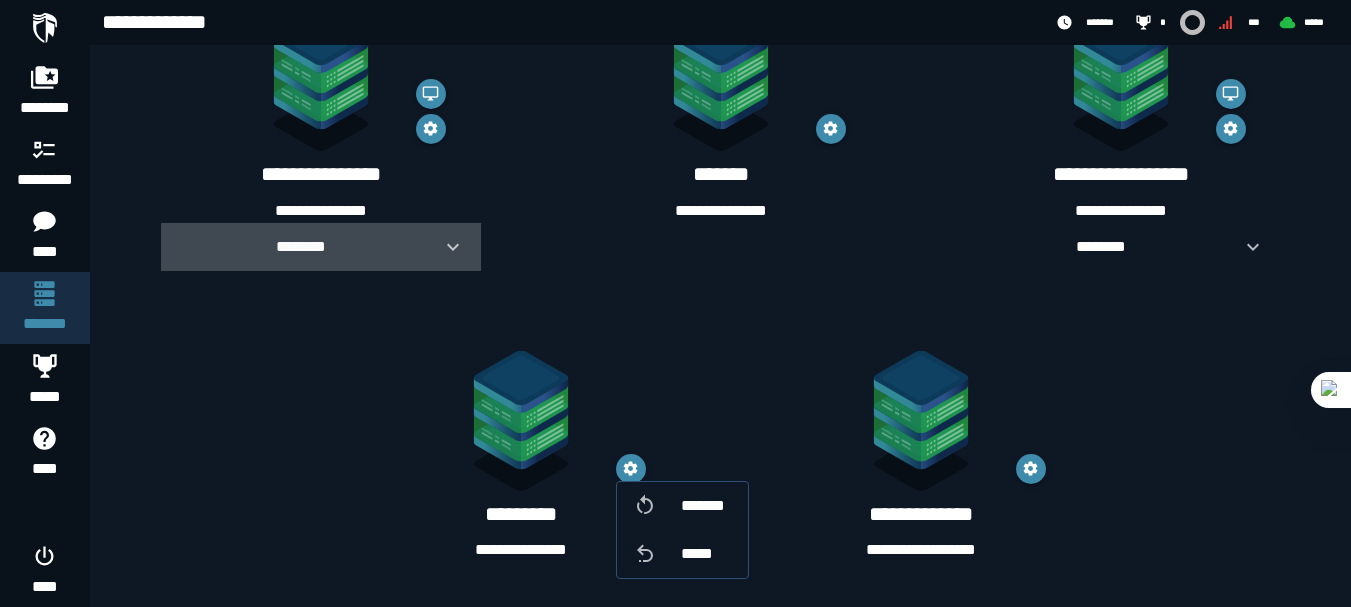click 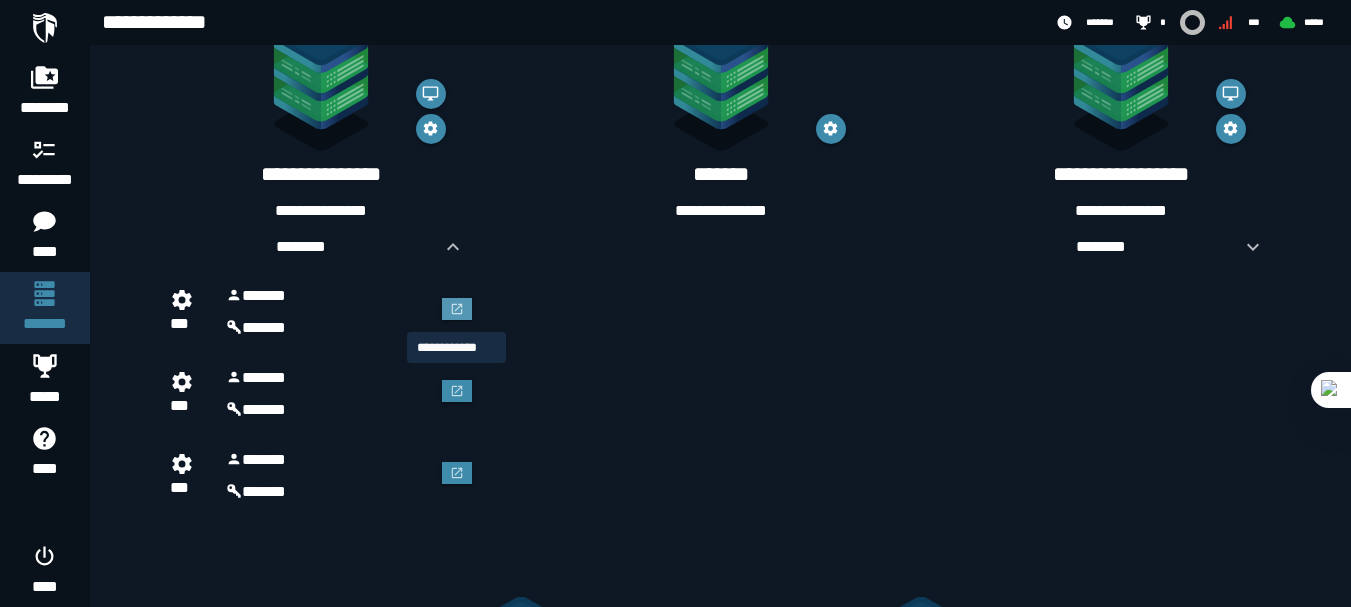 click 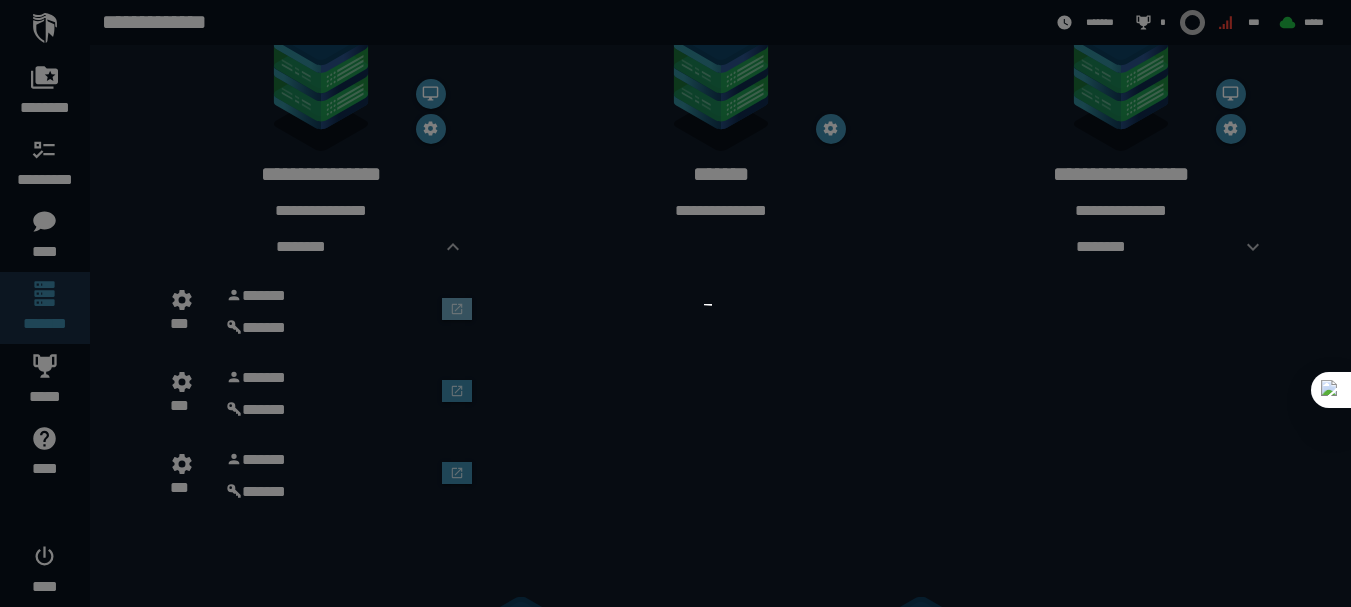 scroll, scrollTop: 0, scrollLeft: 0, axis: both 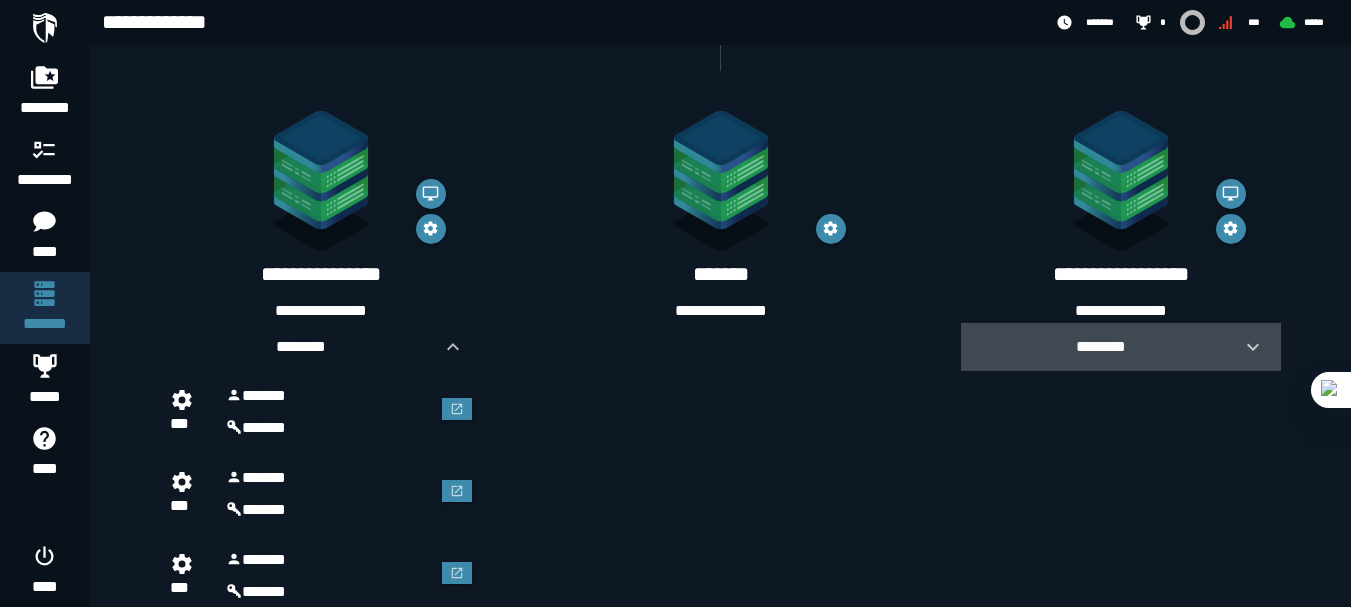 click 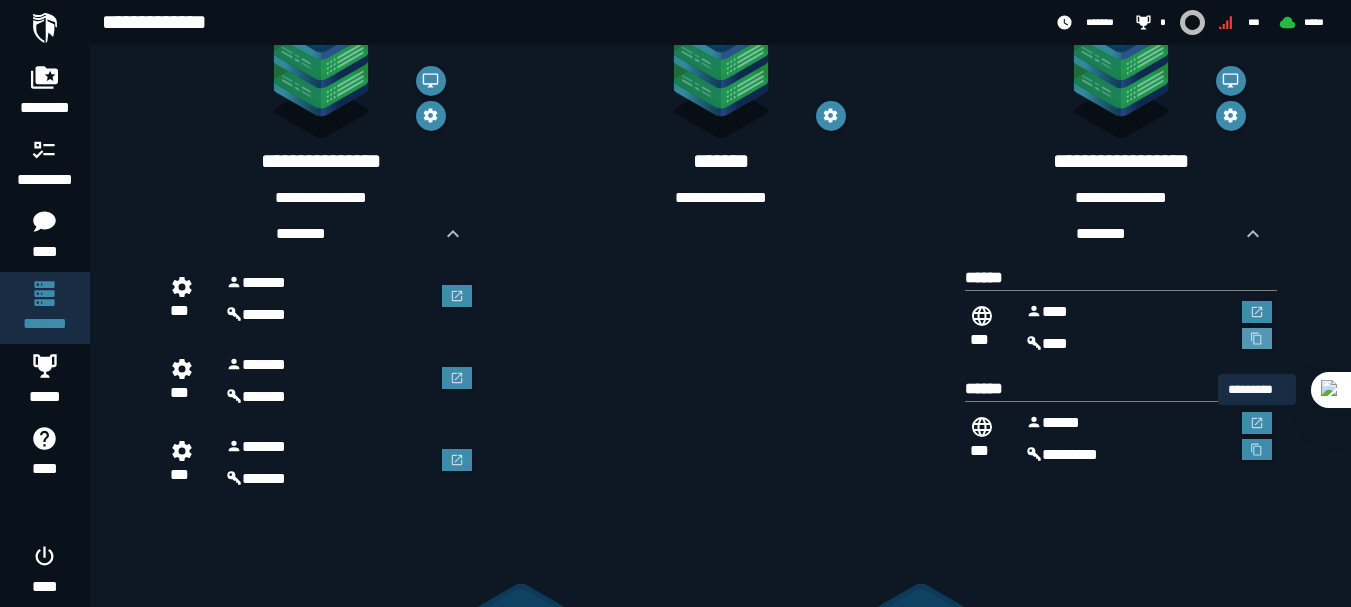 scroll, scrollTop: 532, scrollLeft: 0, axis: vertical 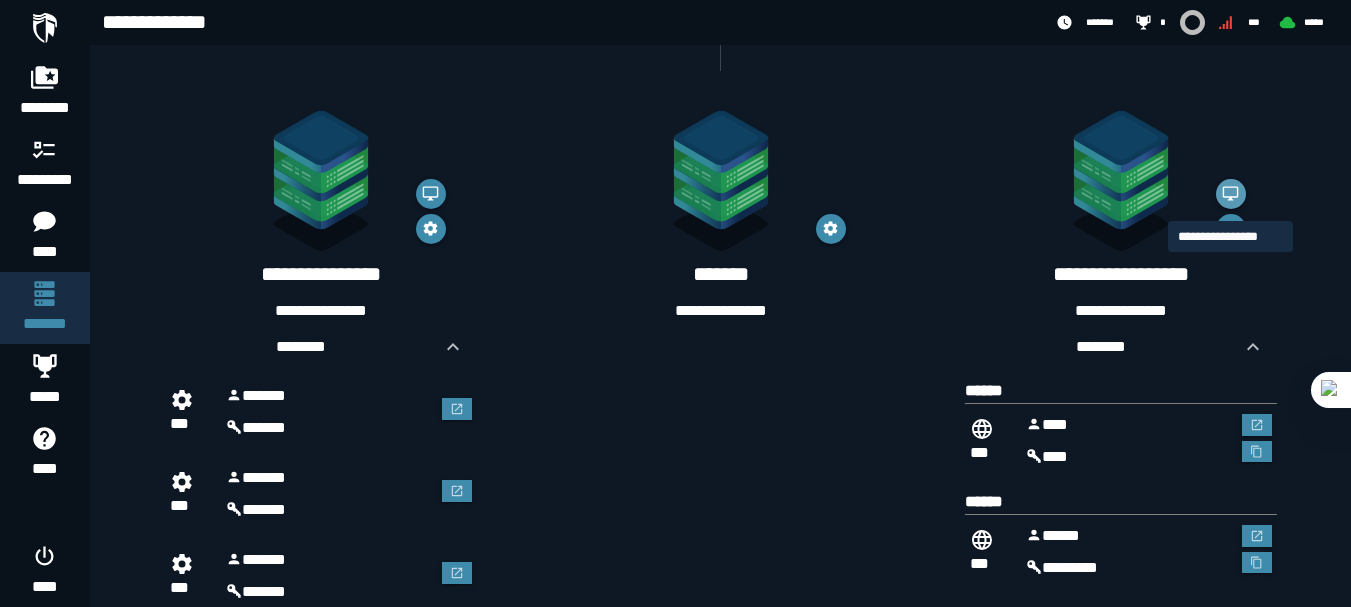 click 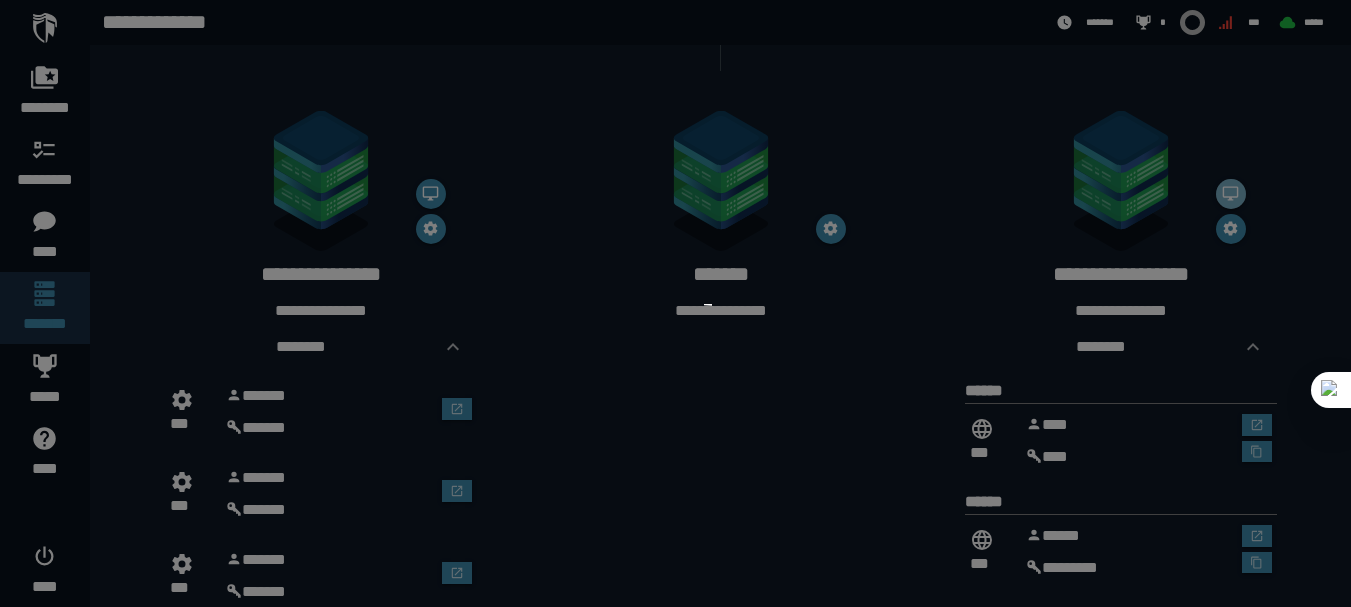 scroll, scrollTop: 0, scrollLeft: 0, axis: both 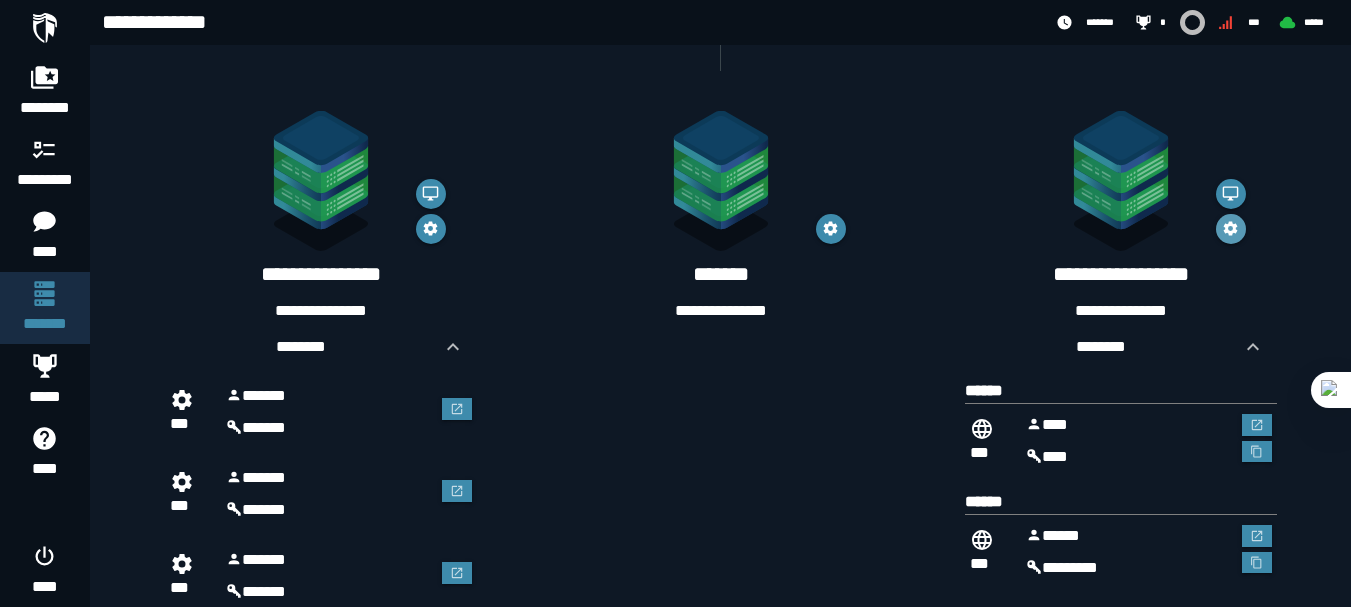 click 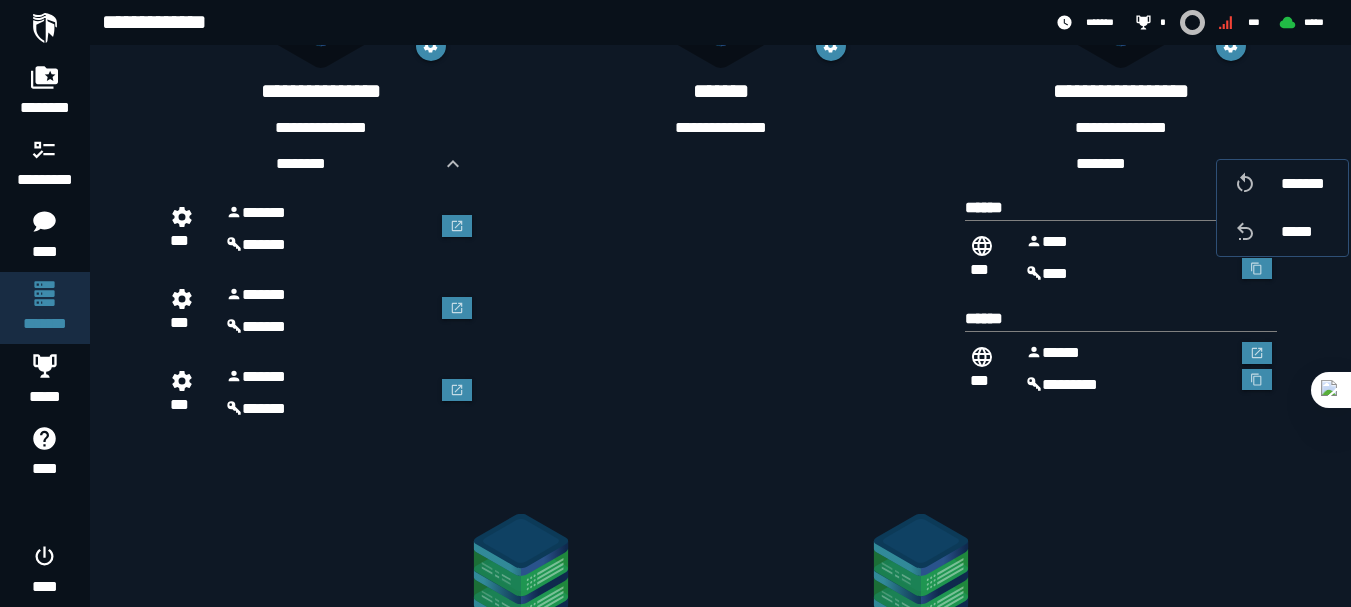 scroll, scrollTop: 532, scrollLeft: 0, axis: vertical 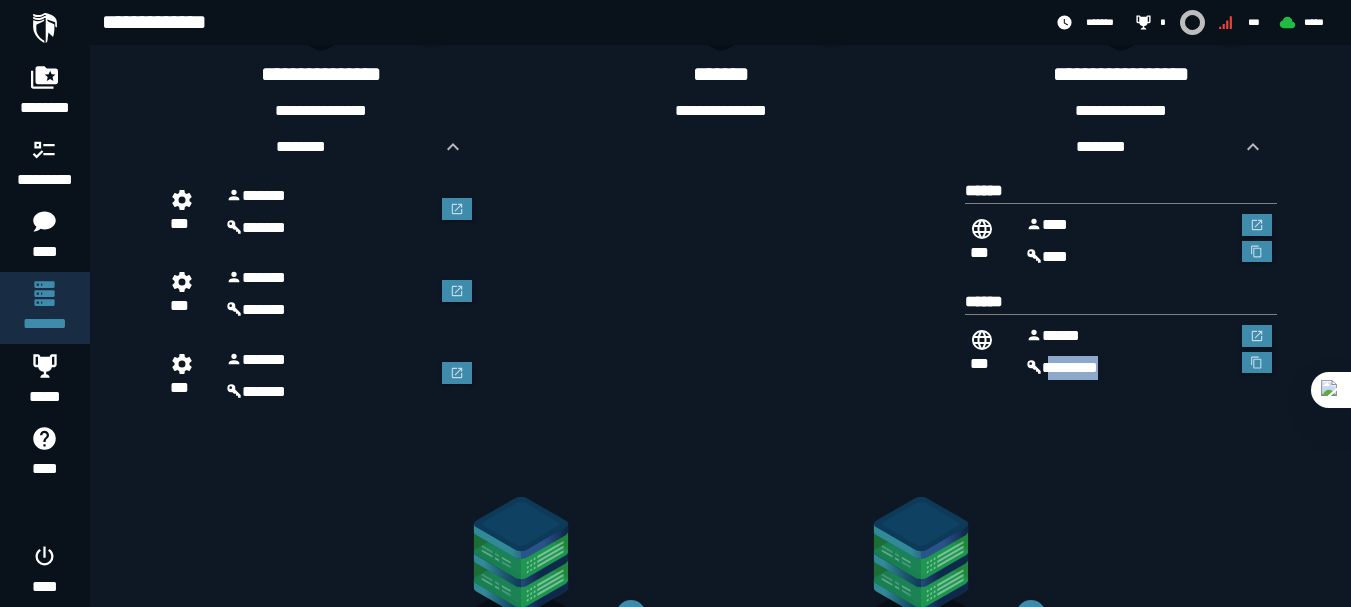drag, startPoint x: 1047, startPoint y: 365, endPoint x: 1129, endPoint y: 368, distance: 82.05486 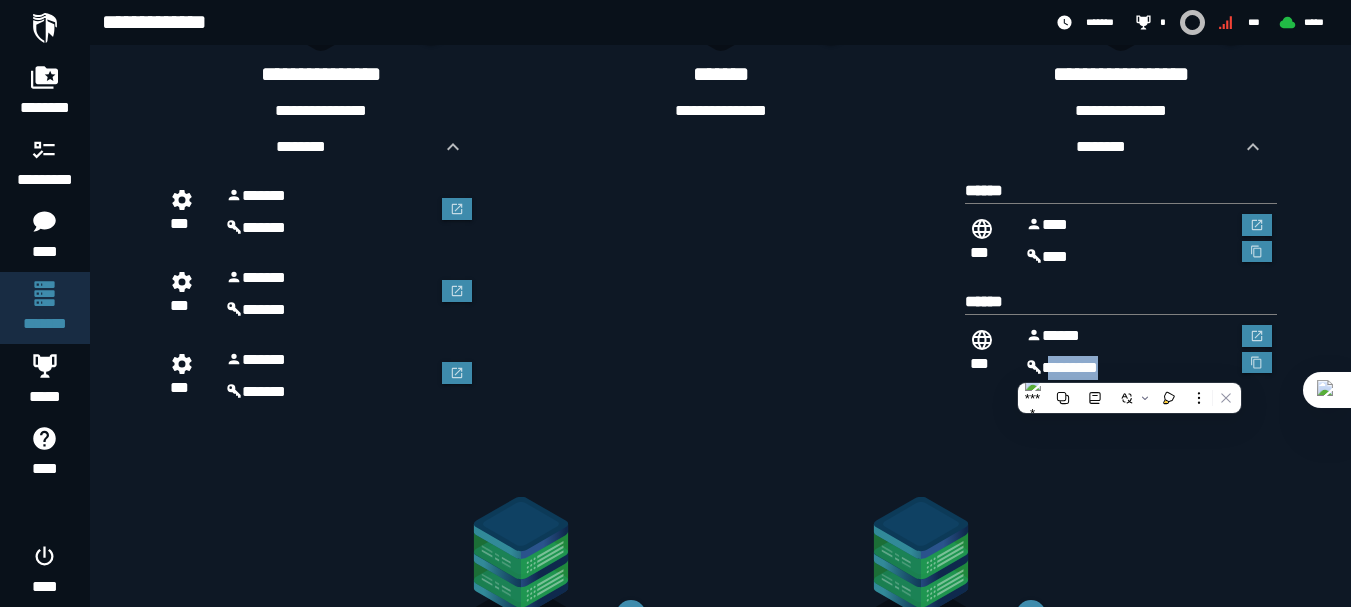 click 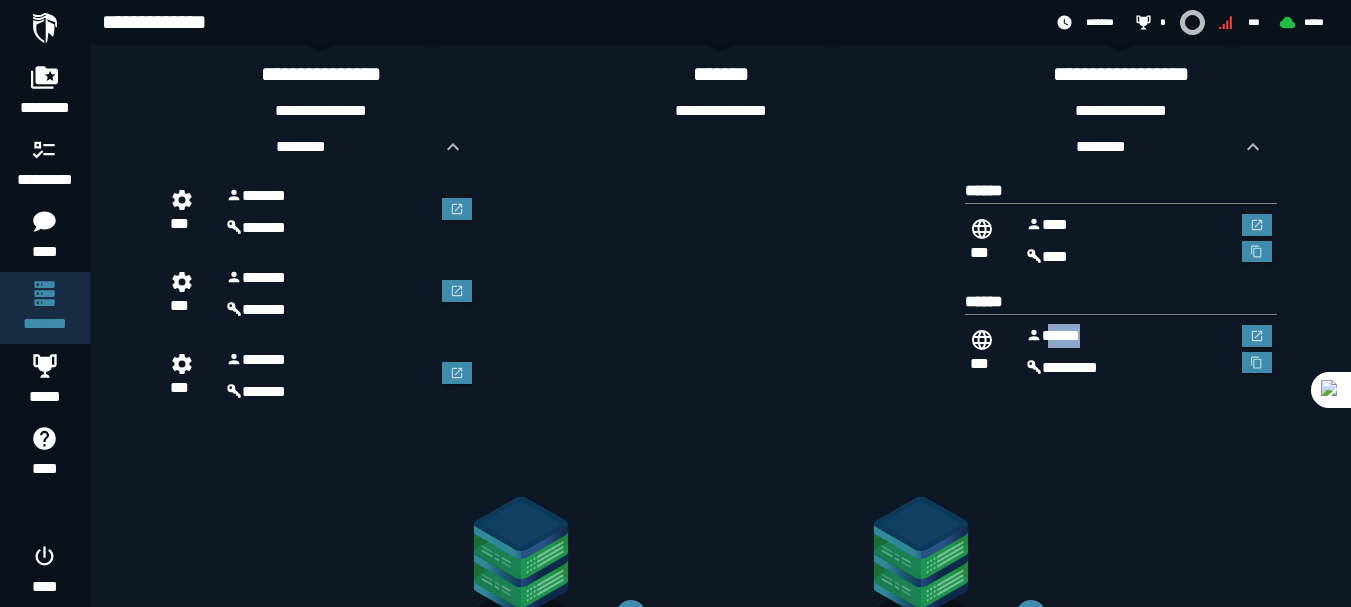 drag, startPoint x: 1045, startPoint y: 336, endPoint x: 1099, endPoint y: 338, distance: 54.037025 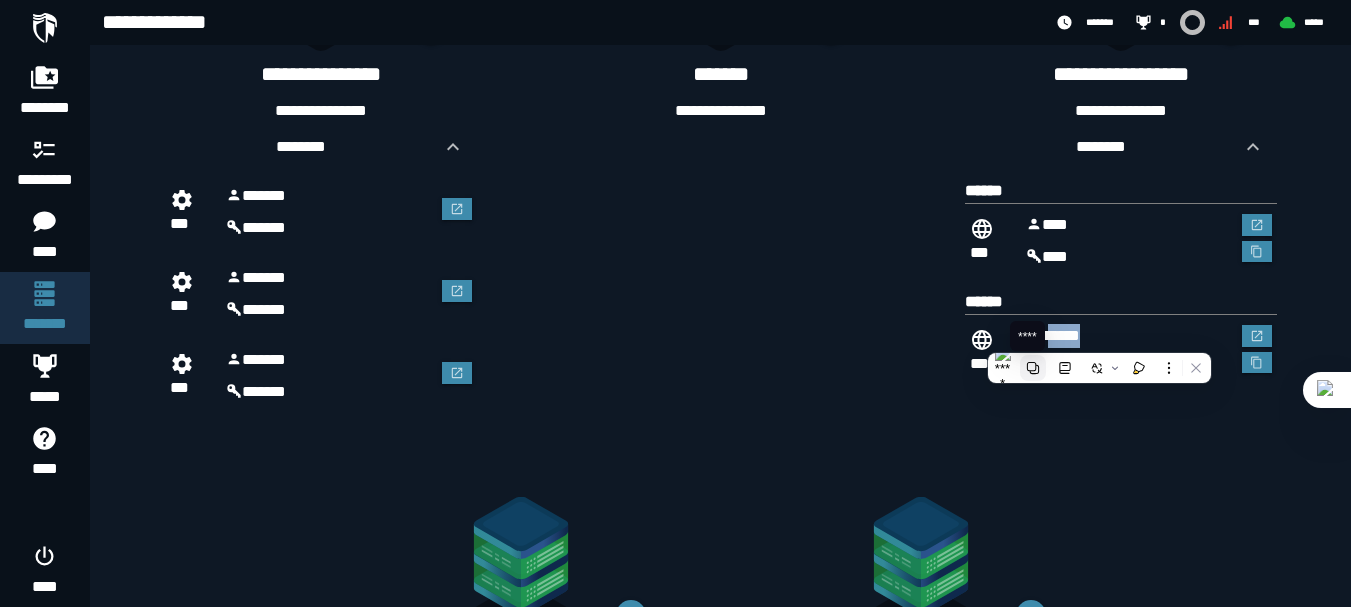 click 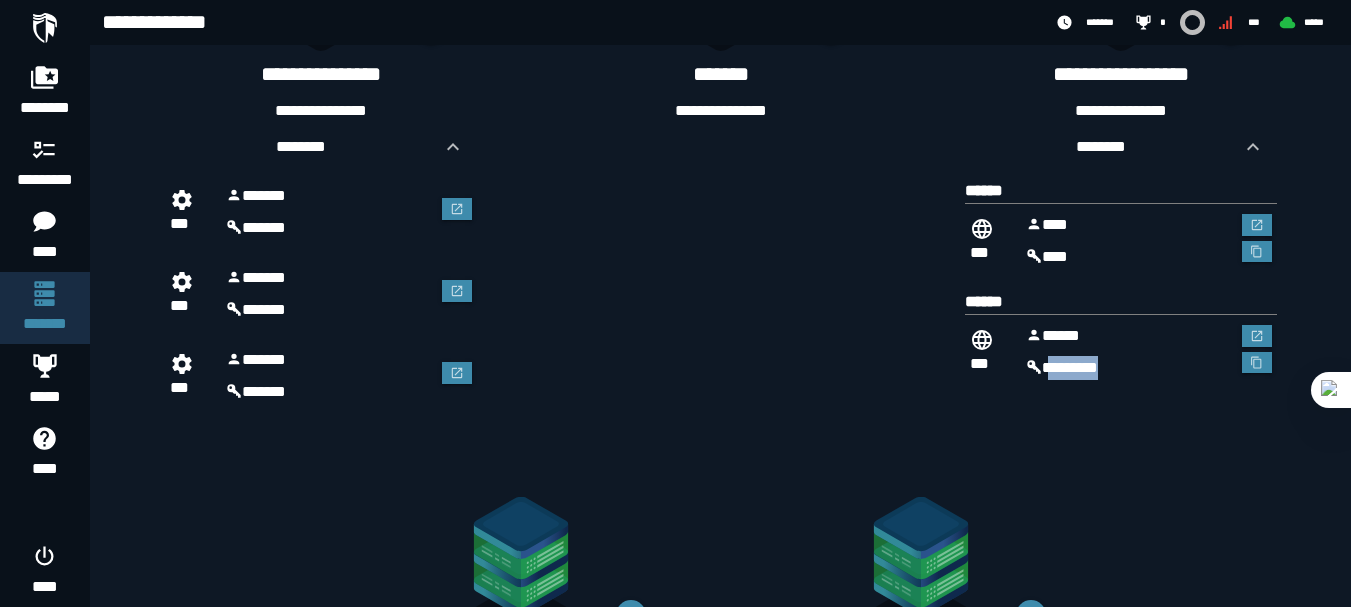 drag, startPoint x: 1048, startPoint y: 365, endPoint x: 1143, endPoint y: 358, distance: 95.257545 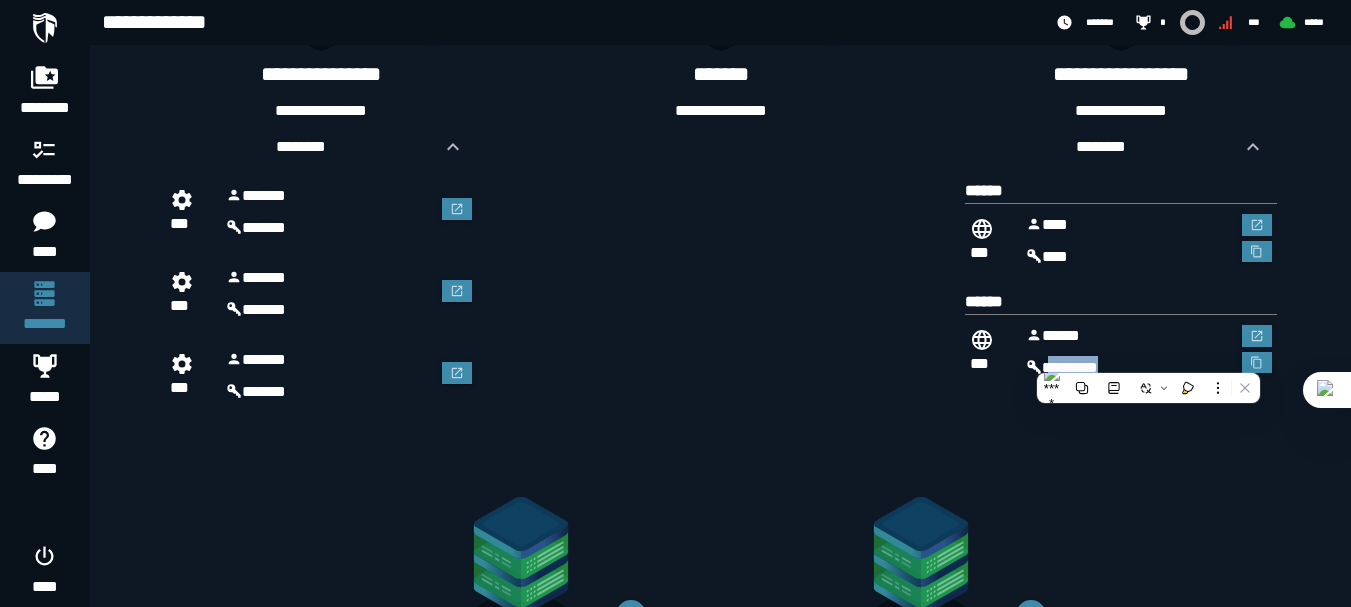 click at bounding box center (1082, 388) 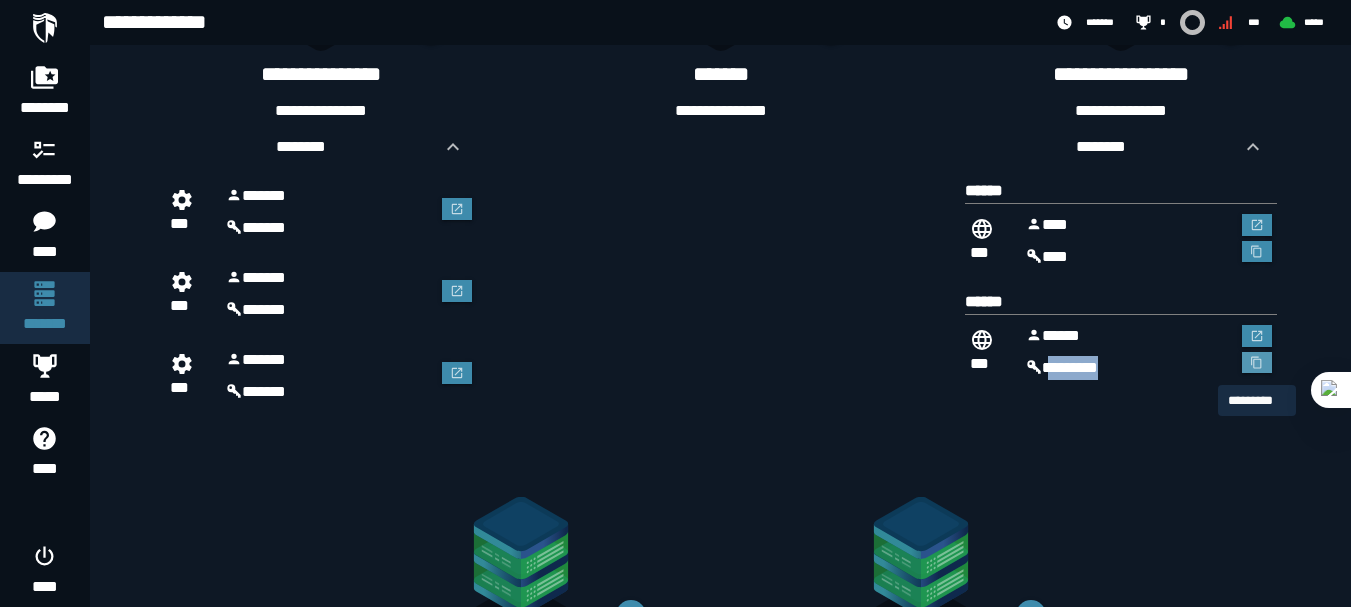 click 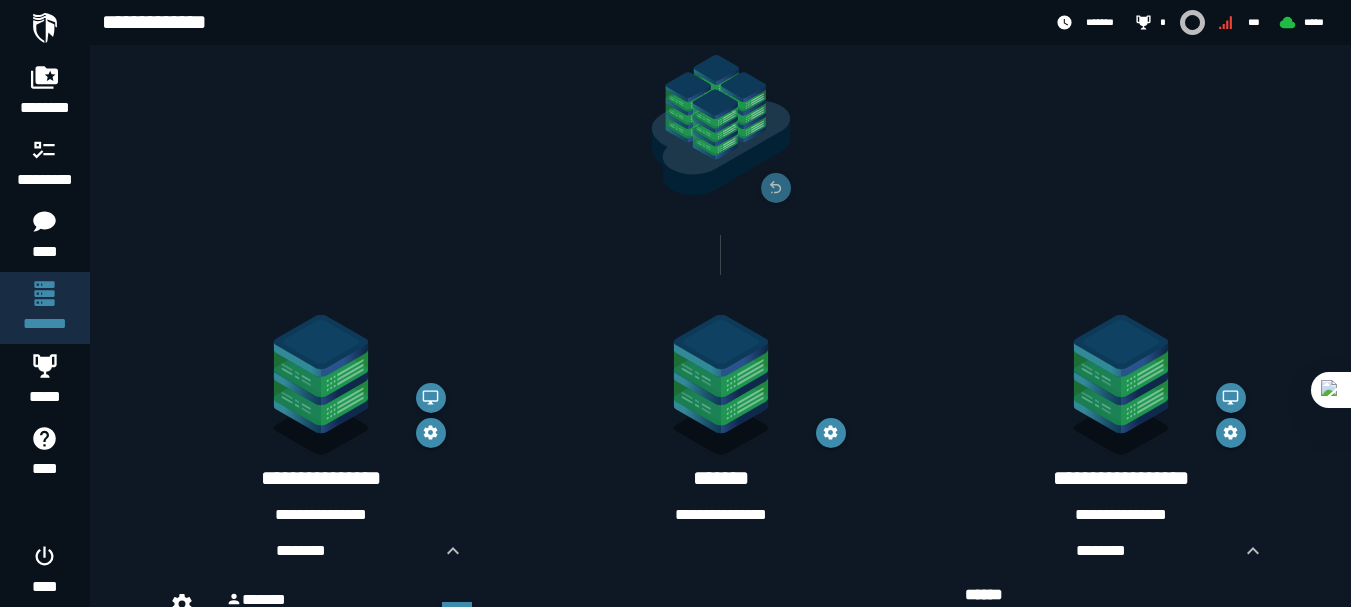 scroll, scrollTop: 0, scrollLeft: 0, axis: both 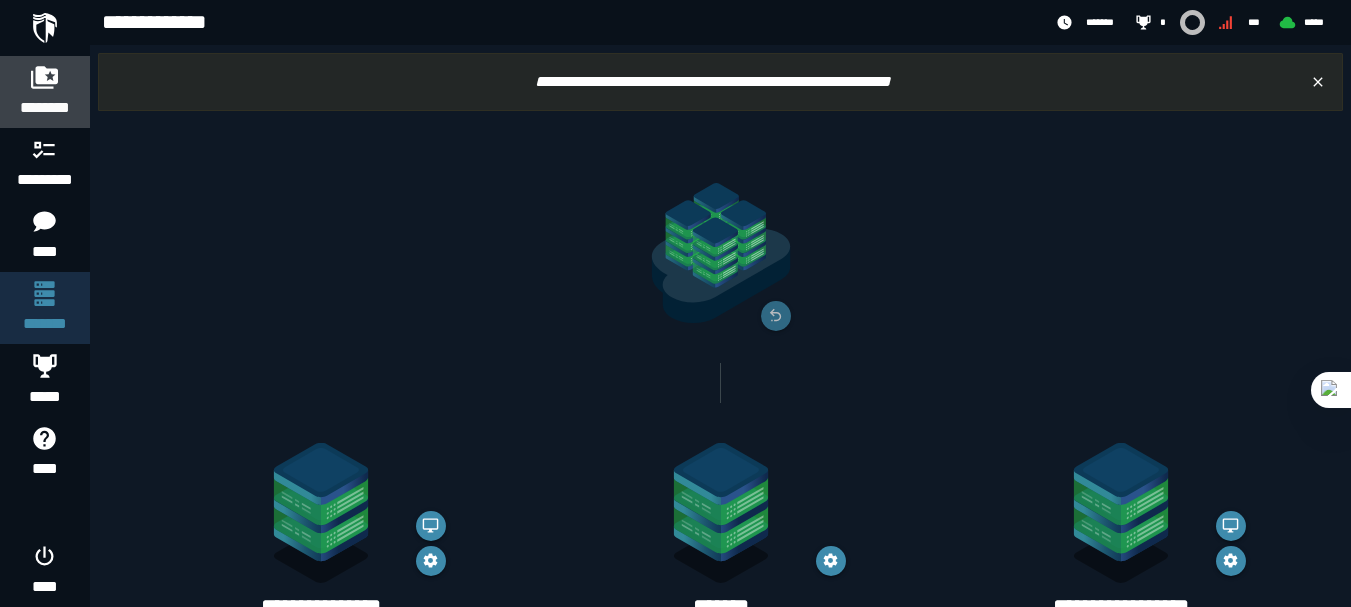 click at bounding box center [45, 77] 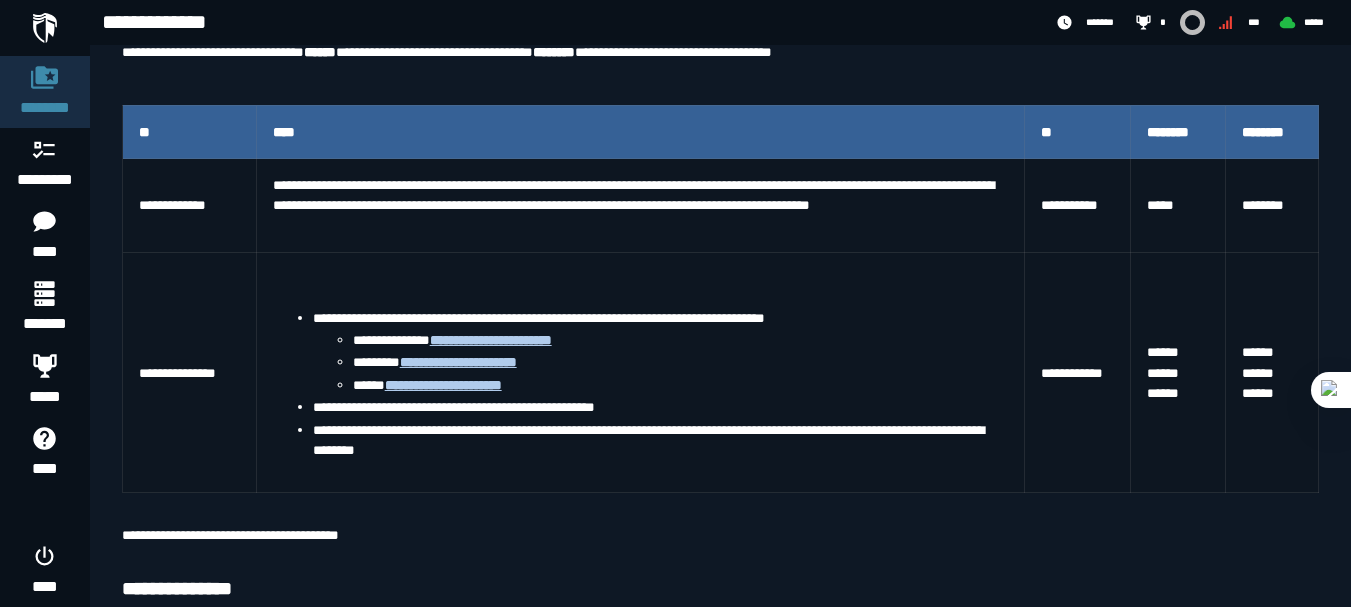 scroll, scrollTop: 400, scrollLeft: 0, axis: vertical 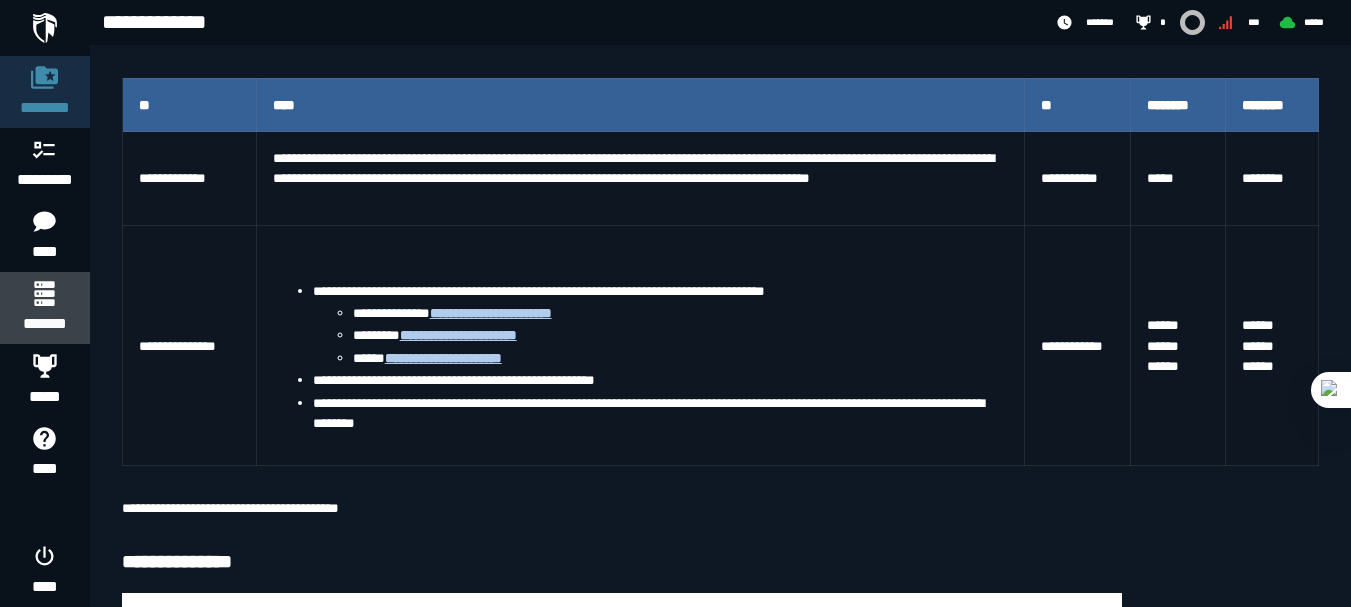 click 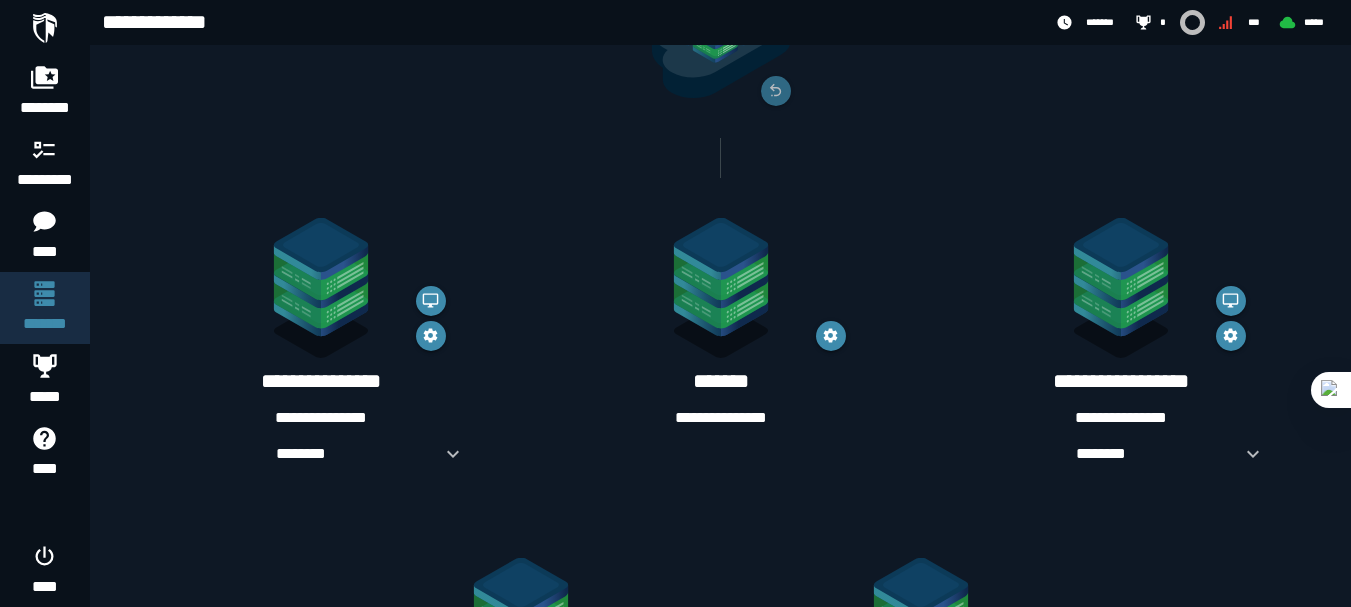 scroll, scrollTop: 300, scrollLeft: 0, axis: vertical 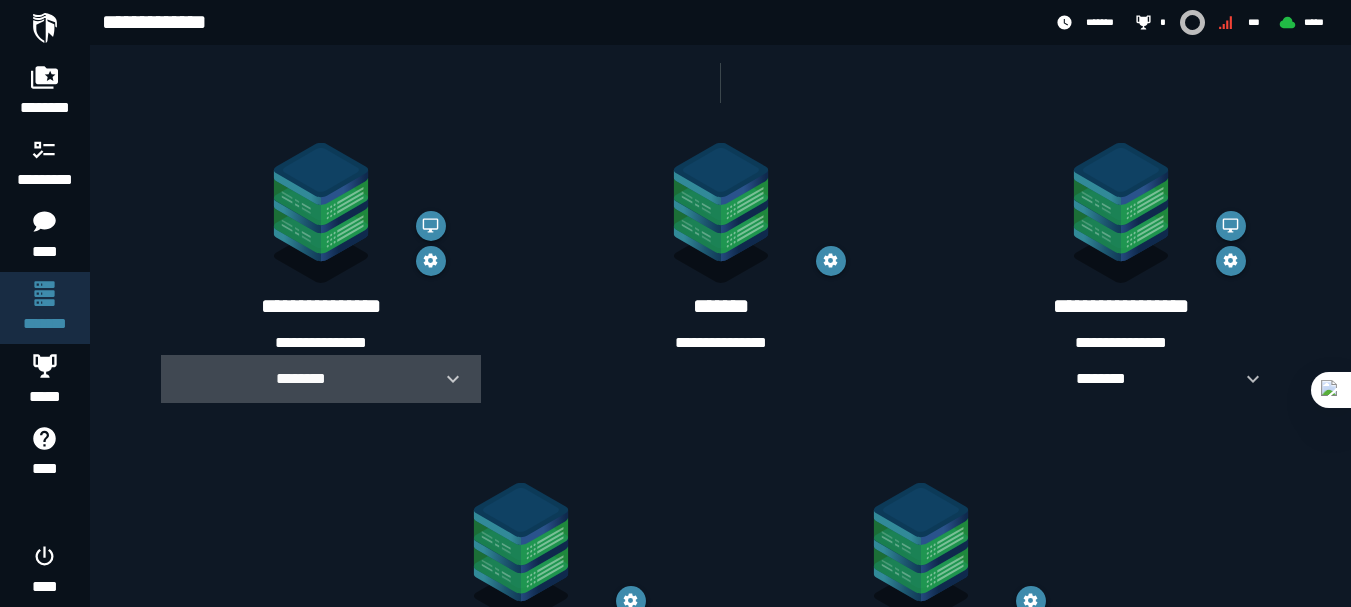 click at bounding box center (445, 379) 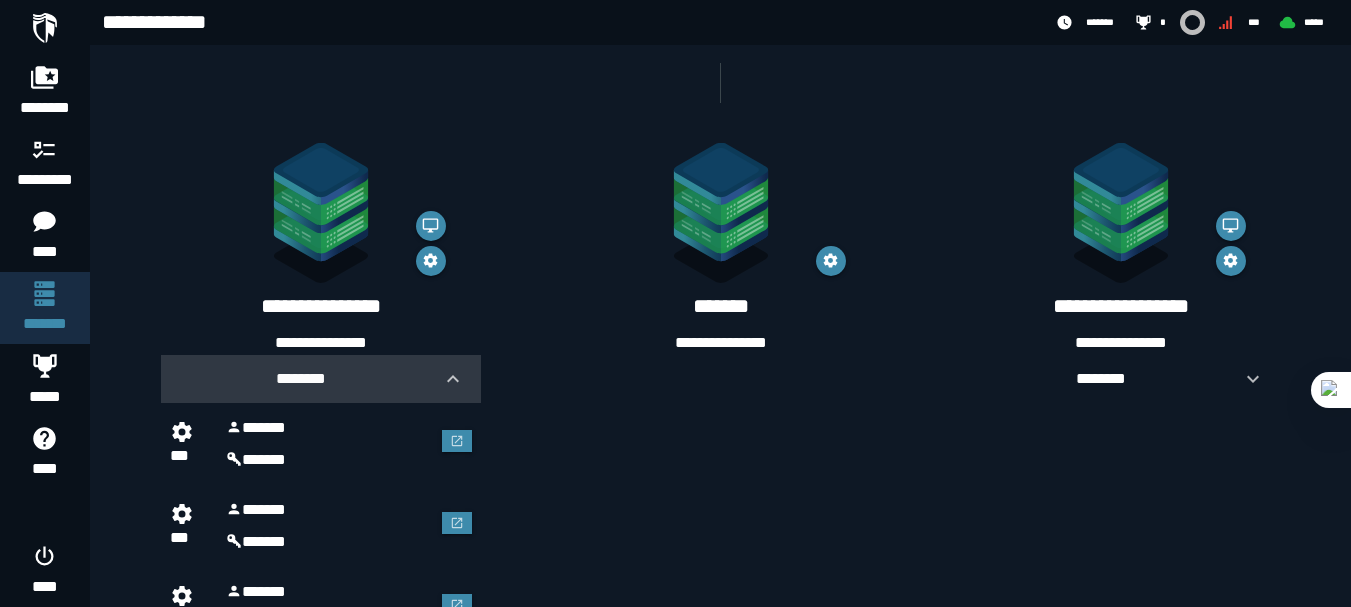 scroll, scrollTop: 400, scrollLeft: 0, axis: vertical 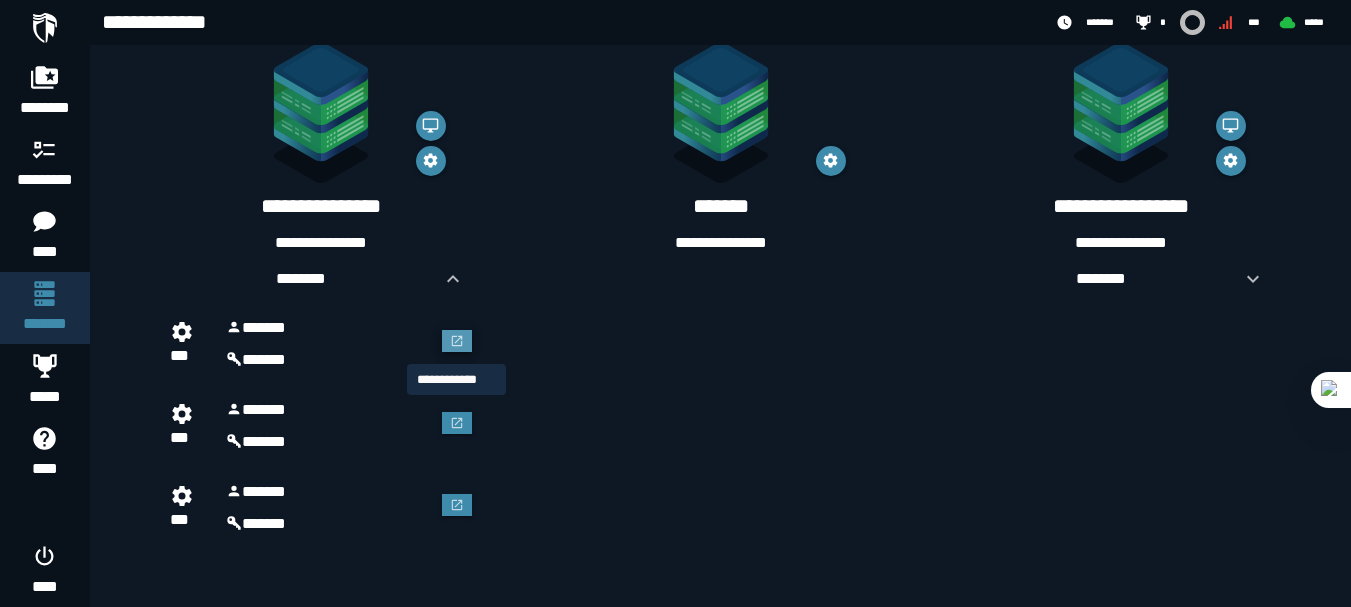 click 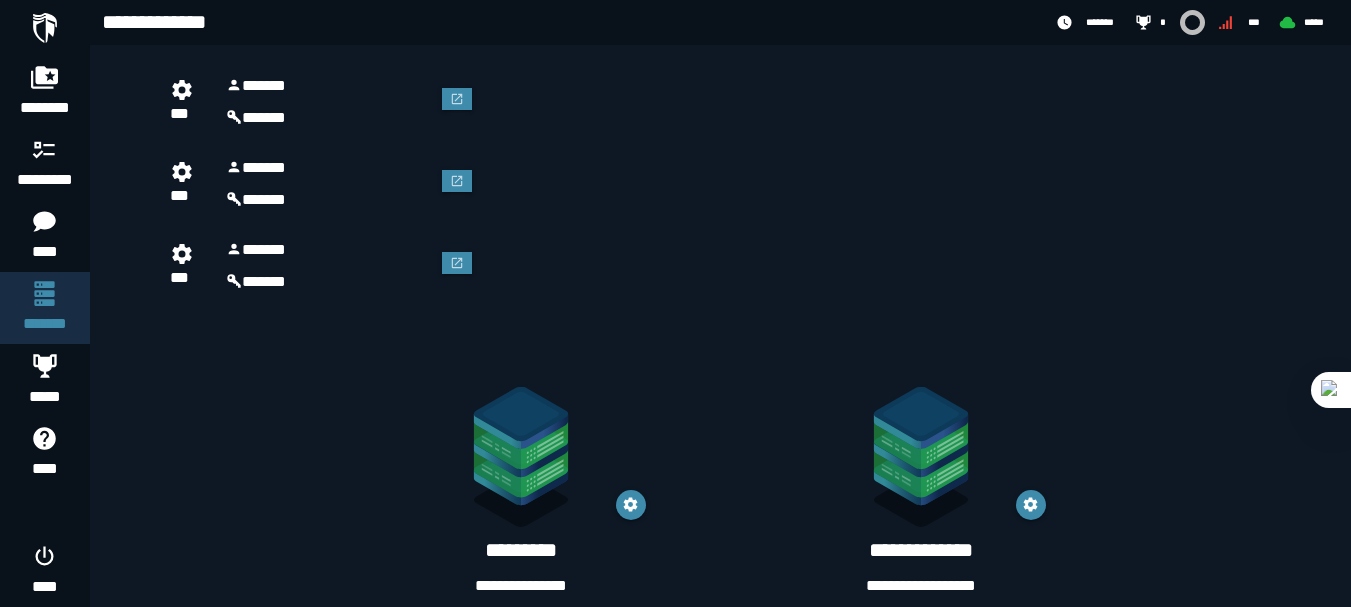 scroll, scrollTop: 678, scrollLeft: 0, axis: vertical 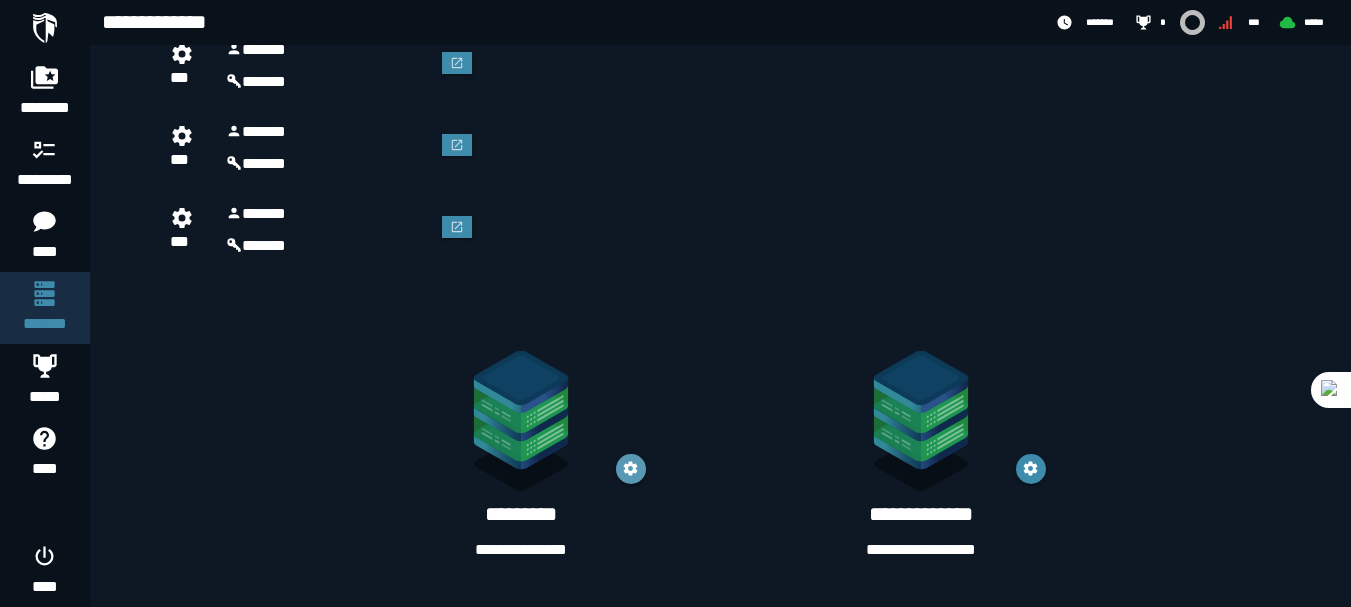 click 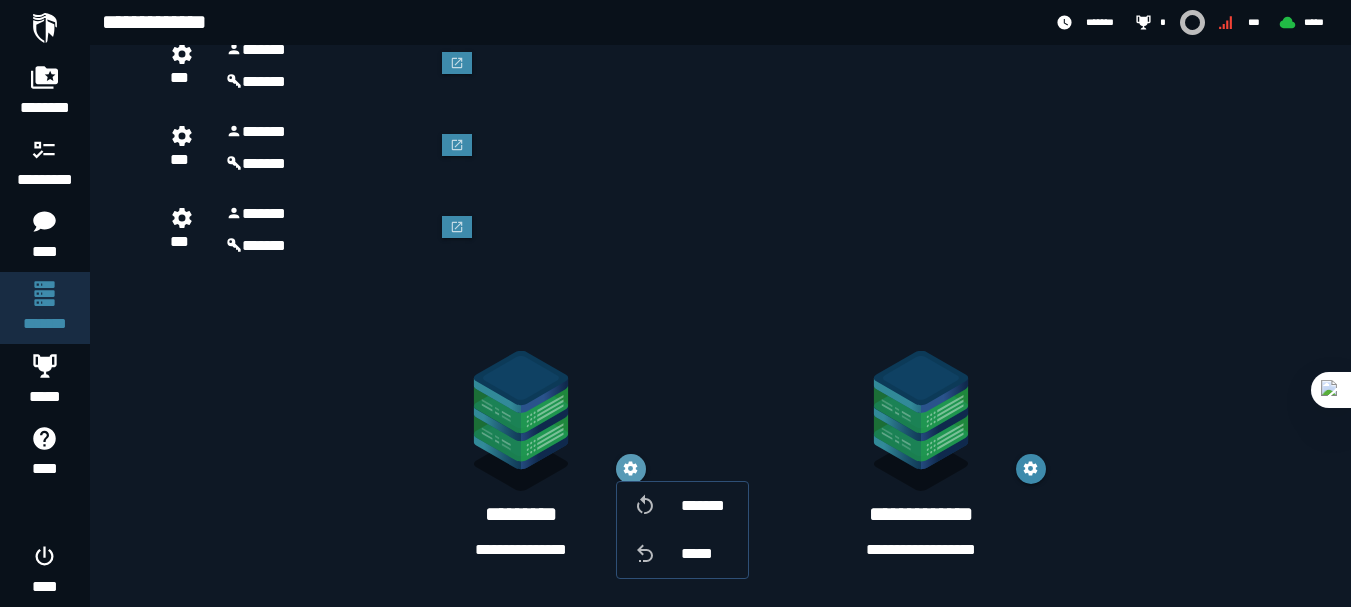 click 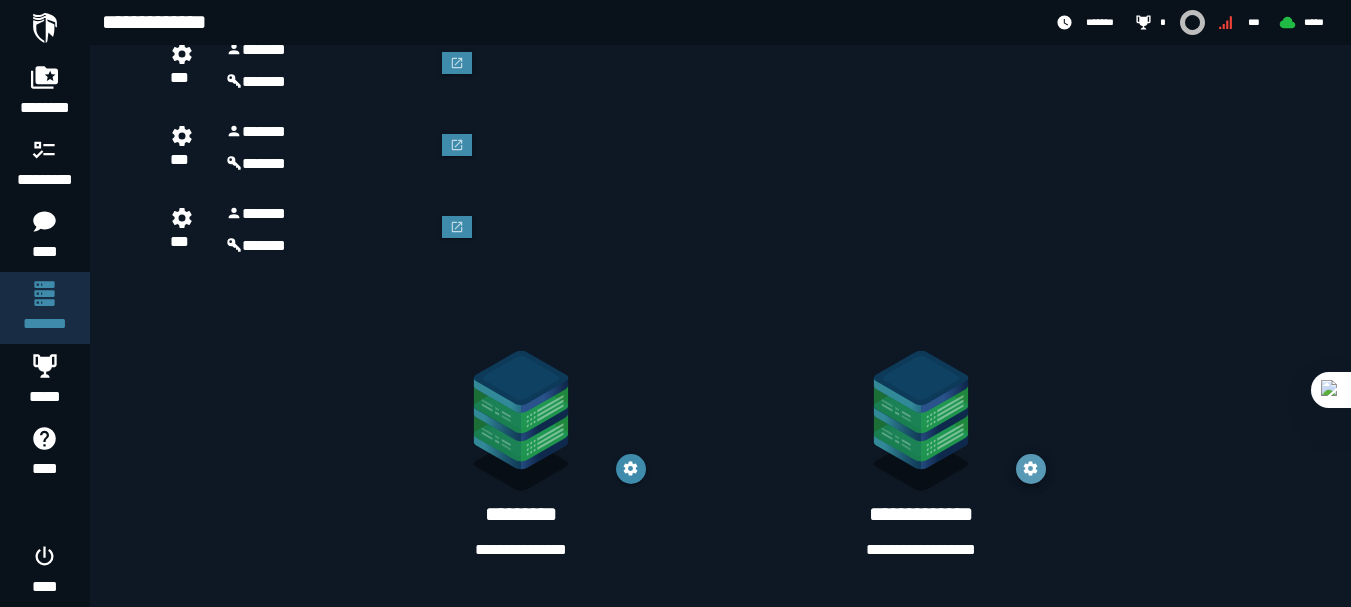 click 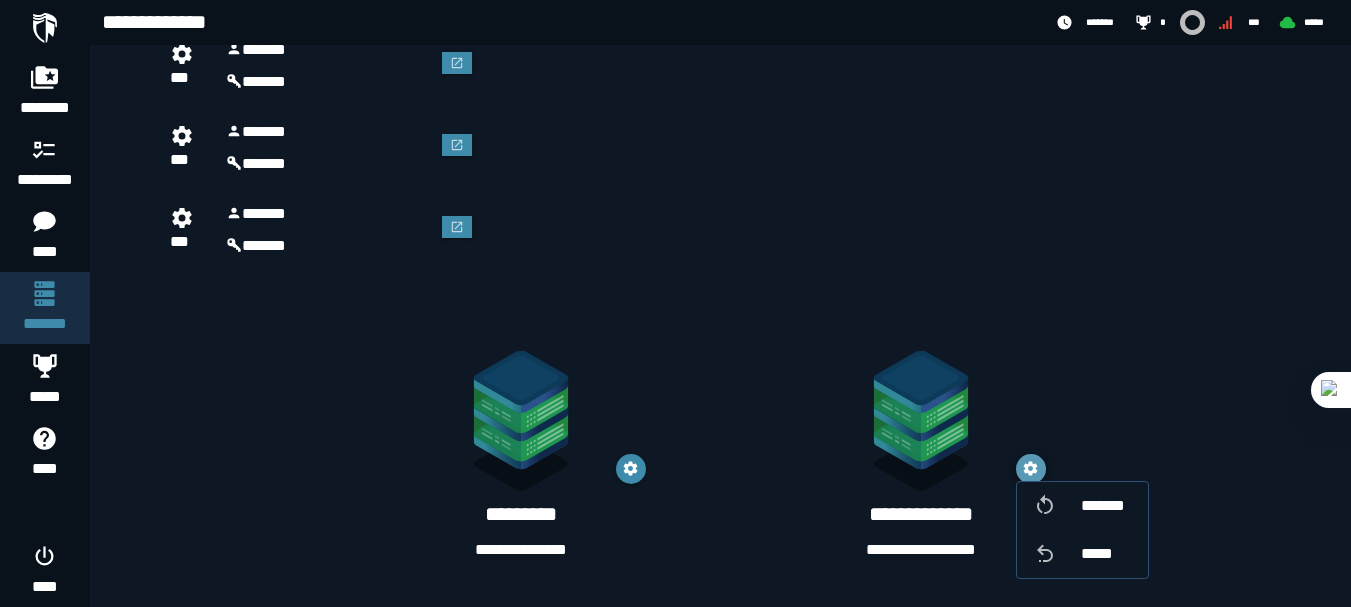 click 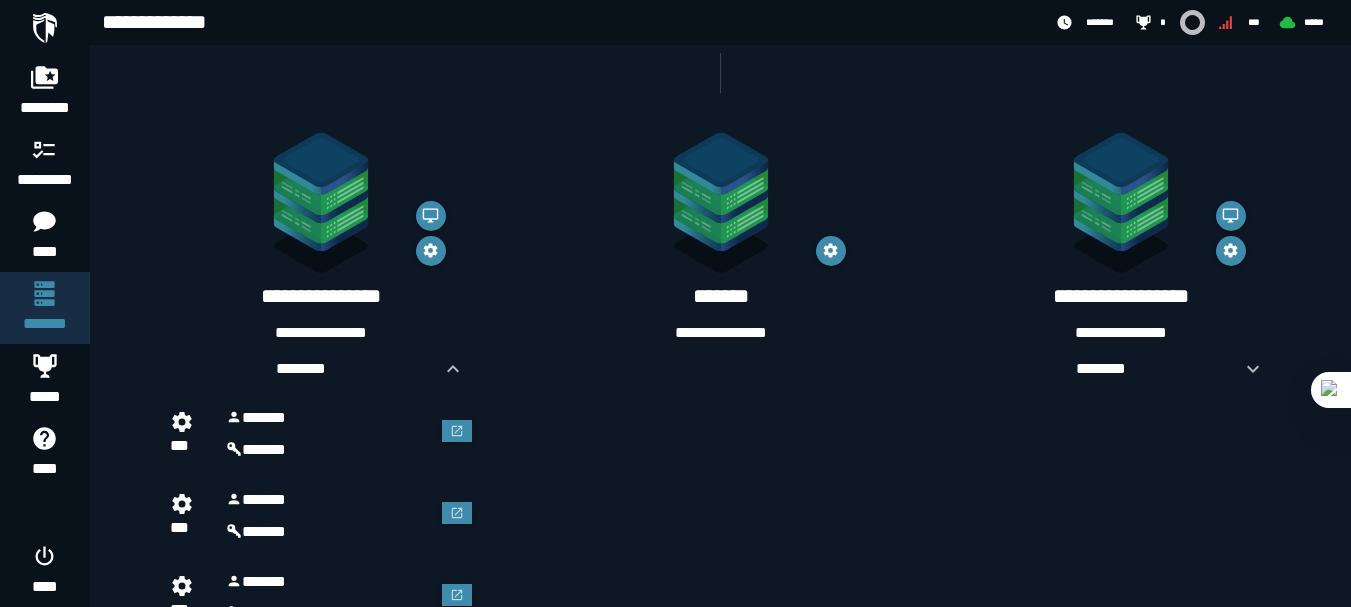 scroll, scrollTop: 278, scrollLeft: 0, axis: vertical 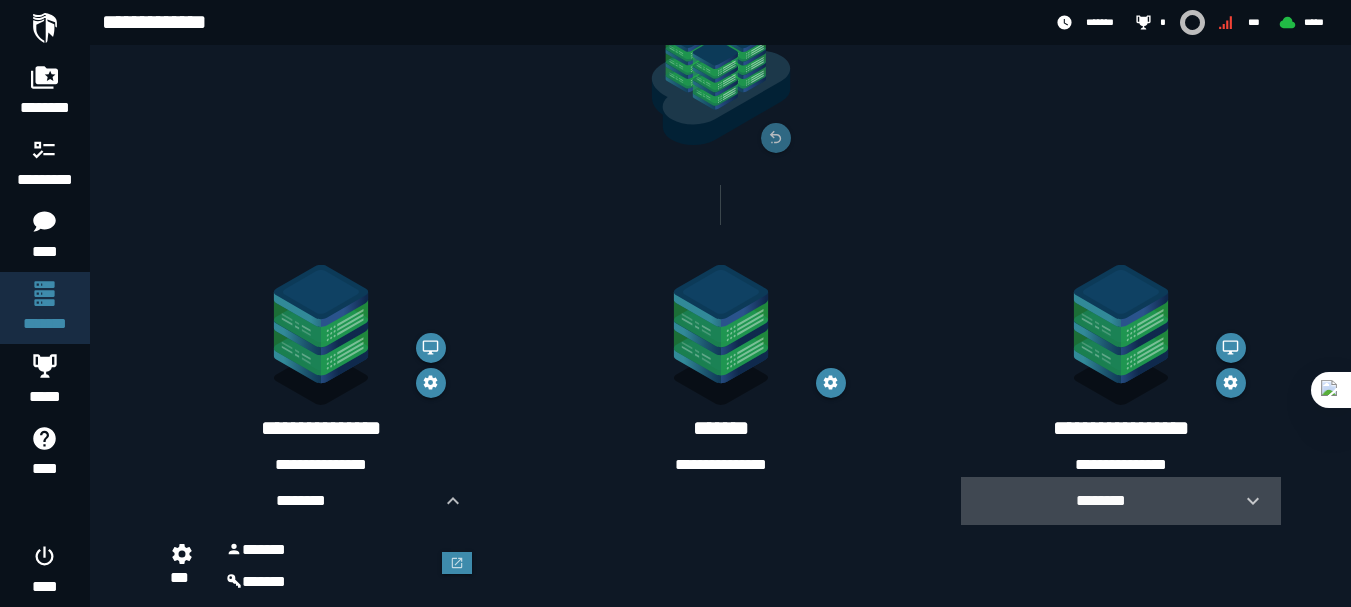 click 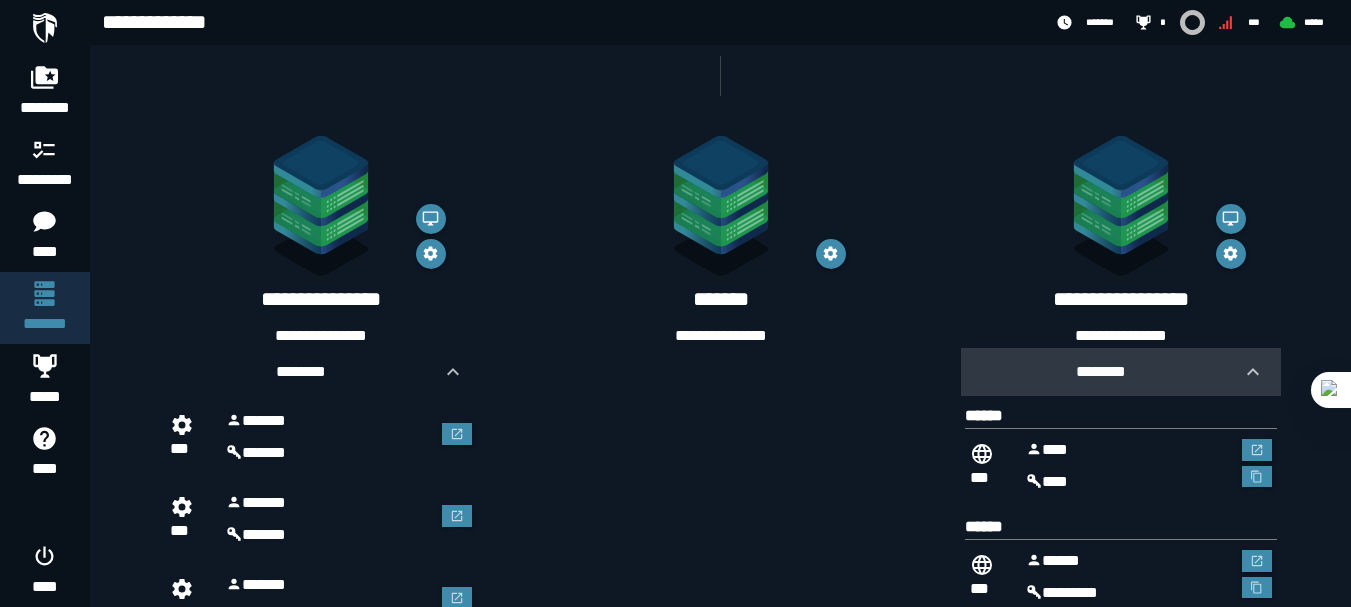 scroll, scrollTop: 378, scrollLeft: 0, axis: vertical 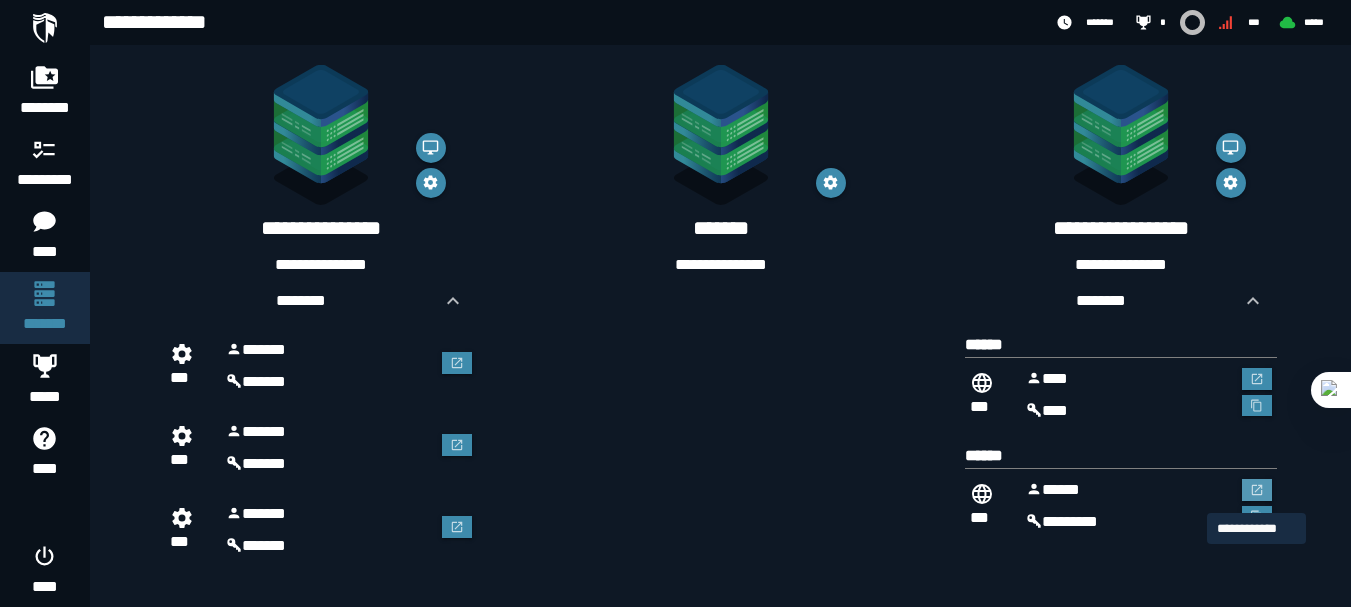 click 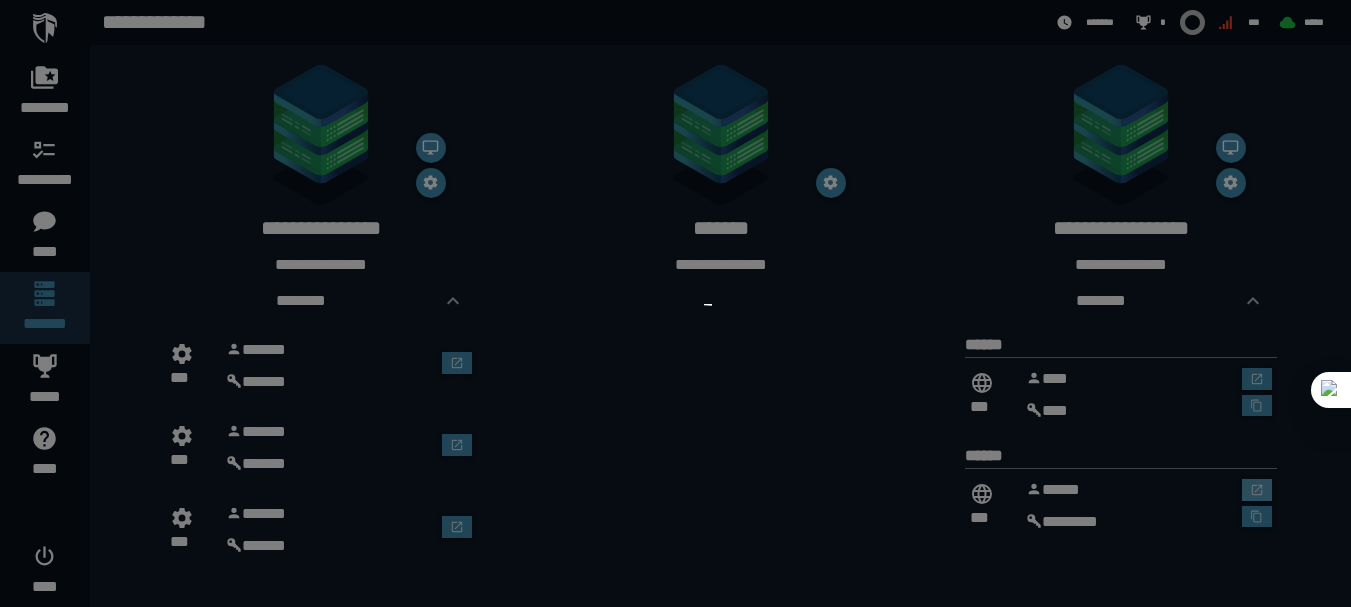 scroll, scrollTop: 0, scrollLeft: 0, axis: both 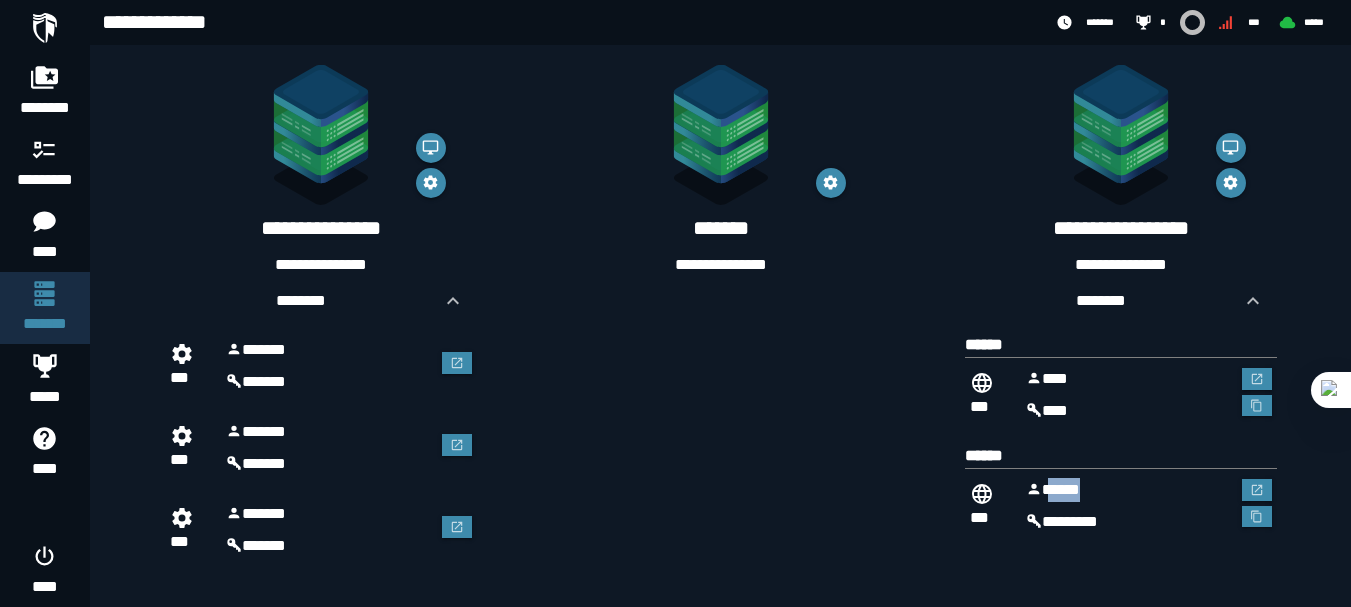 drag, startPoint x: 1045, startPoint y: 490, endPoint x: 1110, endPoint y: 486, distance: 65.12296 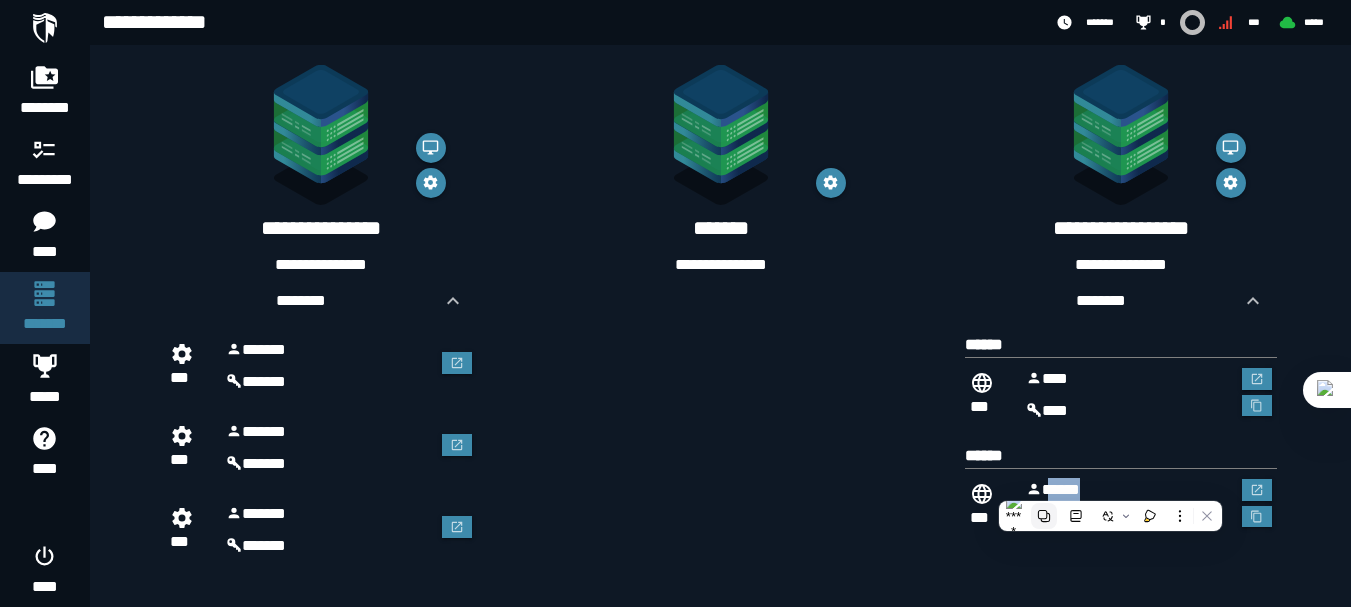 click at bounding box center (1044, 516) 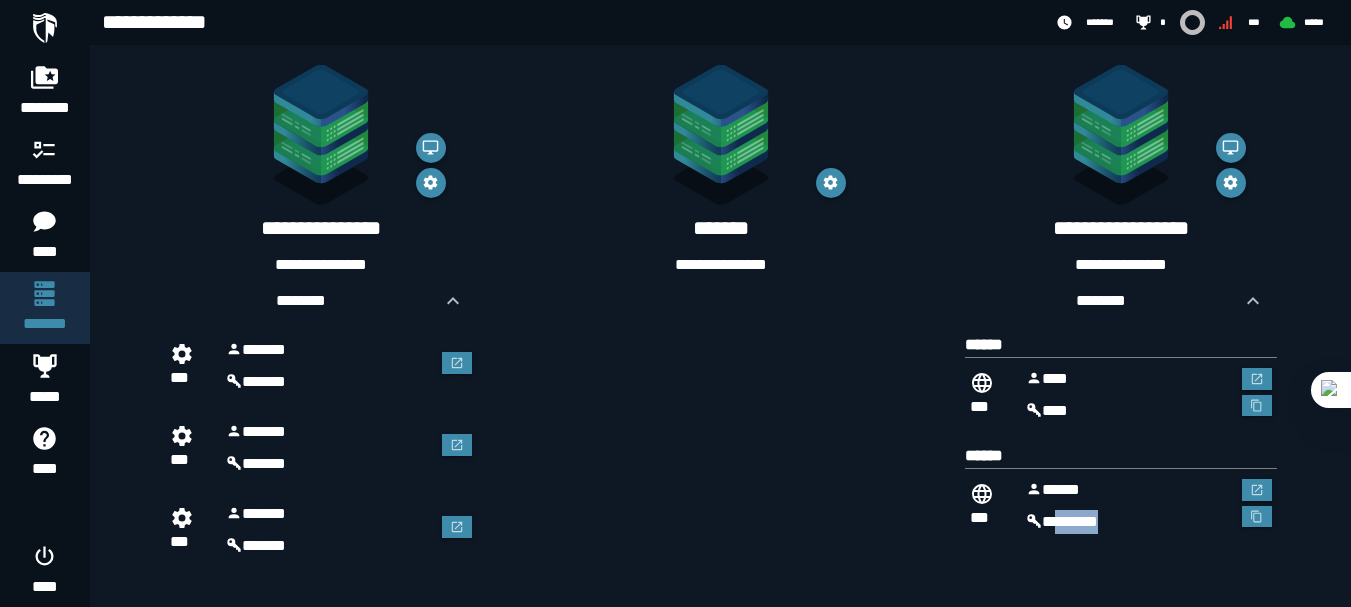 drag, startPoint x: 1052, startPoint y: 518, endPoint x: 1076, endPoint y: 530, distance: 26.832815 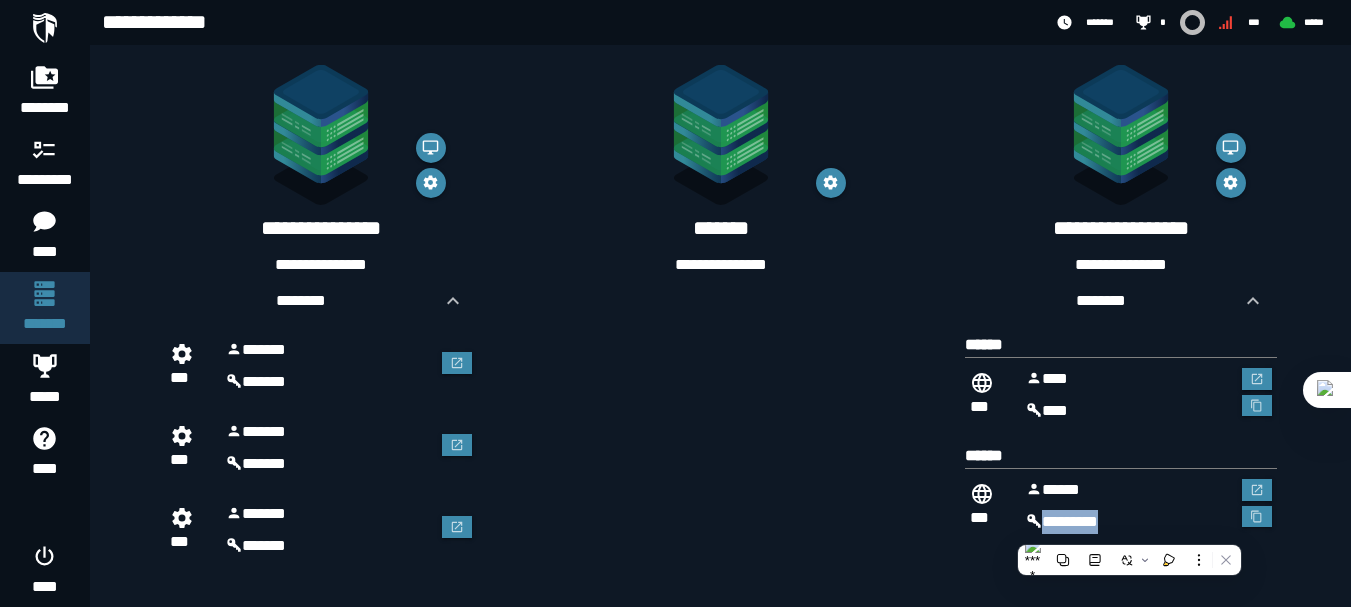 drag, startPoint x: 1045, startPoint y: 514, endPoint x: 1118, endPoint y: 531, distance: 74.953316 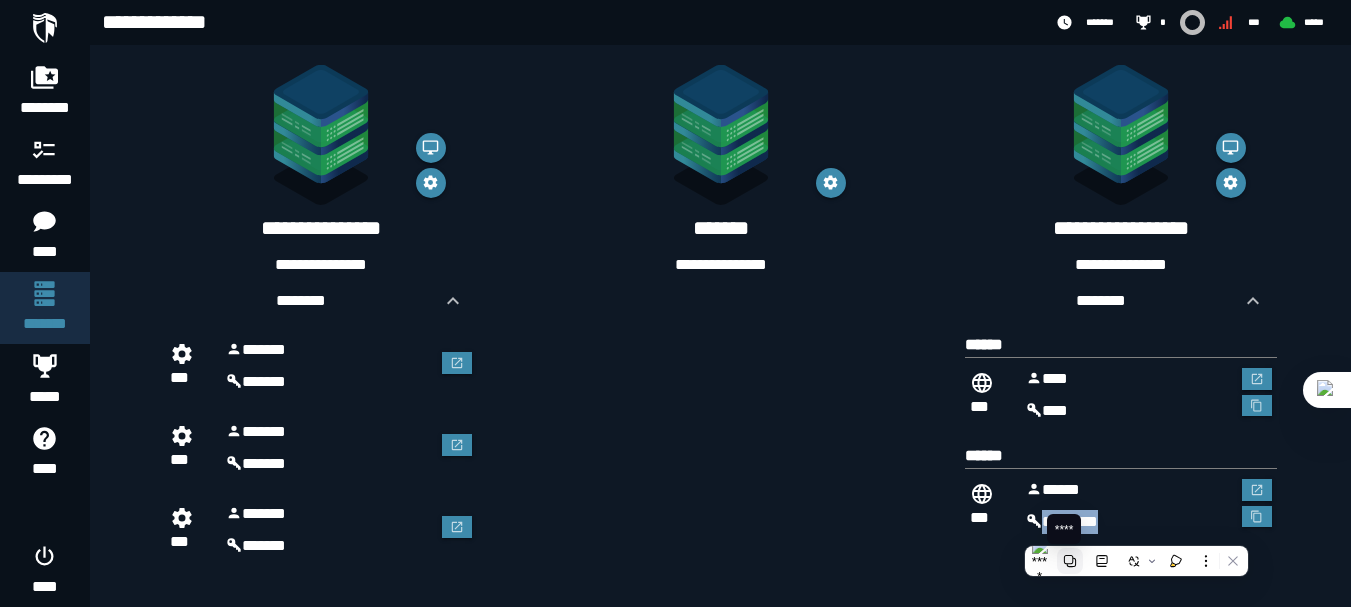 click 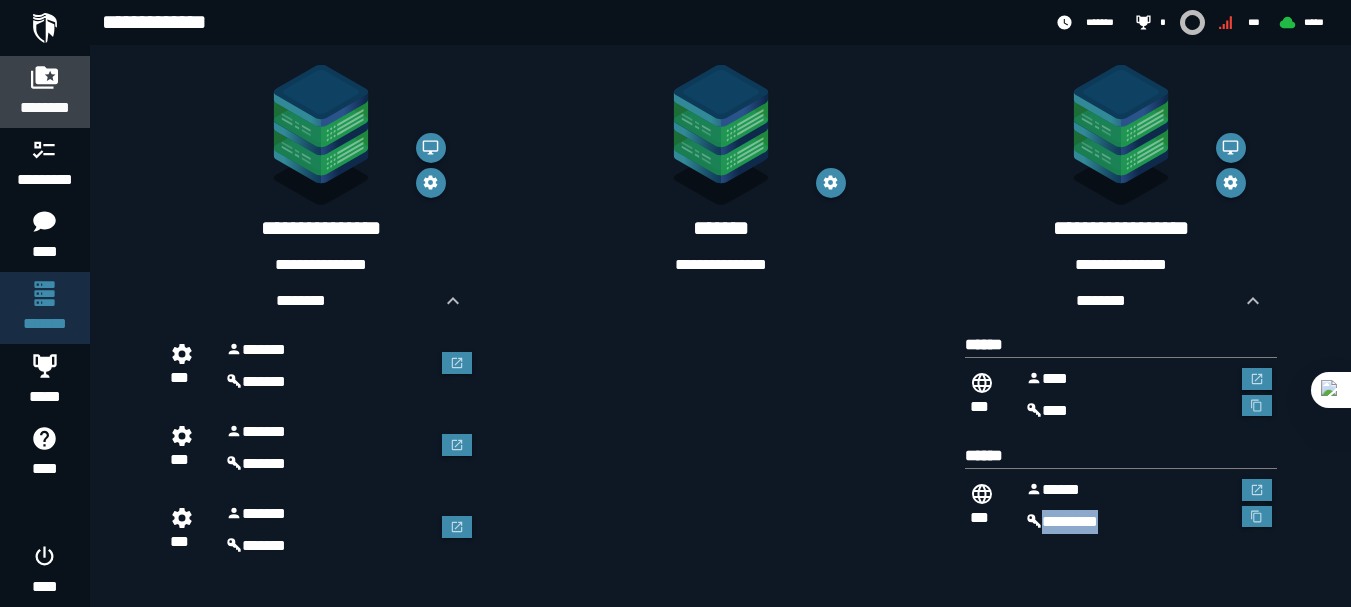 click 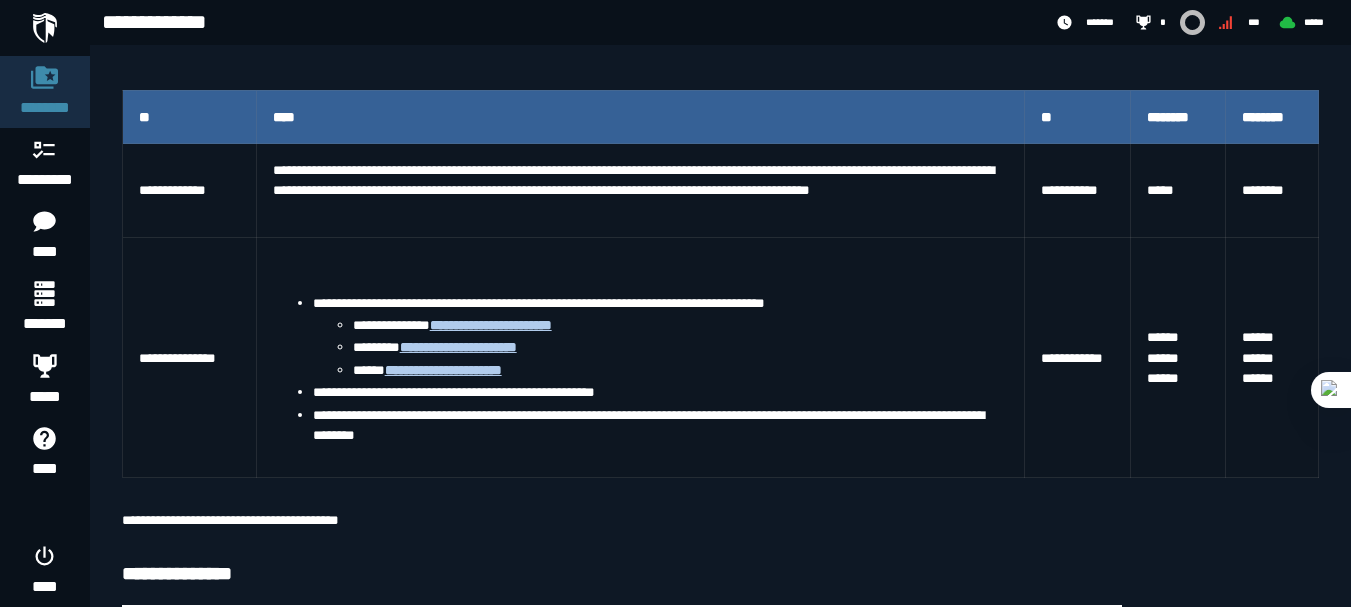 scroll, scrollTop: 400, scrollLeft: 0, axis: vertical 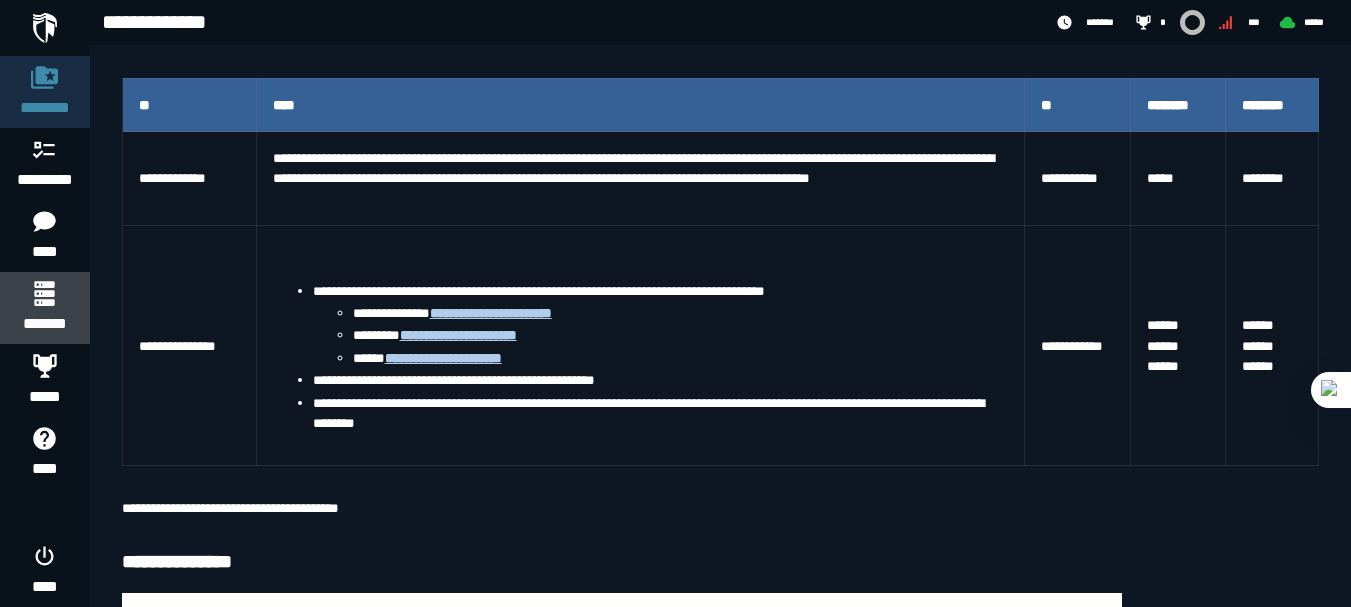 click on "*******" at bounding box center (44, 324) 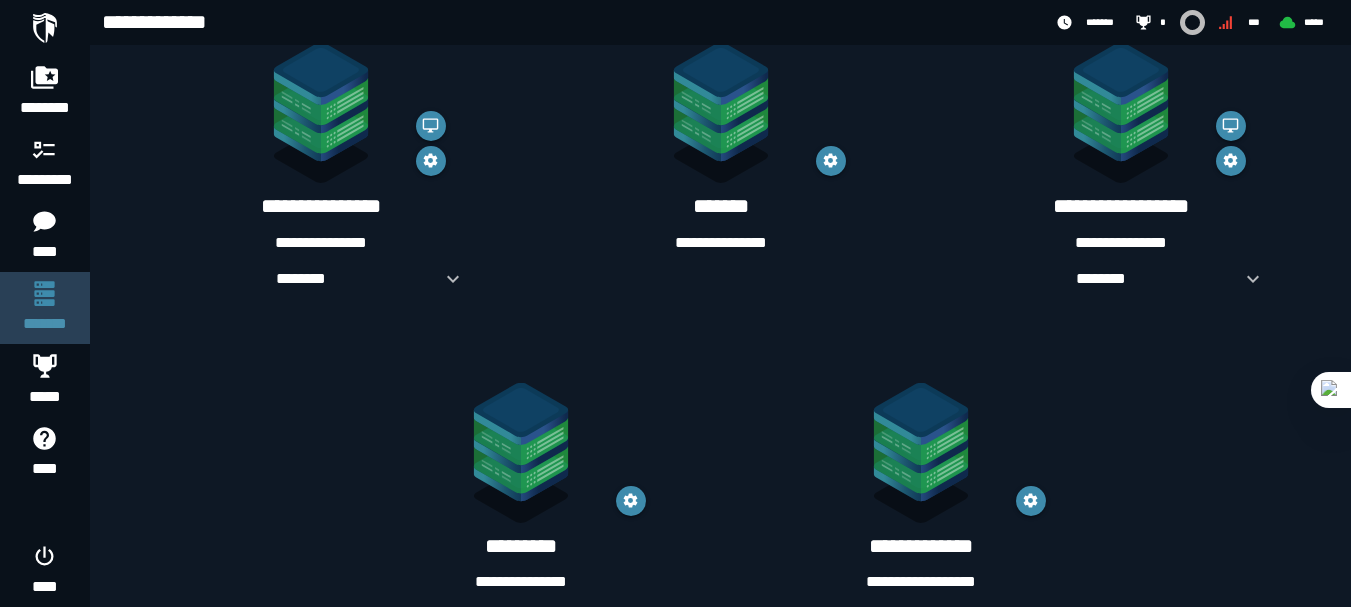 scroll, scrollTop: 0, scrollLeft: 0, axis: both 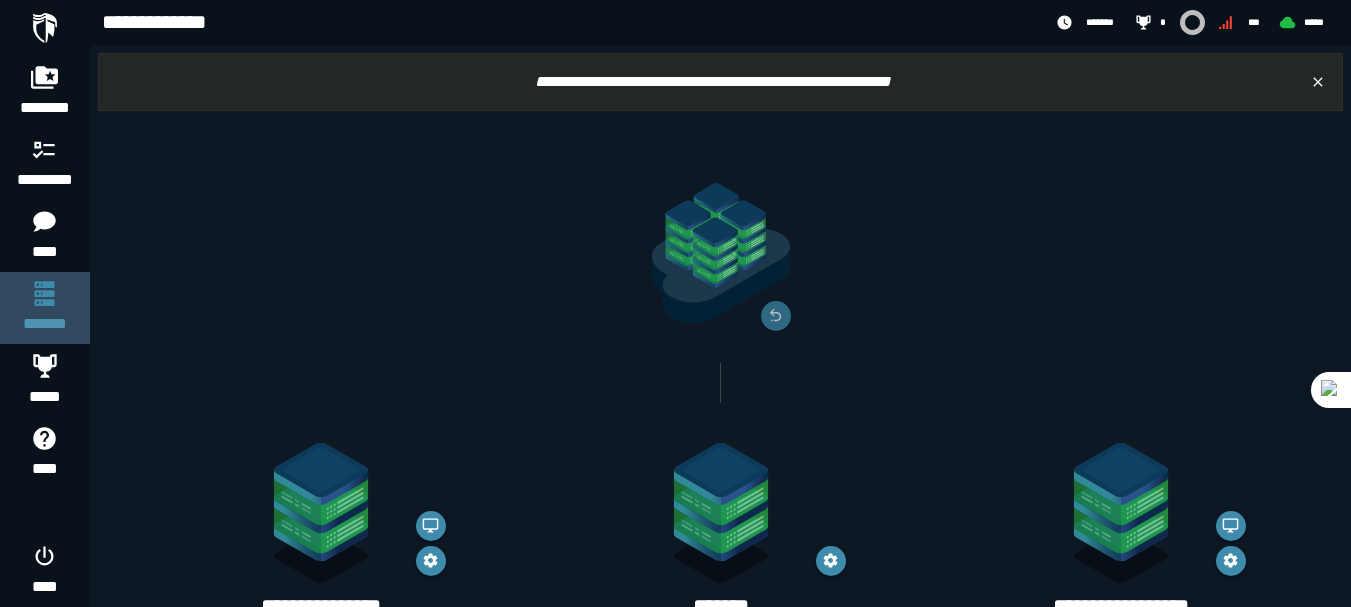 click 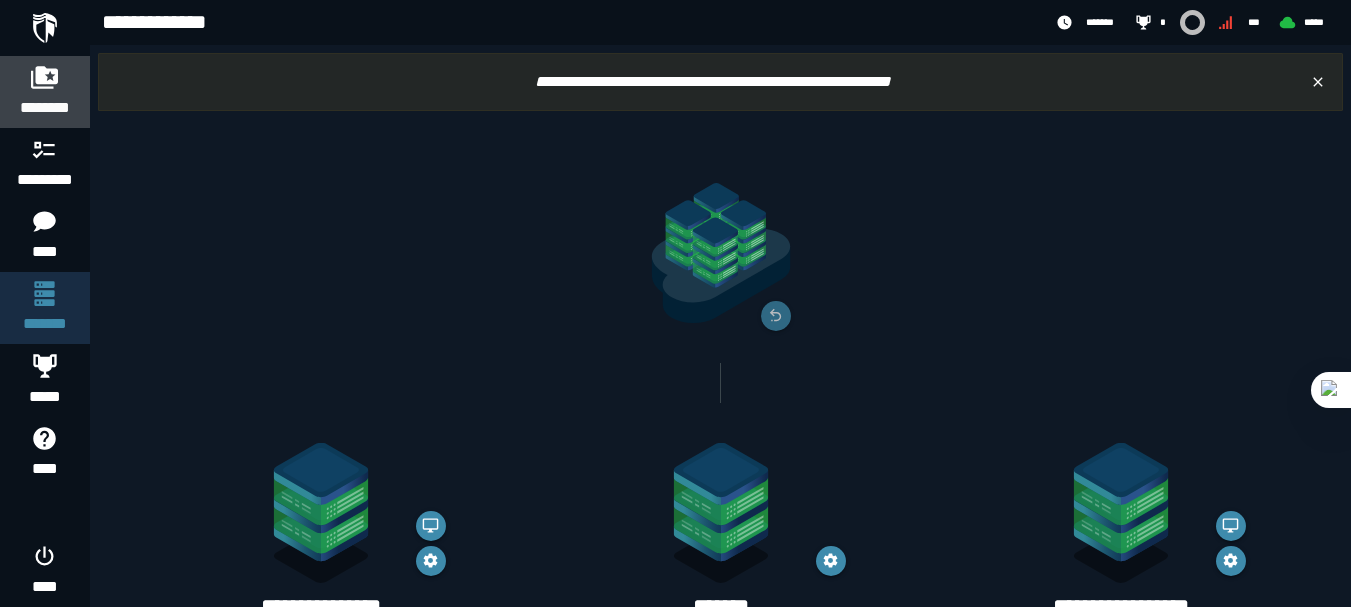 click on "********" at bounding box center [45, 108] 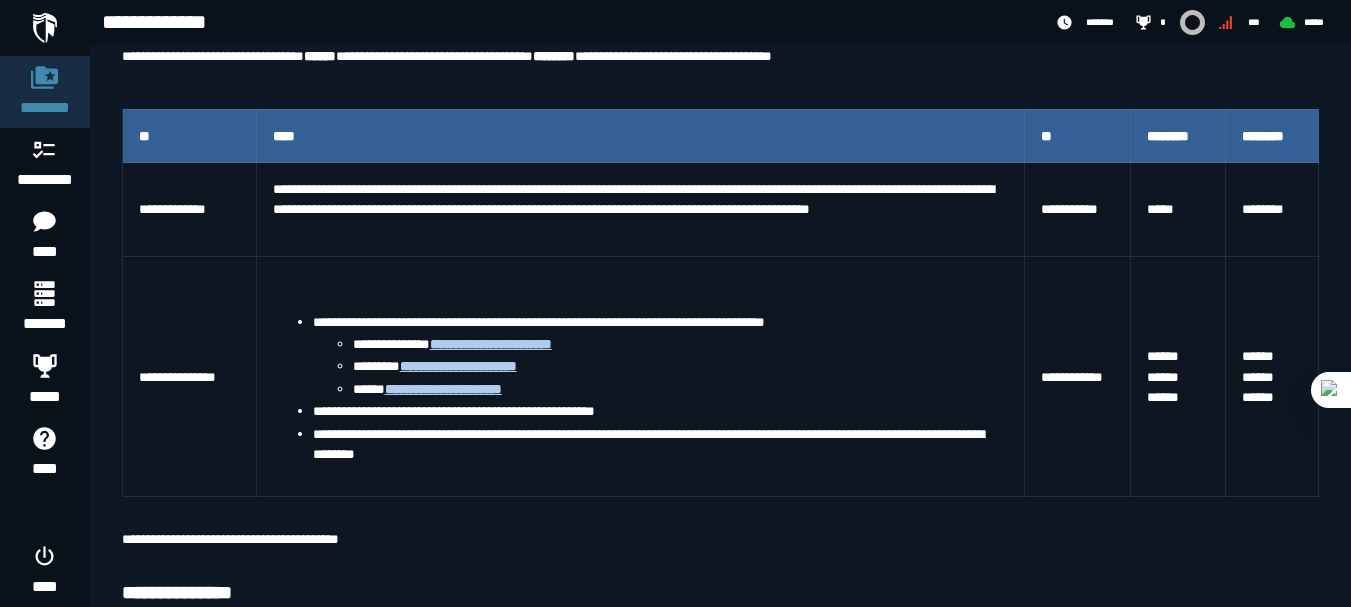 scroll, scrollTop: 500, scrollLeft: 0, axis: vertical 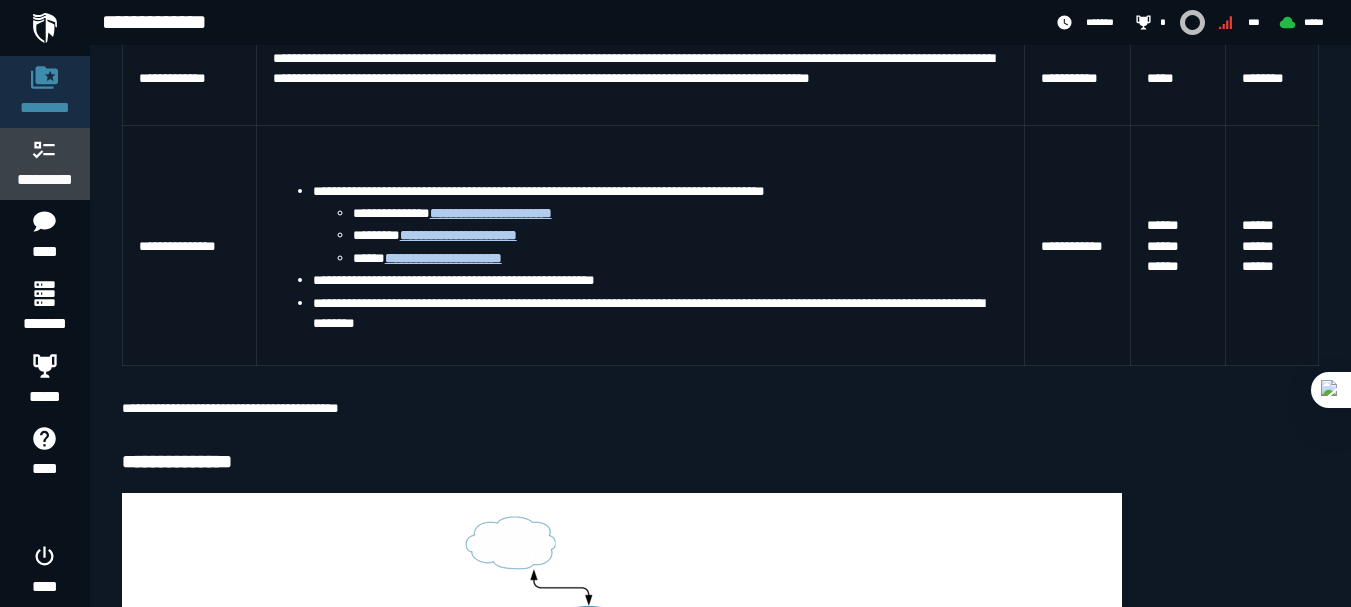 click on "*********" at bounding box center [45, 164] 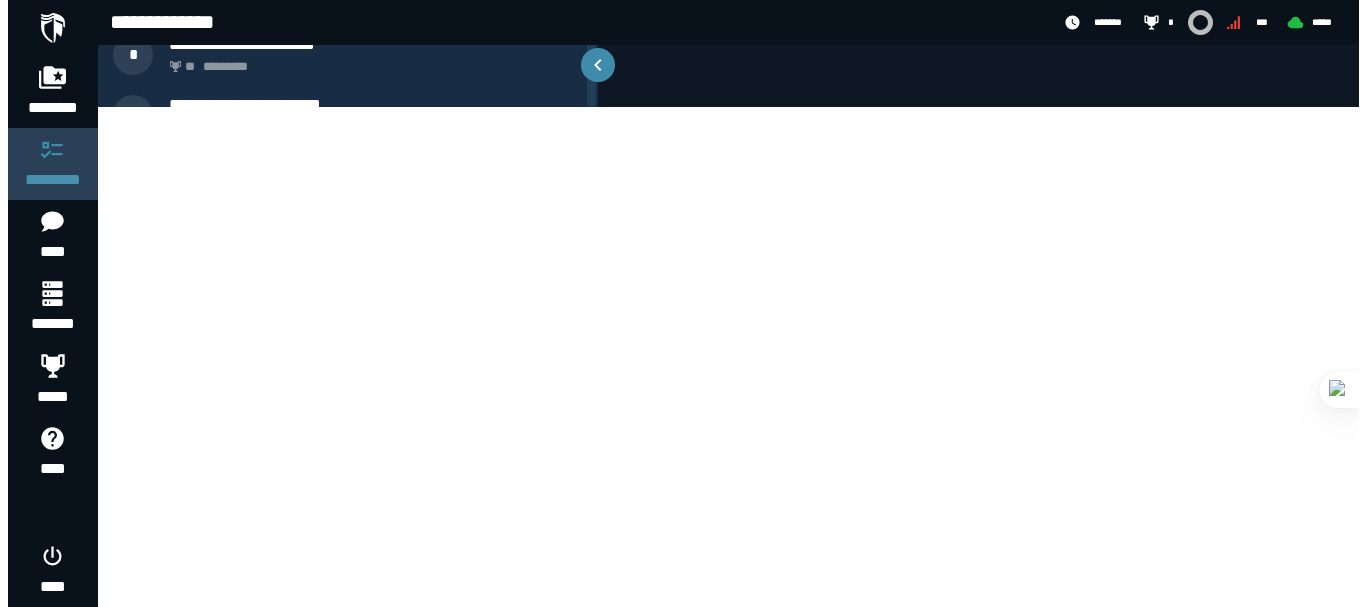 scroll, scrollTop: 0, scrollLeft: 0, axis: both 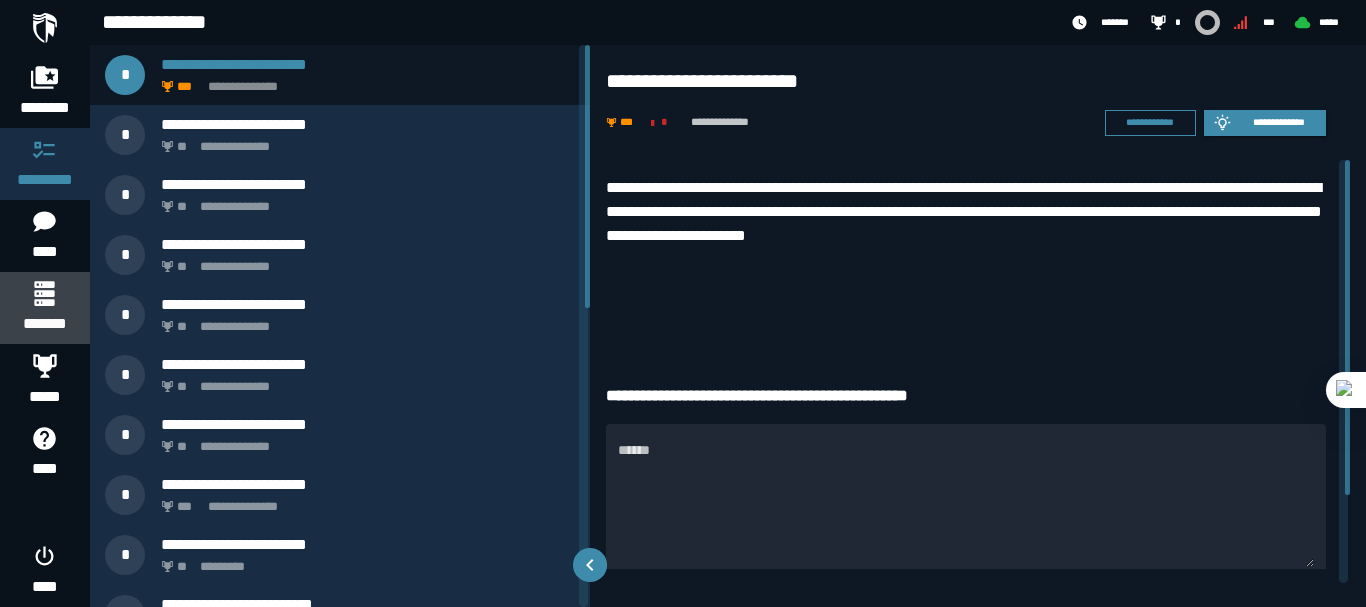click on "*******" at bounding box center [44, 324] 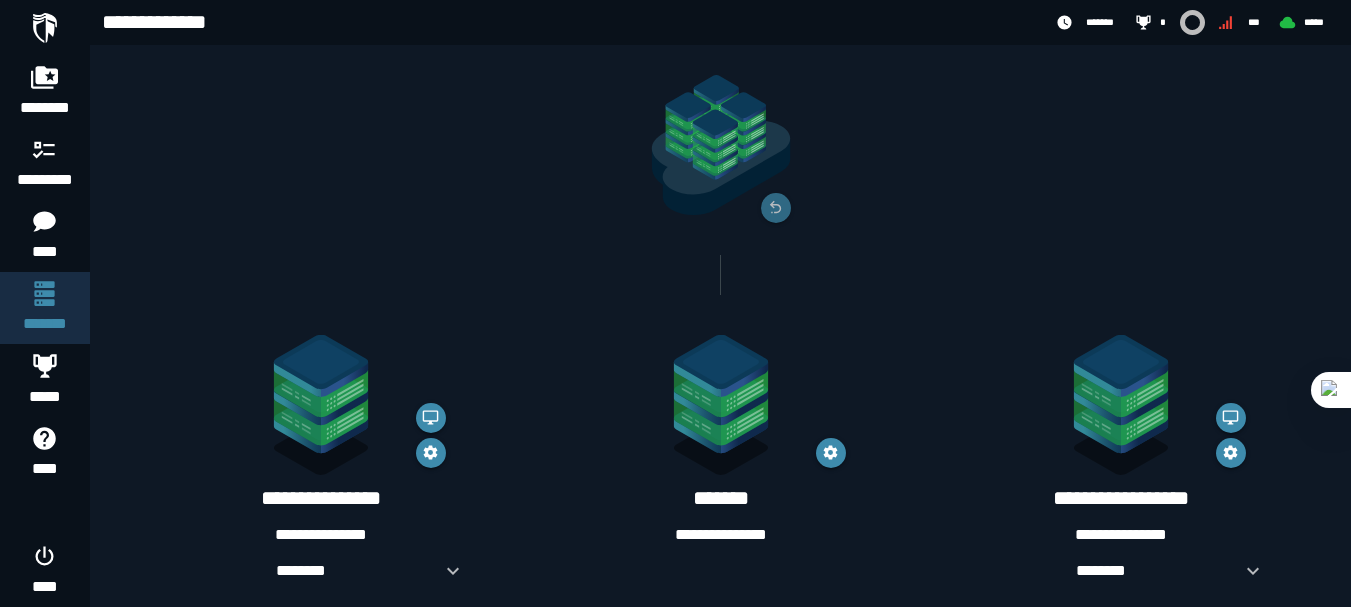 scroll, scrollTop: 400, scrollLeft: 0, axis: vertical 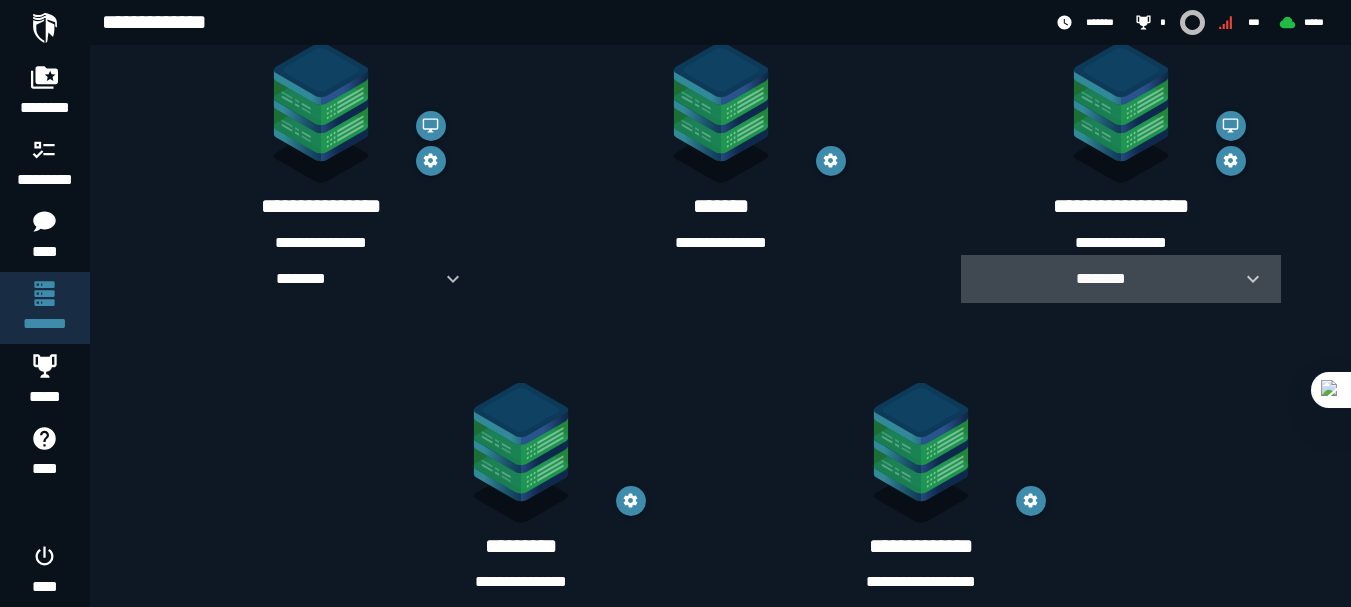 click 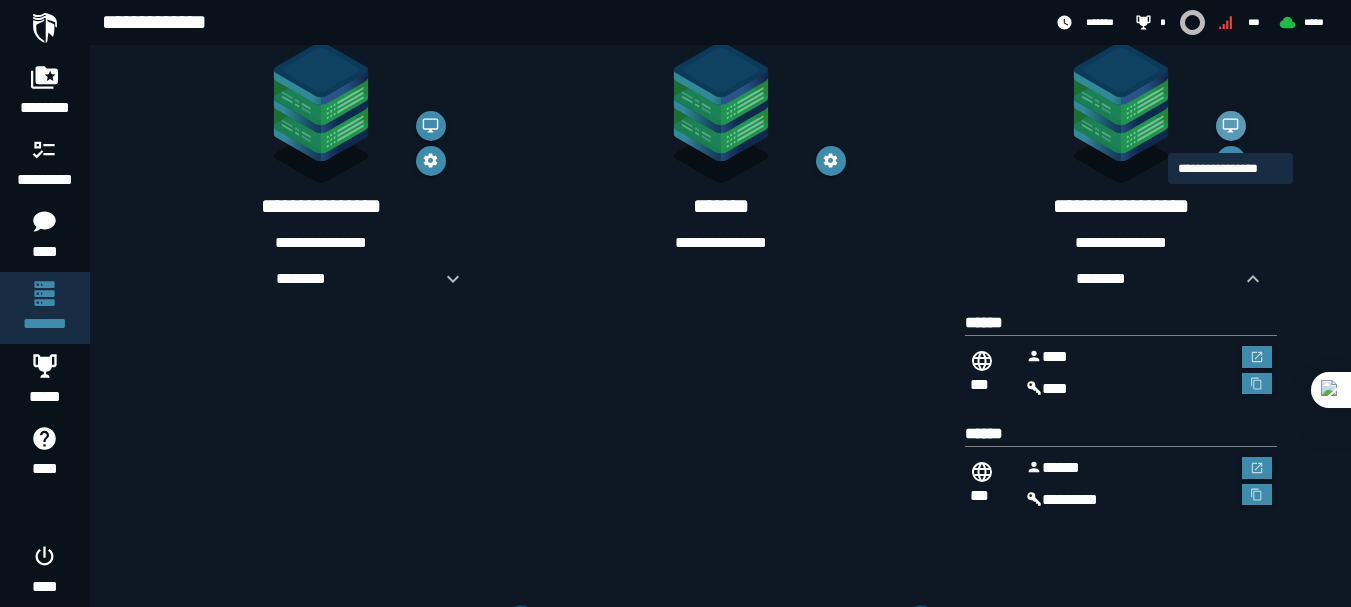 click 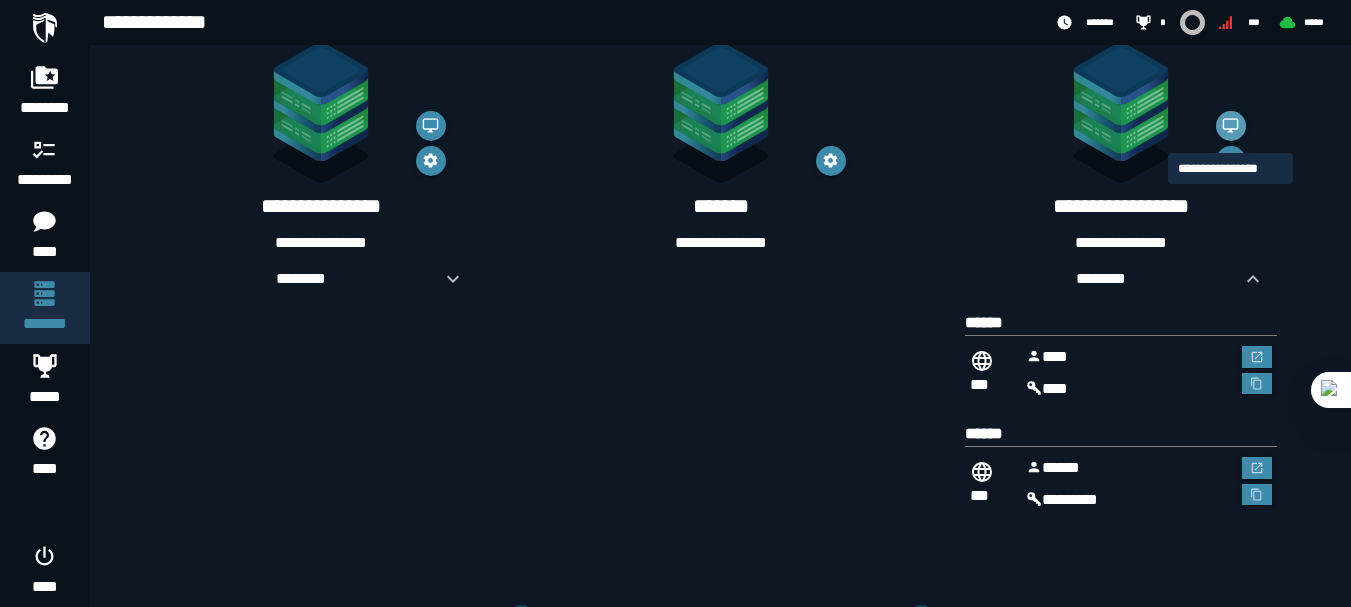 scroll, scrollTop: 0, scrollLeft: 0, axis: both 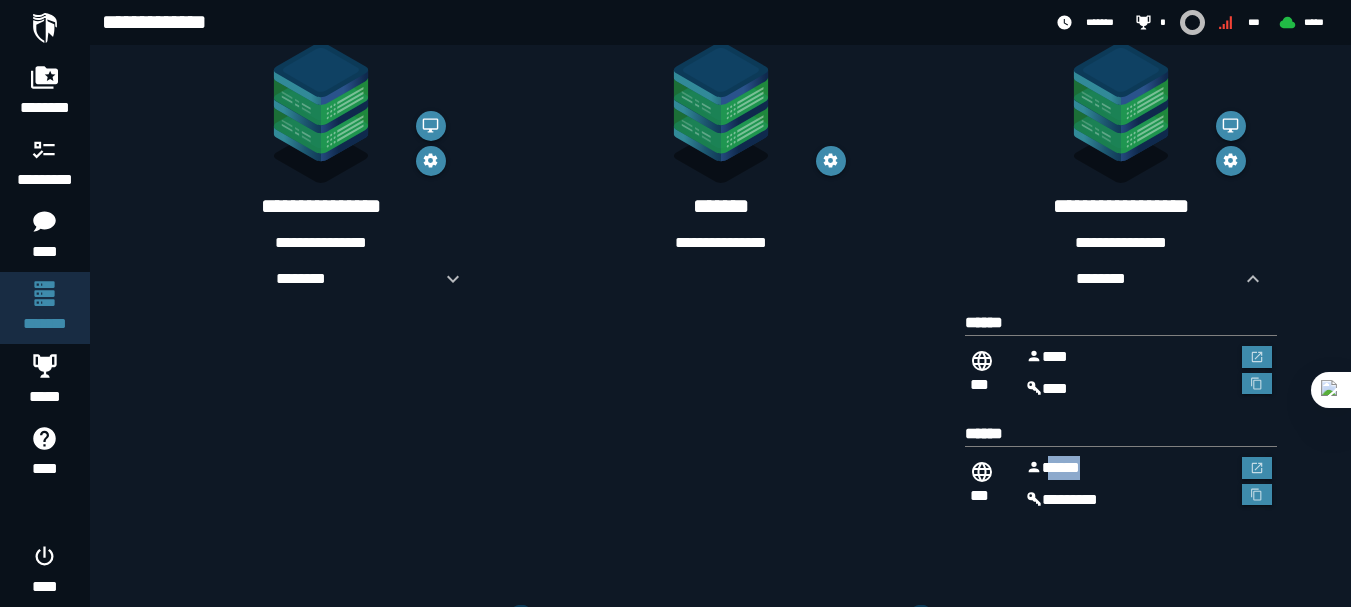 drag, startPoint x: 1046, startPoint y: 468, endPoint x: 1097, endPoint y: 476, distance: 51.62364 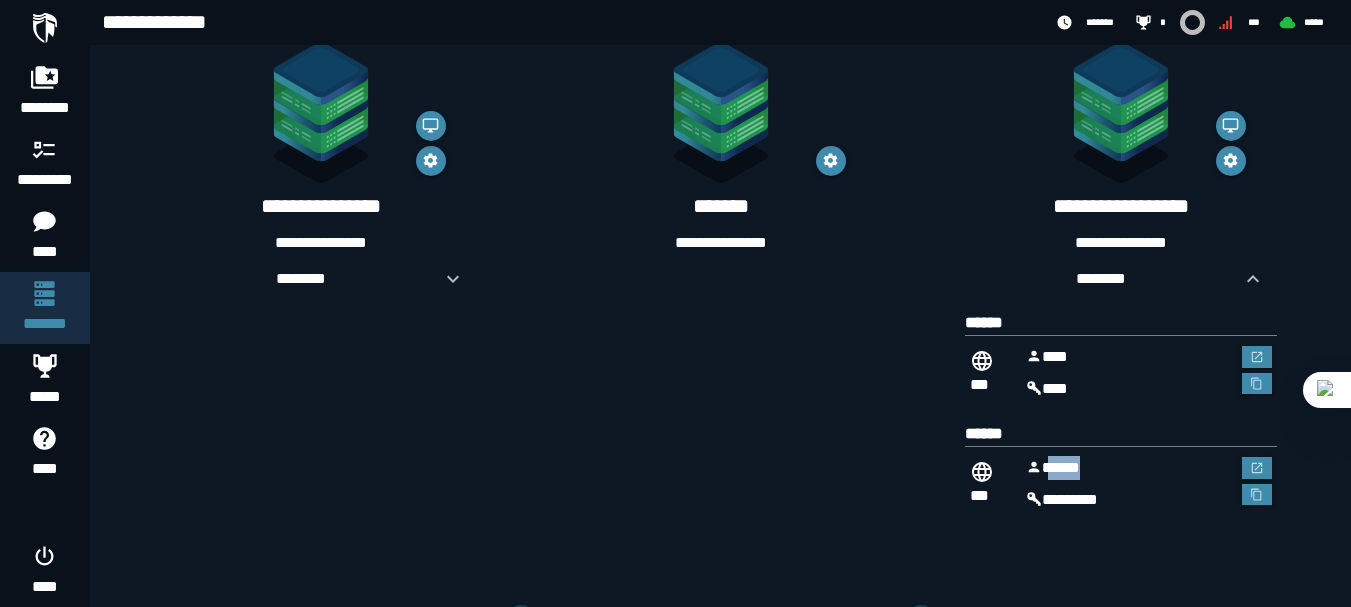 copy on "****" 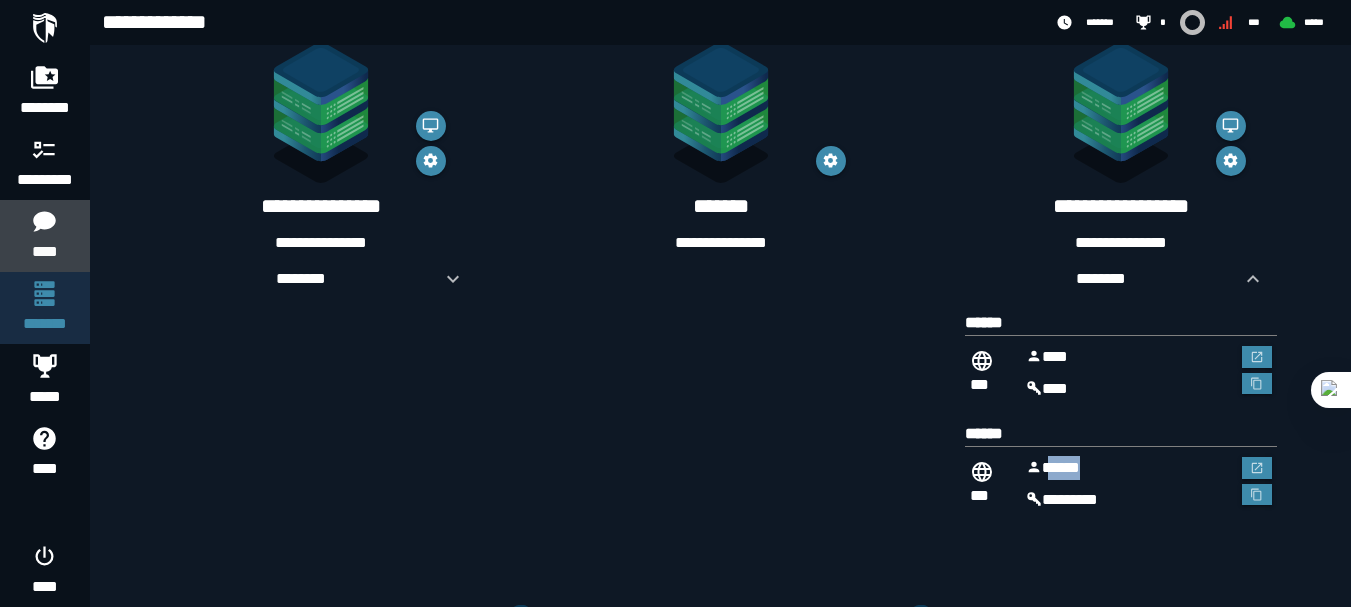 click on "****" at bounding box center [44, 236] 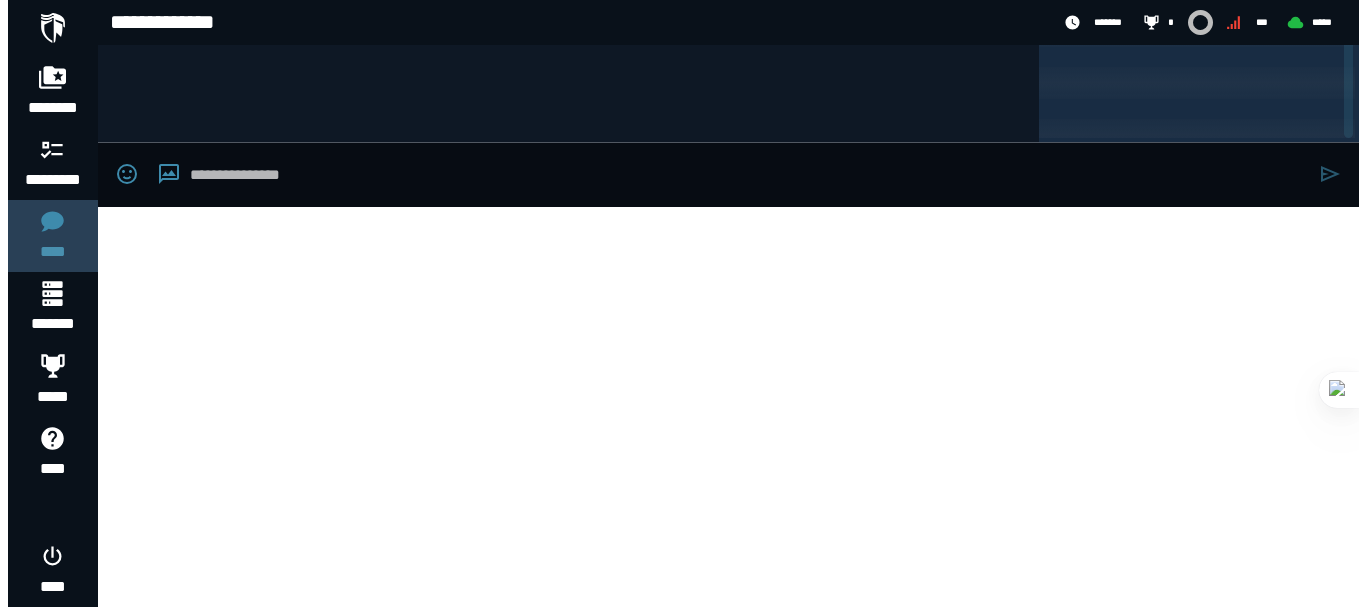 scroll, scrollTop: 0, scrollLeft: 0, axis: both 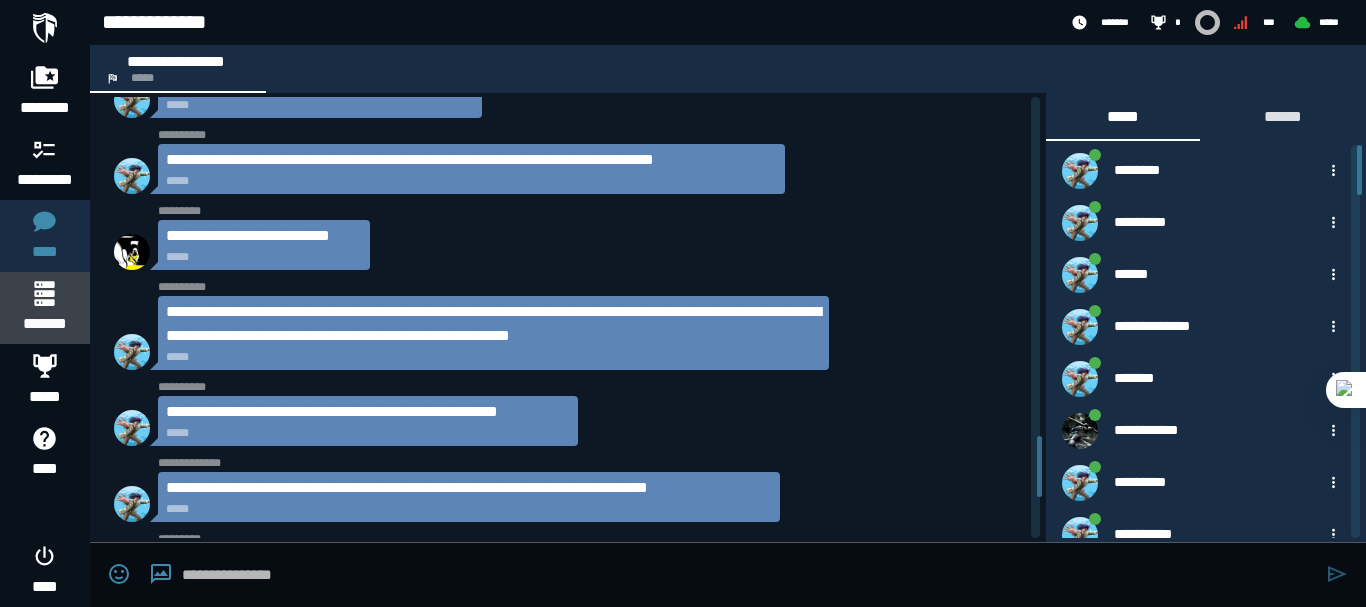 click on "*******" at bounding box center (44, 324) 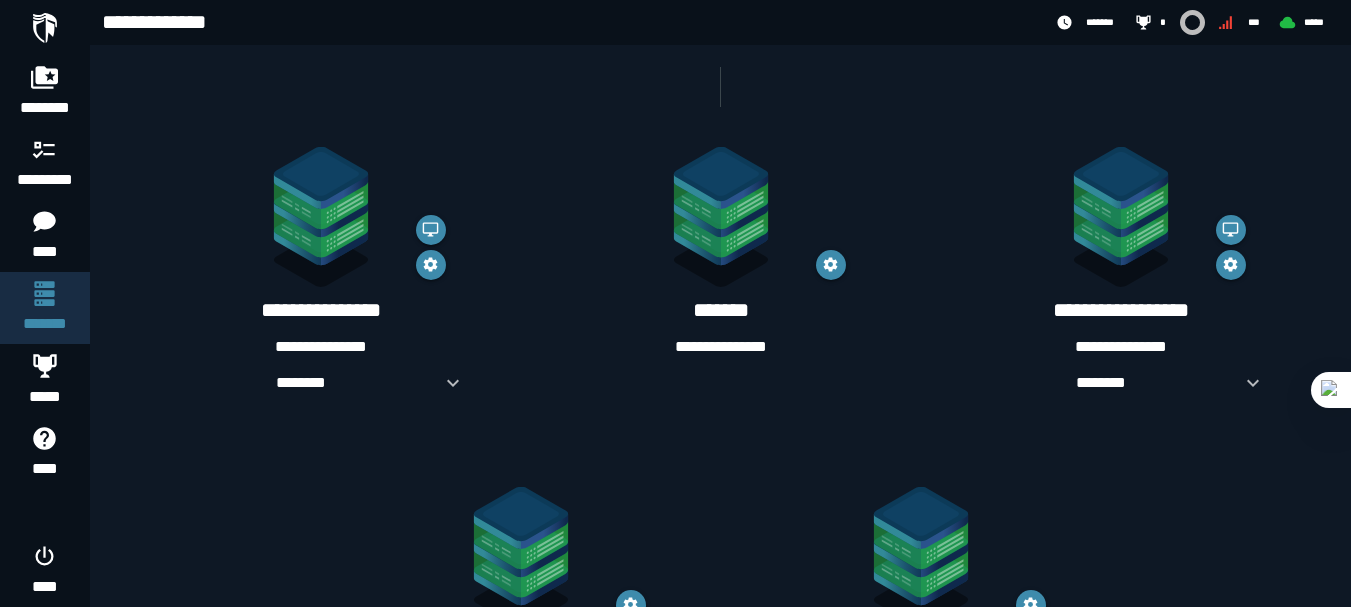 scroll, scrollTop: 300, scrollLeft: 0, axis: vertical 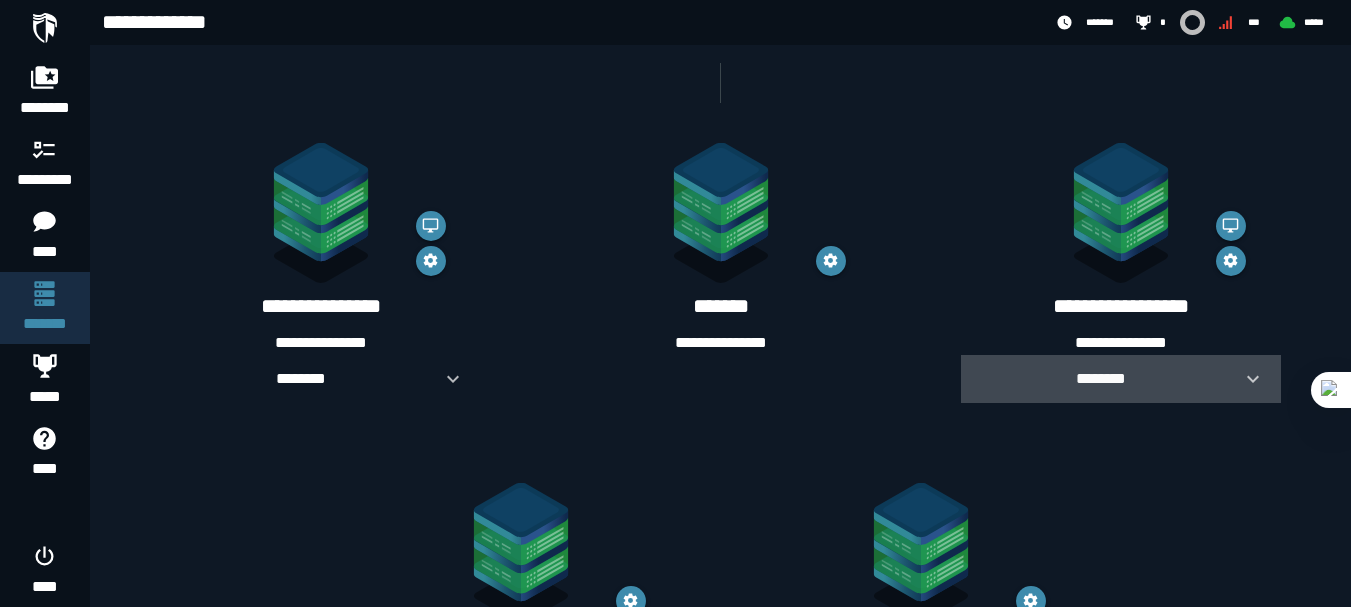 click on "********" at bounding box center [1101, 378] 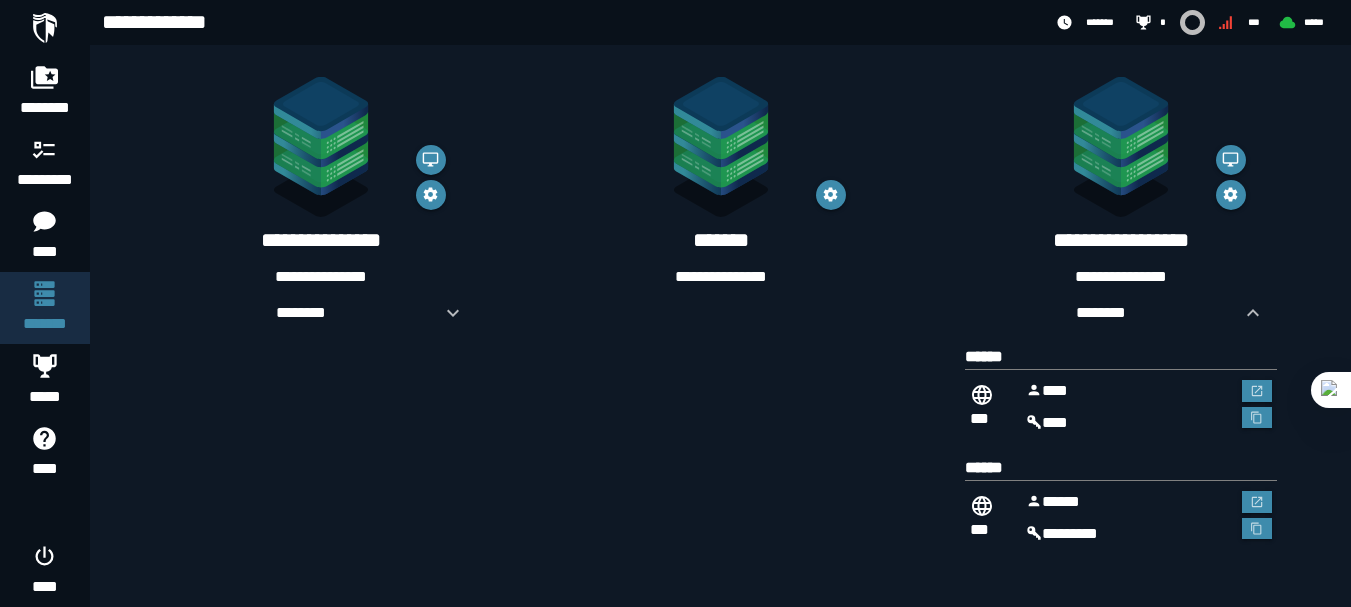 scroll, scrollTop: 500, scrollLeft: 0, axis: vertical 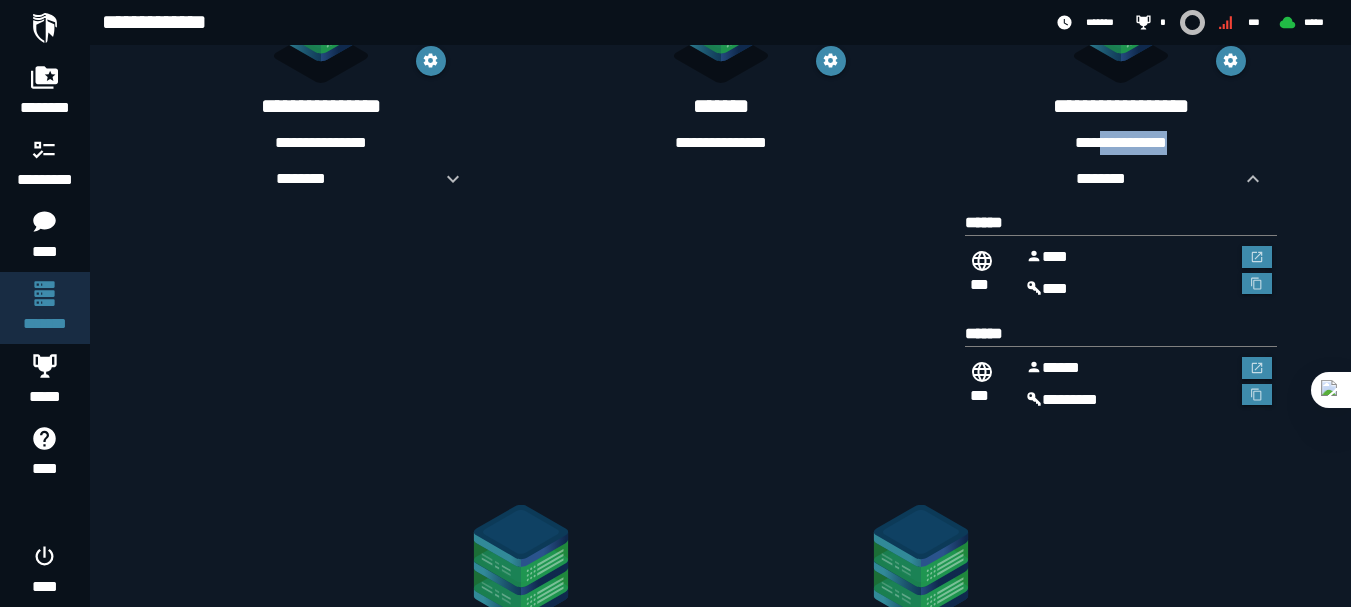 drag, startPoint x: 1092, startPoint y: 130, endPoint x: 1184, endPoint y: 145, distance: 93.214806 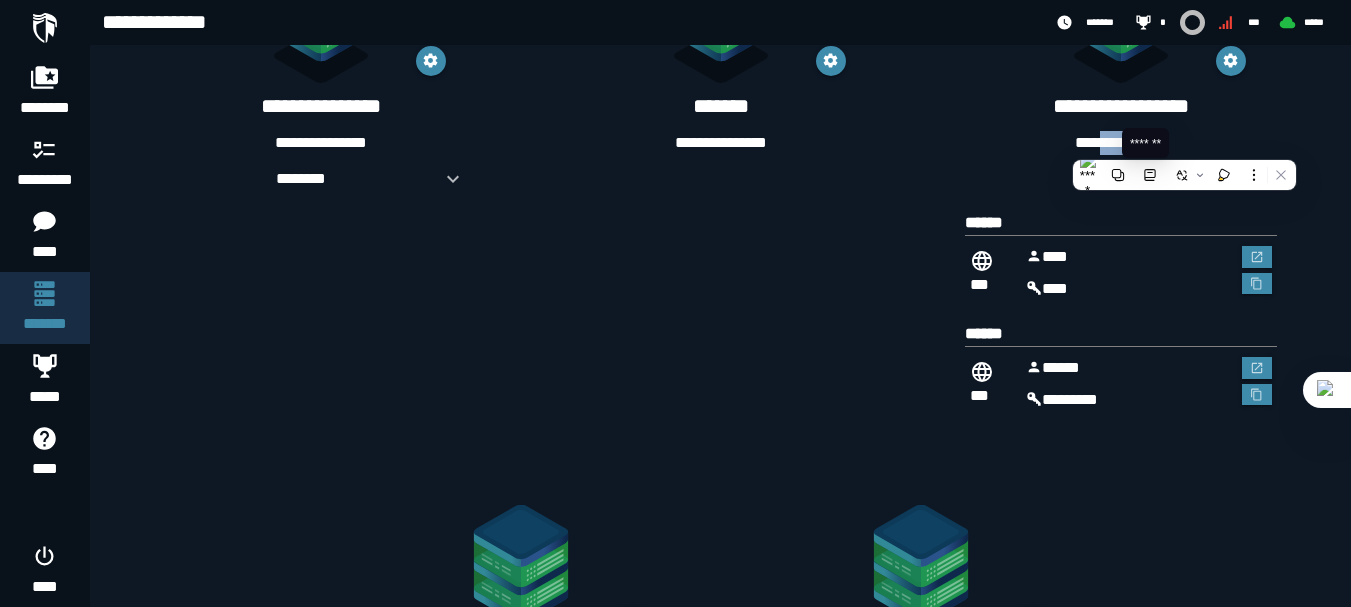 click at bounding box center [1171, 175] 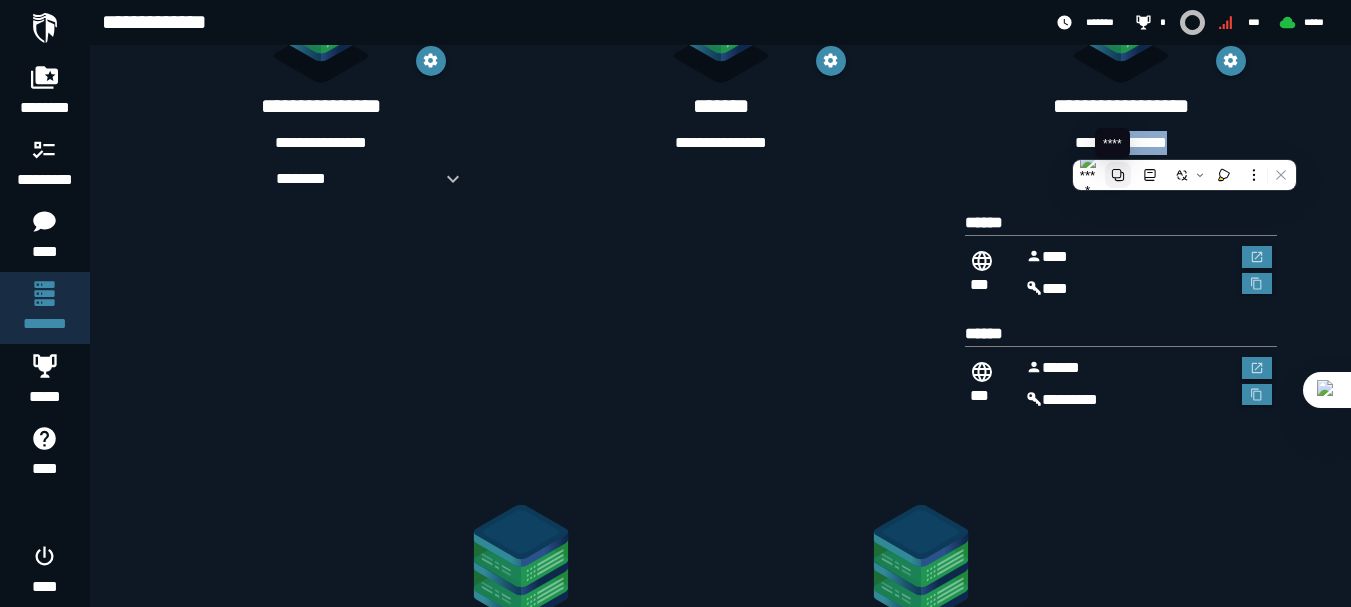 click 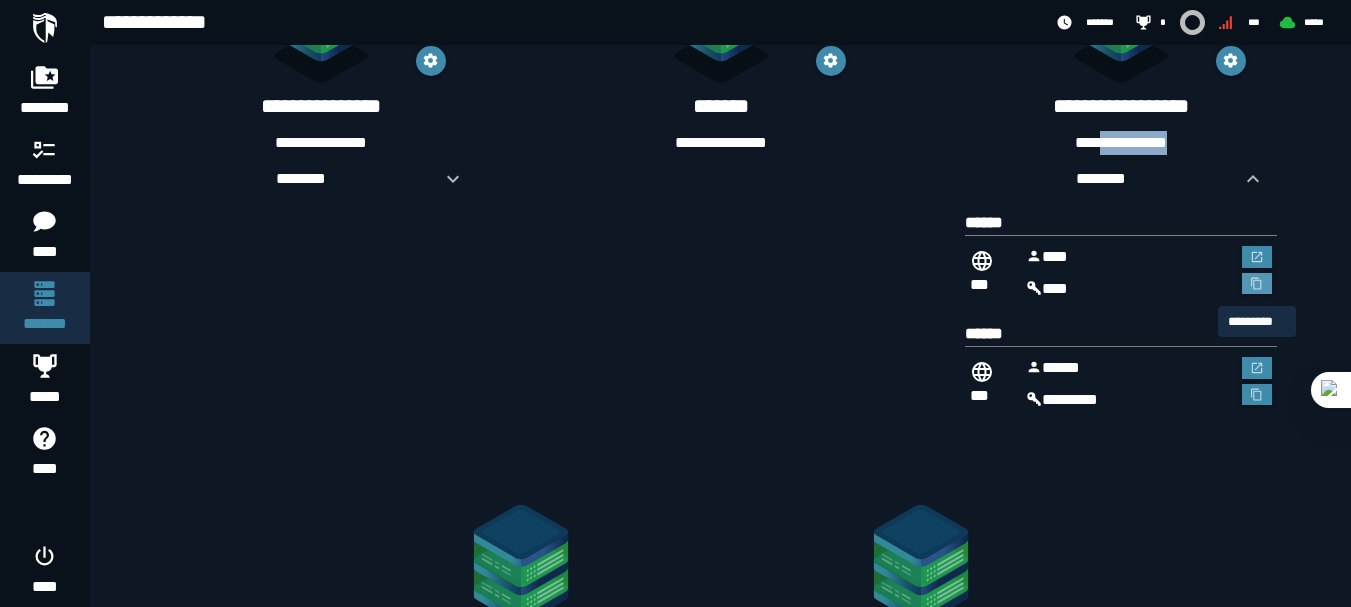 click 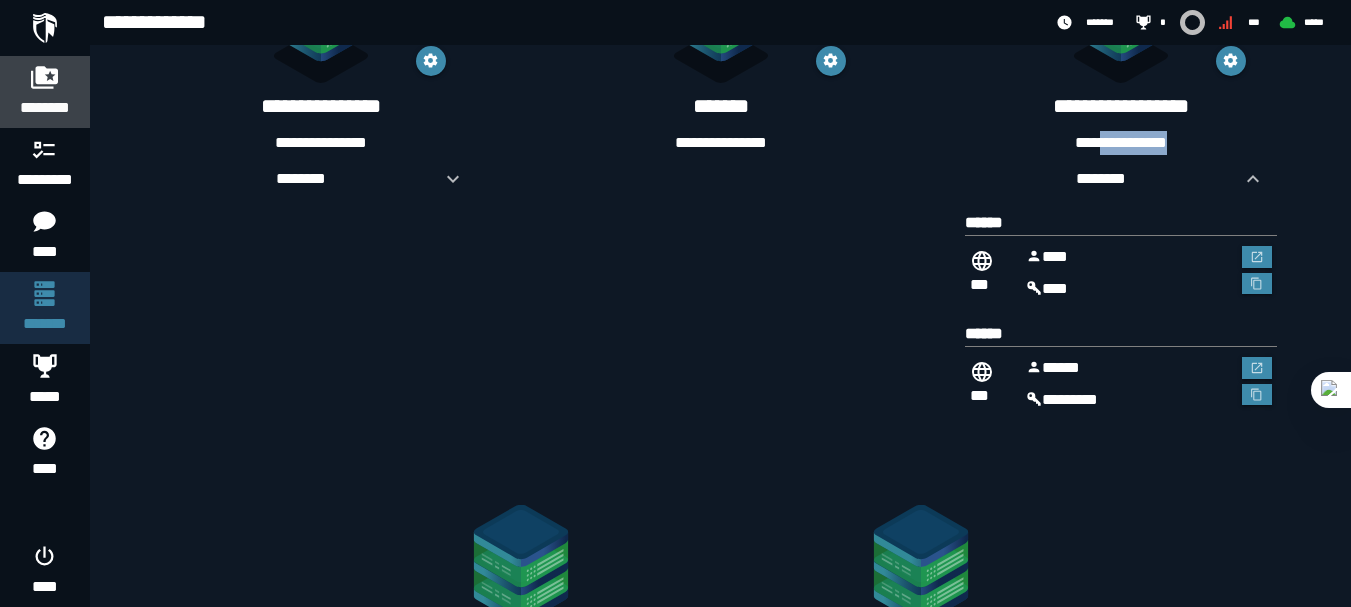 click on "********" at bounding box center [45, 92] 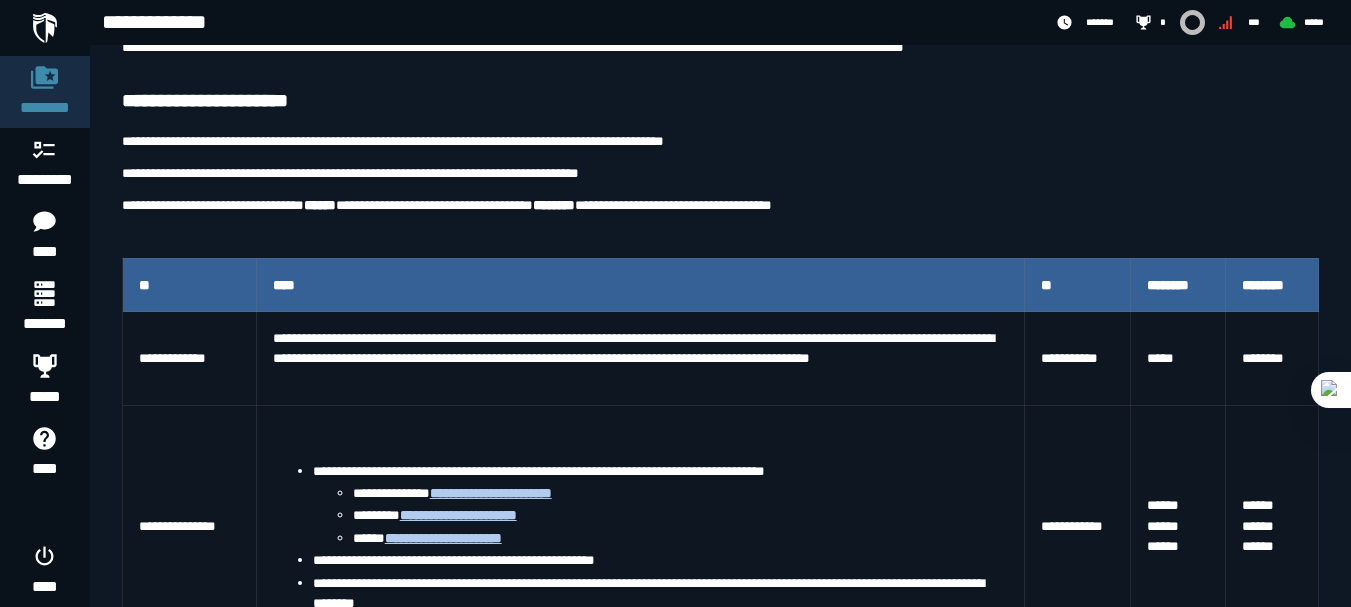 scroll, scrollTop: 300, scrollLeft: 0, axis: vertical 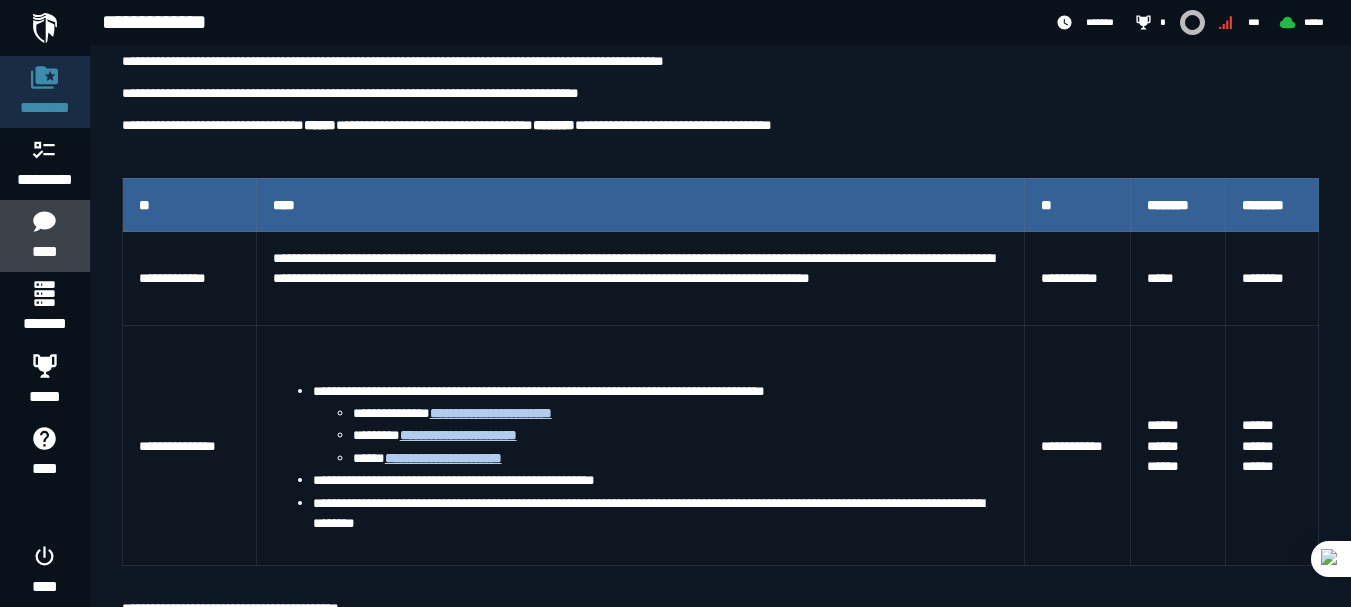 click on "****" at bounding box center [44, 252] 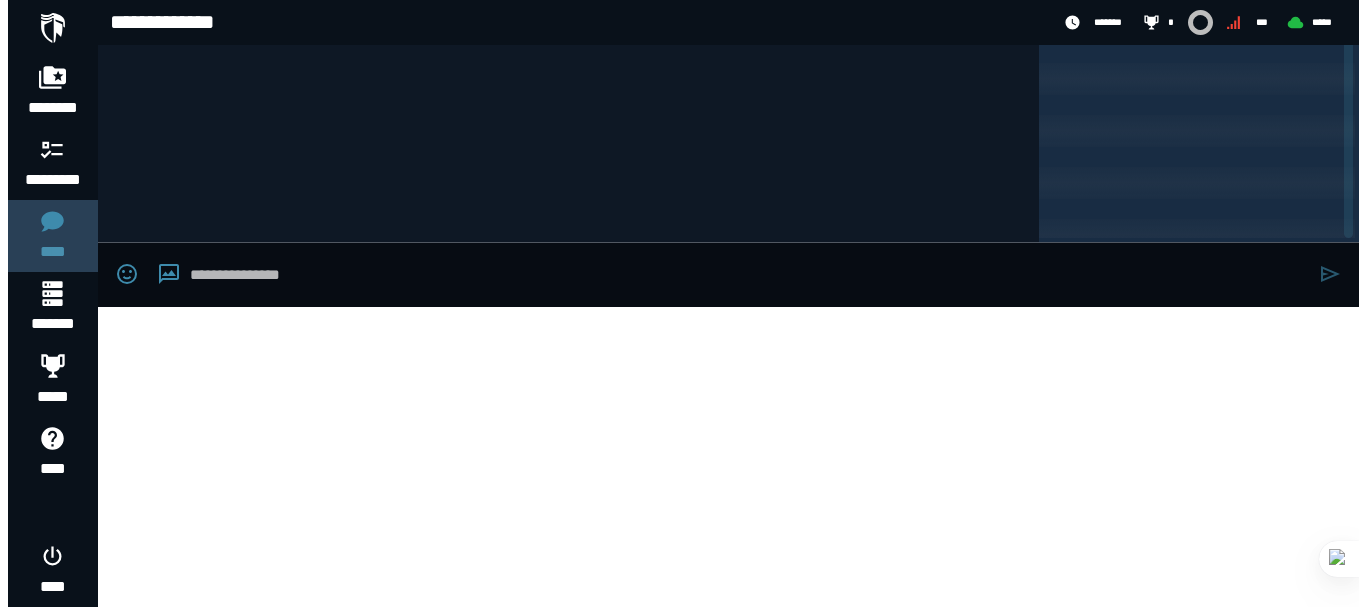 scroll, scrollTop: 0, scrollLeft: 0, axis: both 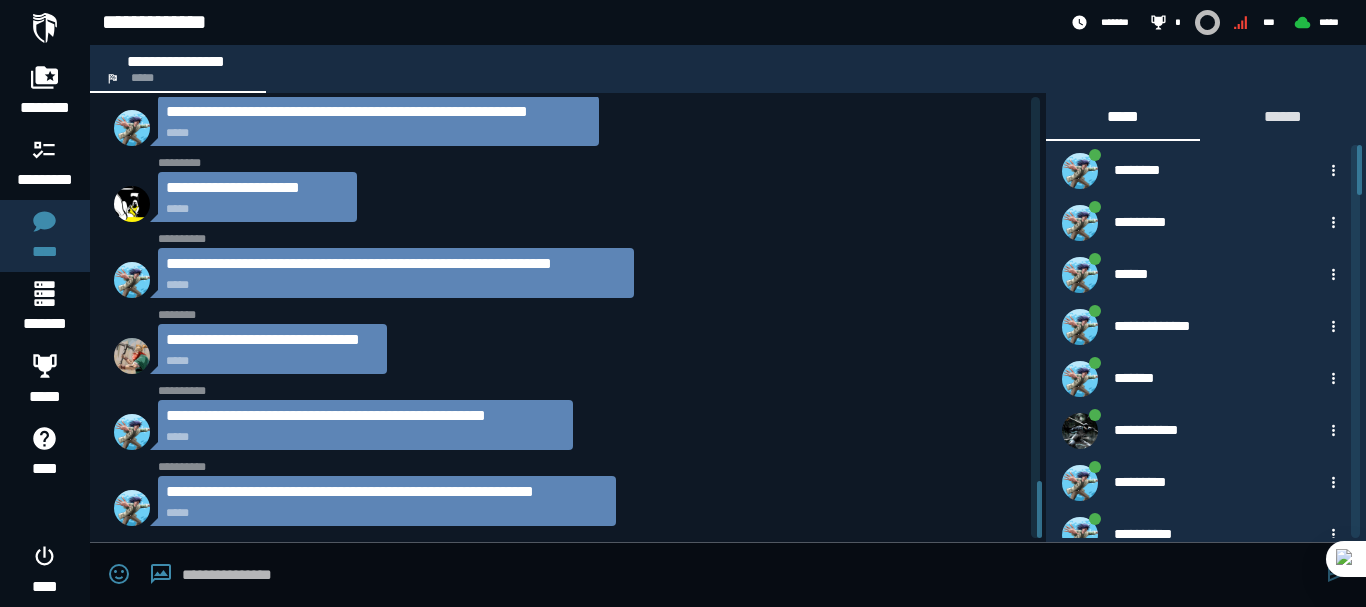 click at bounding box center [749, 575] 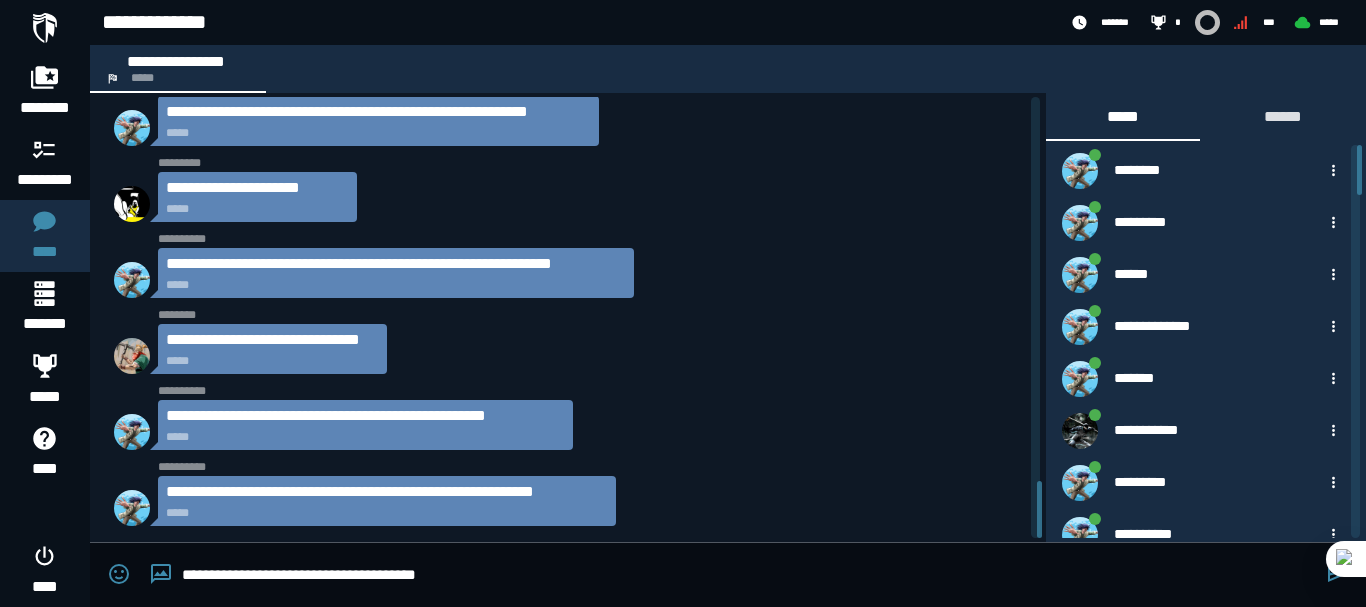 drag, startPoint x: 465, startPoint y: 580, endPoint x: 453, endPoint y: 575, distance: 13 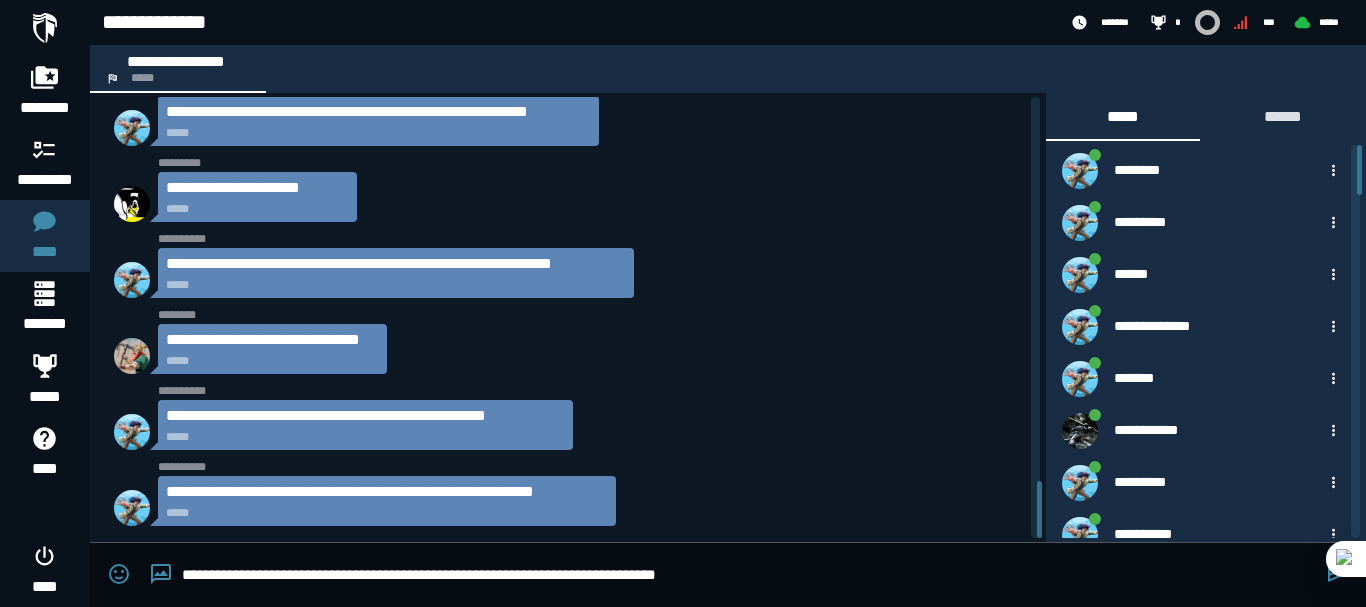 type on "**********" 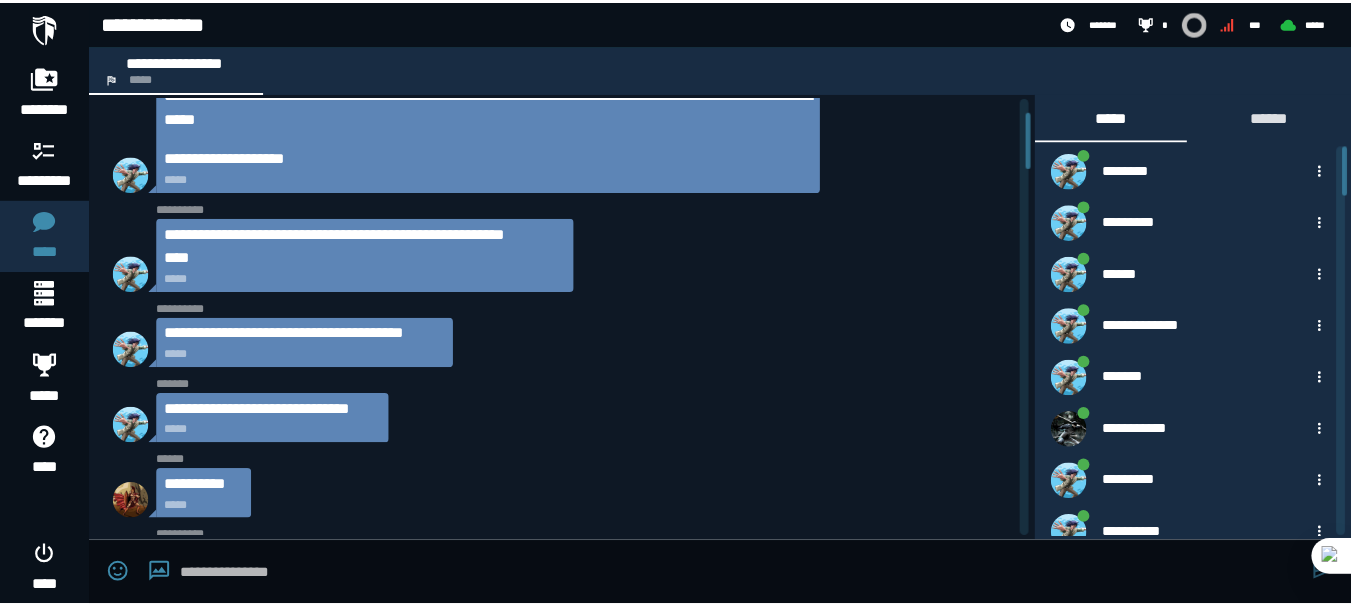 scroll, scrollTop: 300, scrollLeft: 0, axis: vertical 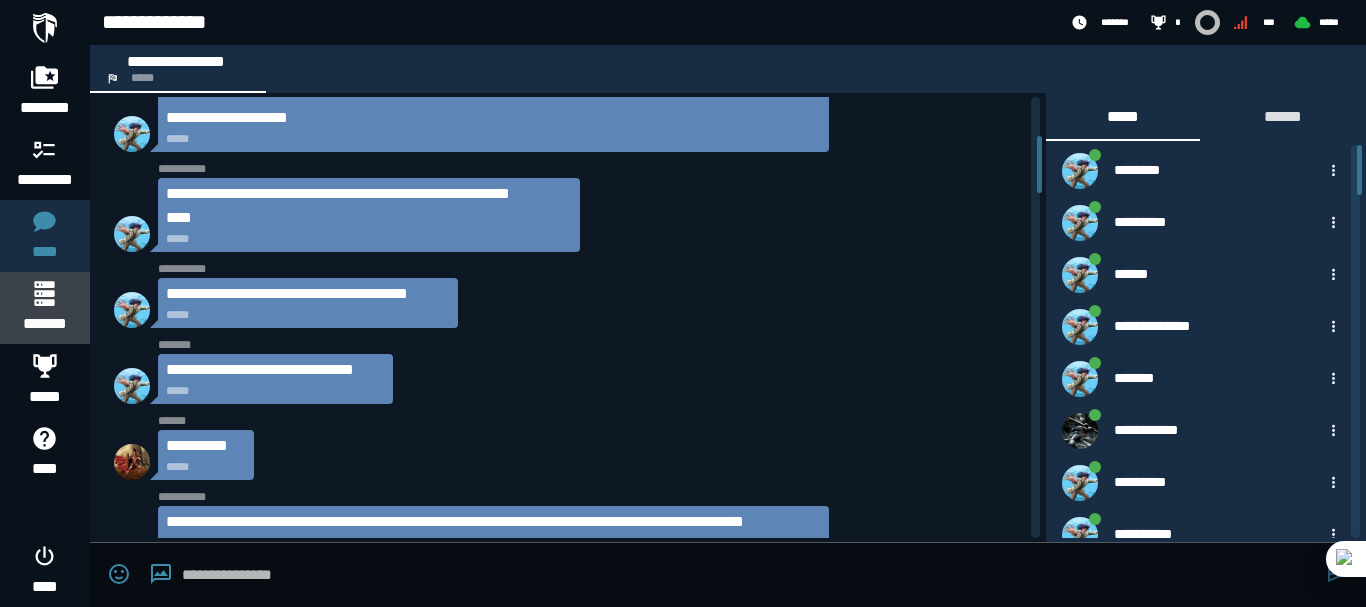 click on "*******" at bounding box center [44, 324] 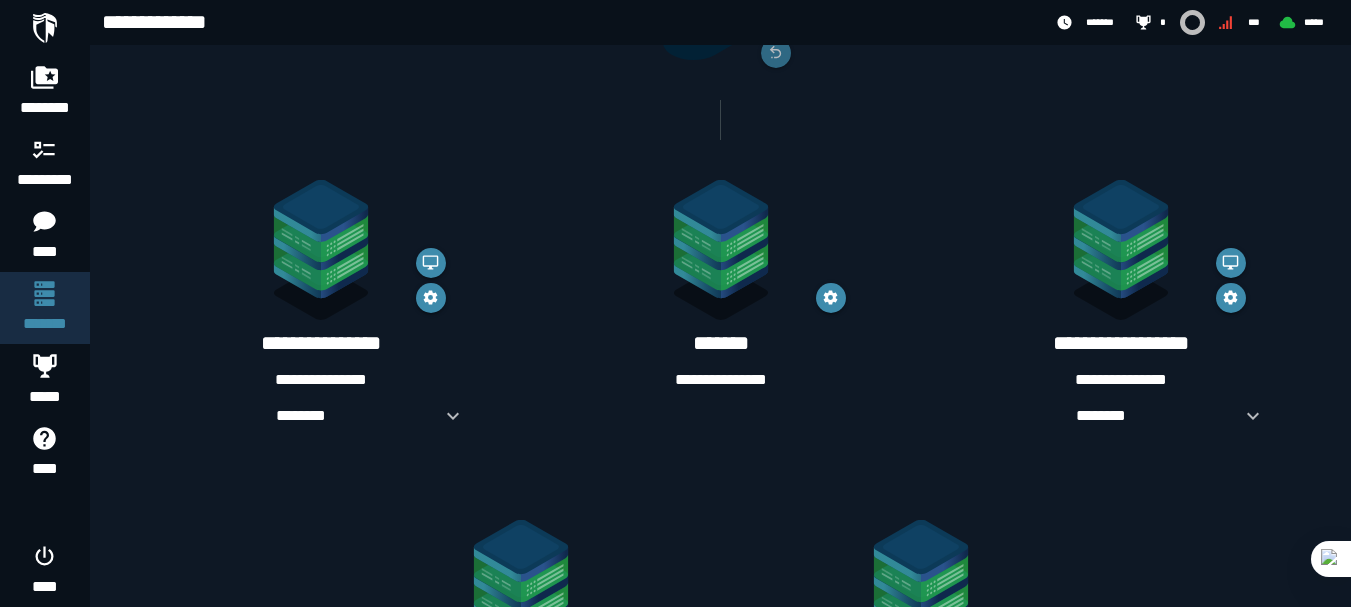 scroll, scrollTop: 400, scrollLeft: 0, axis: vertical 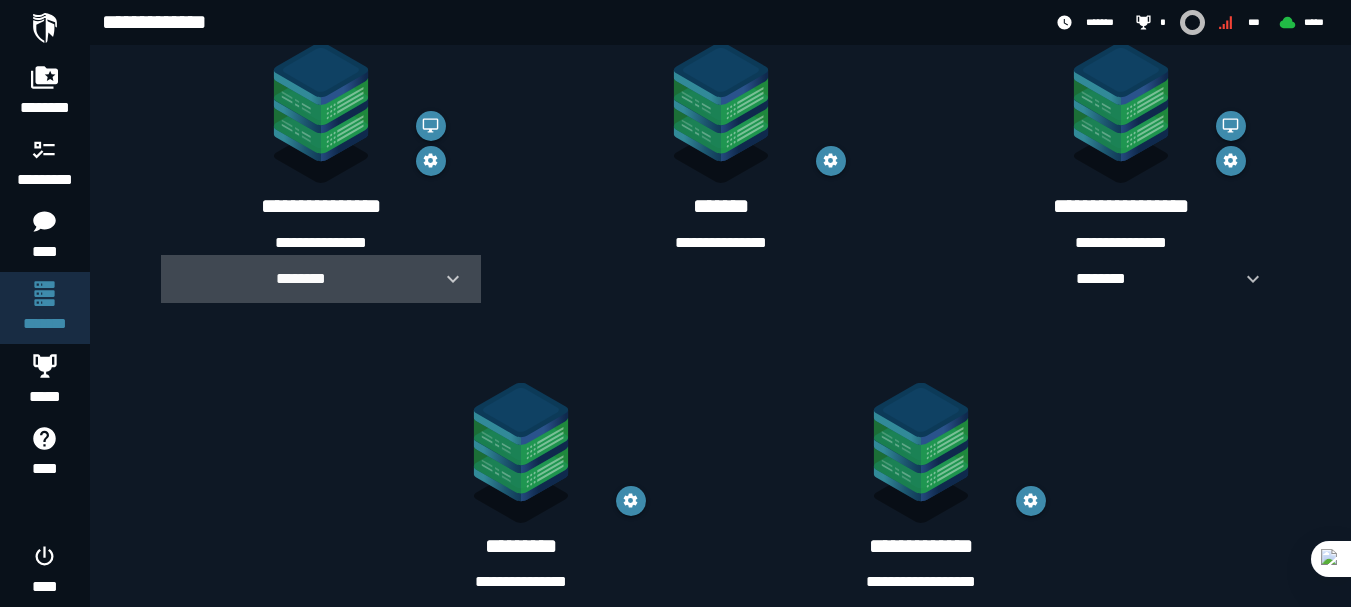 click 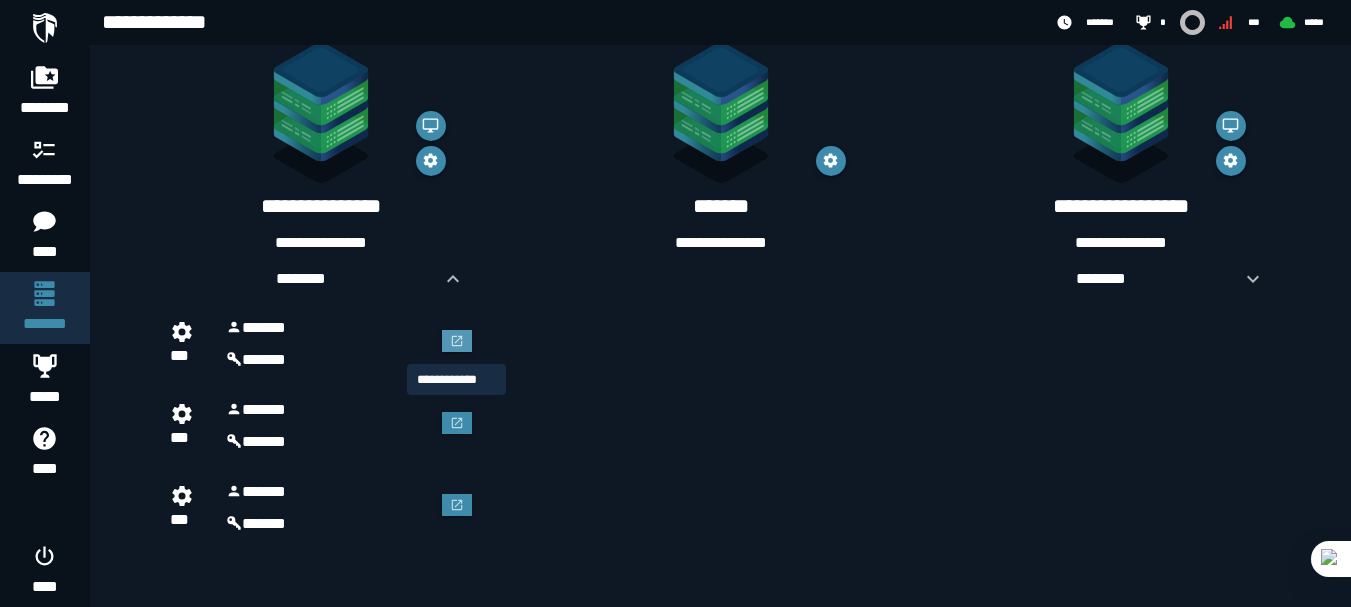 click 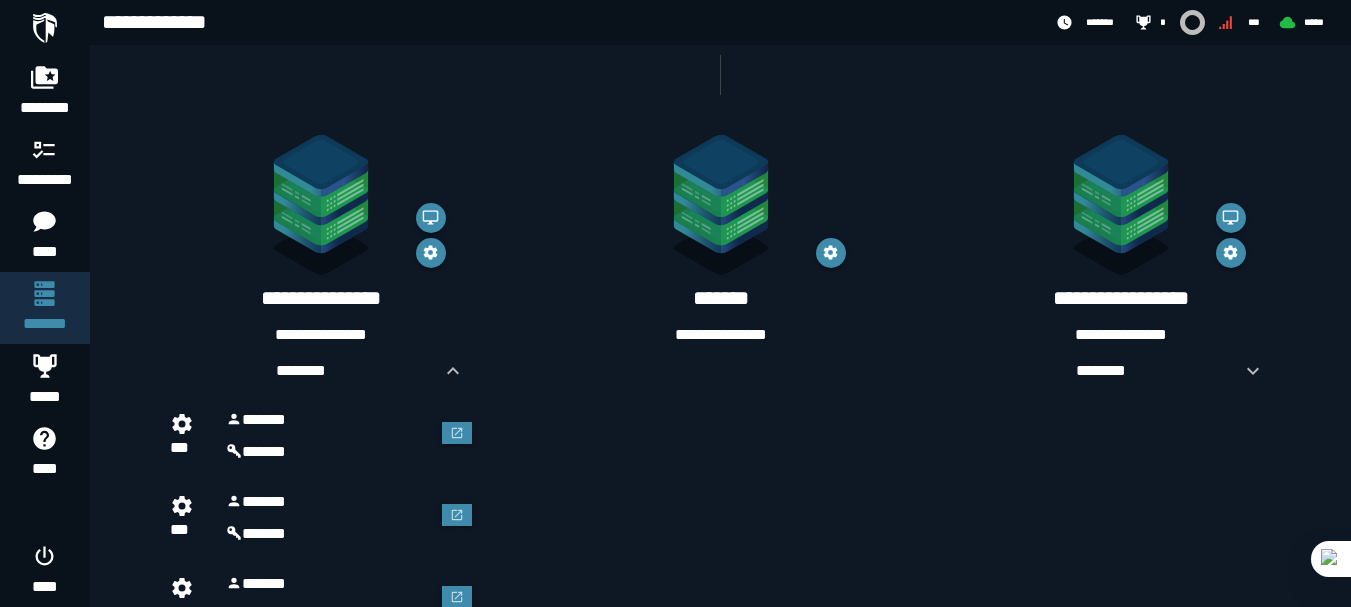 scroll, scrollTop: 300, scrollLeft: 0, axis: vertical 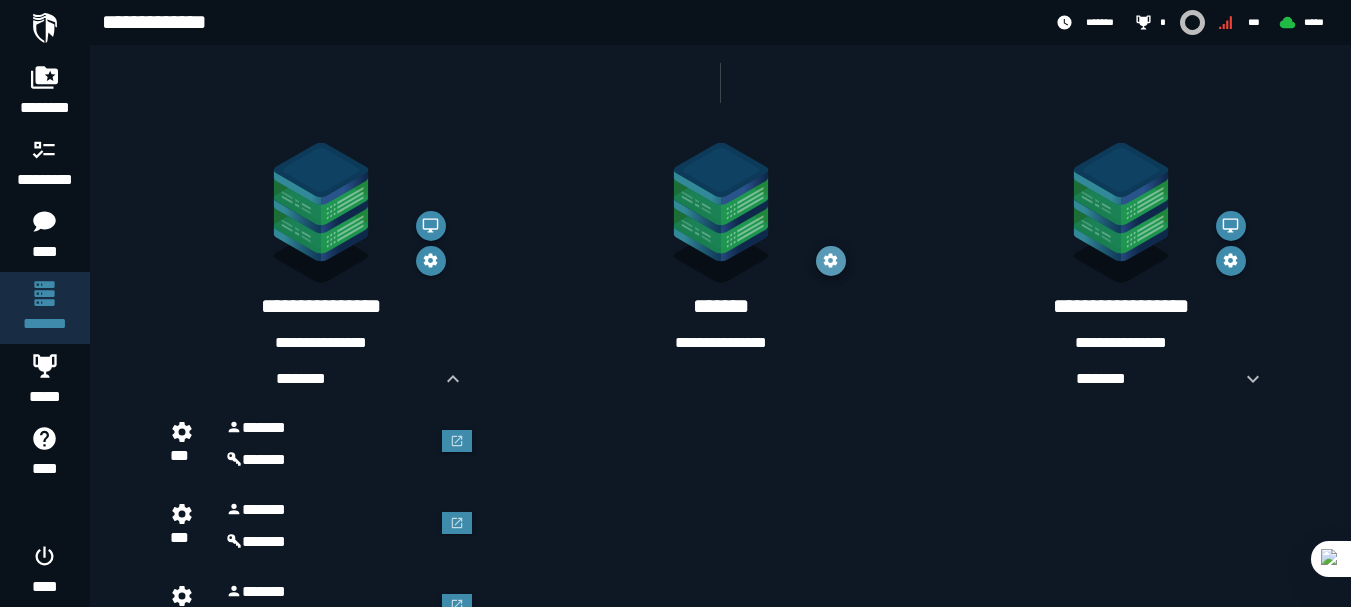 click 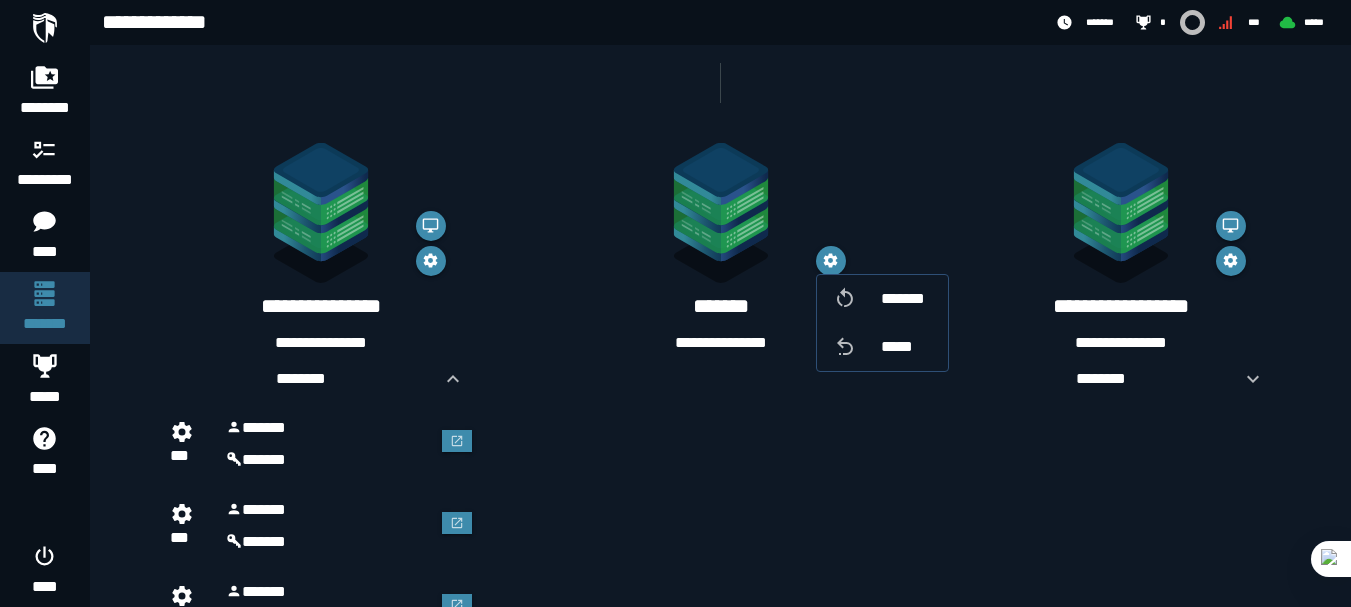 click on "**********" 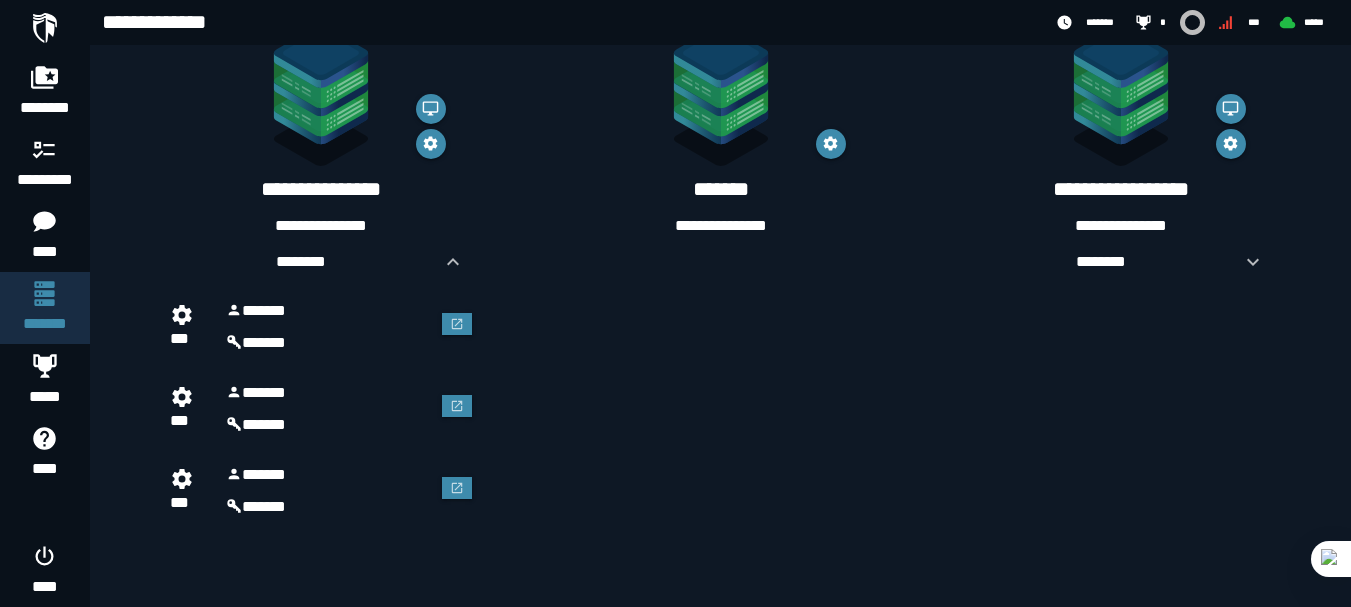 scroll, scrollTop: 678, scrollLeft: 0, axis: vertical 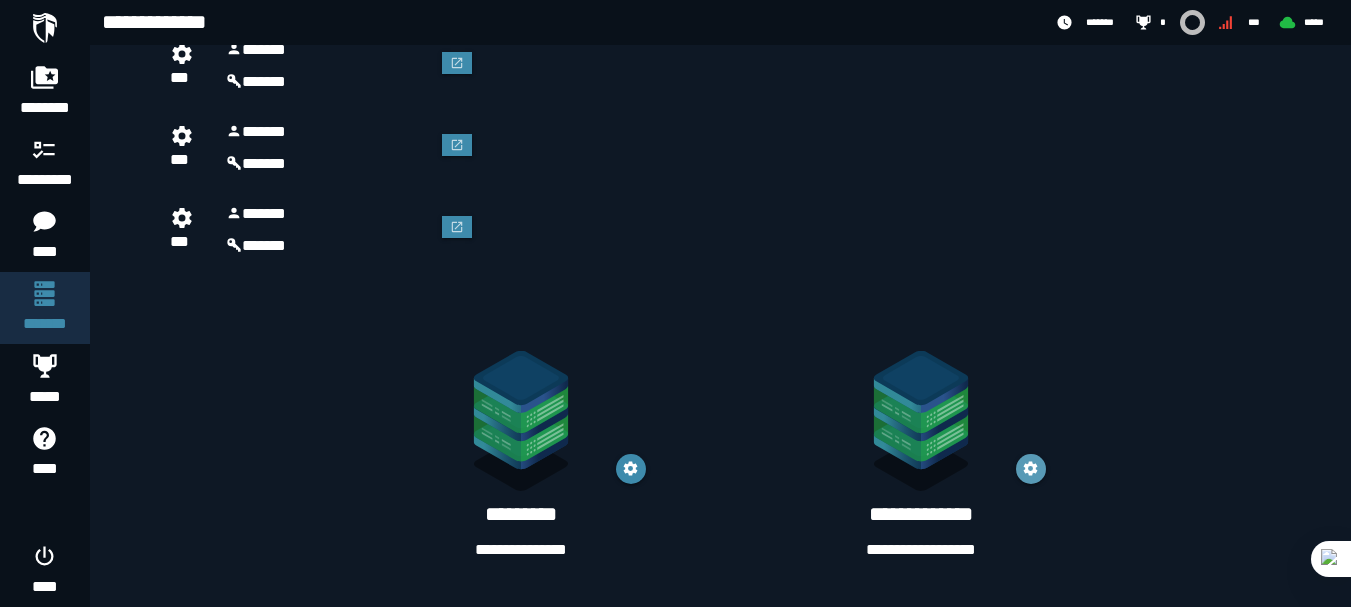 click 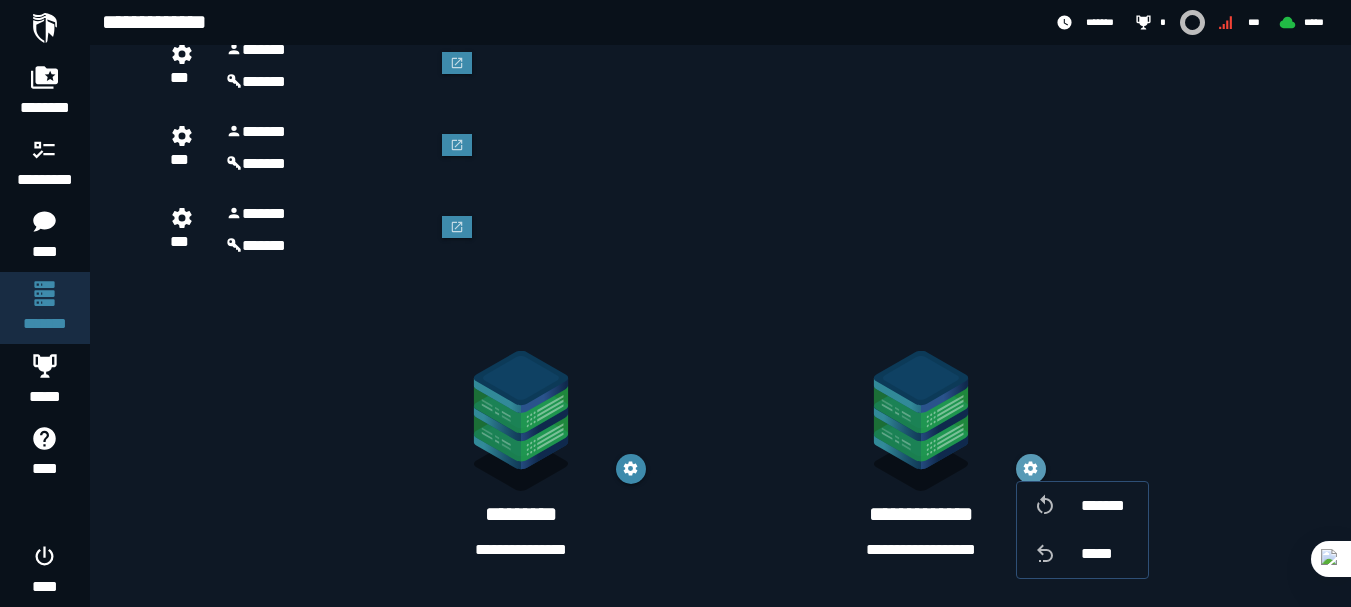 click 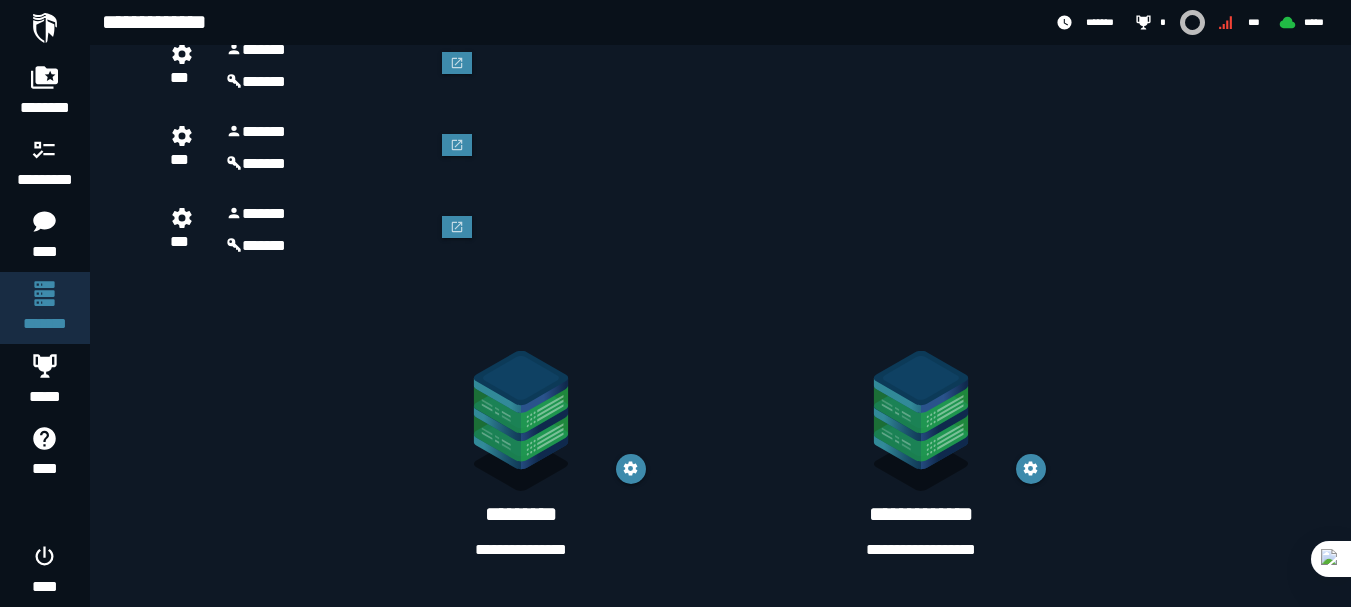 click on "**********" at bounding box center [921, 550] 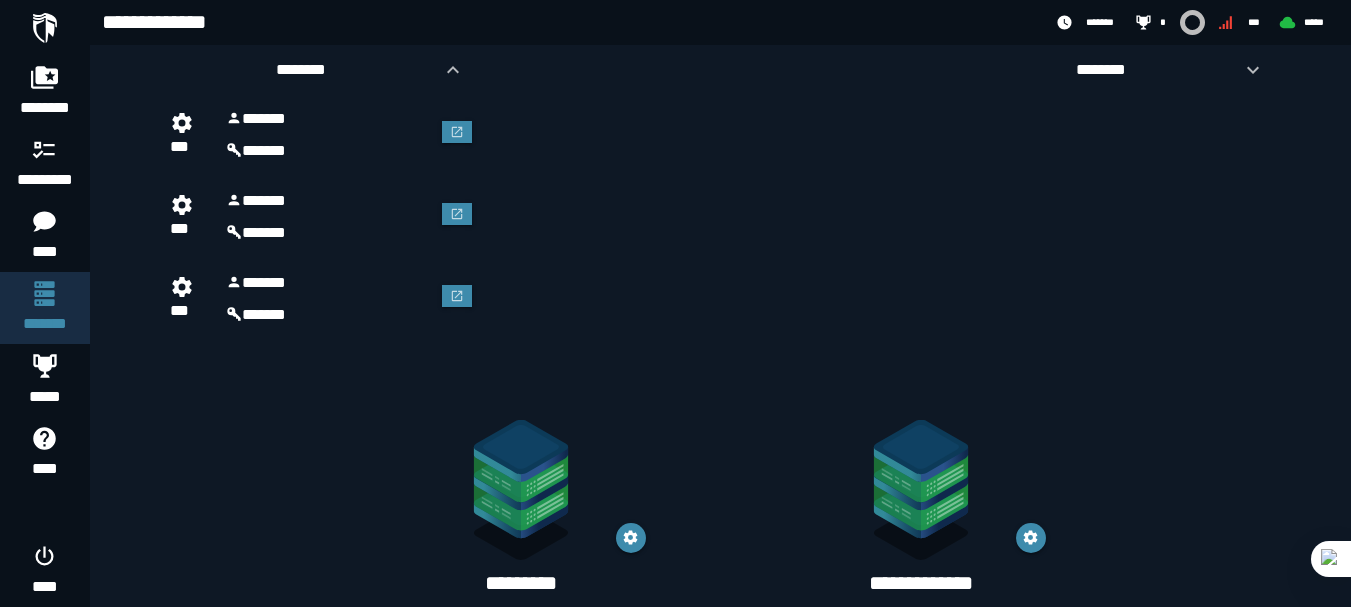 scroll, scrollTop: 578, scrollLeft: 0, axis: vertical 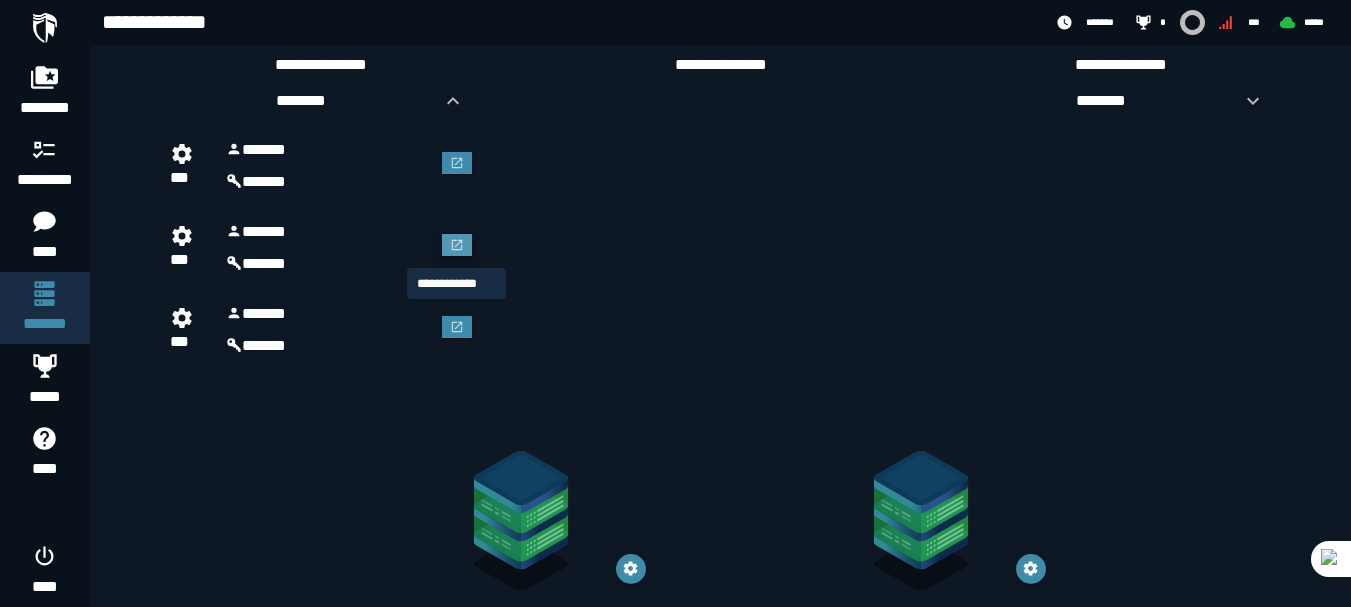 click at bounding box center [457, 245] 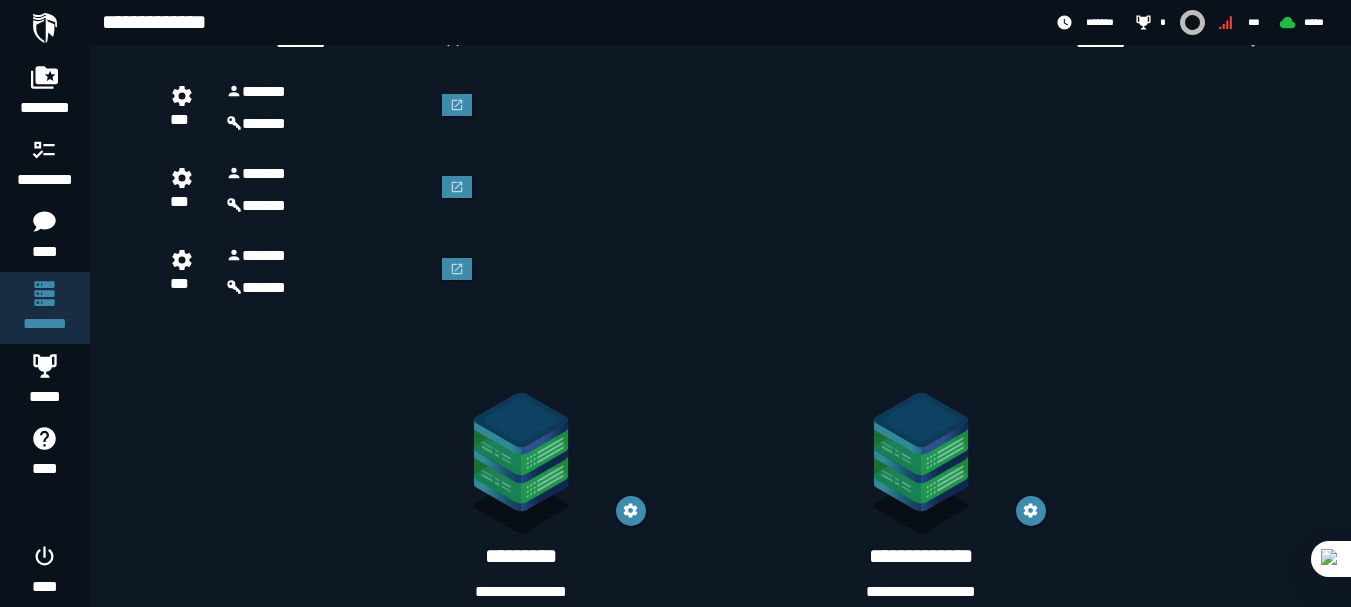 scroll, scrollTop: 678, scrollLeft: 0, axis: vertical 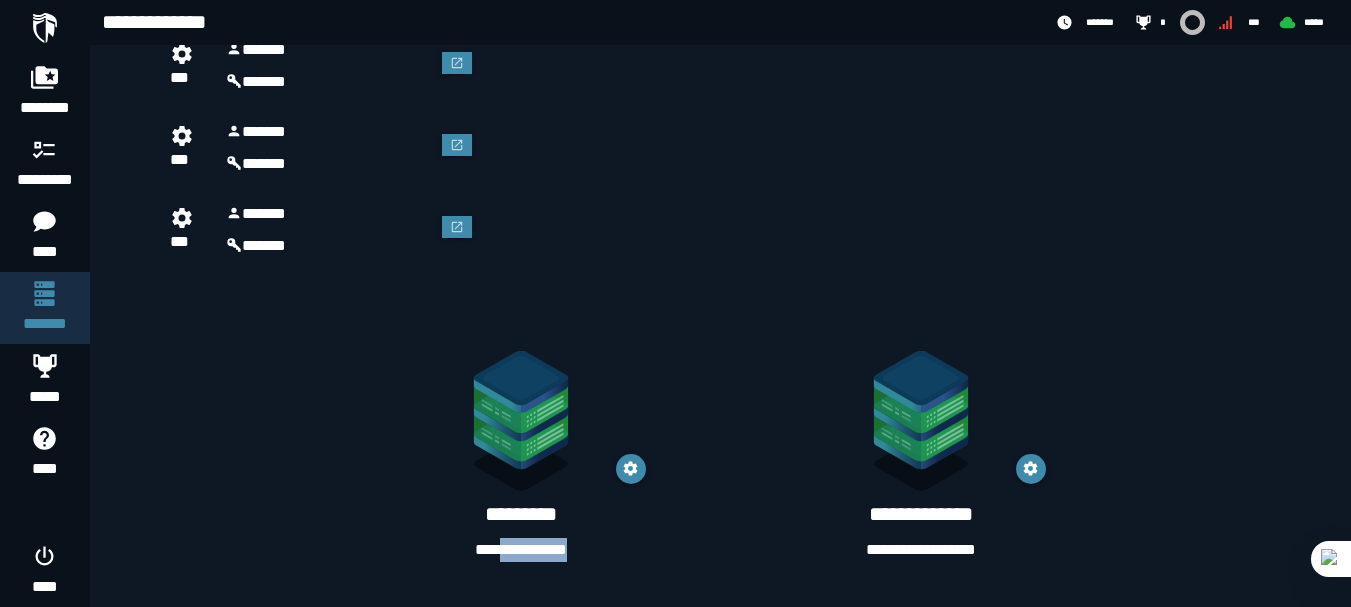 drag, startPoint x: 489, startPoint y: 543, endPoint x: 588, endPoint y: 555, distance: 99.724625 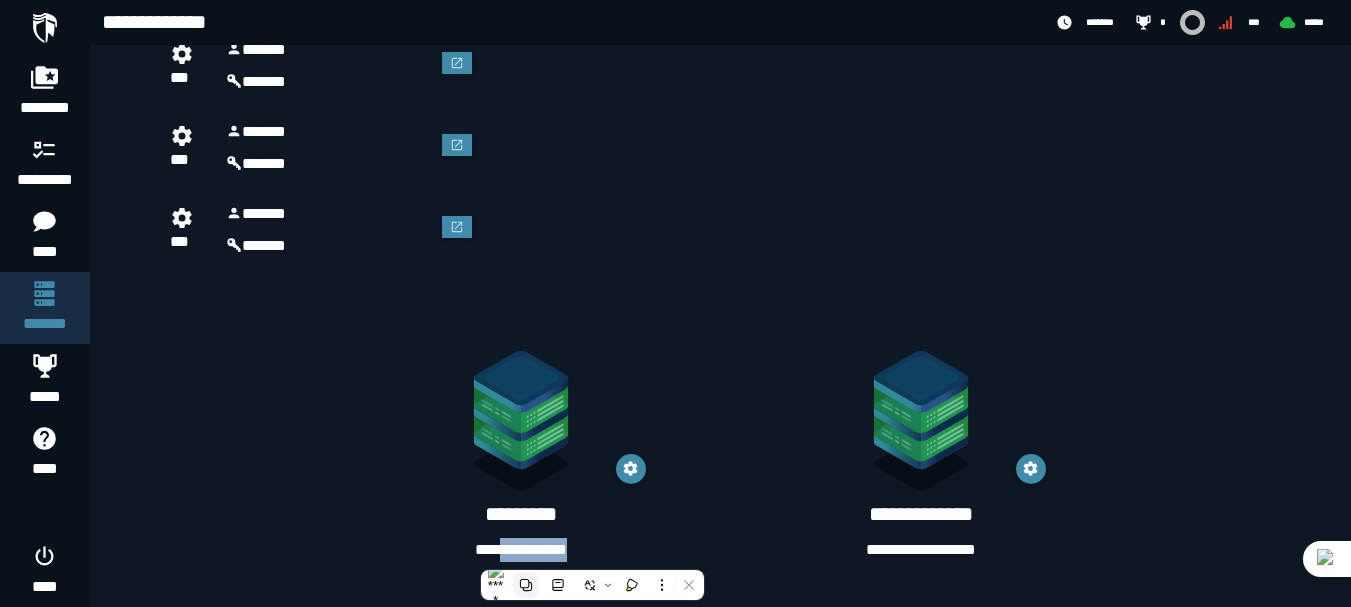 click 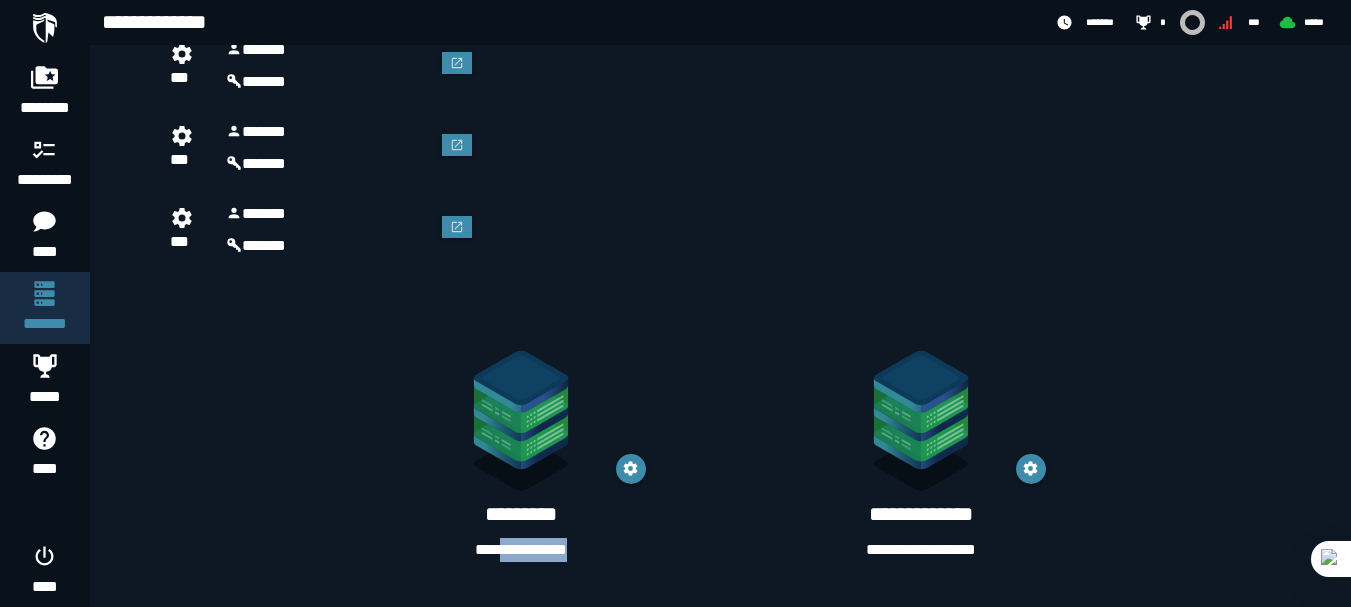 click on "**********" 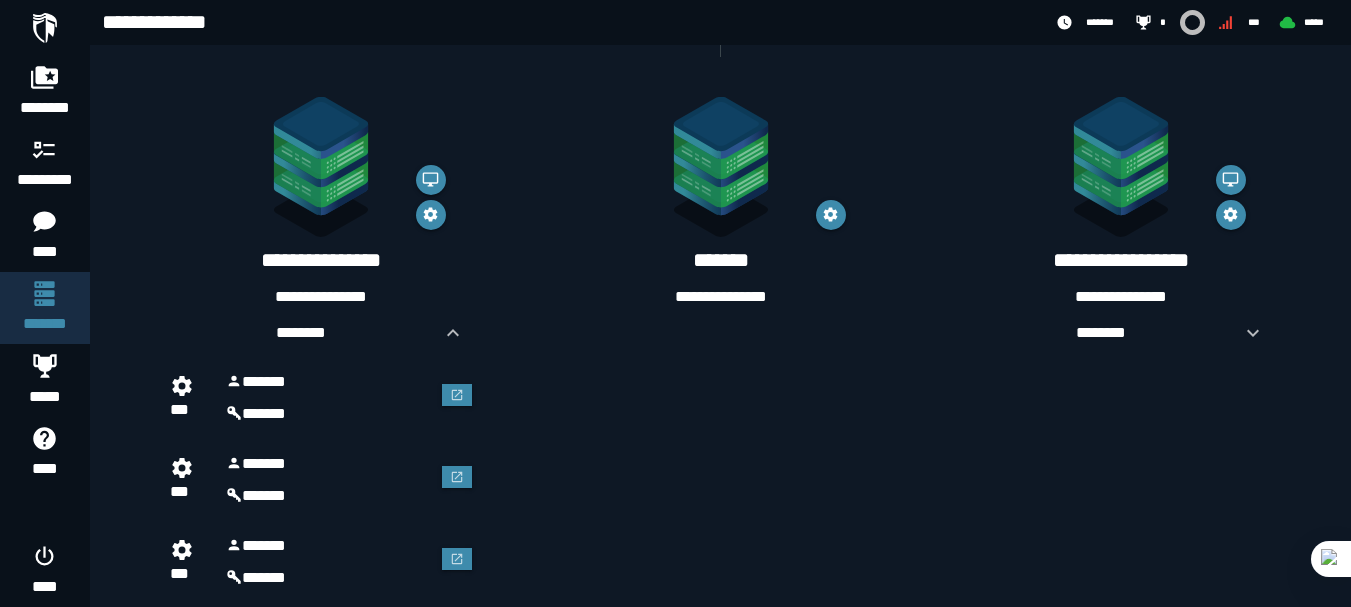 scroll, scrollTop: 378, scrollLeft: 0, axis: vertical 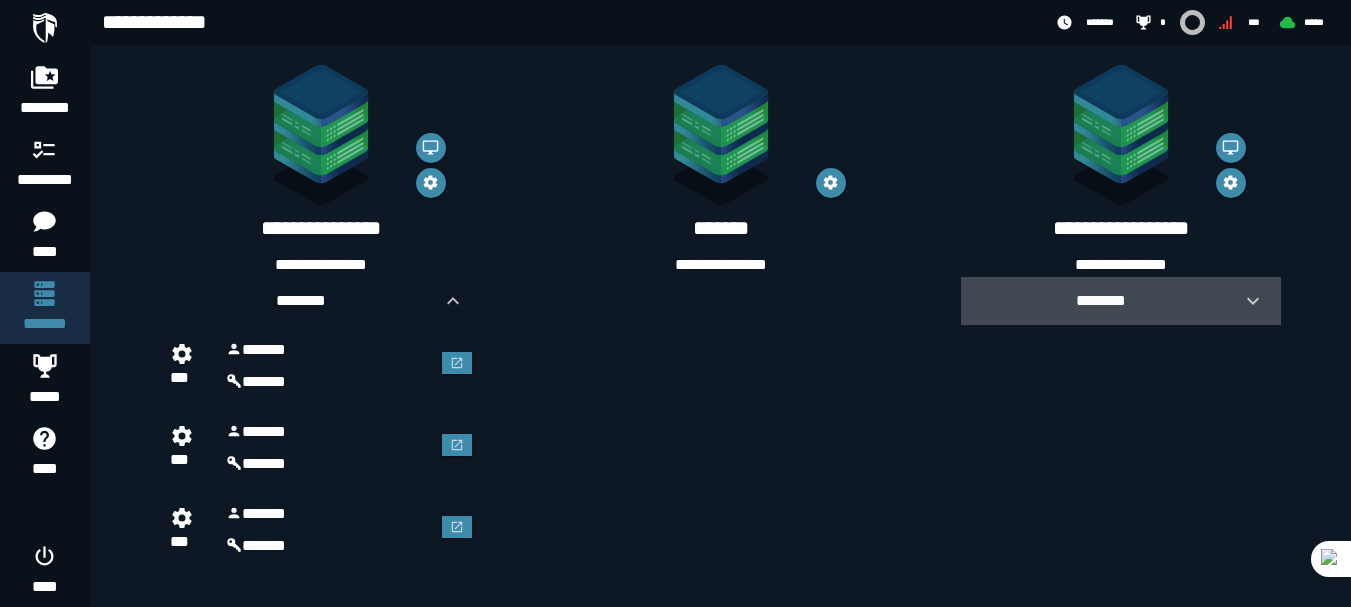 click on "********" at bounding box center [1121, 301] 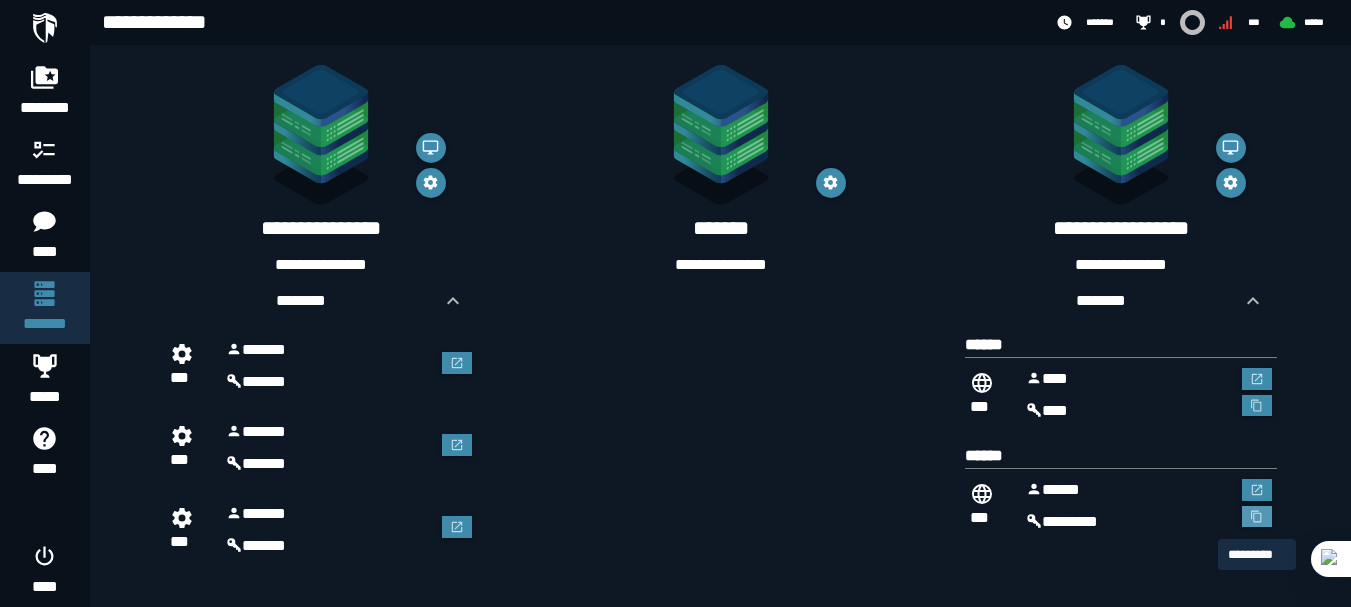 click at bounding box center (1257, 517) 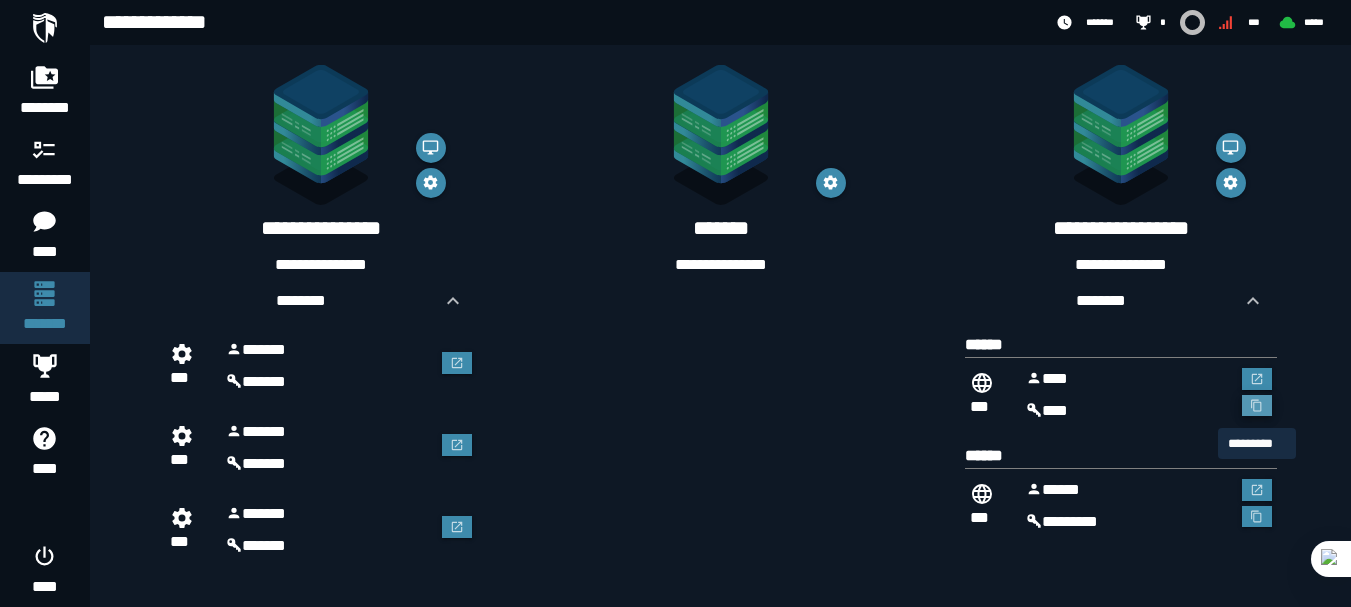 click at bounding box center [1257, 406] 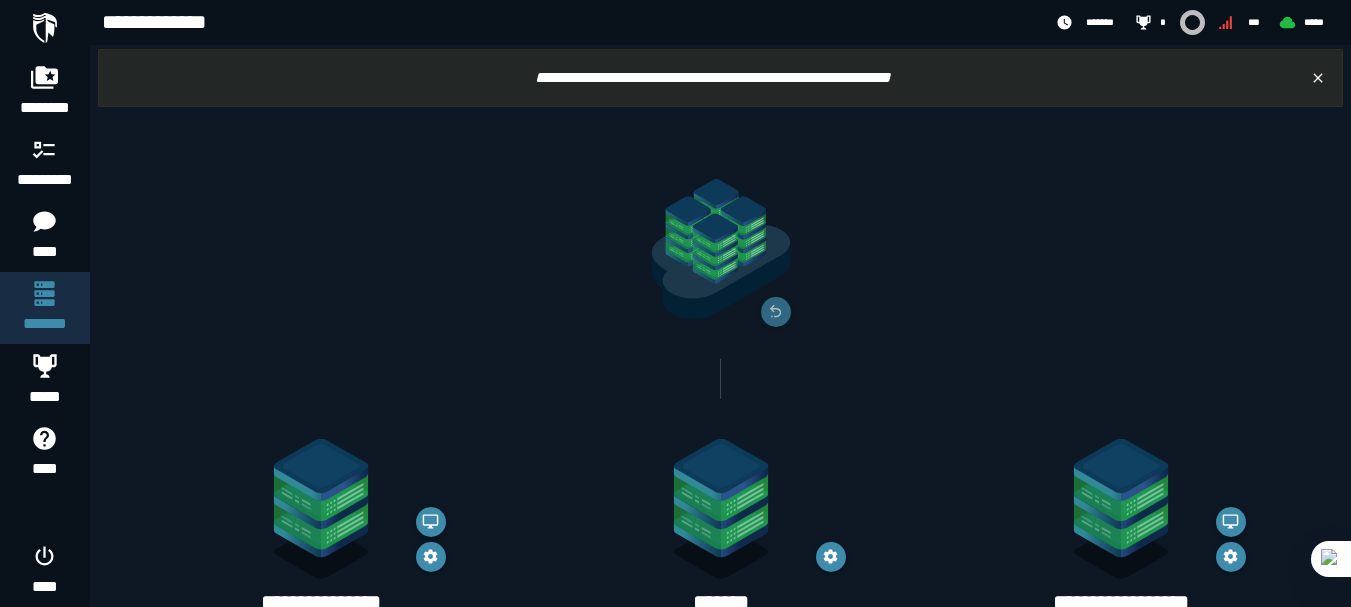 scroll, scrollTop: 0, scrollLeft: 0, axis: both 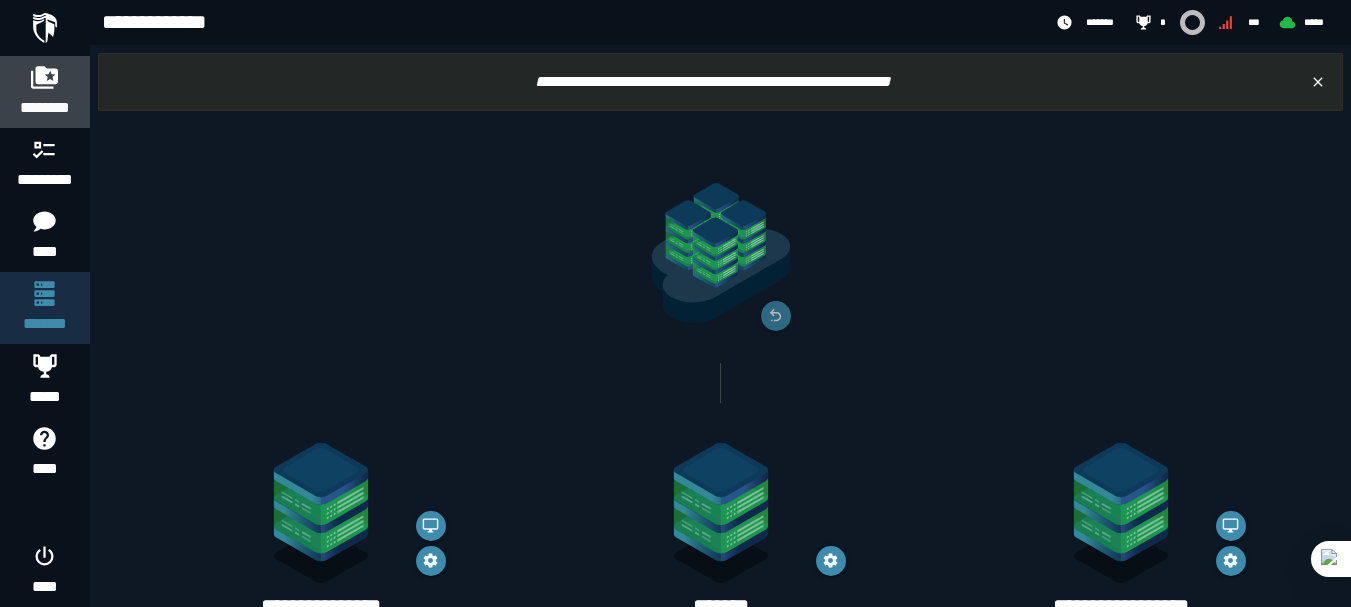 click on "********" at bounding box center (45, 108) 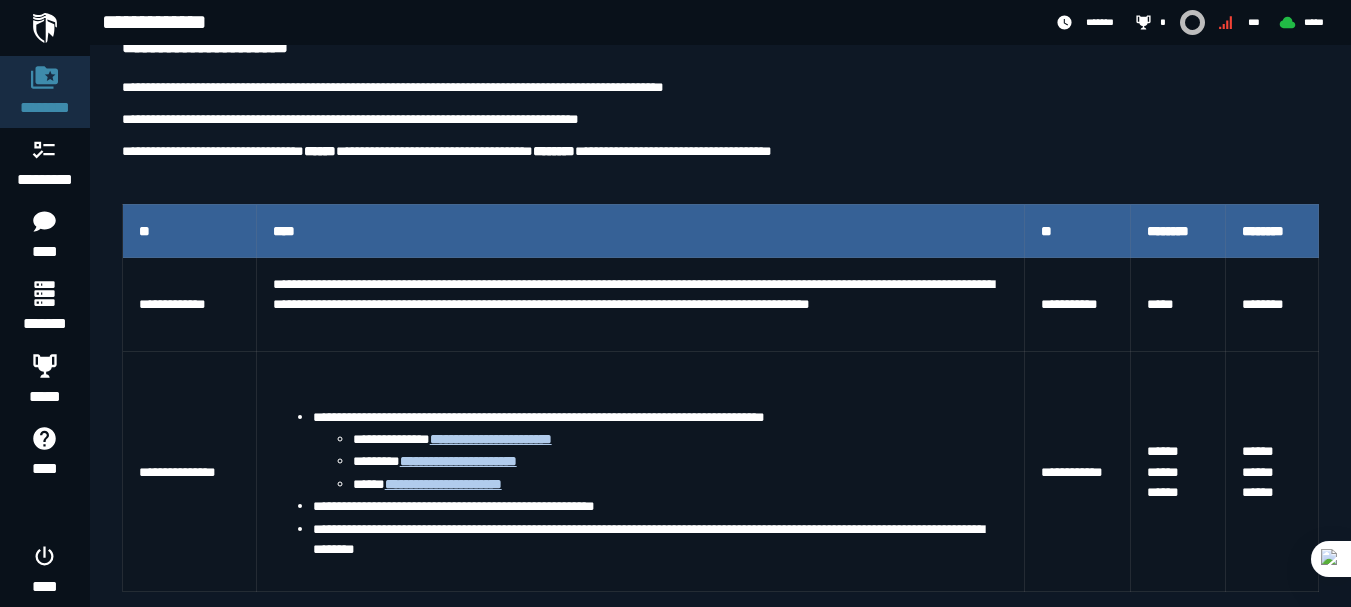 scroll, scrollTop: 300, scrollLeft: 0, axis: vertical 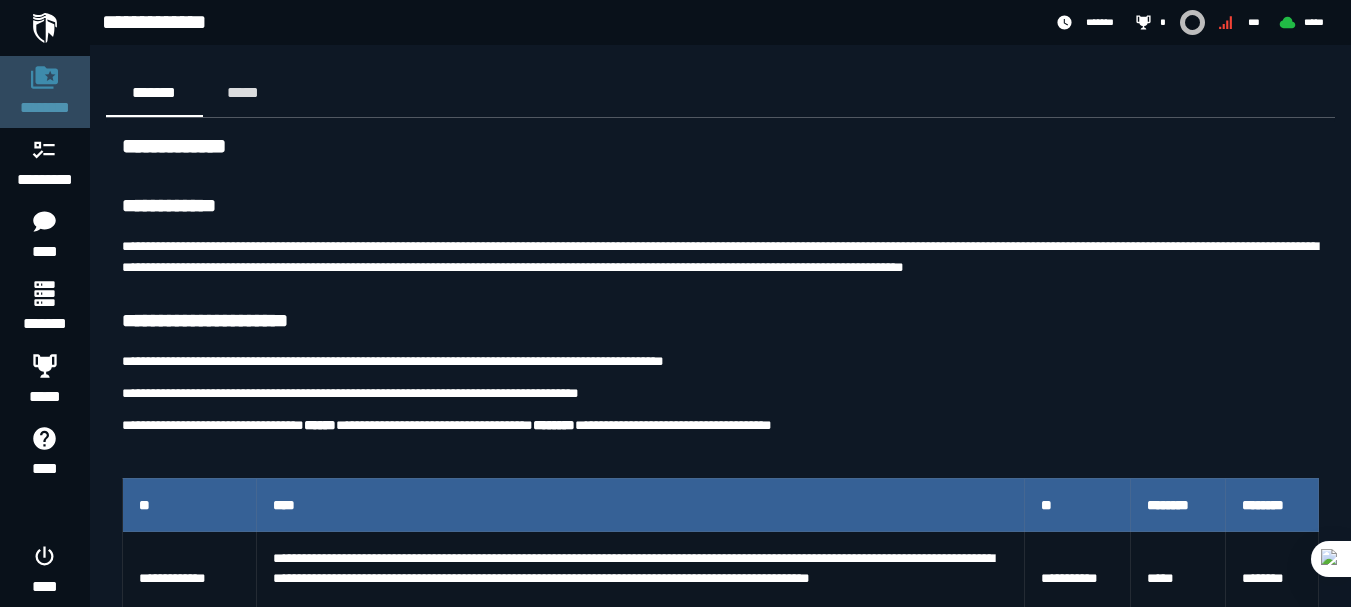 click on "********" at bounding box center (45, 92) 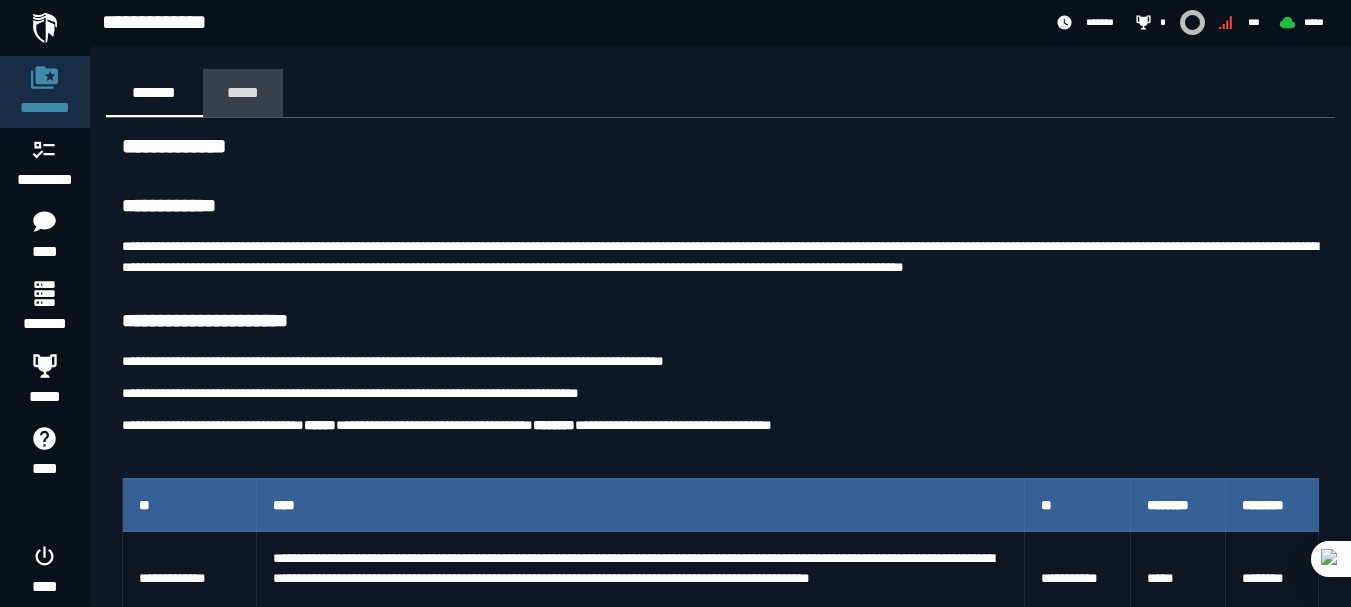 click on "*****" at bounding box center [243, 92] 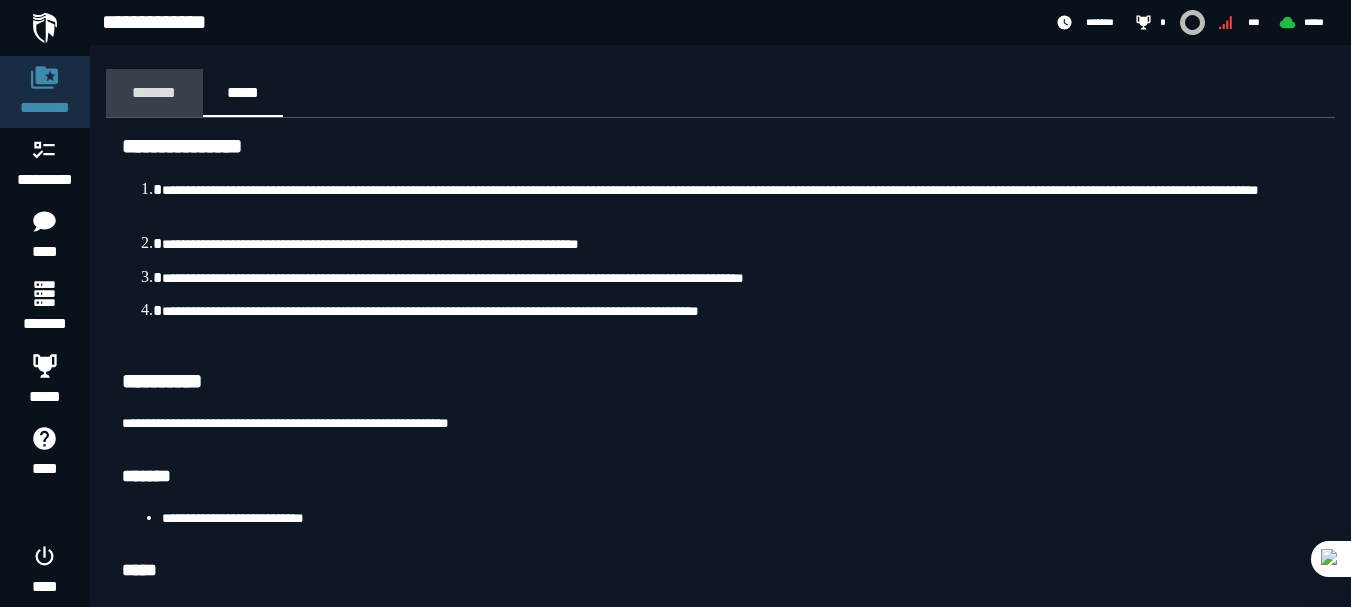 click on "*******" at bounding box center (154, 93) 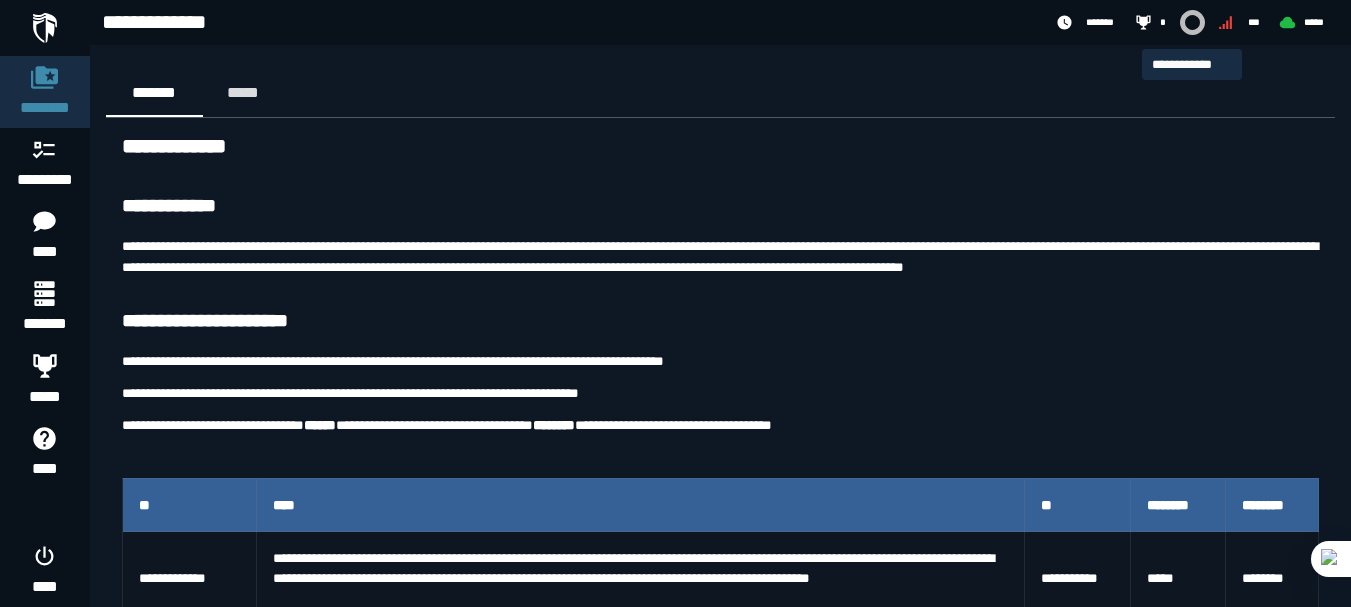 click at bounding box center [1192, 22] 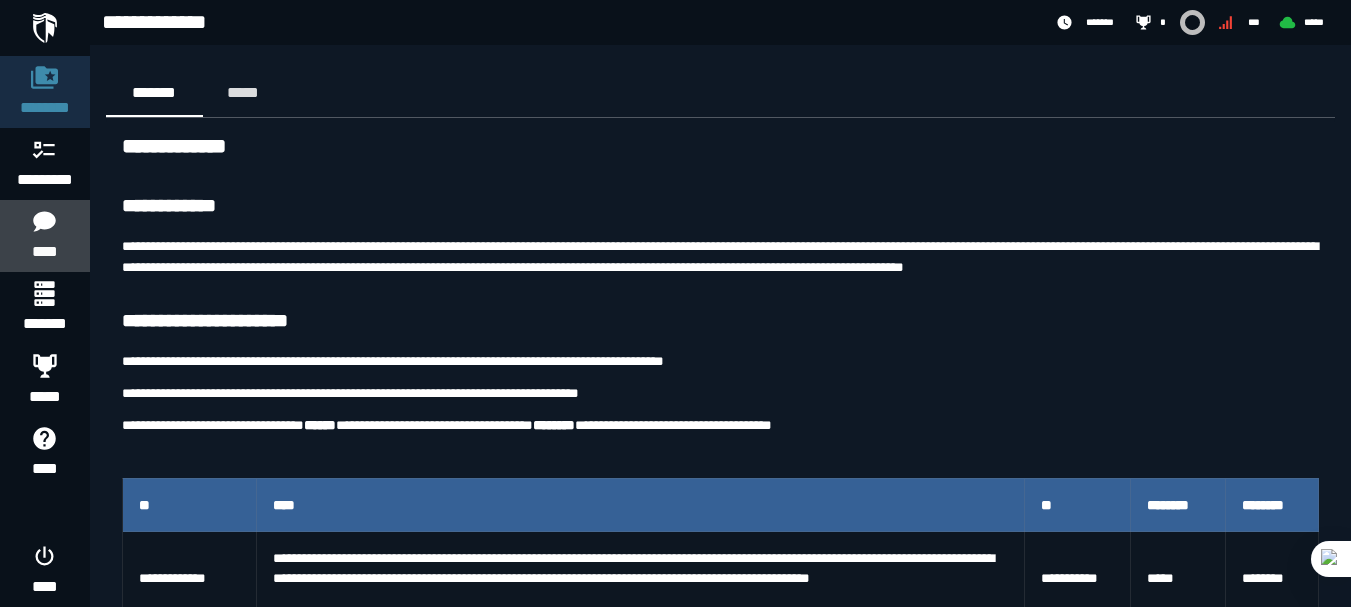 click 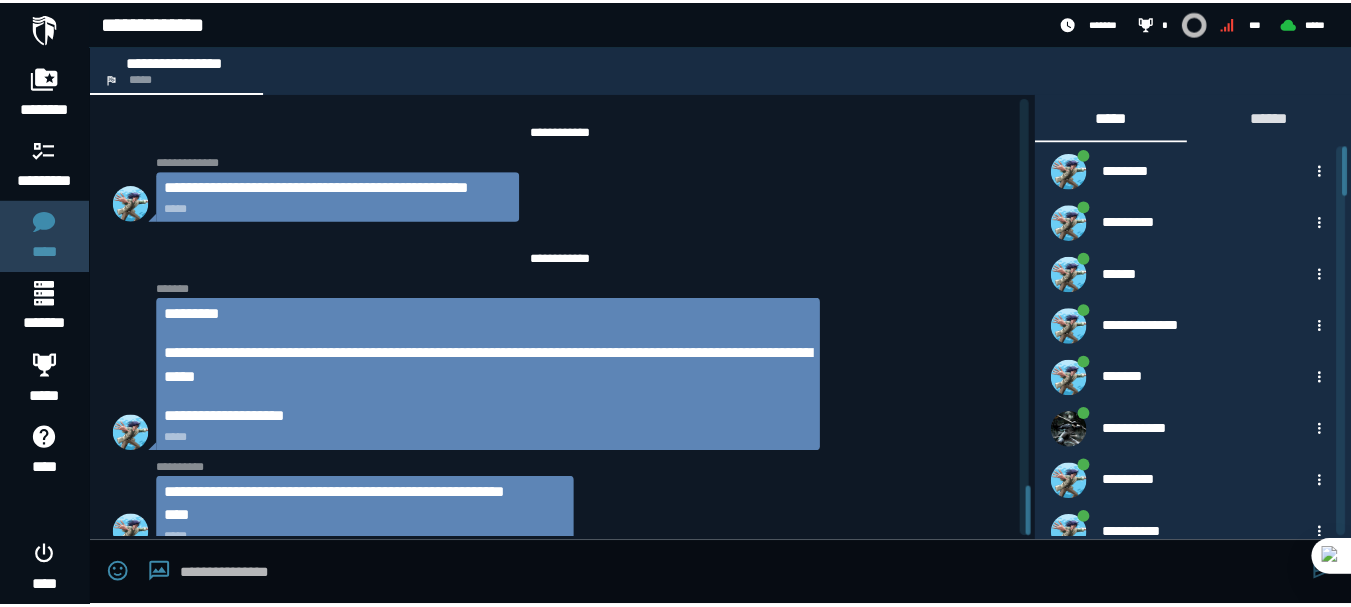 scroll, scrollTop: 3658, scrollLeft: 0, axis: vertical 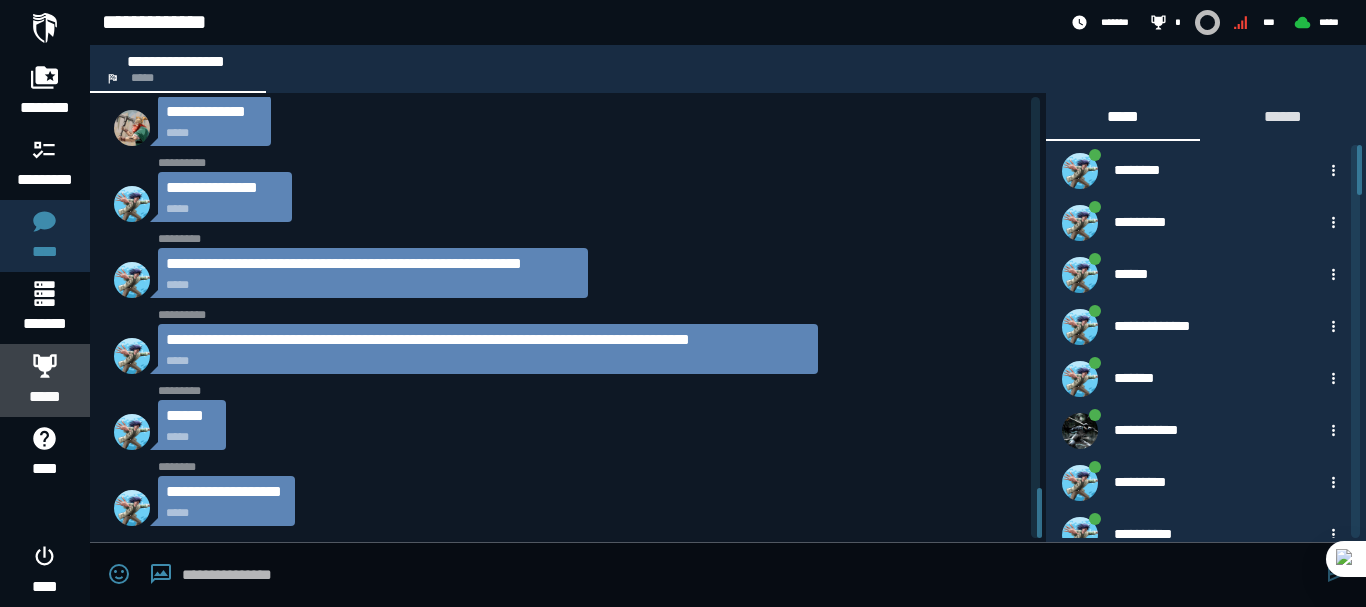 click 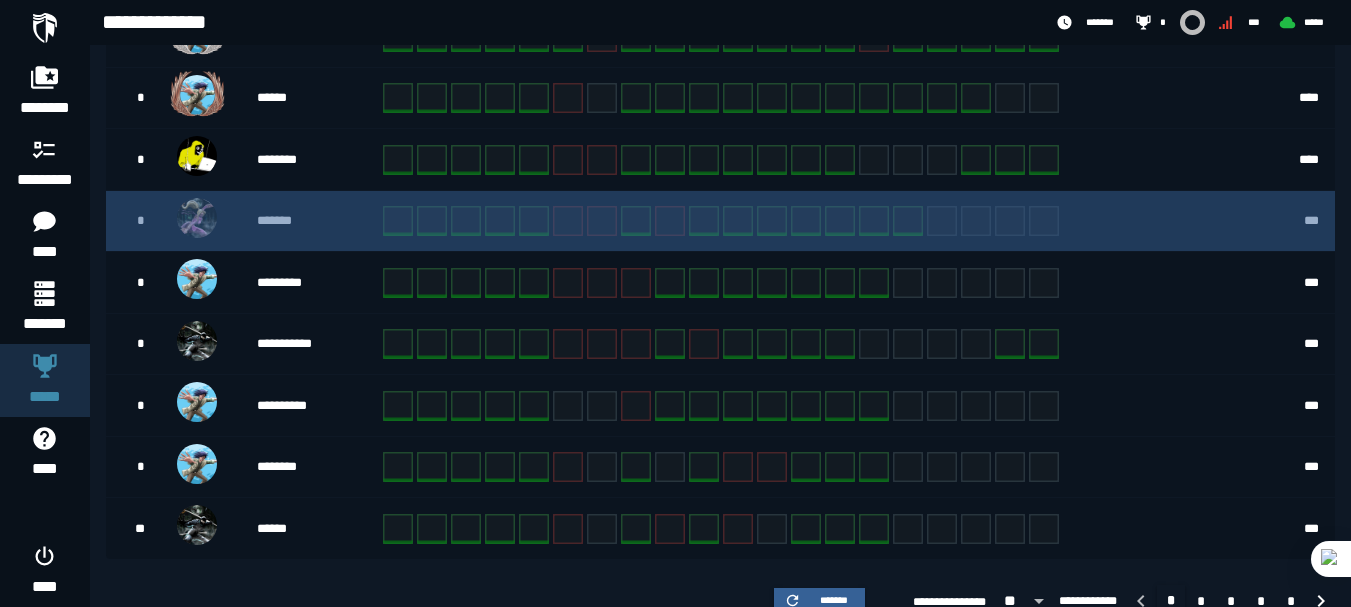scroll, scrollTop: 599, scrollLeft: 0, axis: vertical 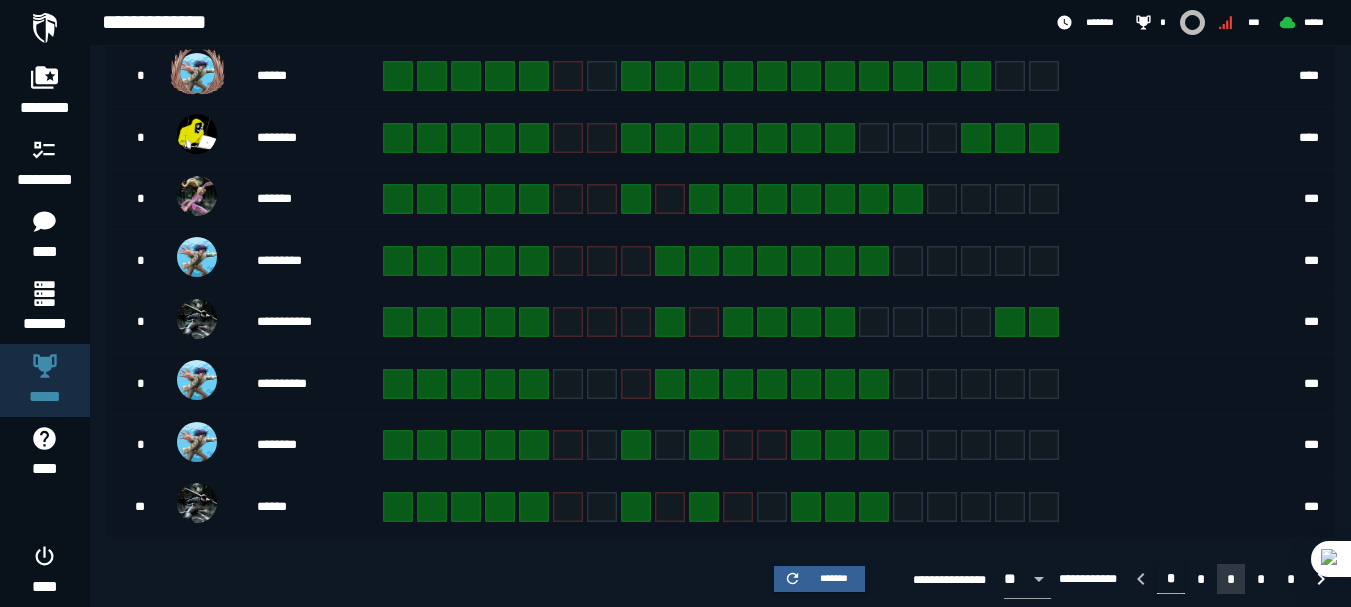 click on "*" at bounding box center (1231, 579) 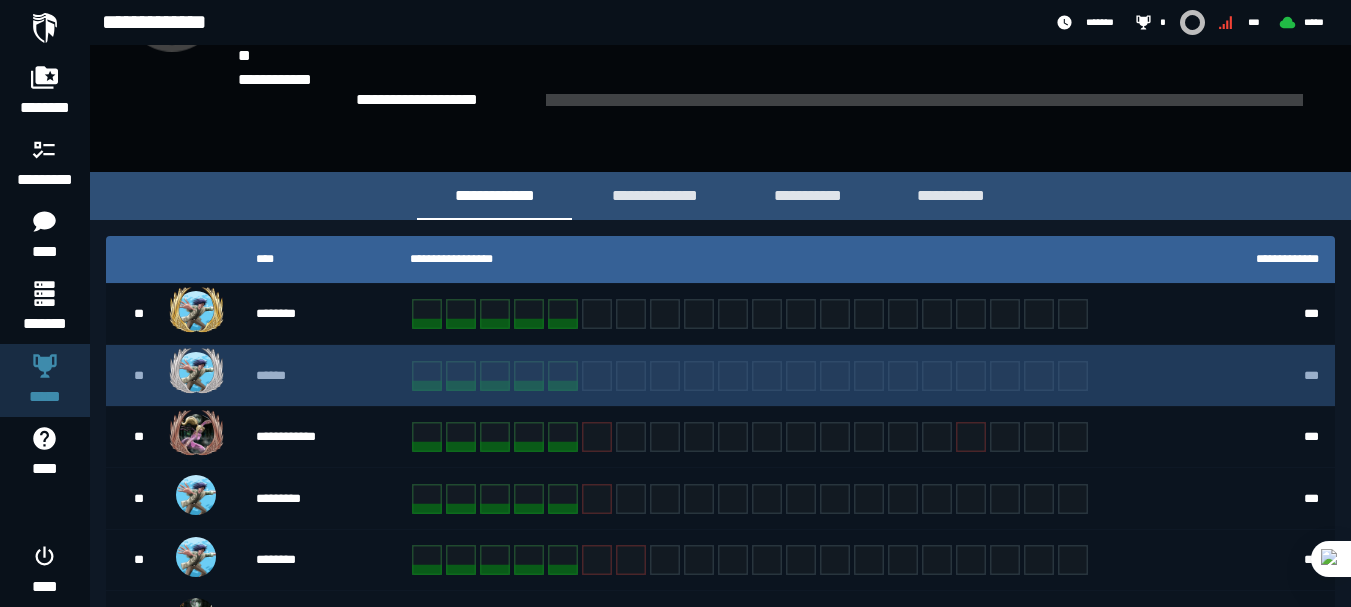 scroll, scrollTop: 199, scrollLeft: 0, axis: vertical 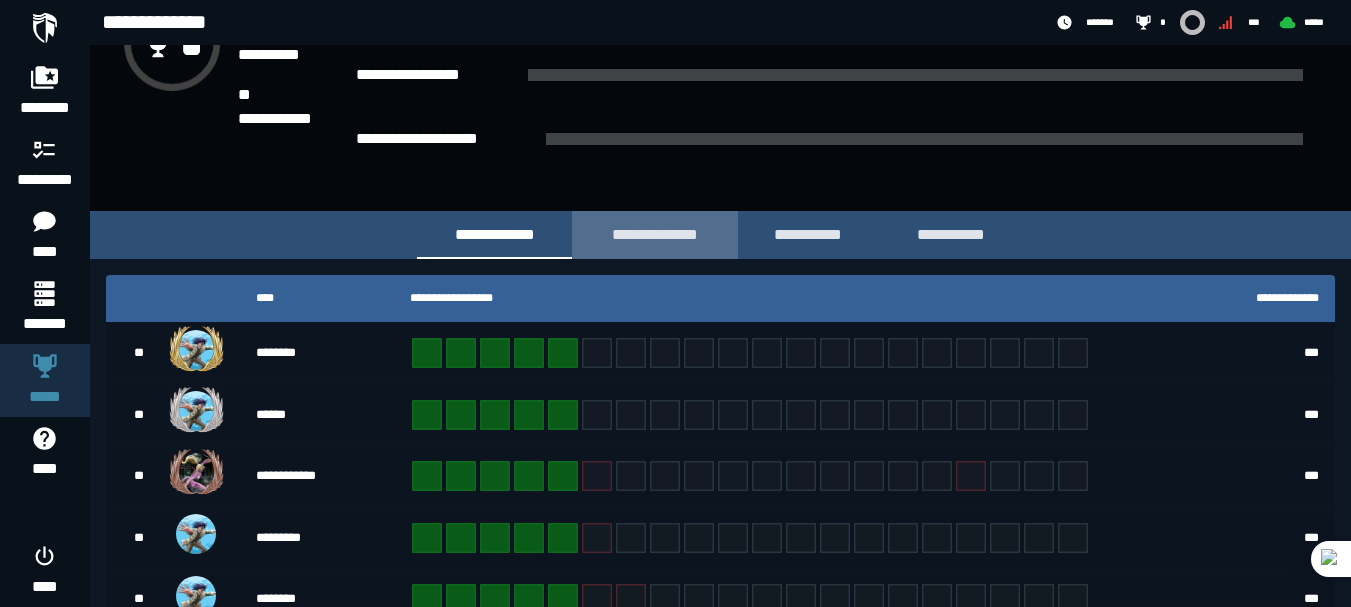 click on "**********" at bounding box center [655, 234] 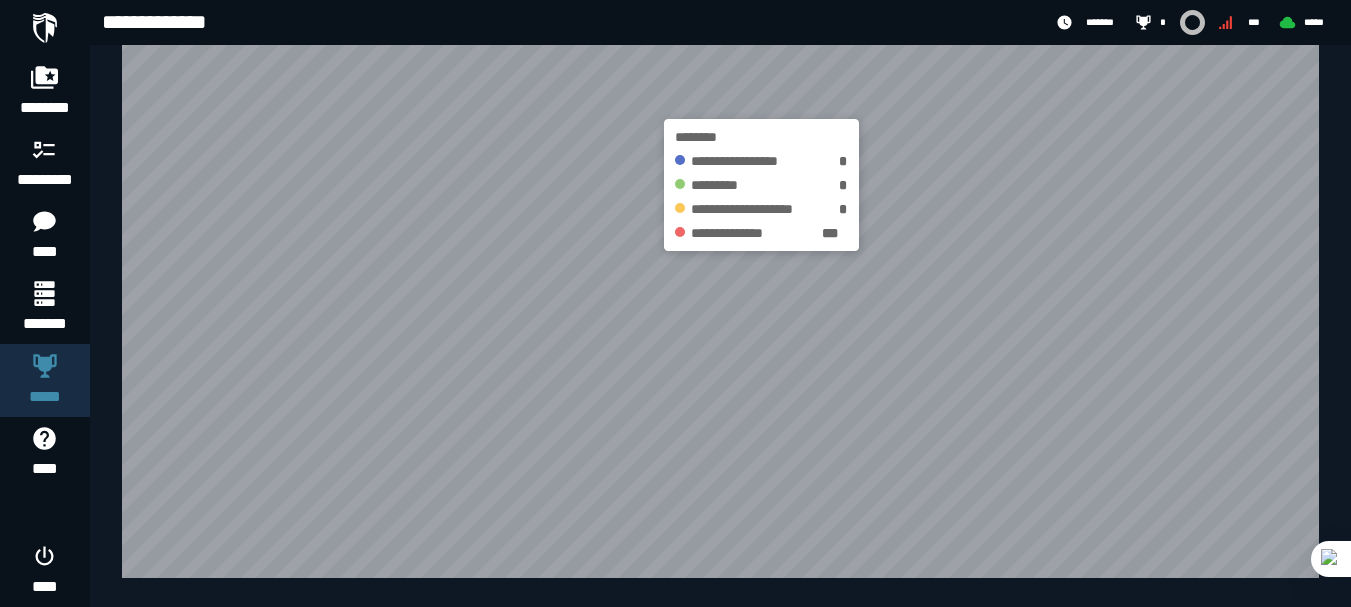 scroll, scrollTop: 39, scrollLeft: 0, axis: vertical 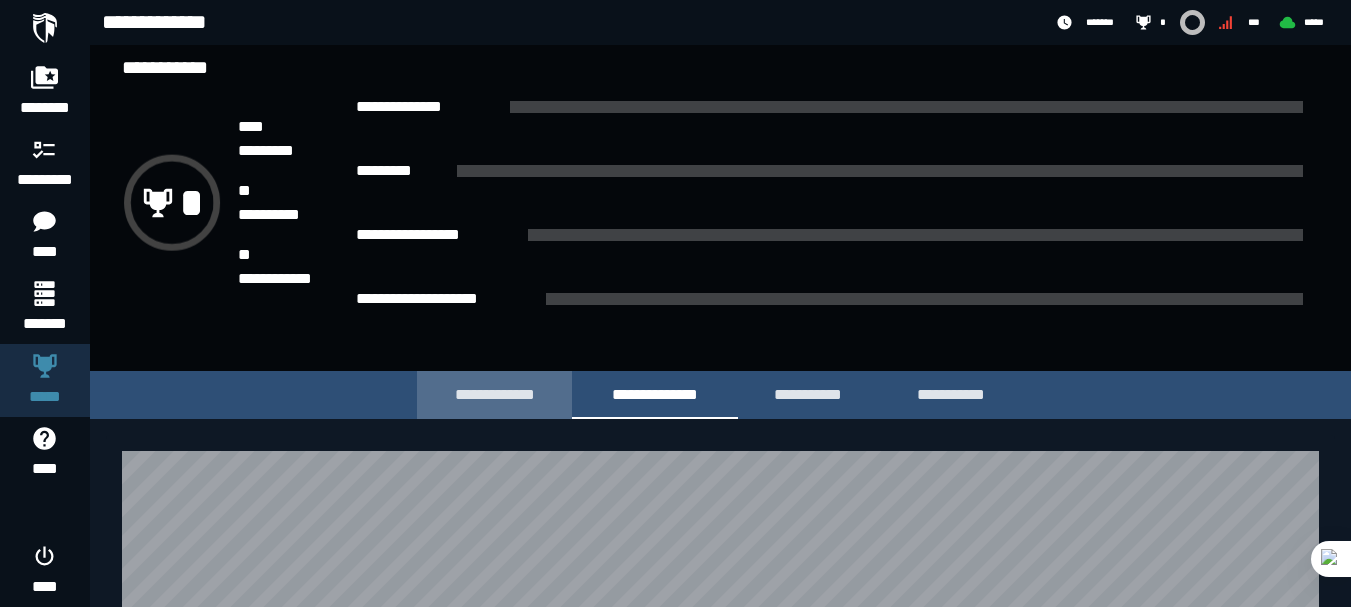 click on "**********" at bounding box center [494, 394] 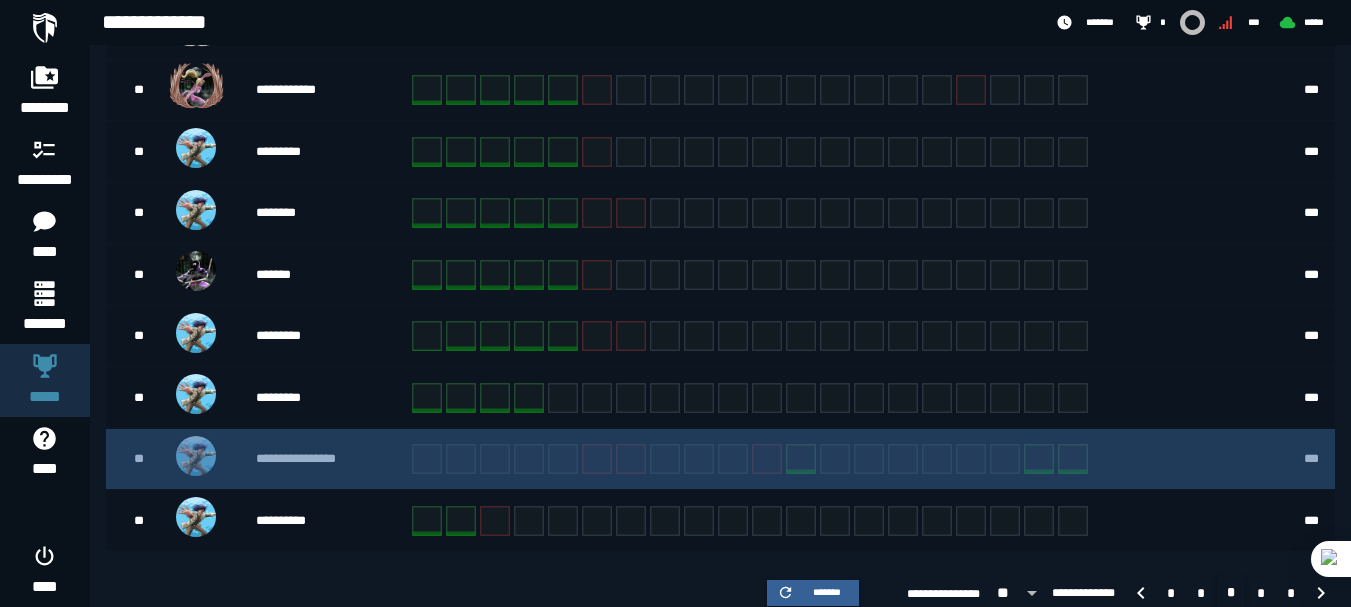 scroll, scrollTop: 599, scrollLeft: 0, axis: vertical 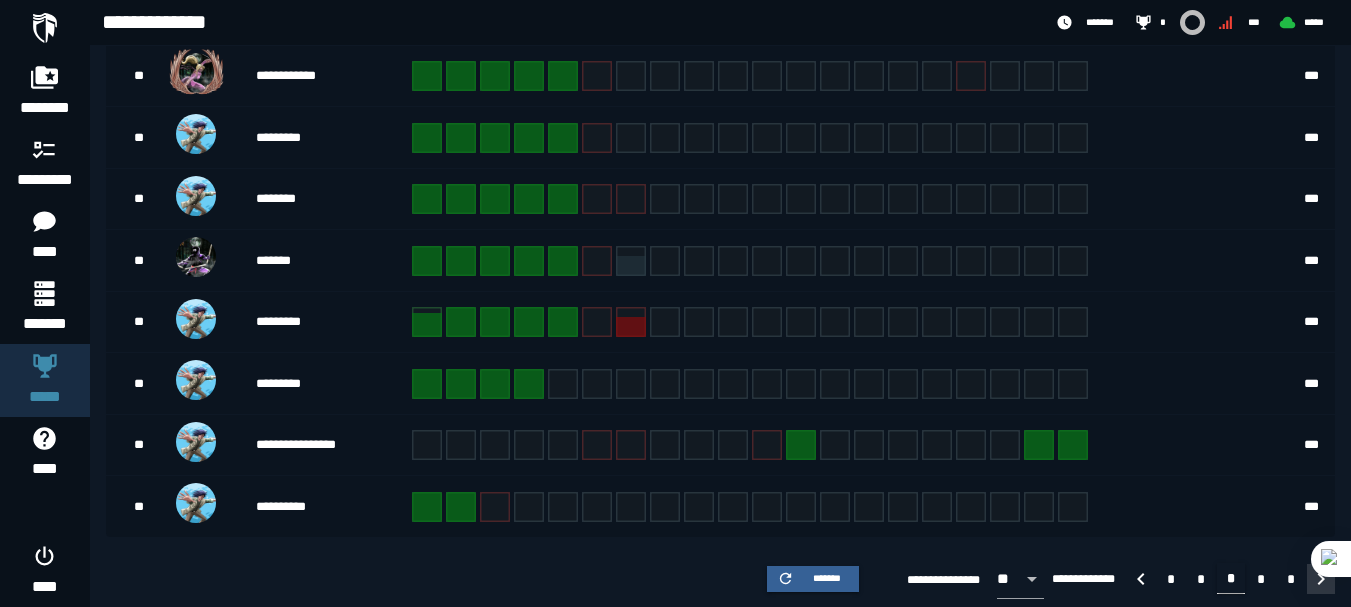 click 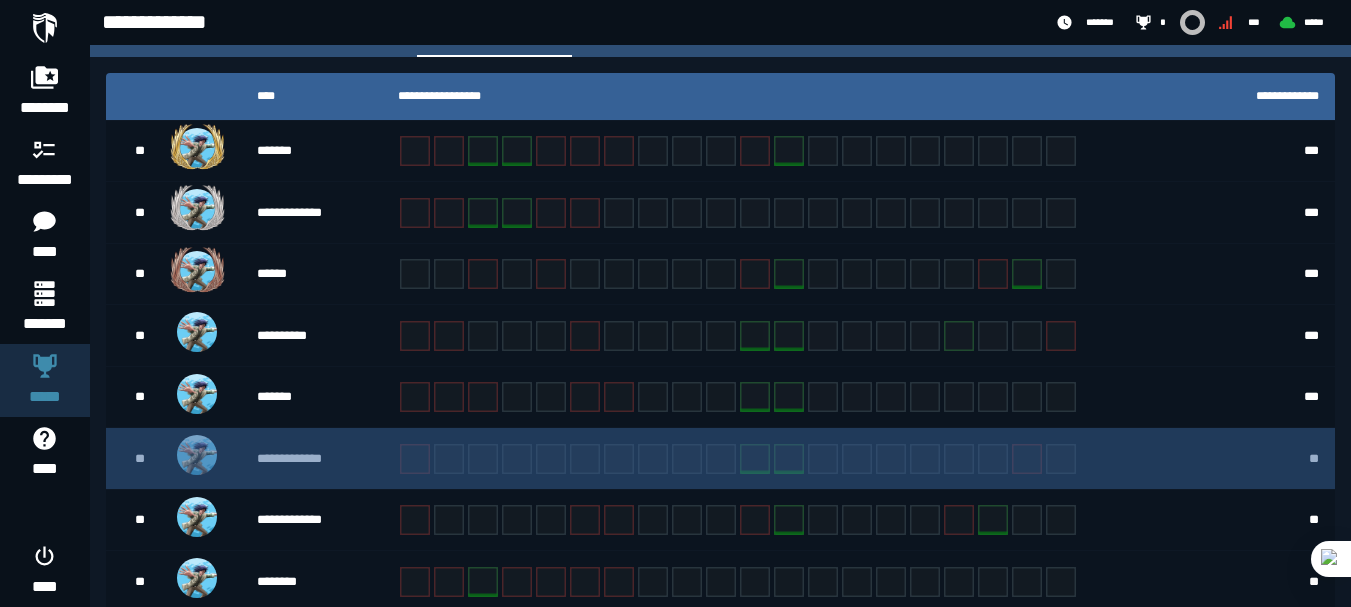 scroll, scrollTop: 599, scrollLeft: 0, axis: vertical 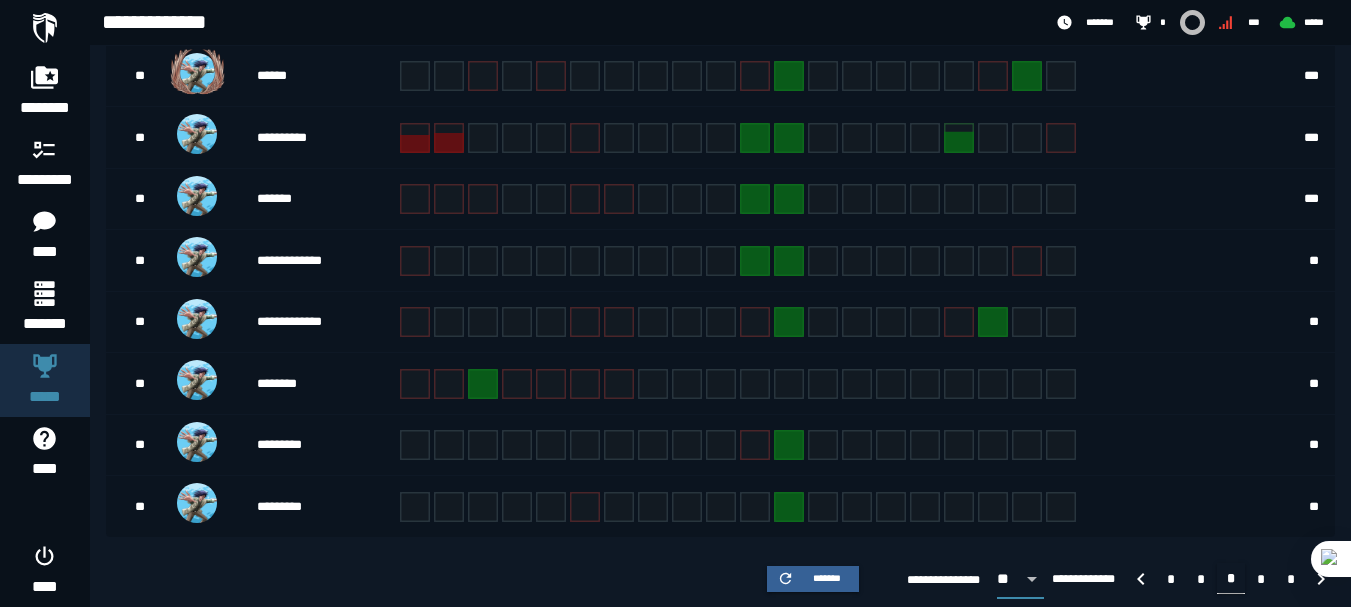 click 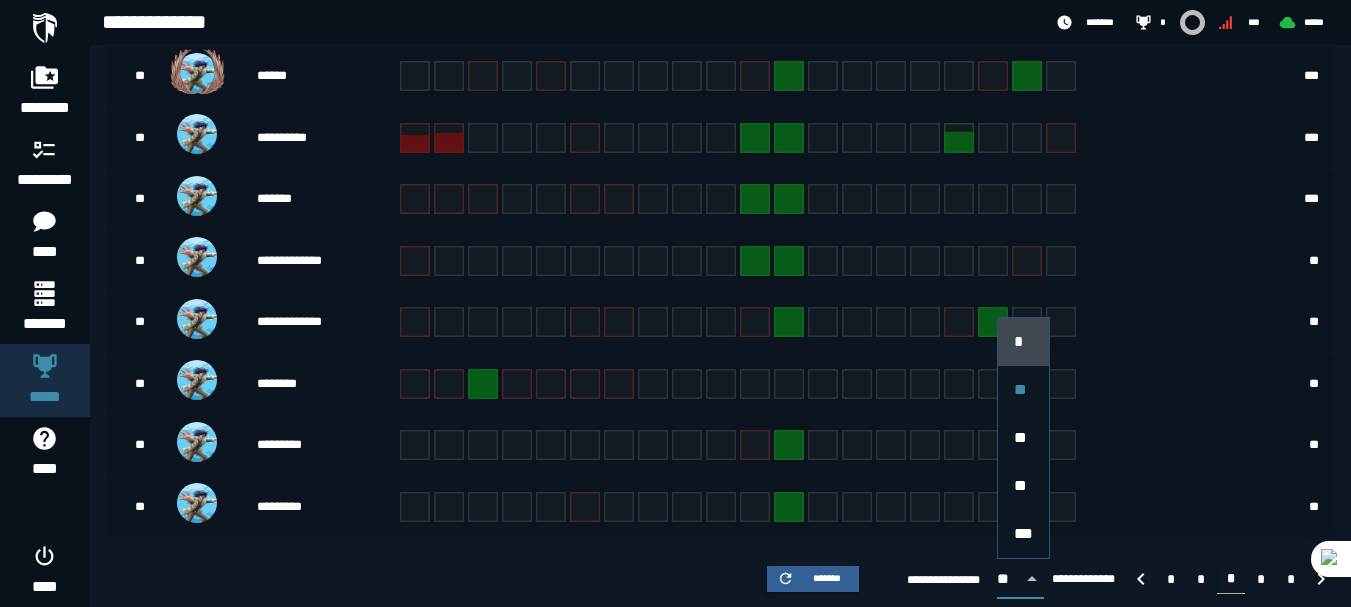 click on "*" at bounding box center (1023, 341) 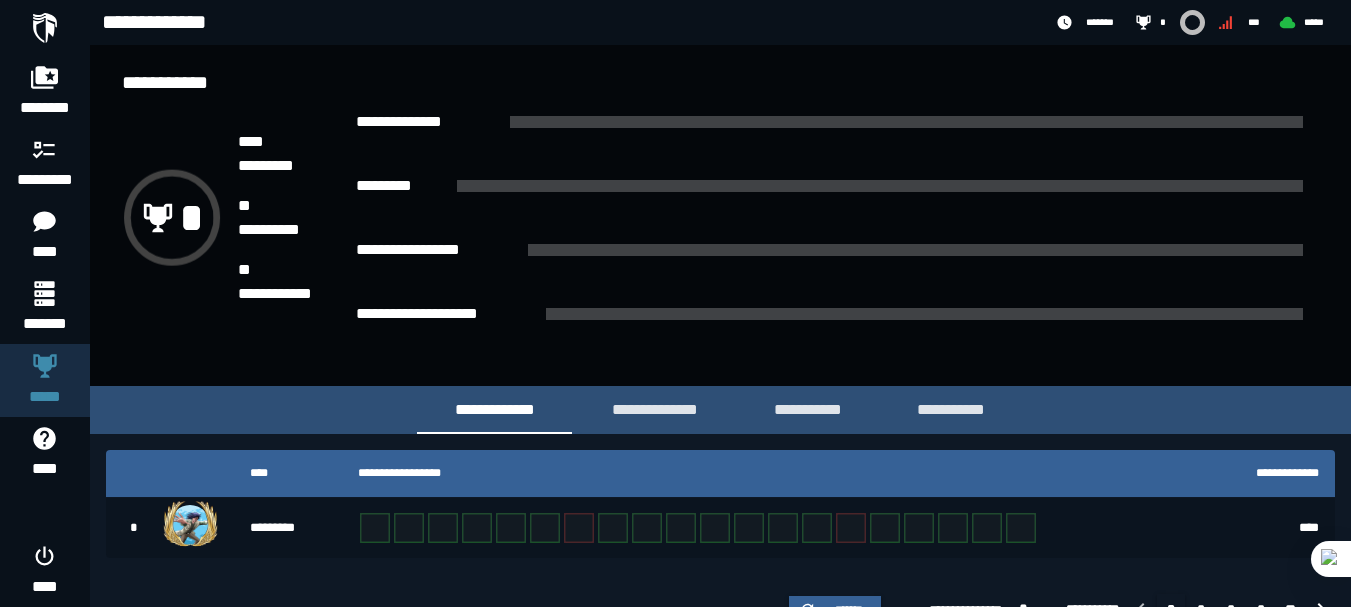 scroll, scrollTop: 0, scrollLeft: 0, axis: both 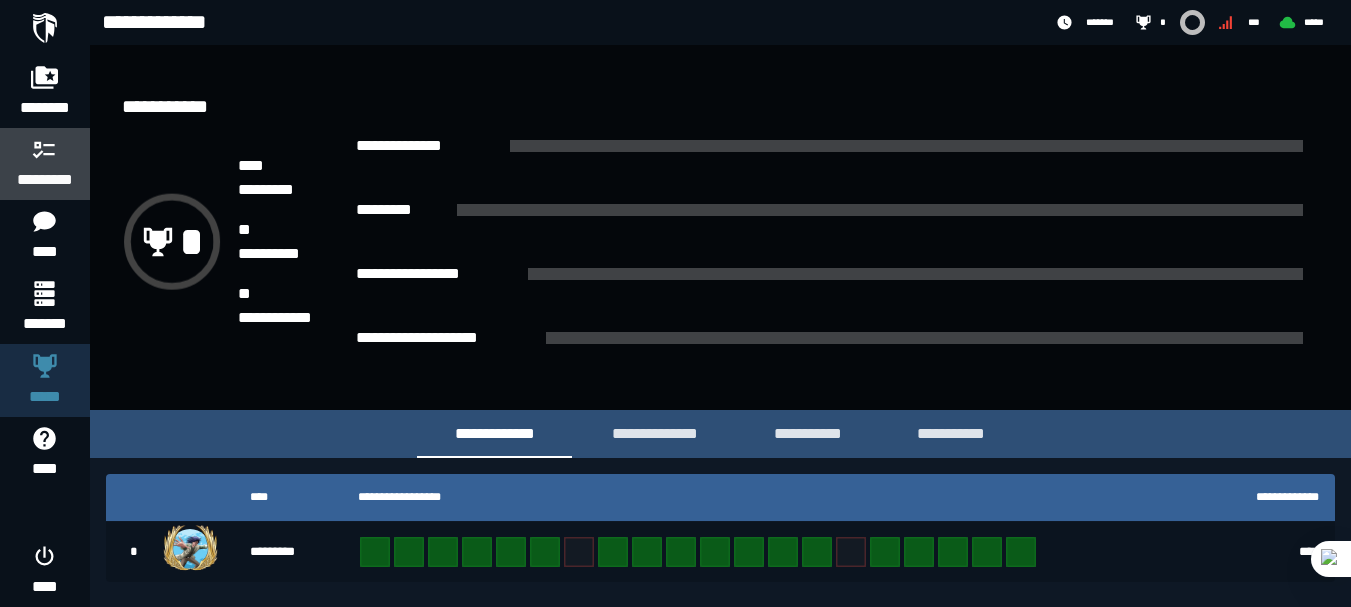 click at bounding box center [45, 149] 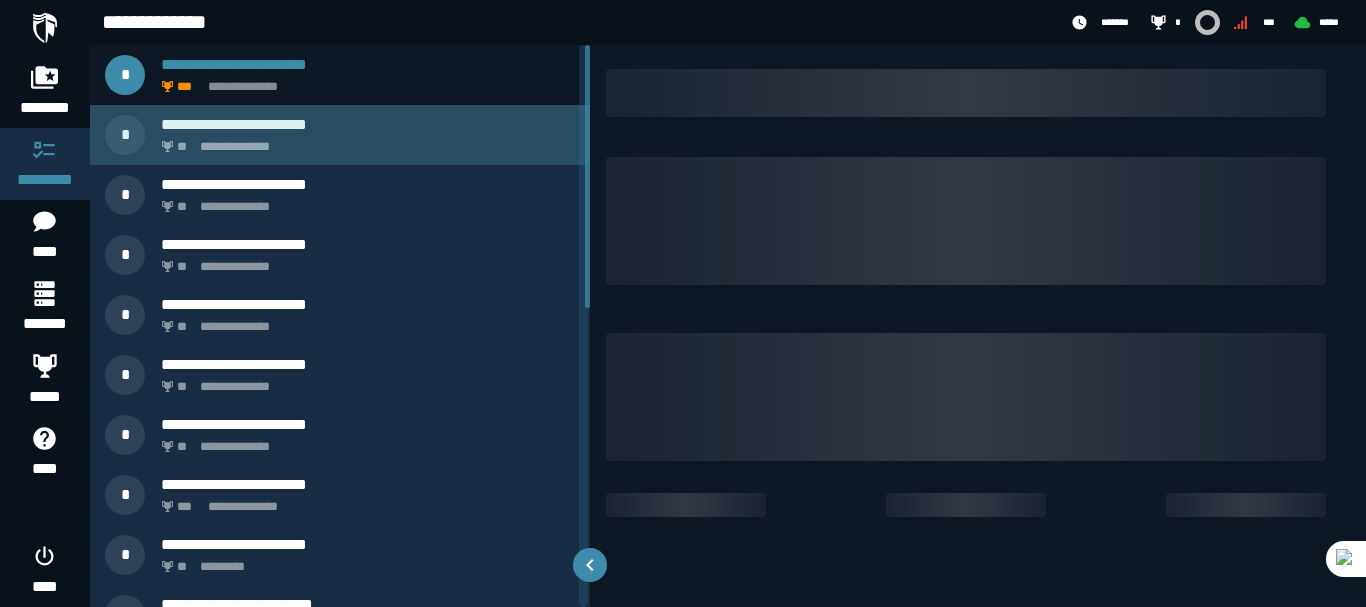 click on "**********" at bounding box center (364, 141) 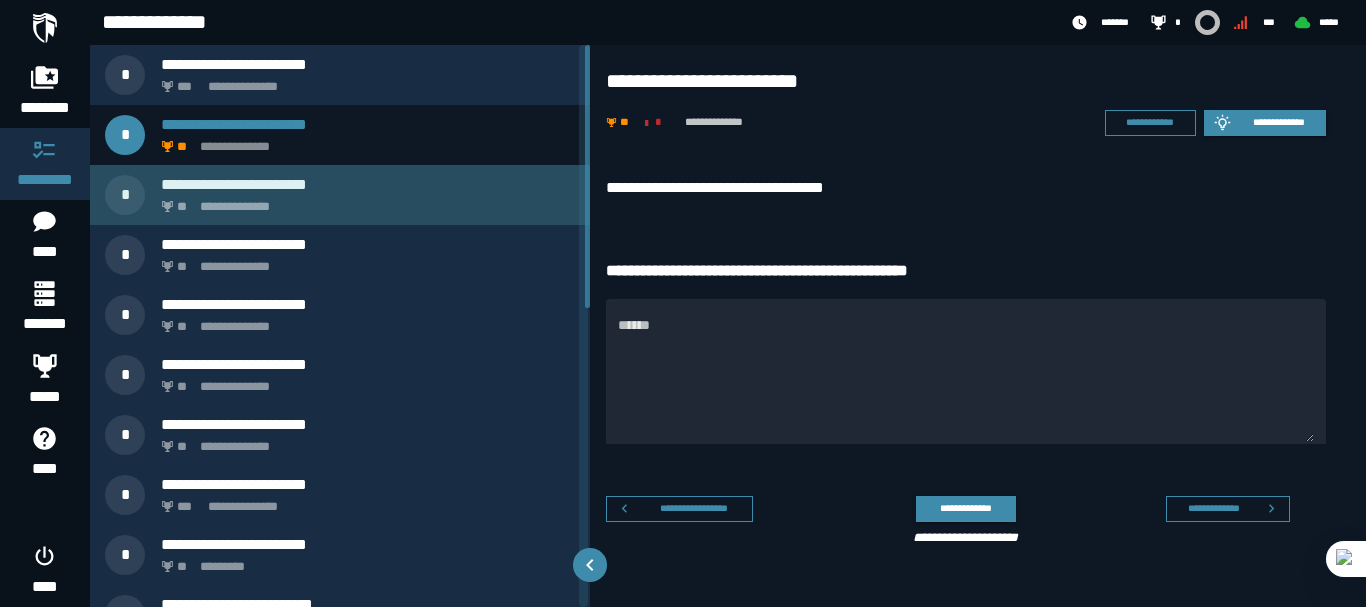 click on "**********" at bounding box center [368, 184] 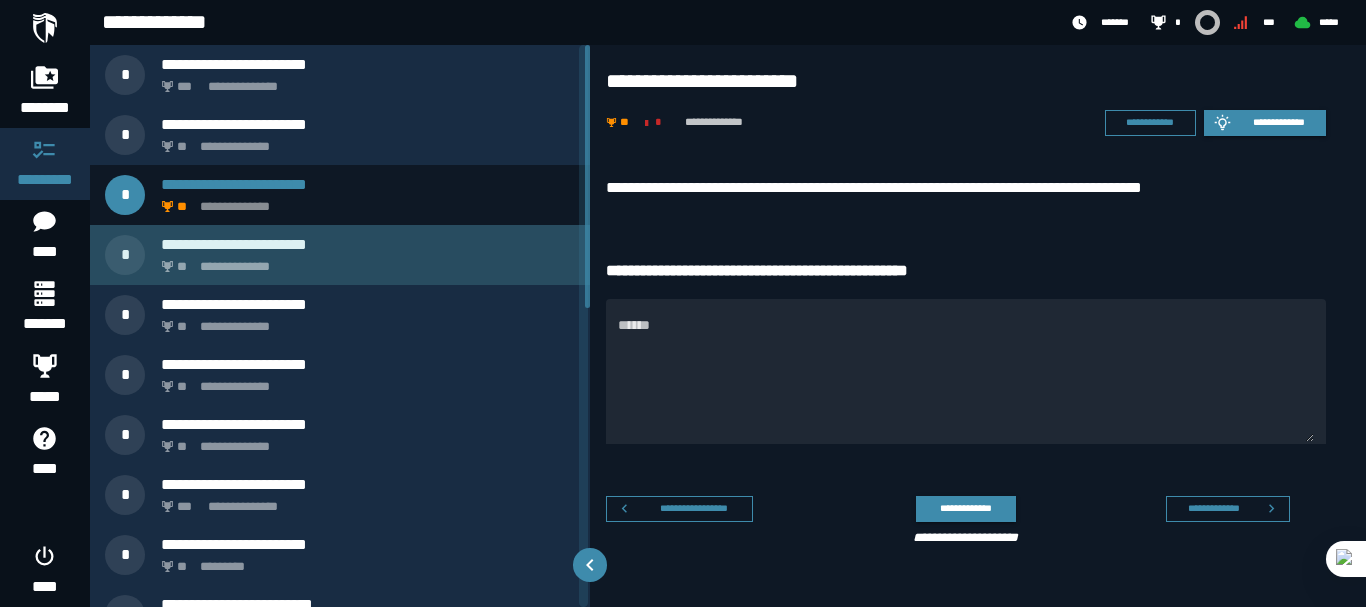 click on "**********" at bounding box center [368, 244] 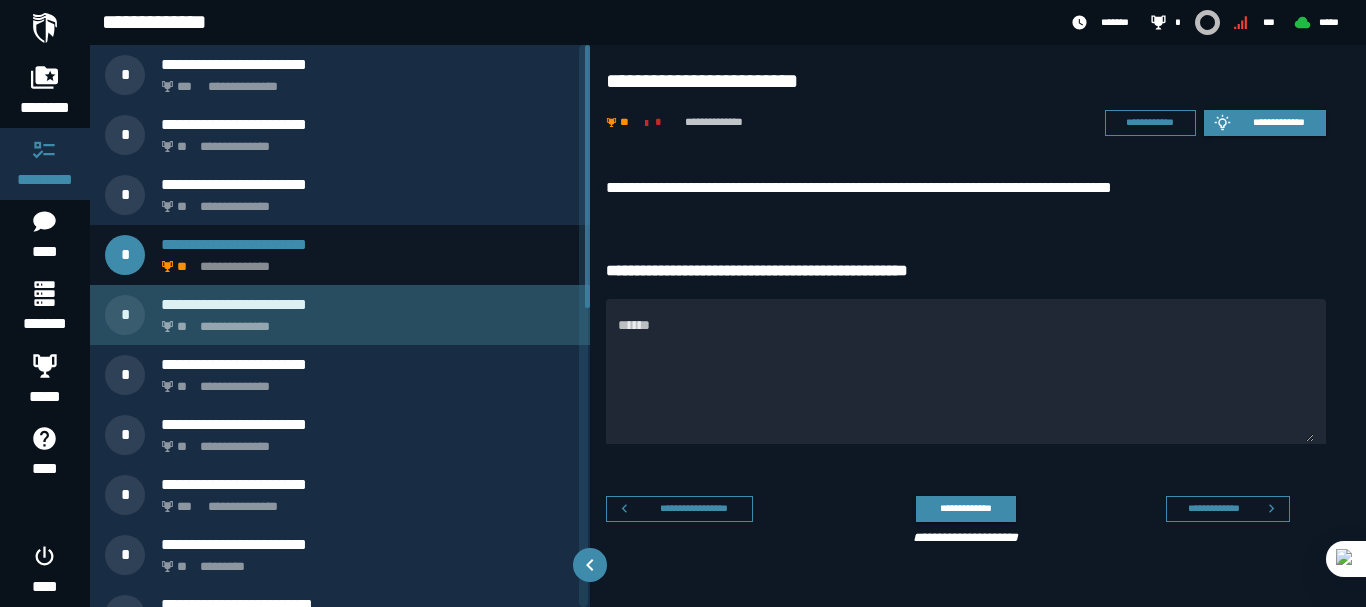 click on "**********" at bounding box center [368, 304] 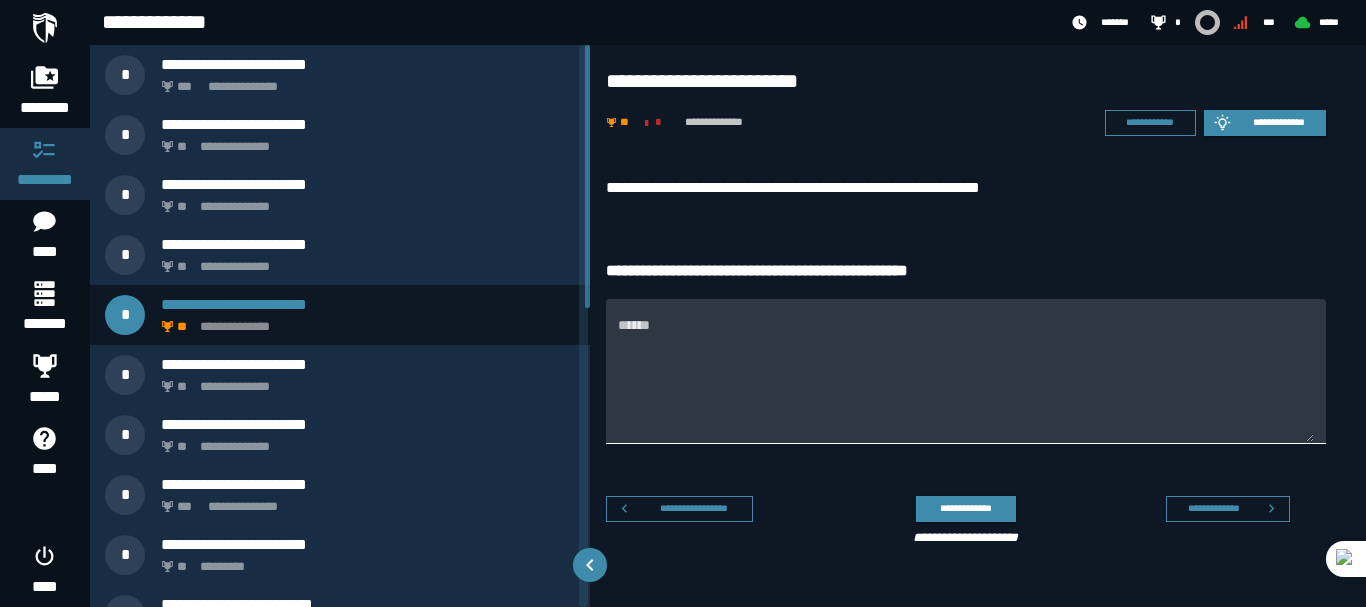 click on "******" at bounding box center [966, 383] 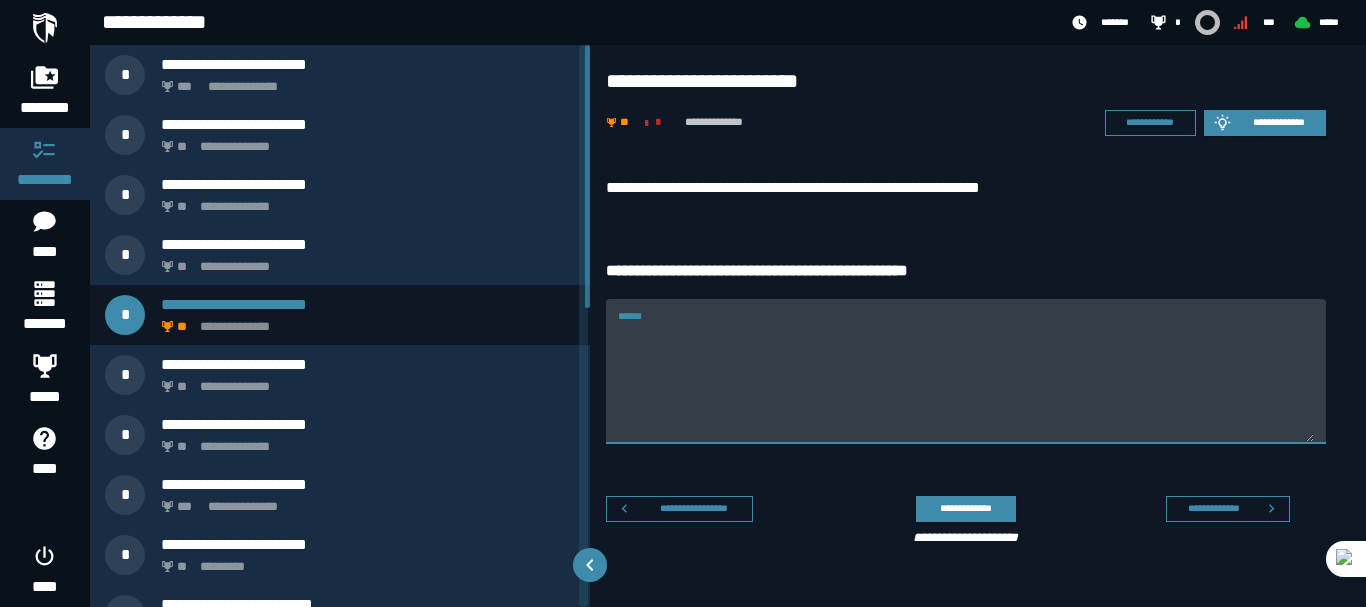 paste on "**********" 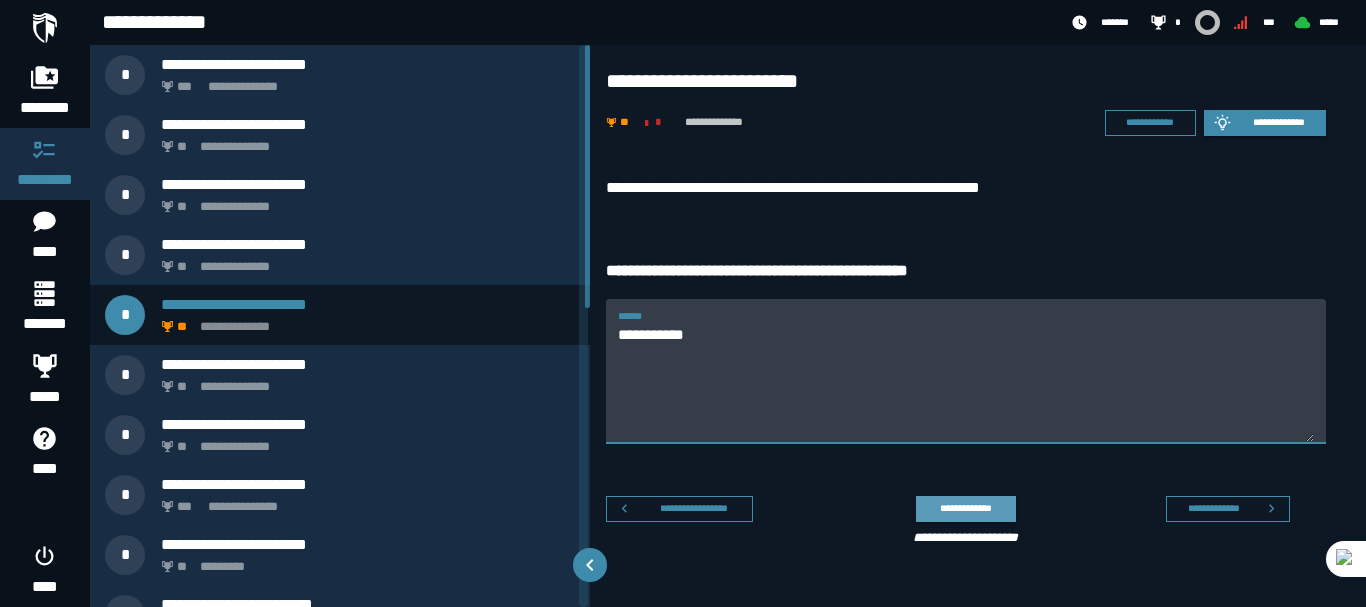 type on "**********" 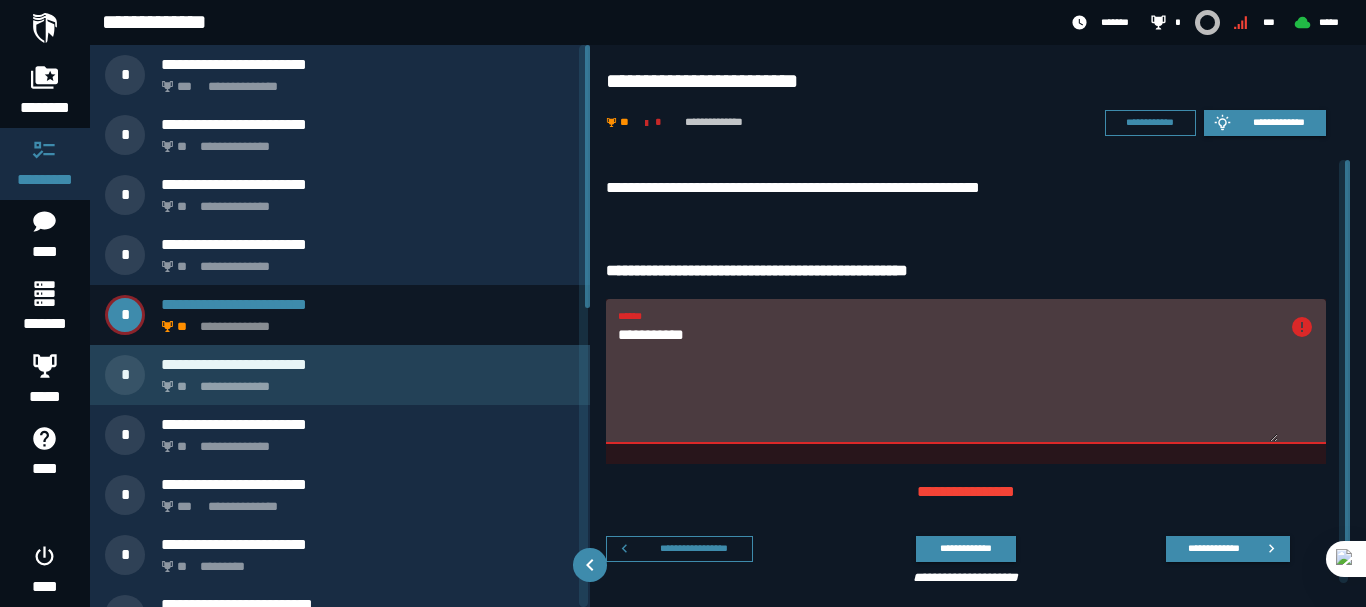 drag, startPoint x: 725, startPoint y: 325, endPoint x: 481, endPoint y: 361, distance: 246.64143 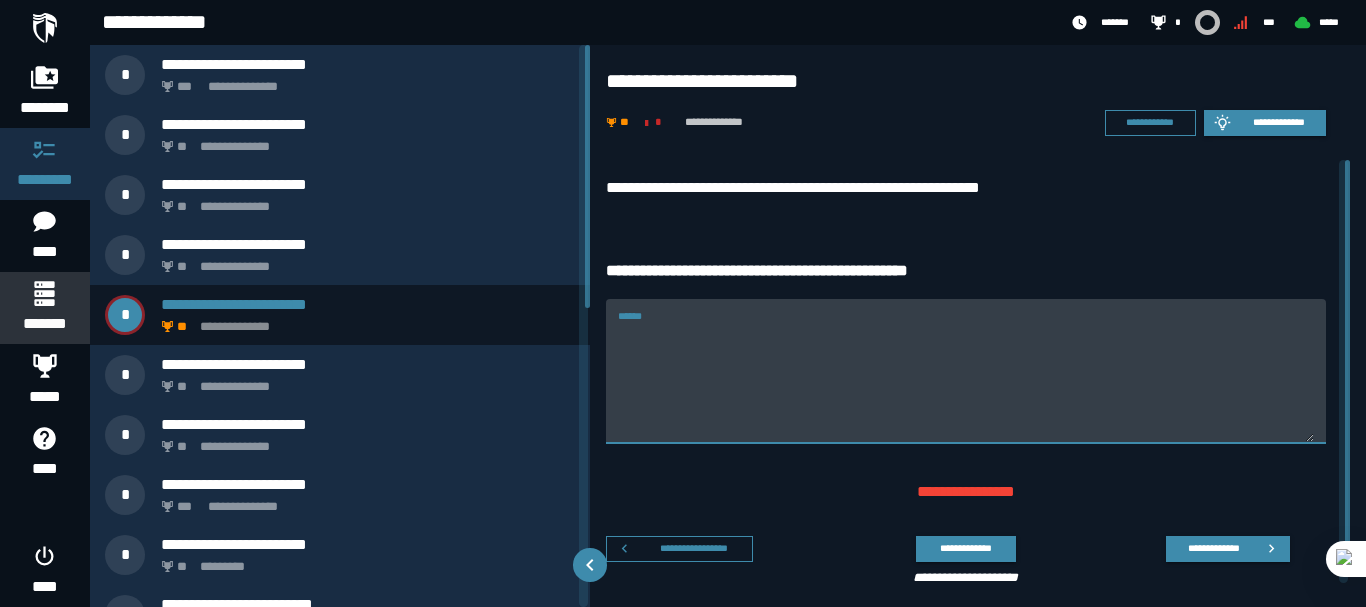 type 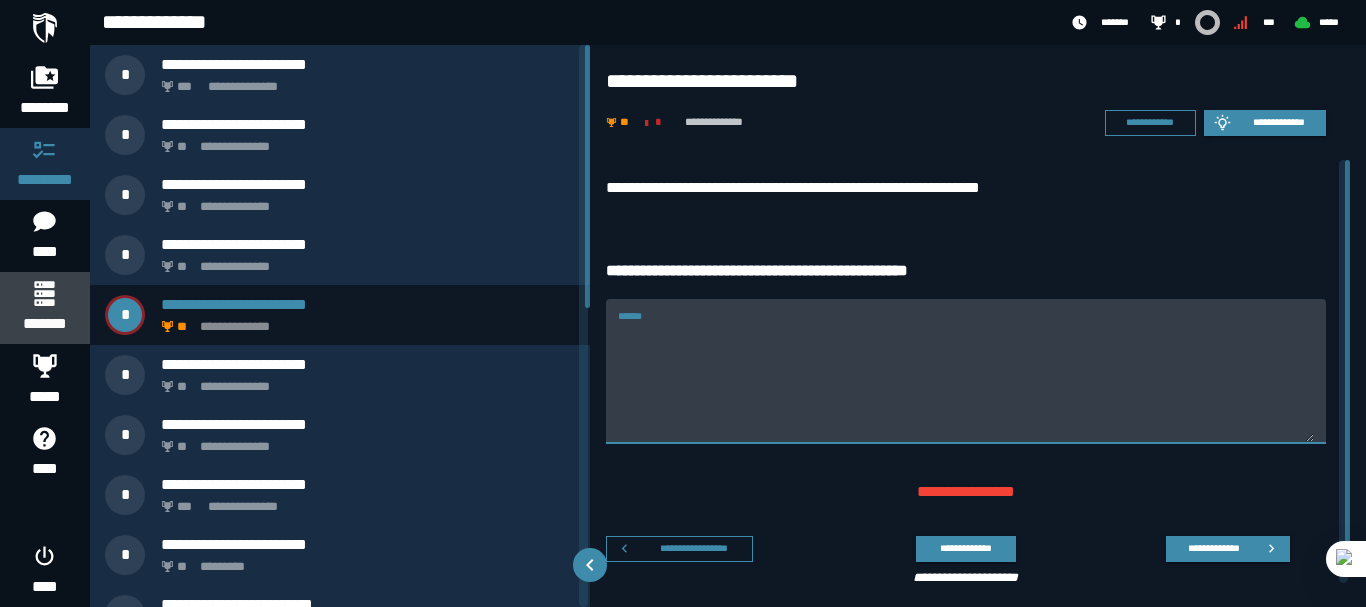 click 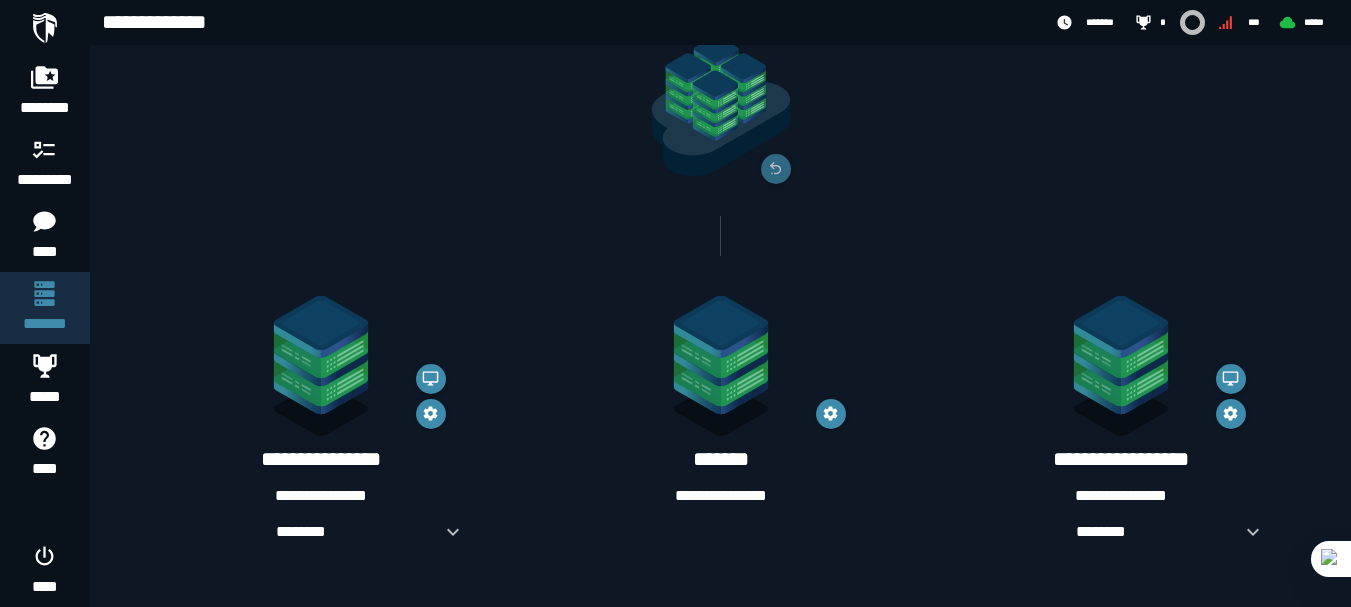 scroll, scrollTop: 0, scrollLeft: 0, axis: both 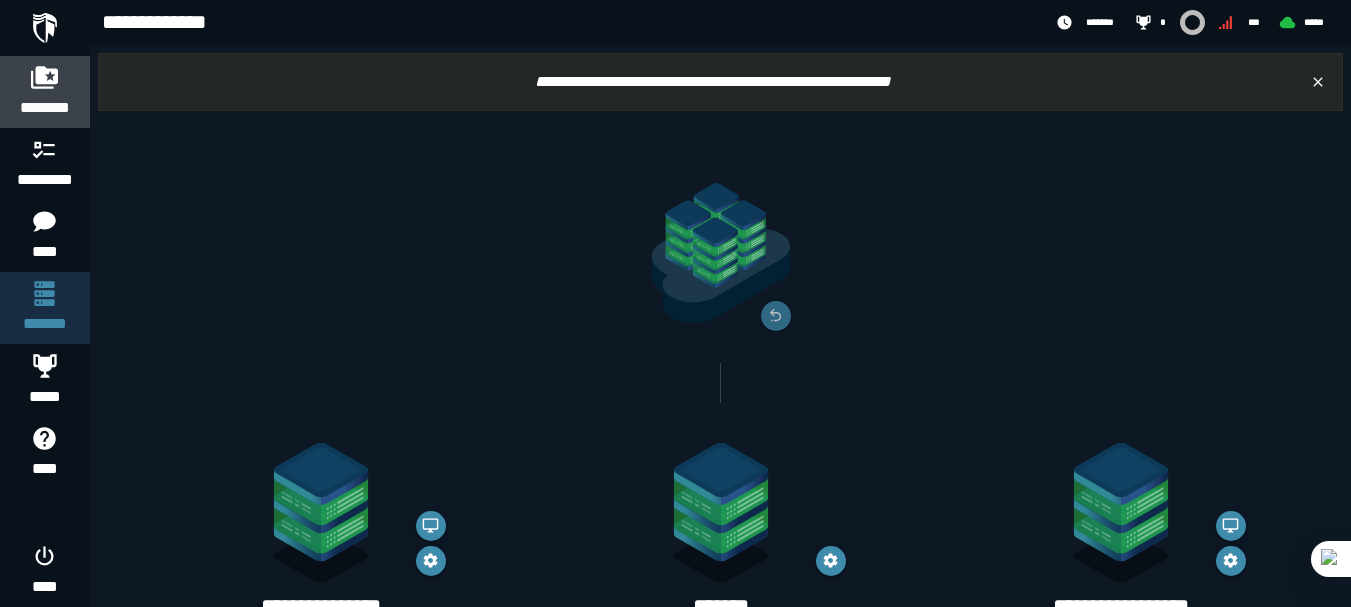 click on "********" at bounding box center (45, 108) 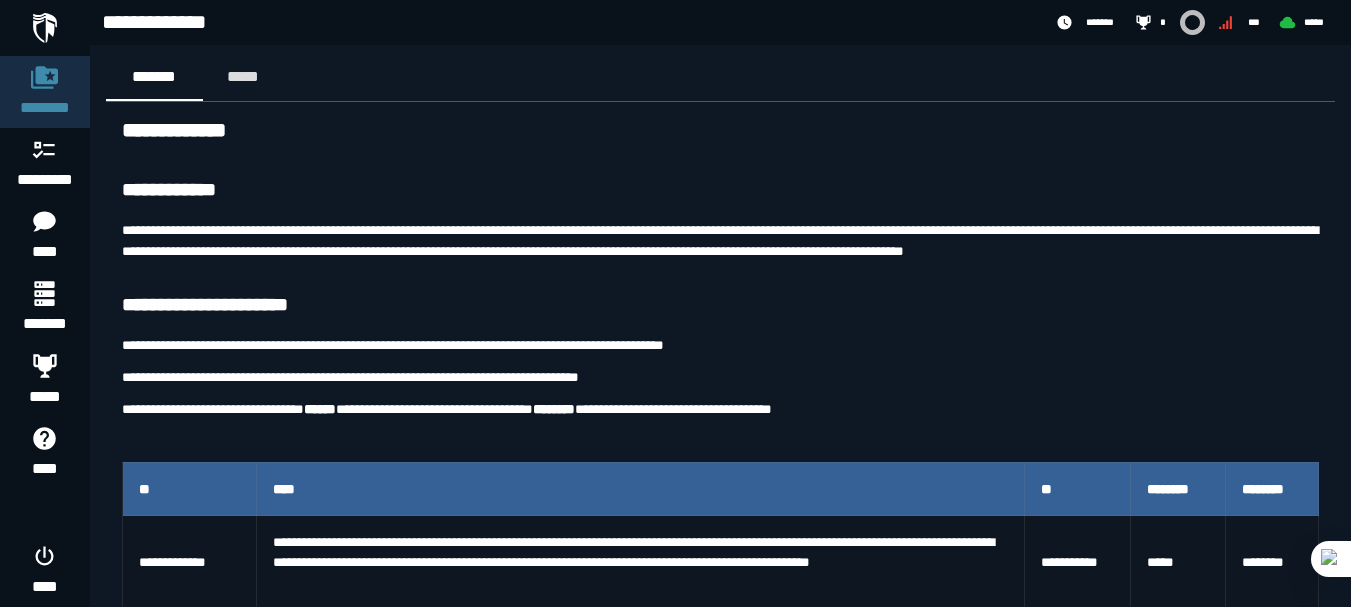 scroll, scrollTop: 0, scrollLeft: 0, axis: both 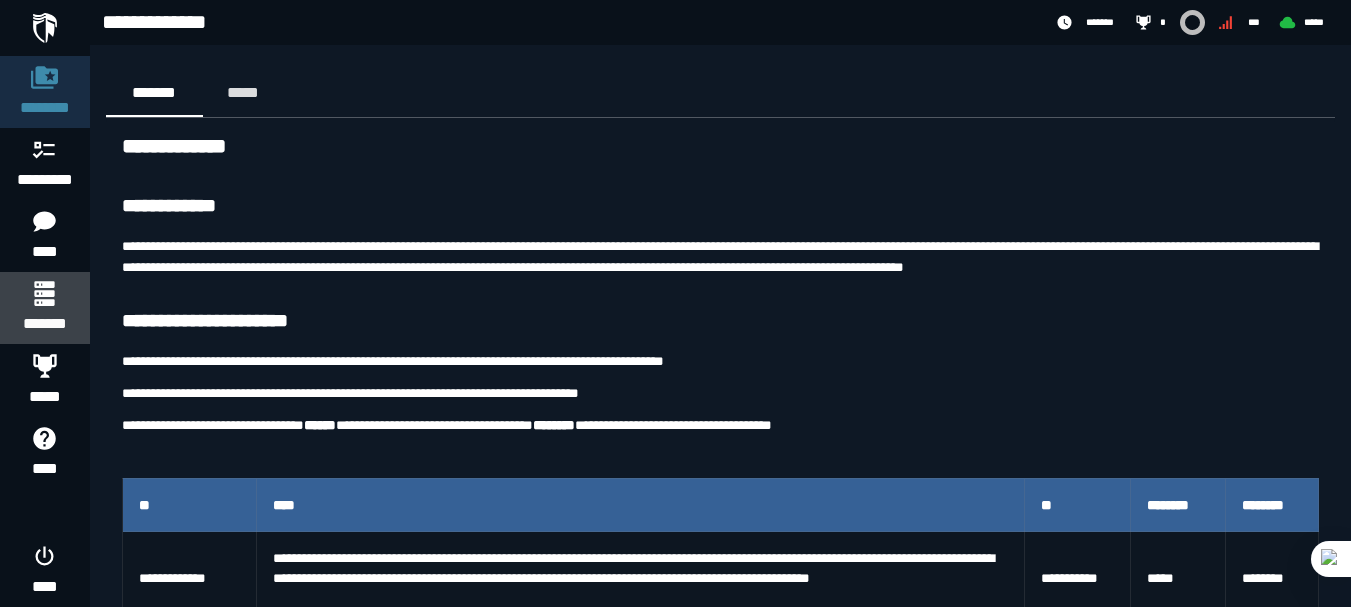 click 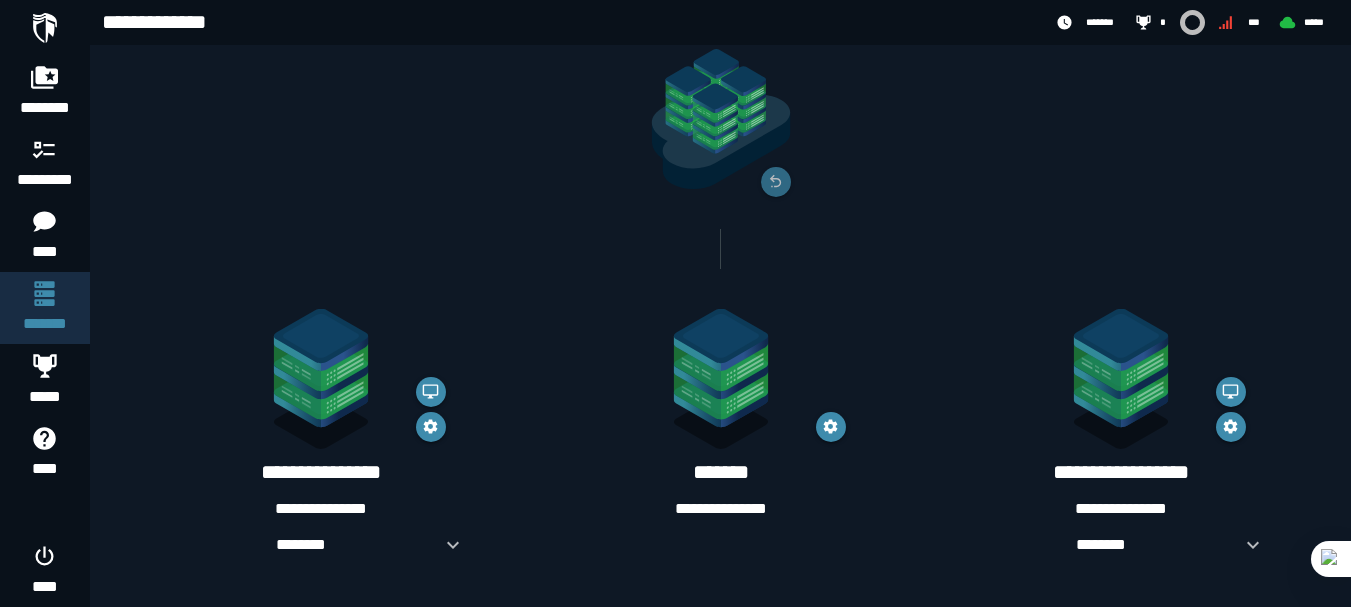 scroll, scrollTop: 432, scrollLeft: 0, axis: vertical 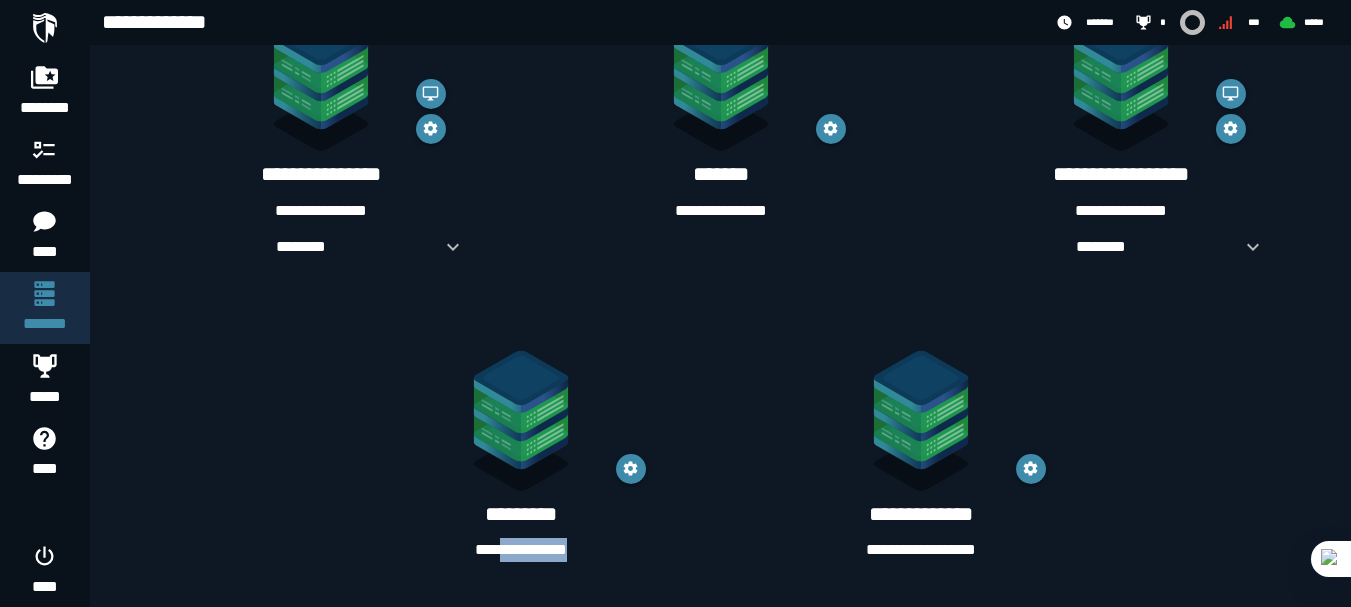 drag, startPoint x: 492, startPoint y: 544, endPoint x: 583, endPoint y: 568, distance: 94.11163 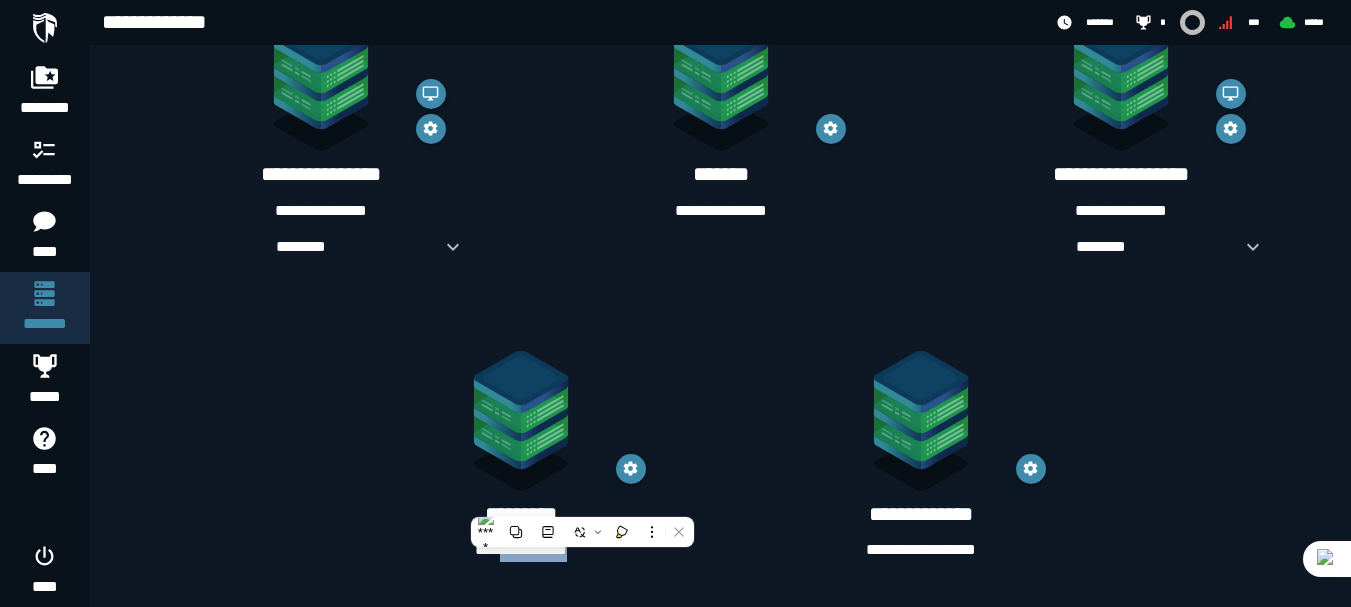 click on "**********" at bounding box center (521, 457) 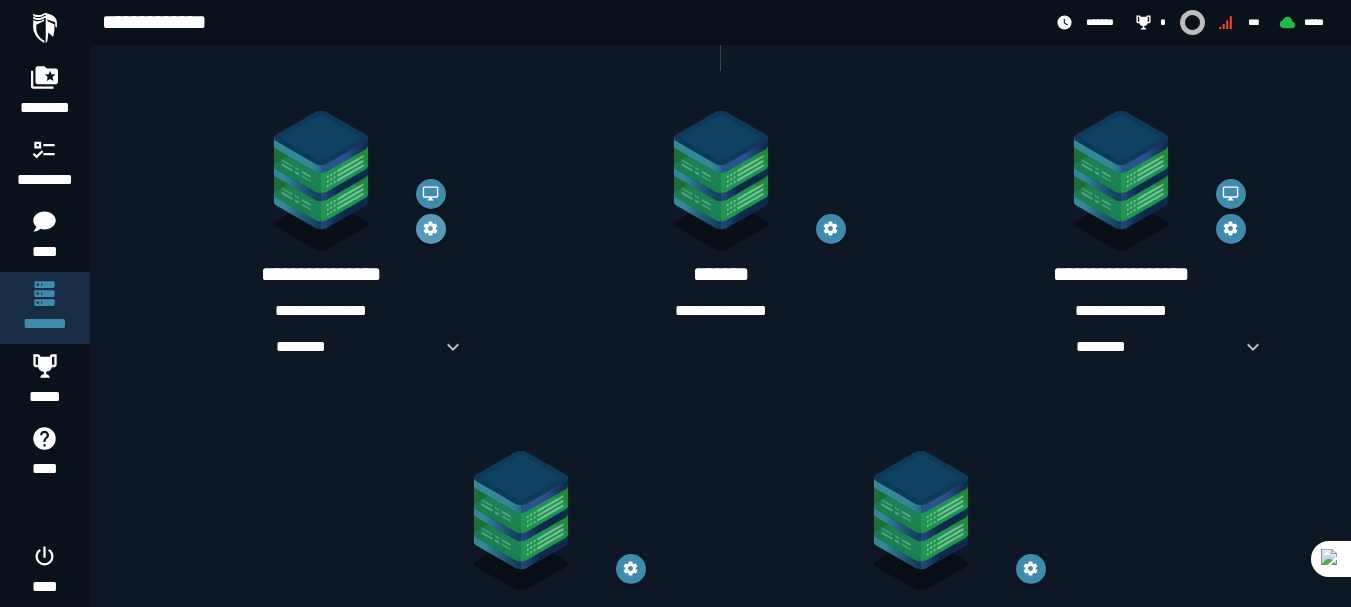 scroll, scrollTop: 432, scrollLeft: 0, axis: vertical 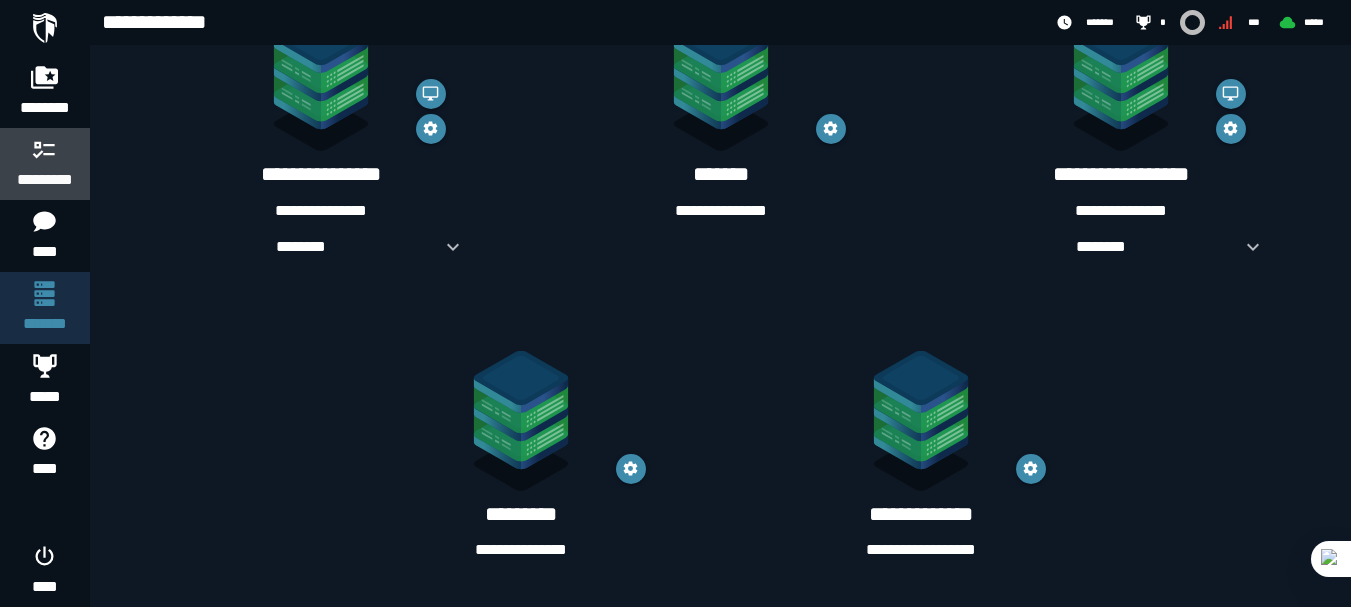 click on "*********" at bounding box center [45, 180] 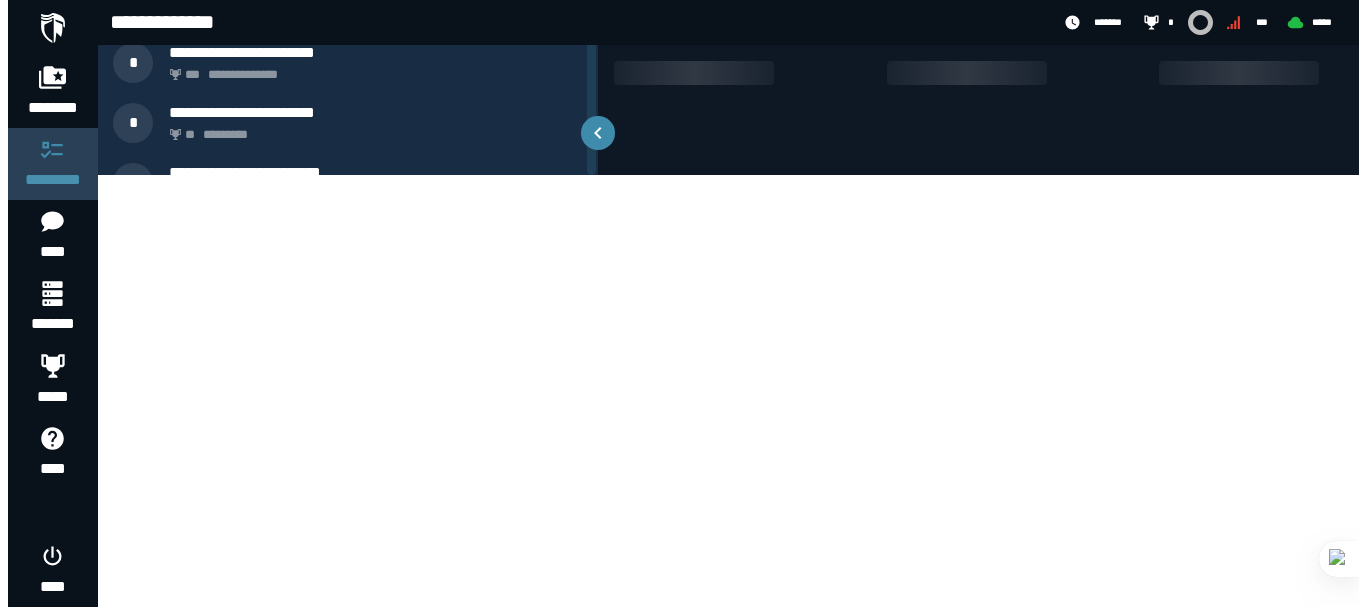 scroll, scrollTop: 0, scrollLeft: 0, axis: both 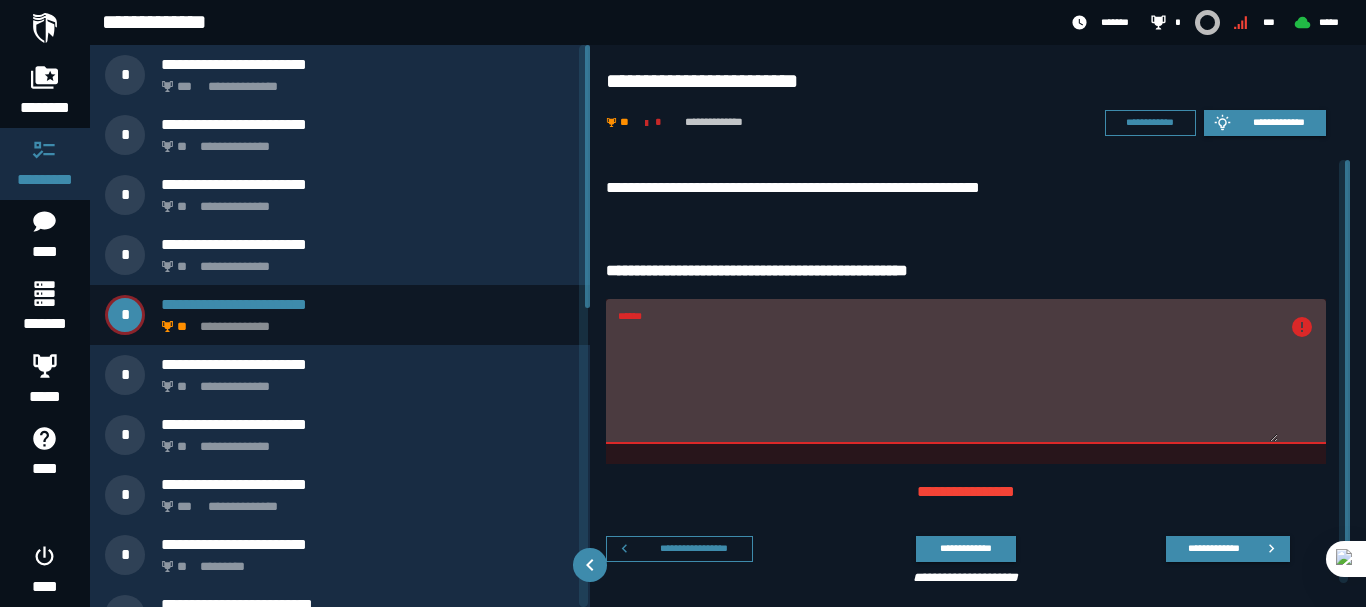drag, startPoint x: 716, startPoint y: 334, endPoint x: 594, endPoint y: 341, distance: 122.20065 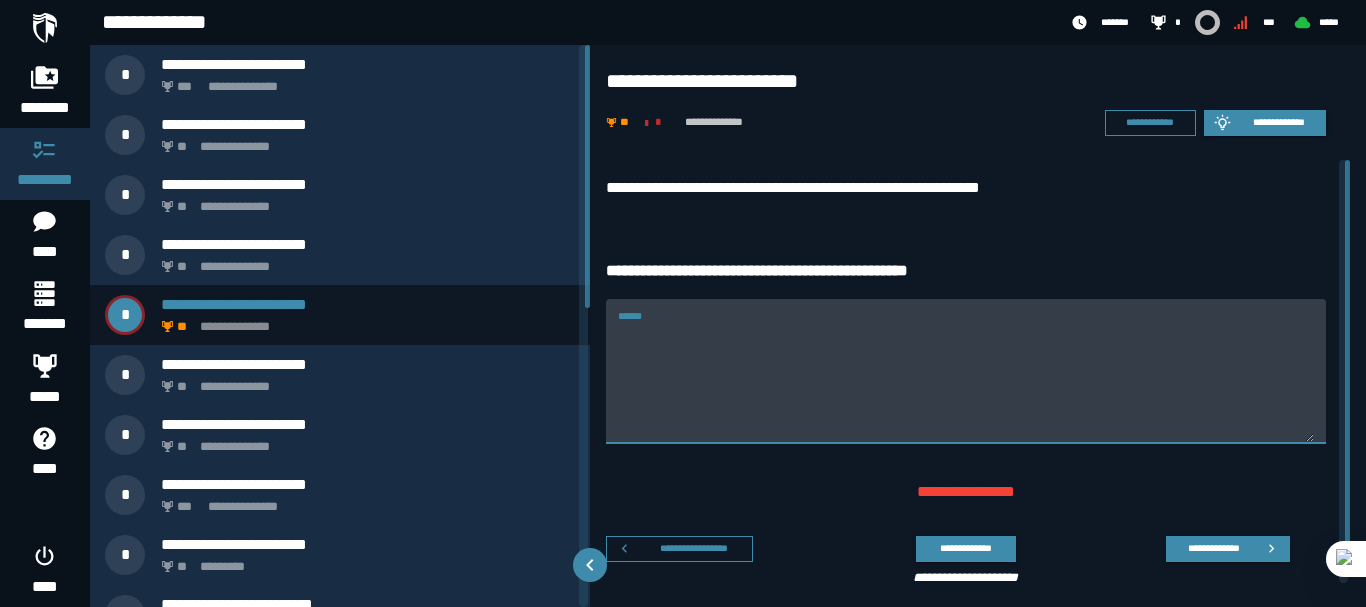 paste on "**********" 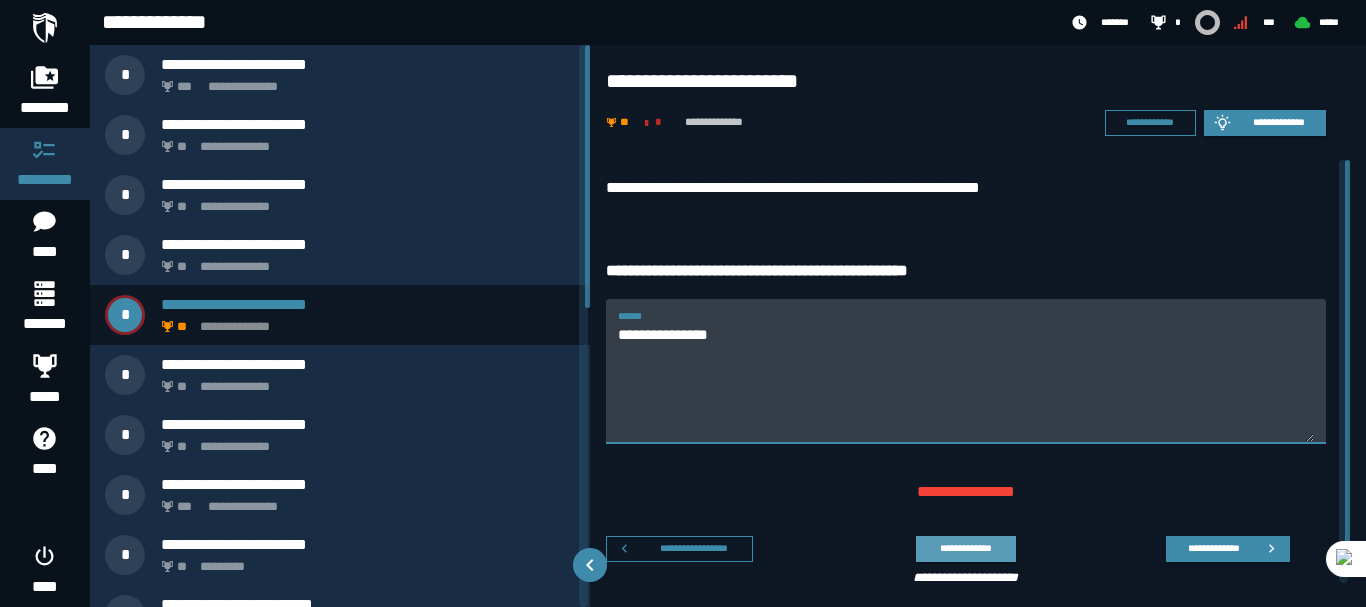 type on "**********" 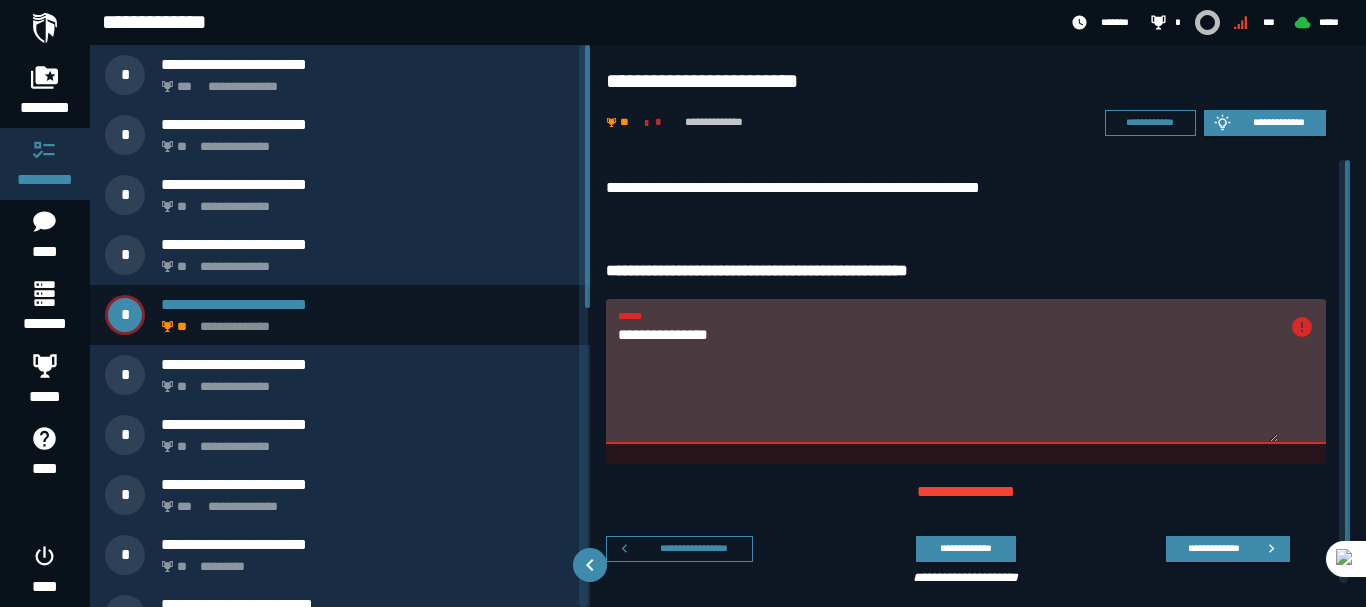 drag, startPoint x: 752, startPoint y: 338, endPoint x: 593, endPoint y: 341, distance: 159.0283 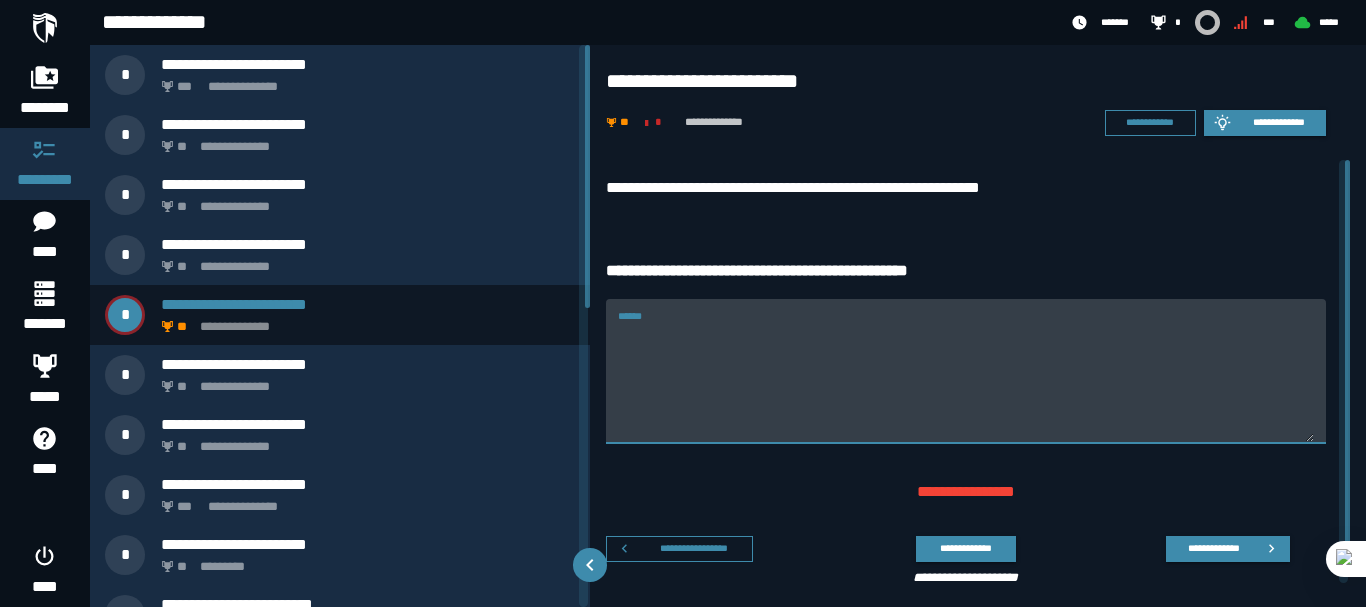 paste on "**********" 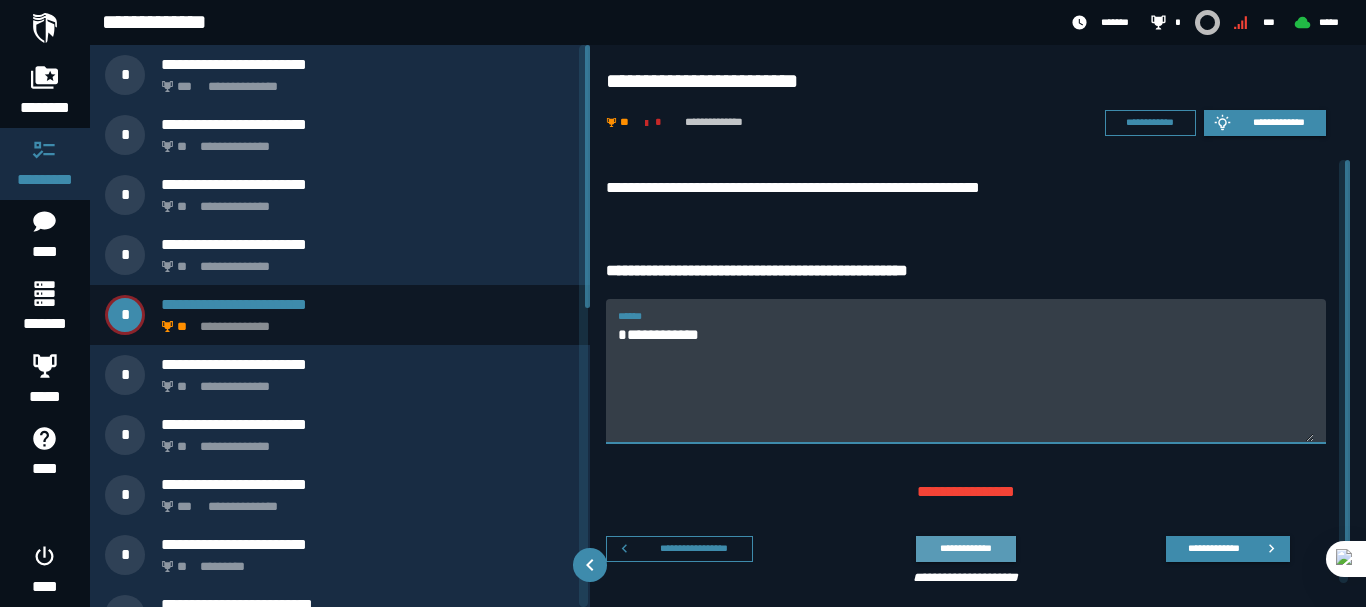 type on "**********" 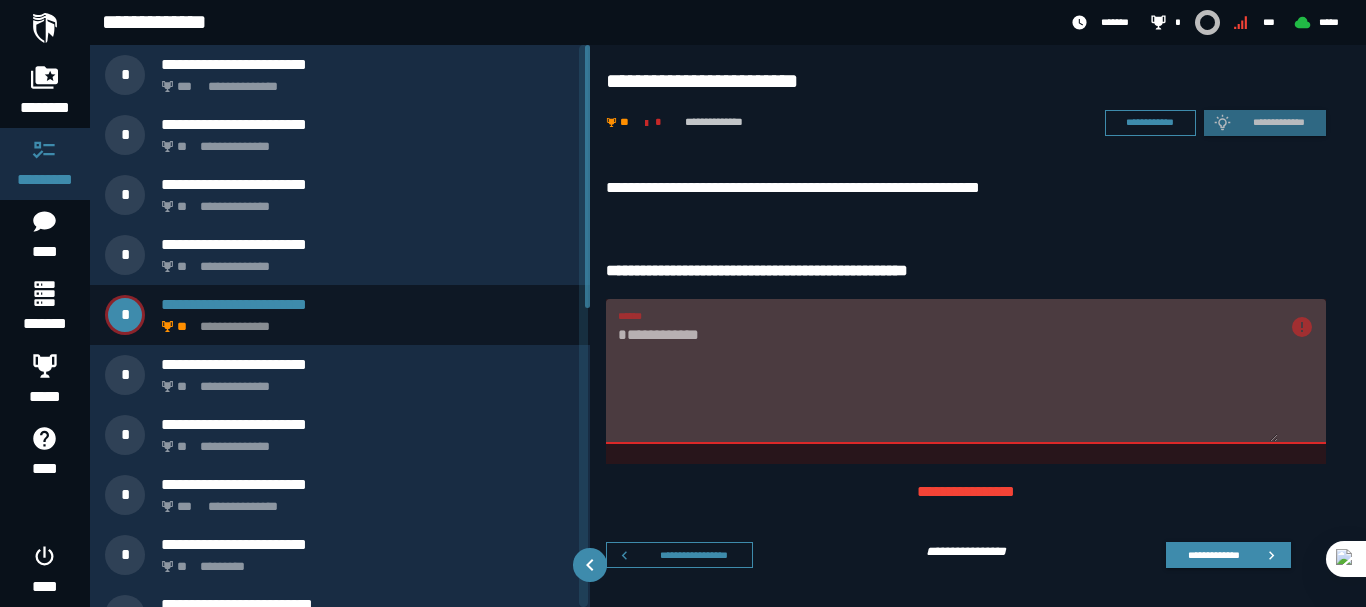 click on "**********" at bounding box center (966, 371) 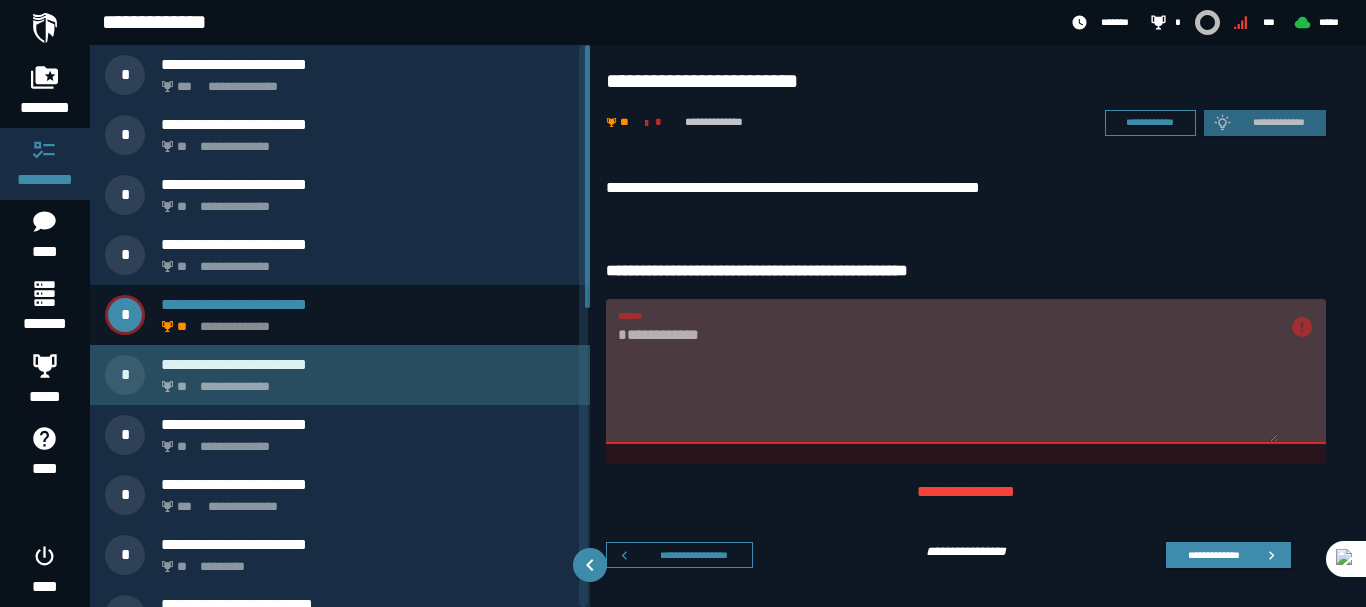 click on "**********" at bounding box center (340, 375) 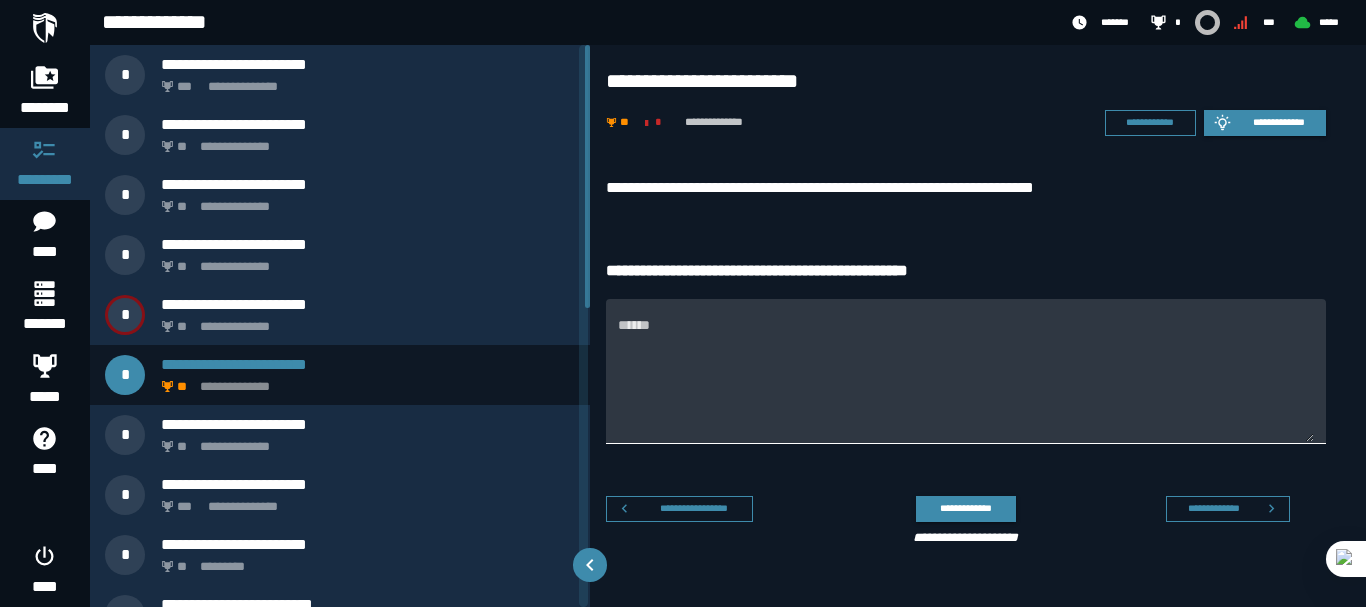 click on "******" at bounding box center (966, 383) 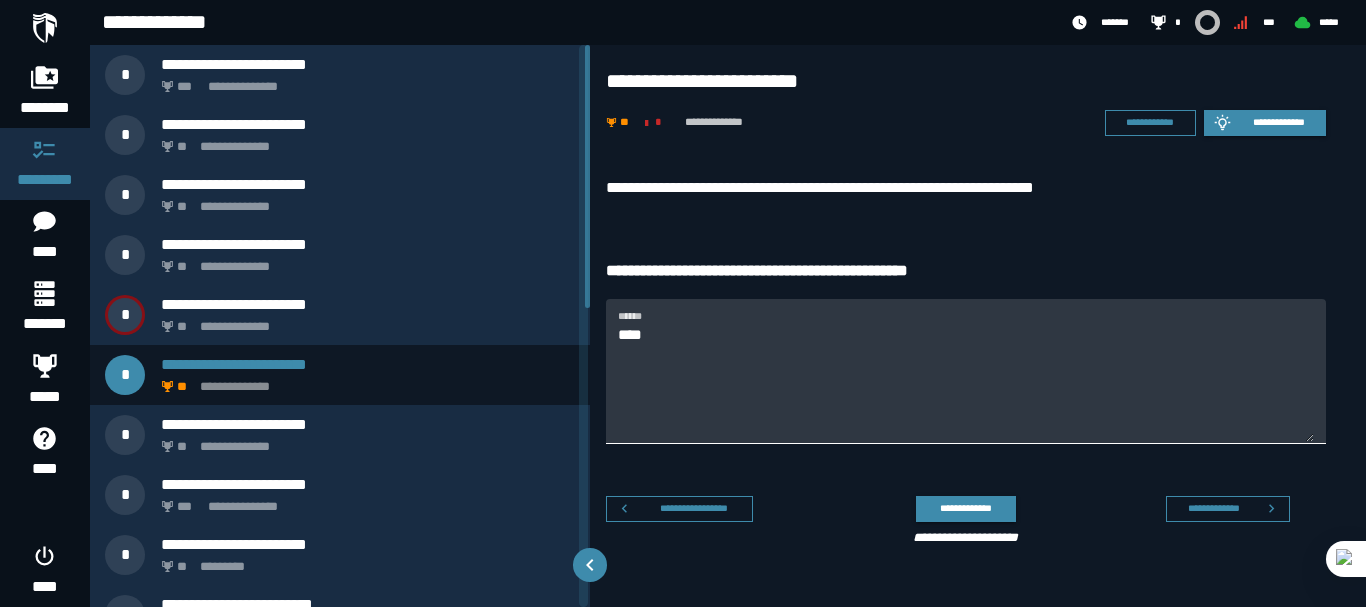 click on "**** ******" at bounding box center (966, 371) 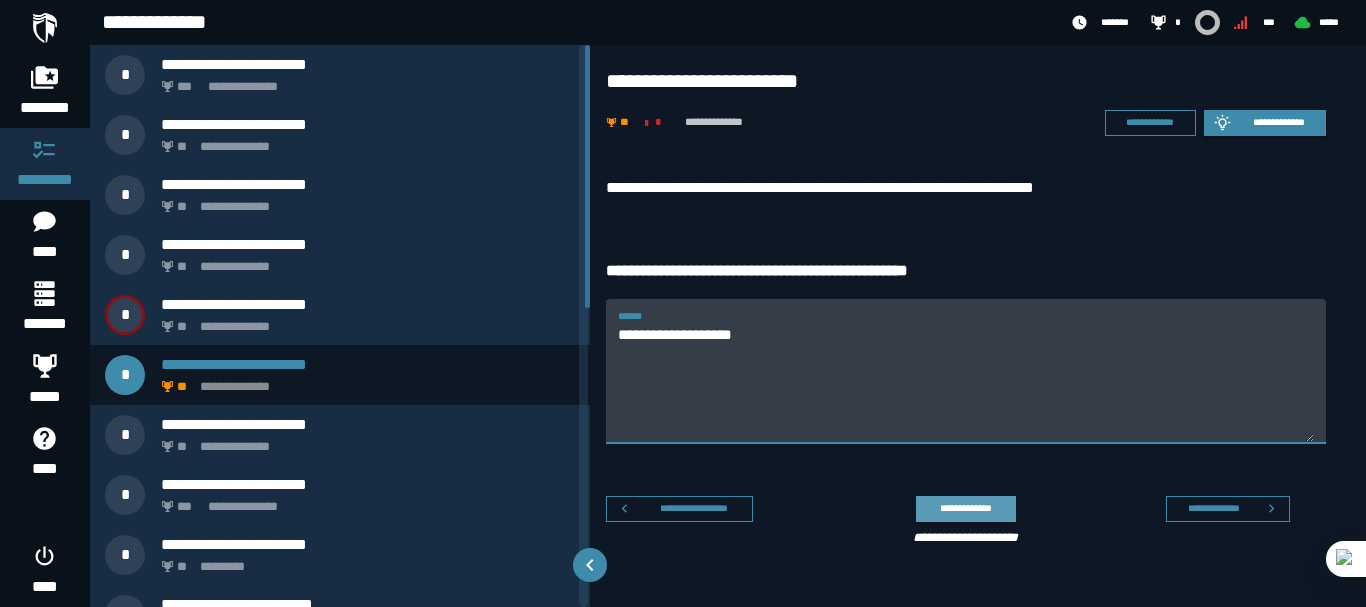 type on "**********" 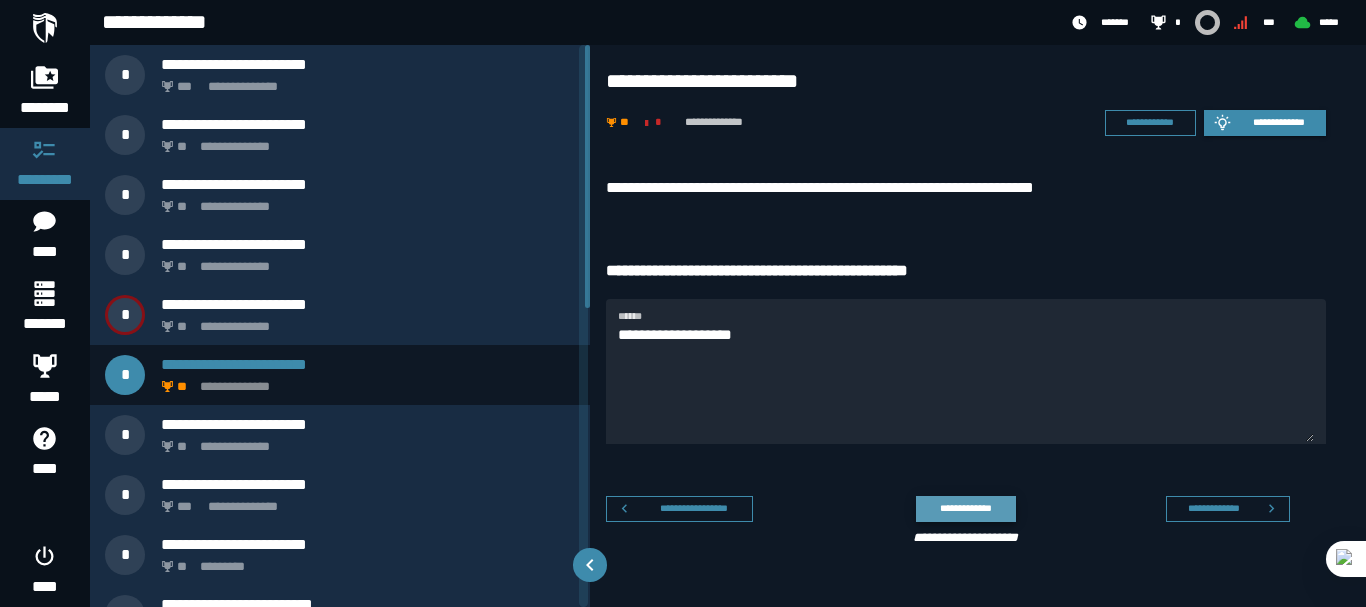 click on "**********" at bounding box center [965, 508] 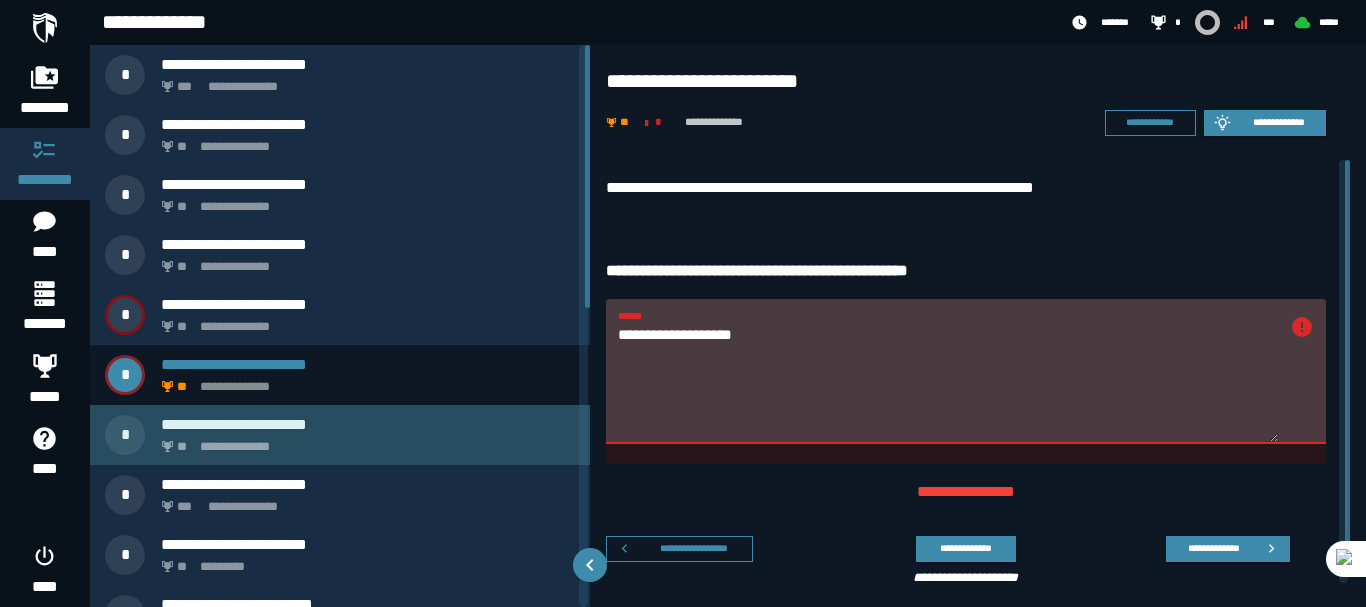 click on "**********" 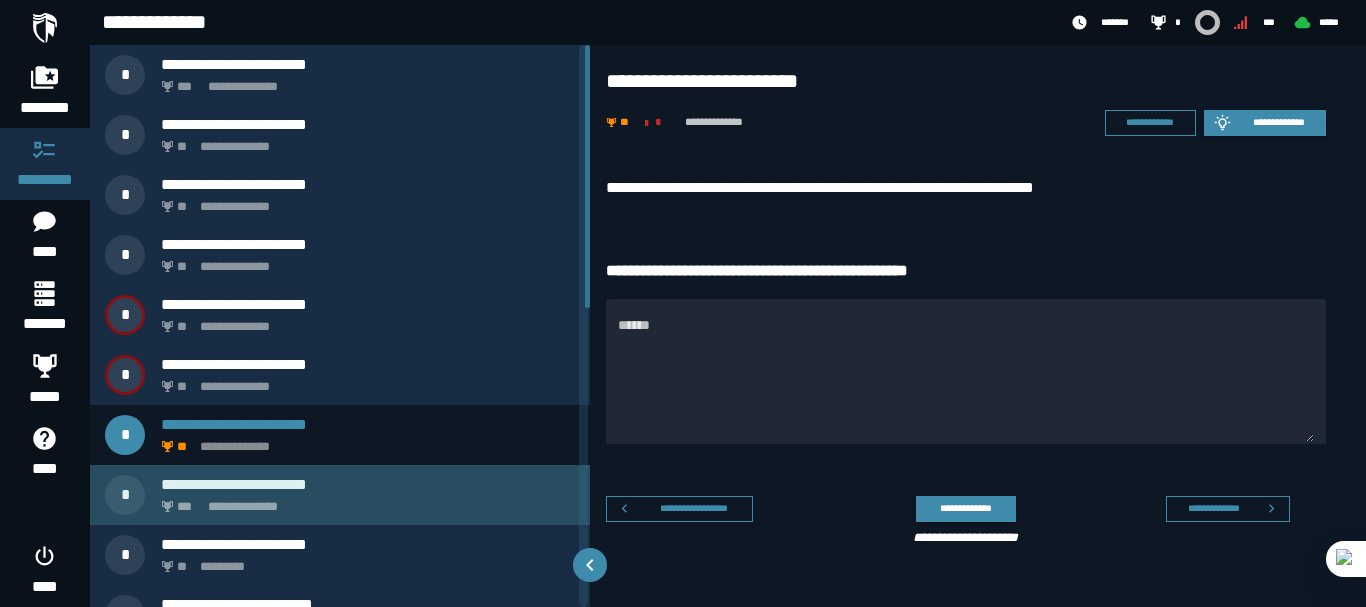 click on "**********" at bounding box center [368, 484] 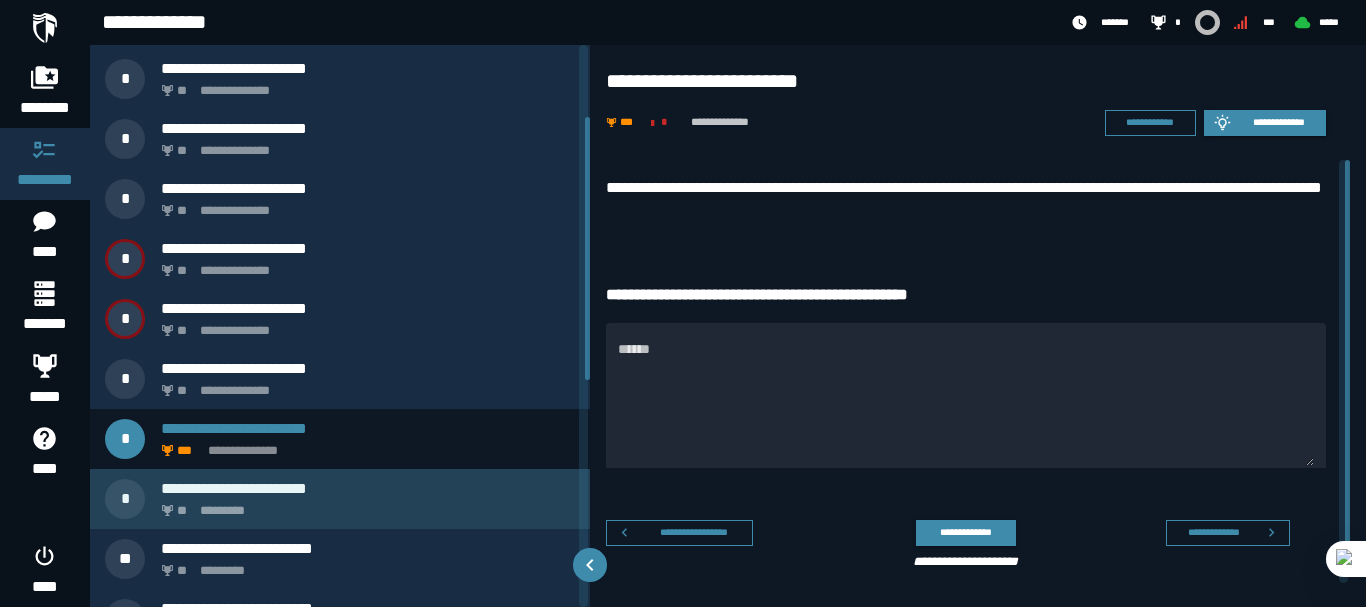 scroll, scrollTop: 200, scrollLeft: 0, axis: vertical 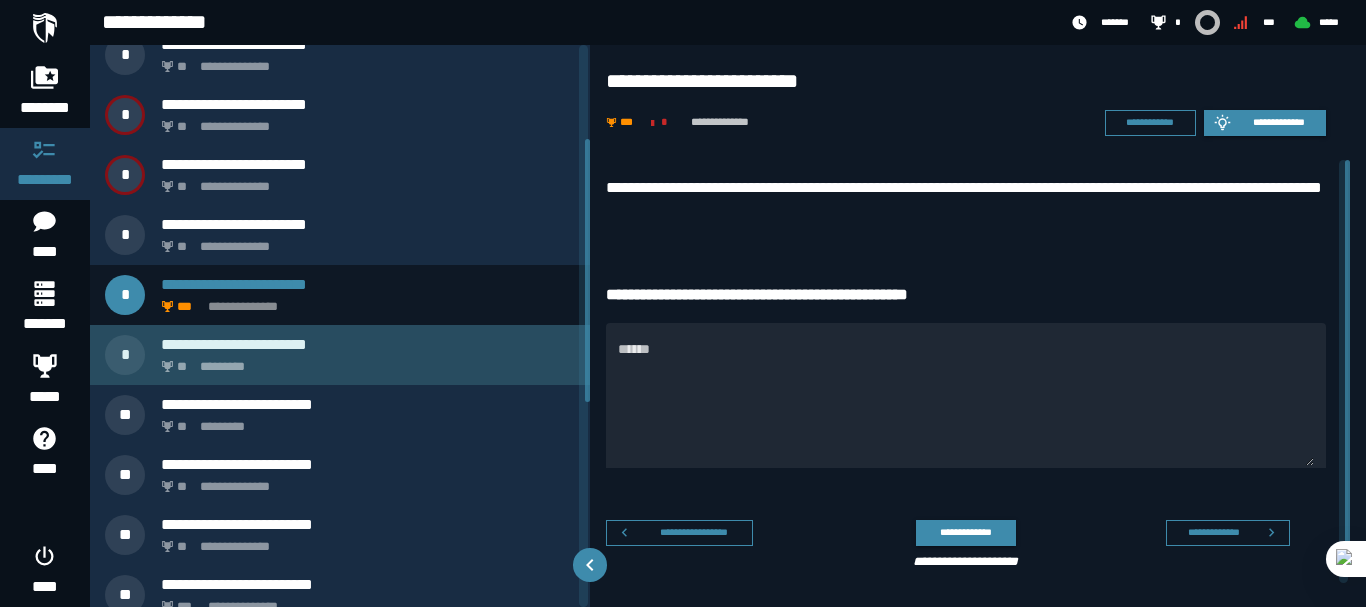click on "*********" 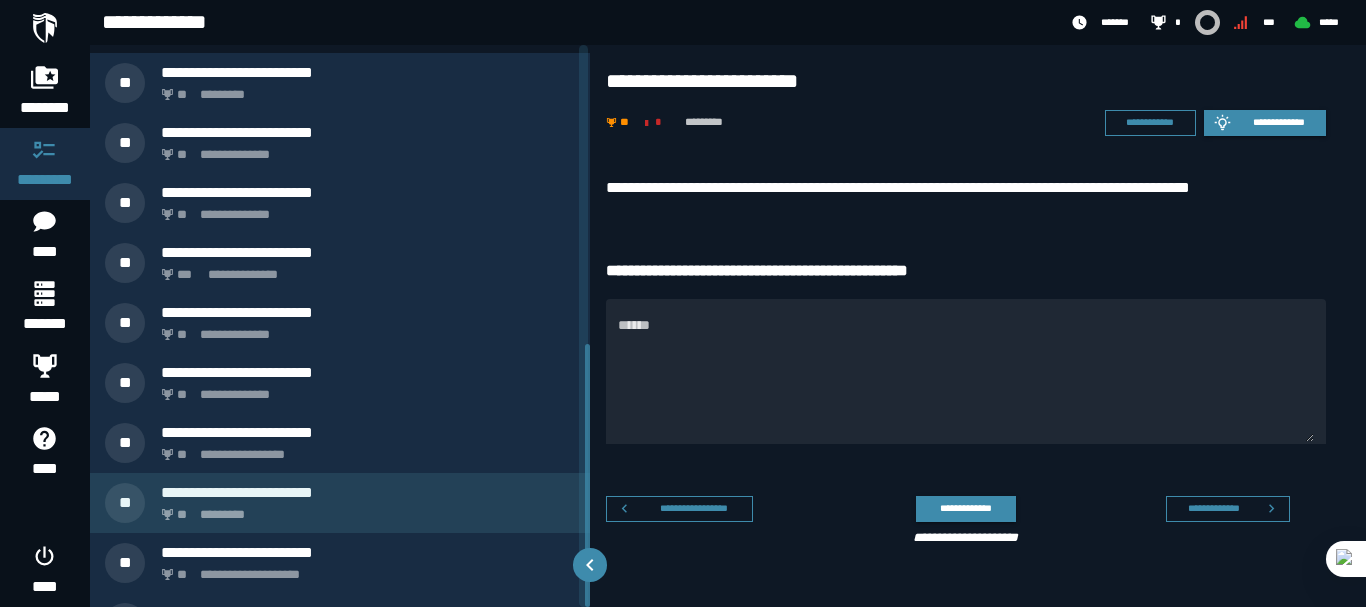 scroll, scrollTop: 638, scrollLeft: 0, axis: vertical 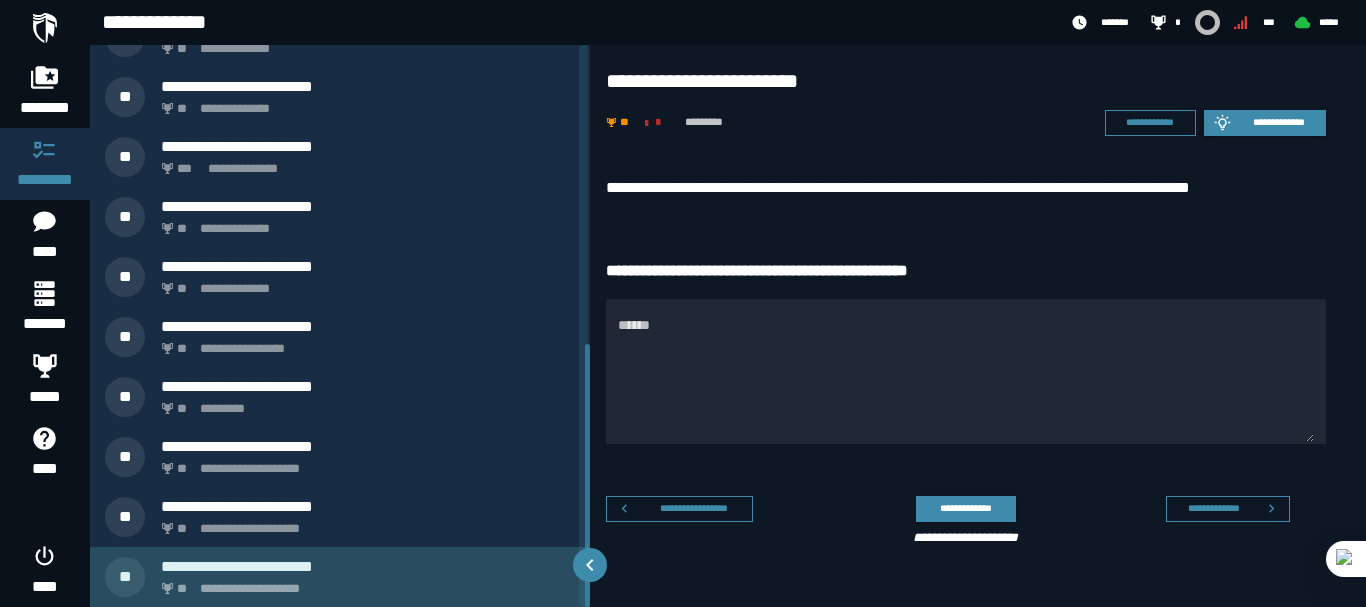 click on "**********" at bounding box center (340, 577) 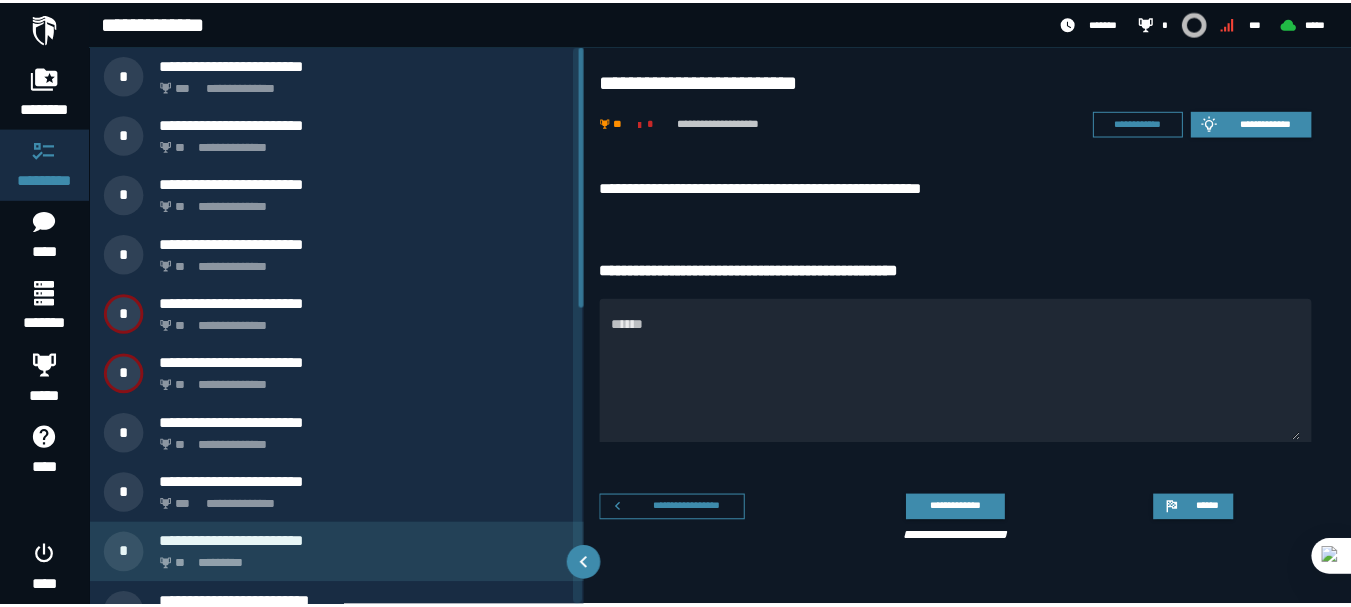 scroll, scrollTop: 0, scrollLeft: 0, axis: both 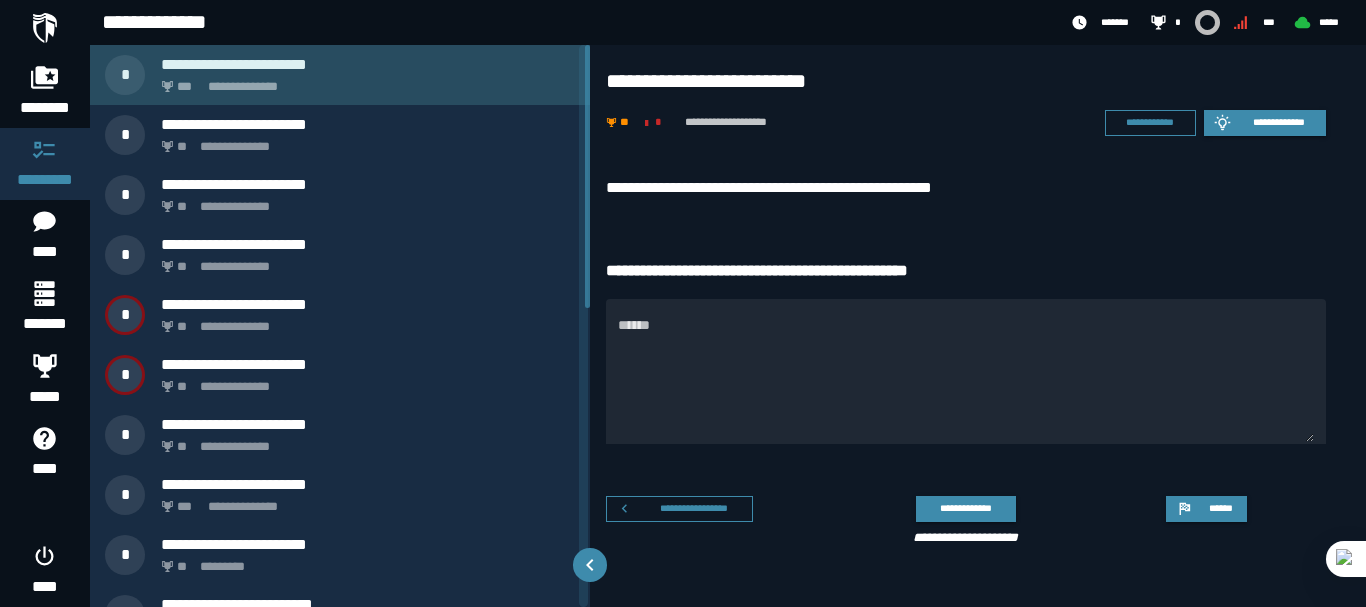 click on "**********" 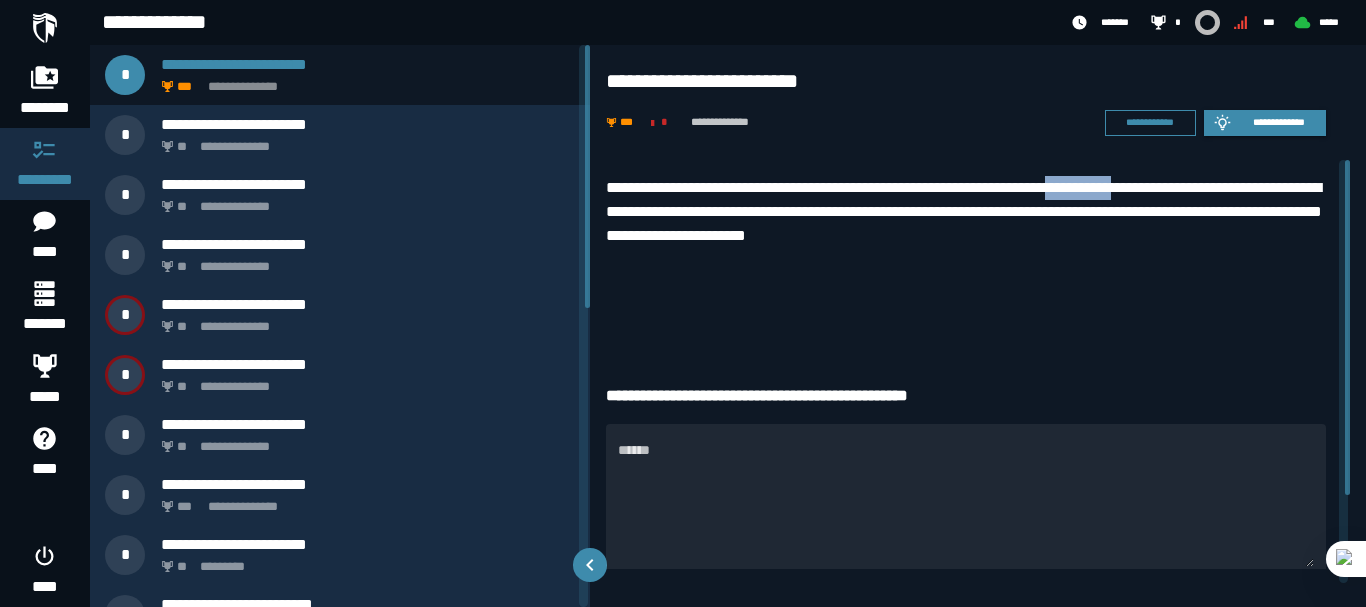 drag, startPoint x: 1113, startPoint y: 177, endPoint x: 1168, endPoint y: 192, distance: 57.00877 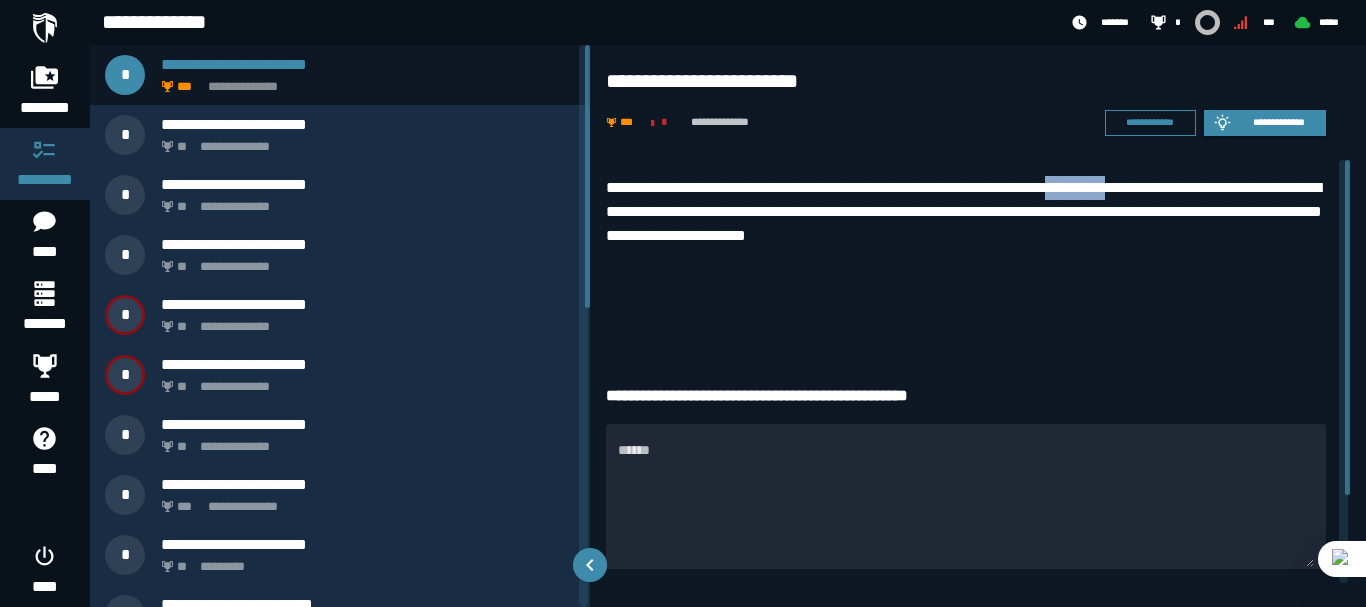 copy on "**********" 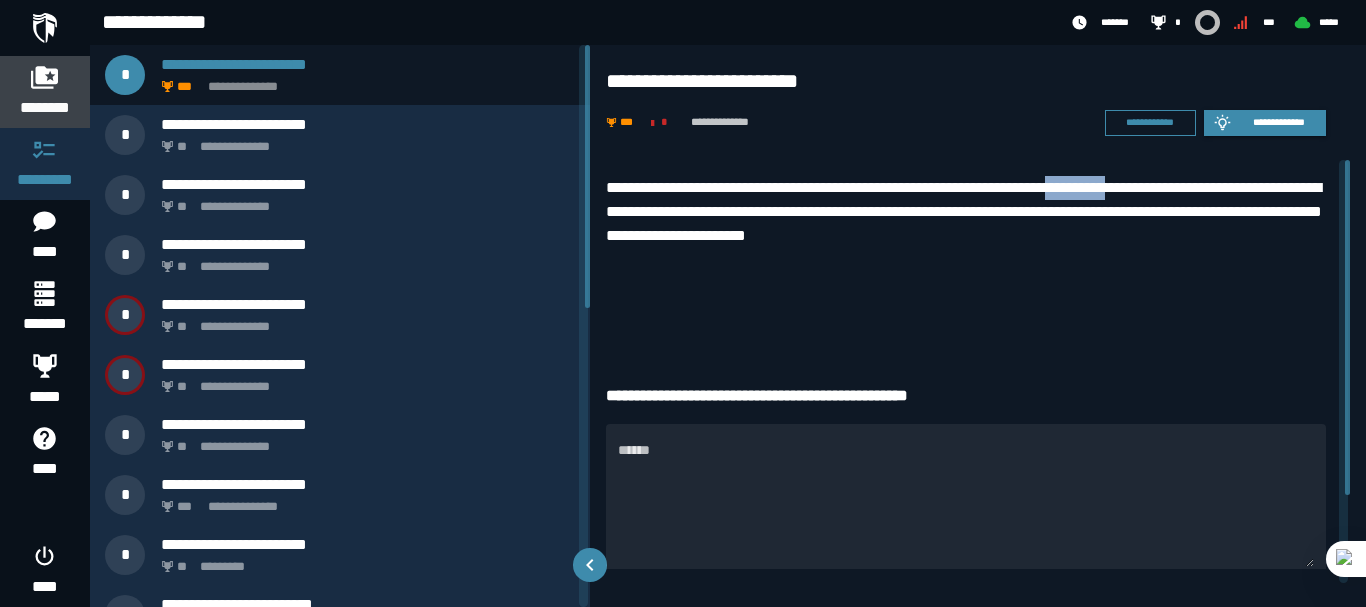 click 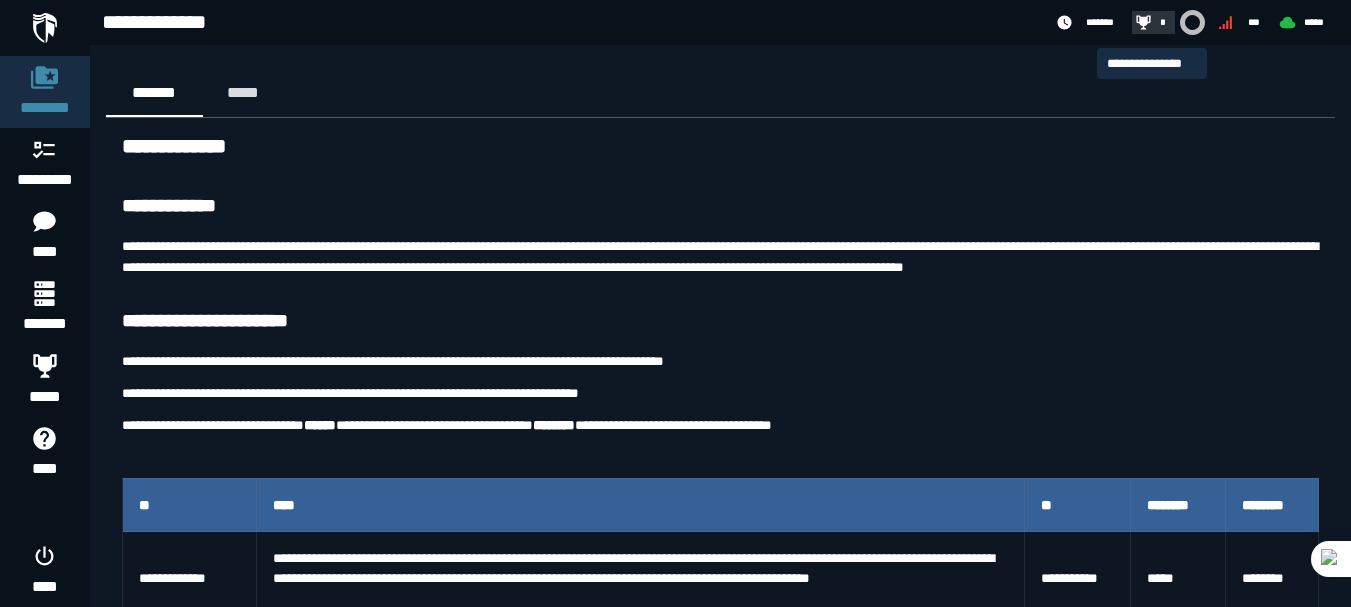 click on "*" at bounding box center (1151, 22) 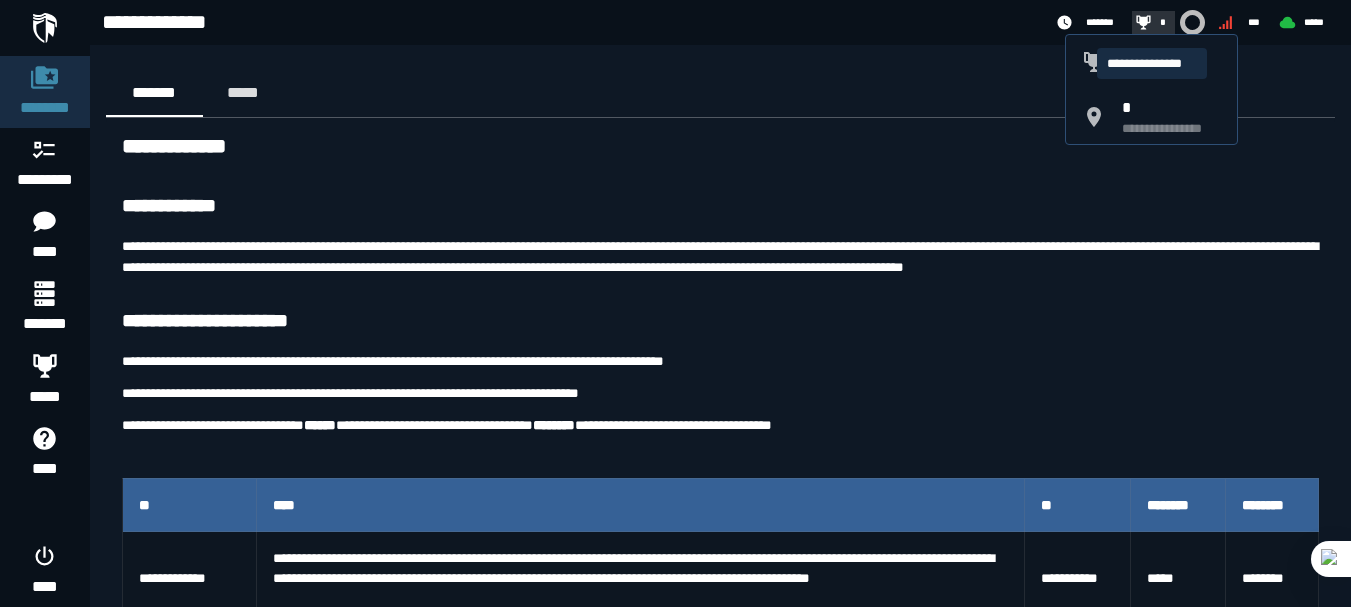 click 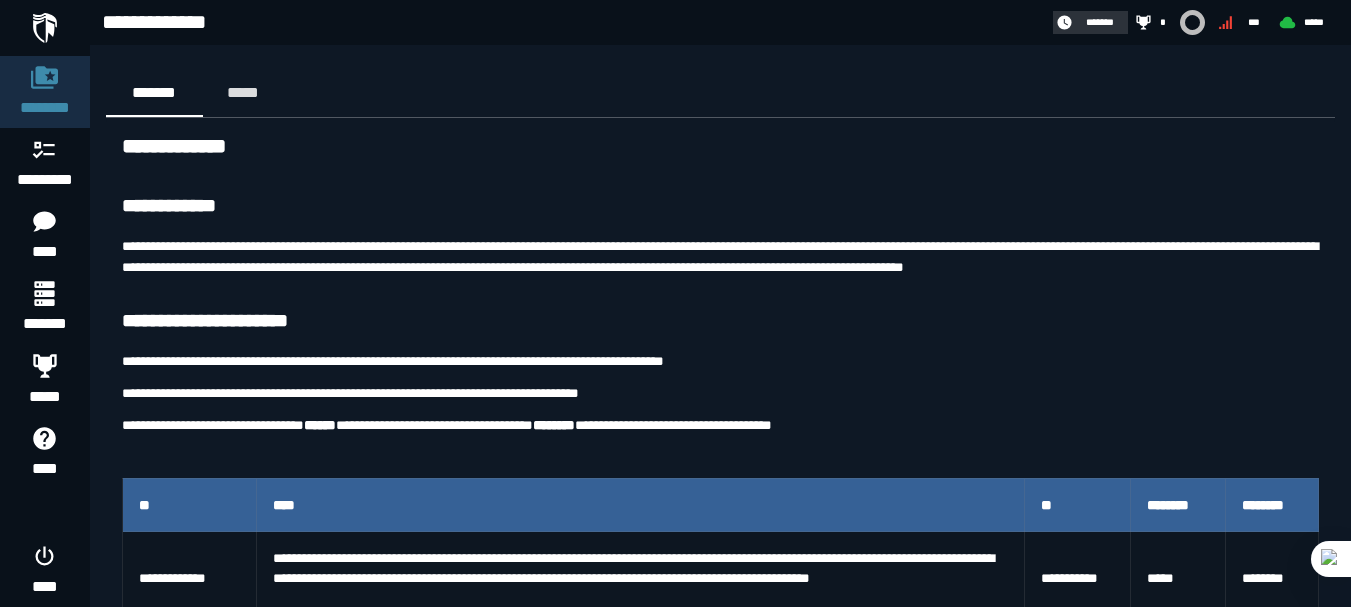 click on "*******" at bounding box center (1100, 22) 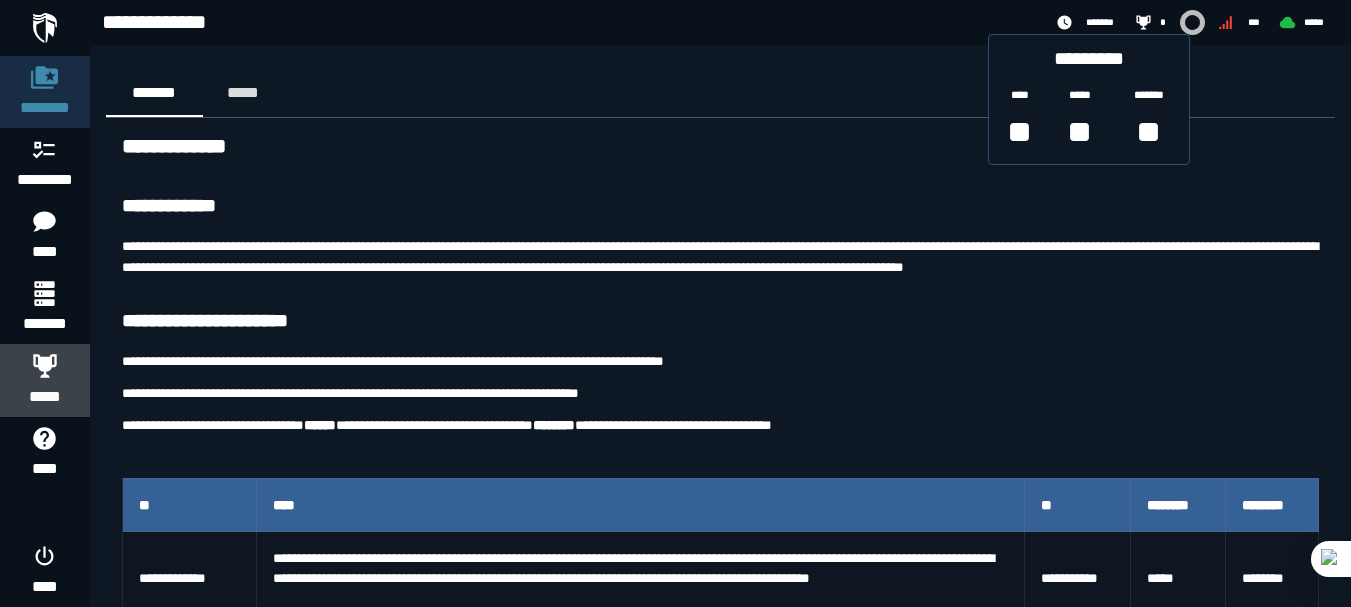 click at bounding box center [45, 365] 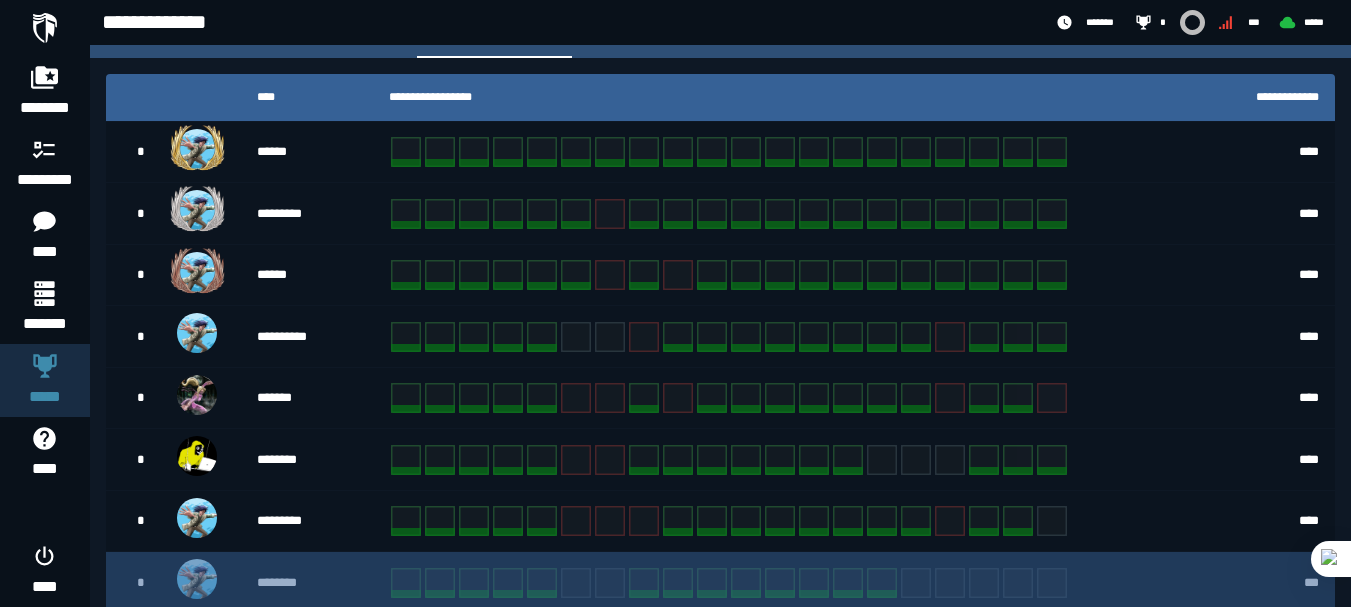 scroll, scrollTop: 599, scrollLeft: 0, axis: vertical 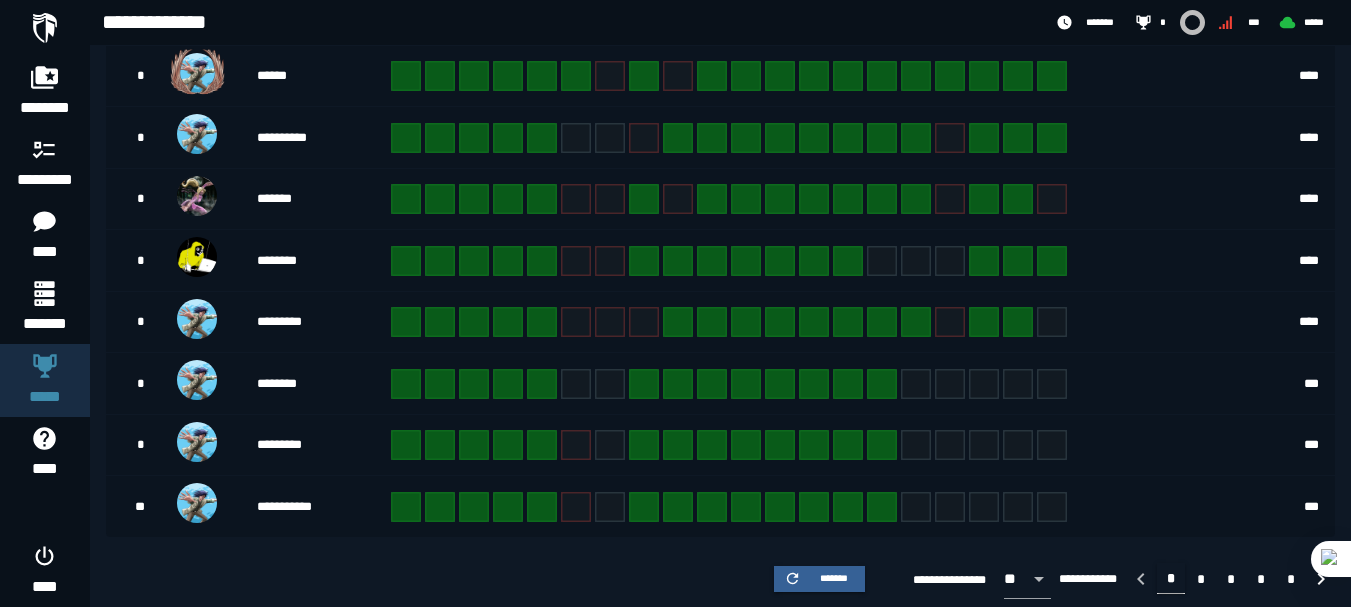 click on "**********" at bounding box center [1089, 579] 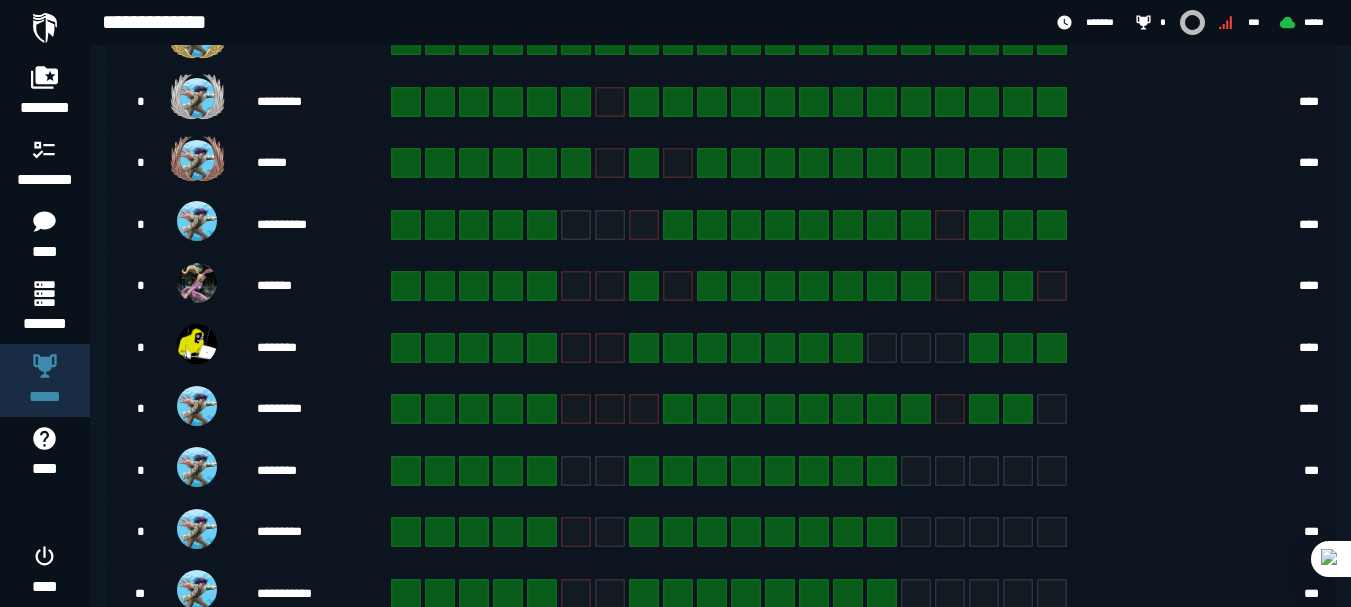 scroll, scrollTop: 599, scrollLeft: 0, axis: vertical 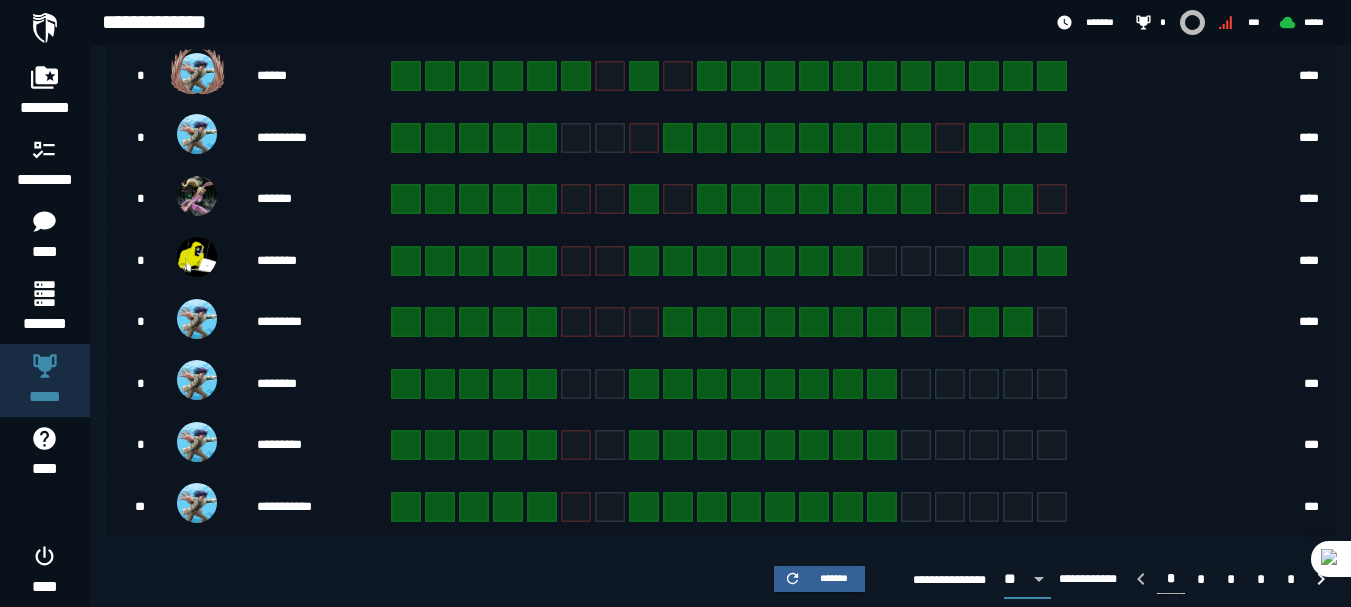 click 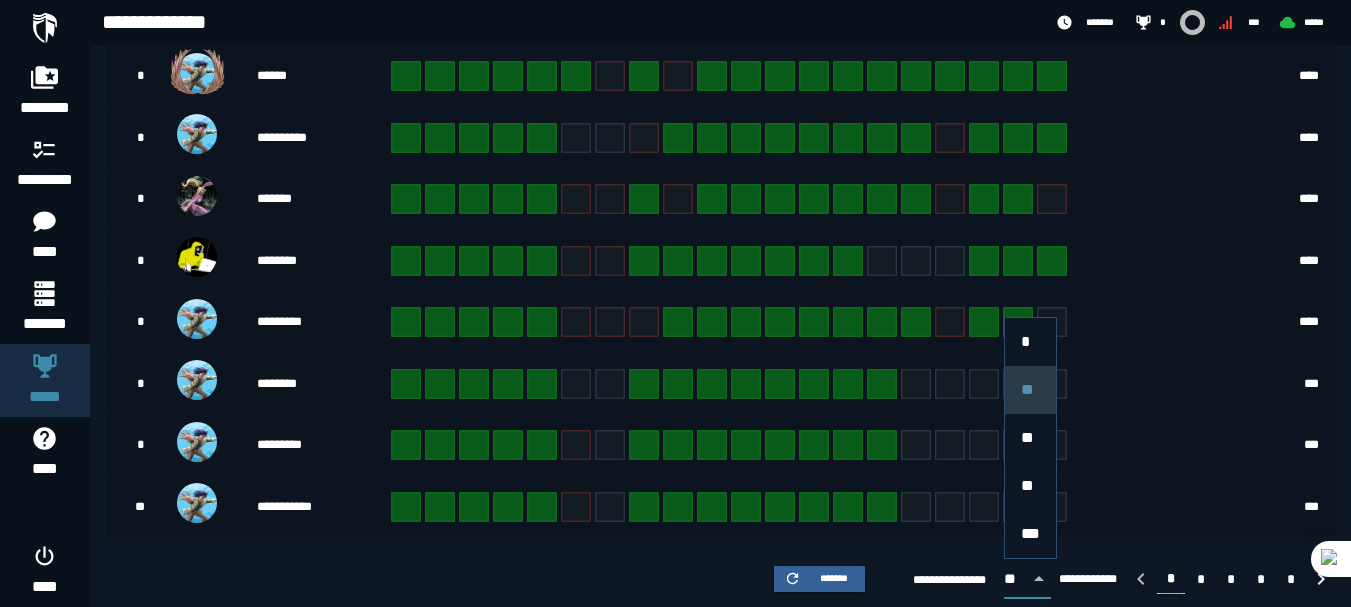 click on "**" at bounding box center [1030, 389] 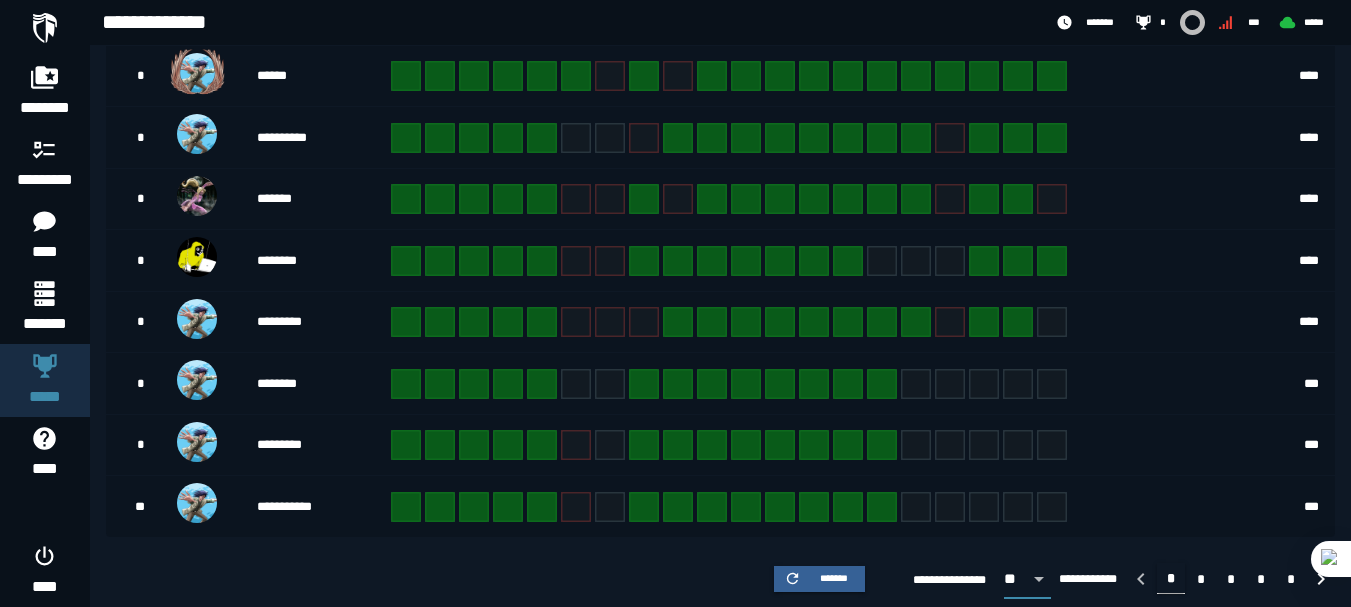scroll, scrollTop: 0, scrollLeft: 15, axis: horizontal 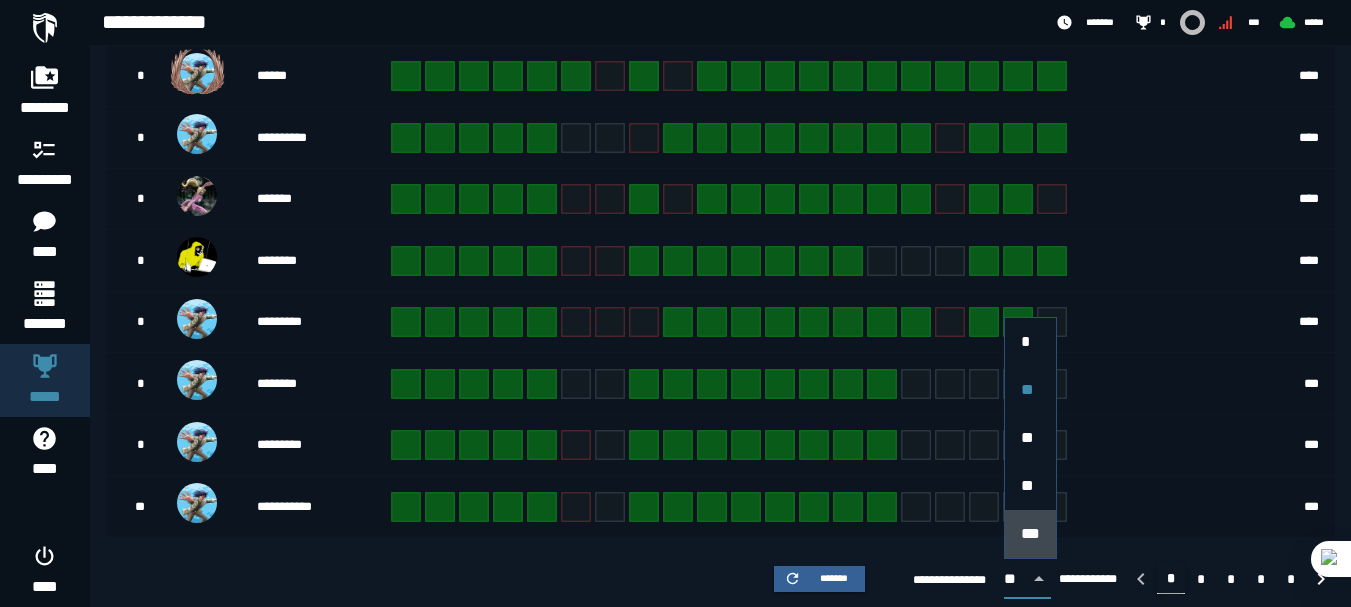 click on "***" at bounding box center (1030, 533) 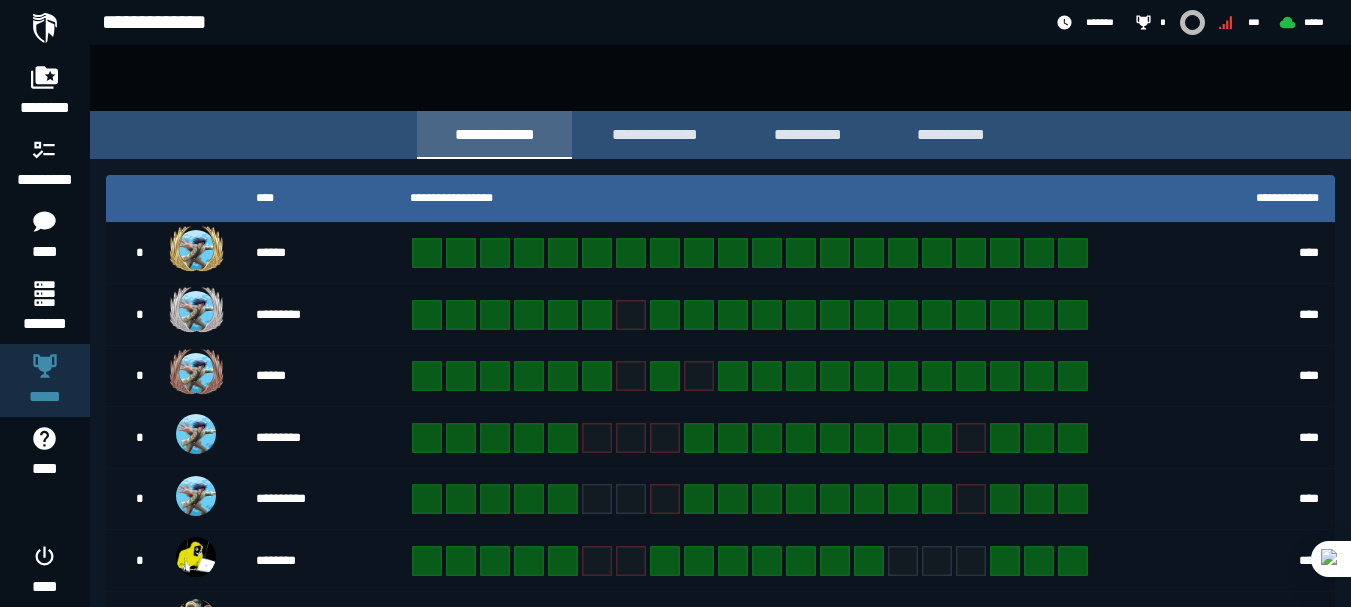 scroll, scrollTop: 300, scrollLeft: 0, axis: vertical 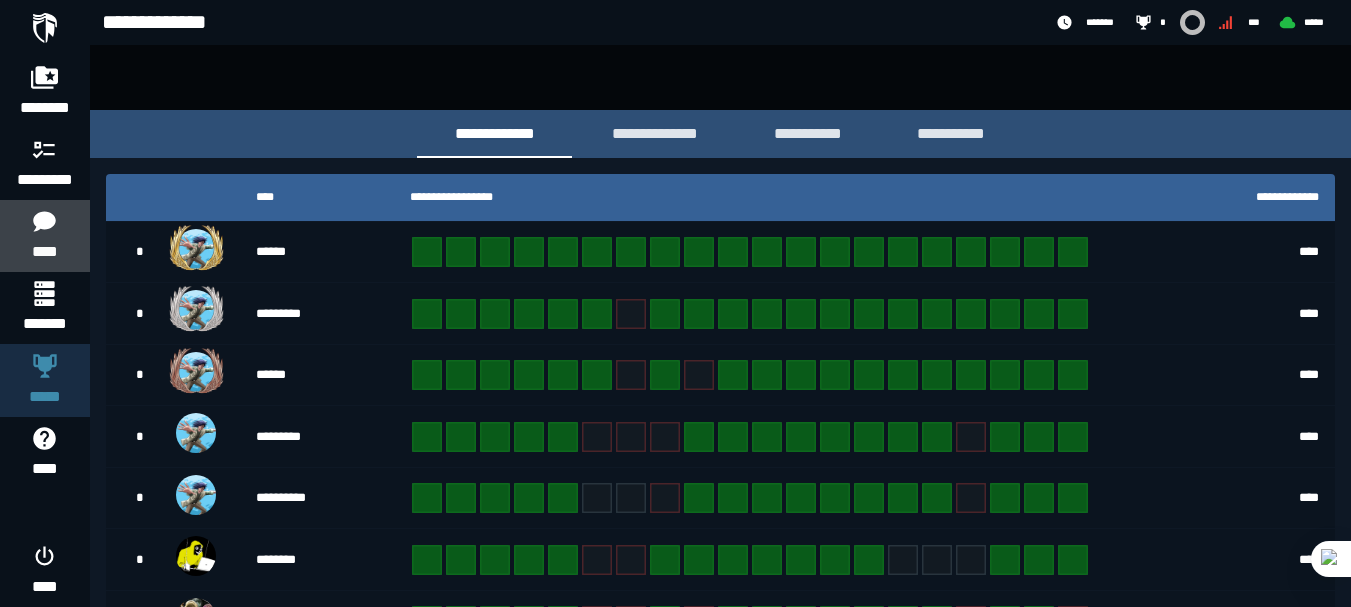 click on "****" at bounding box center (44, 252) 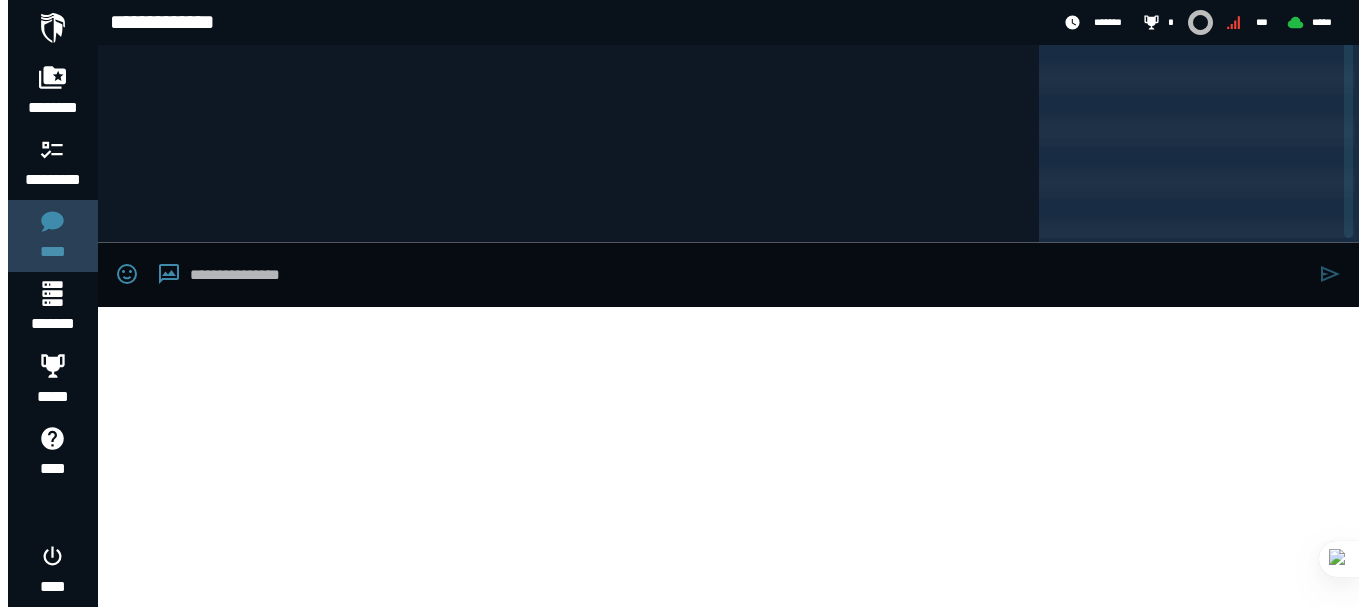 scroll, scrollTop: 0, scrollLeft: 0, axis: both 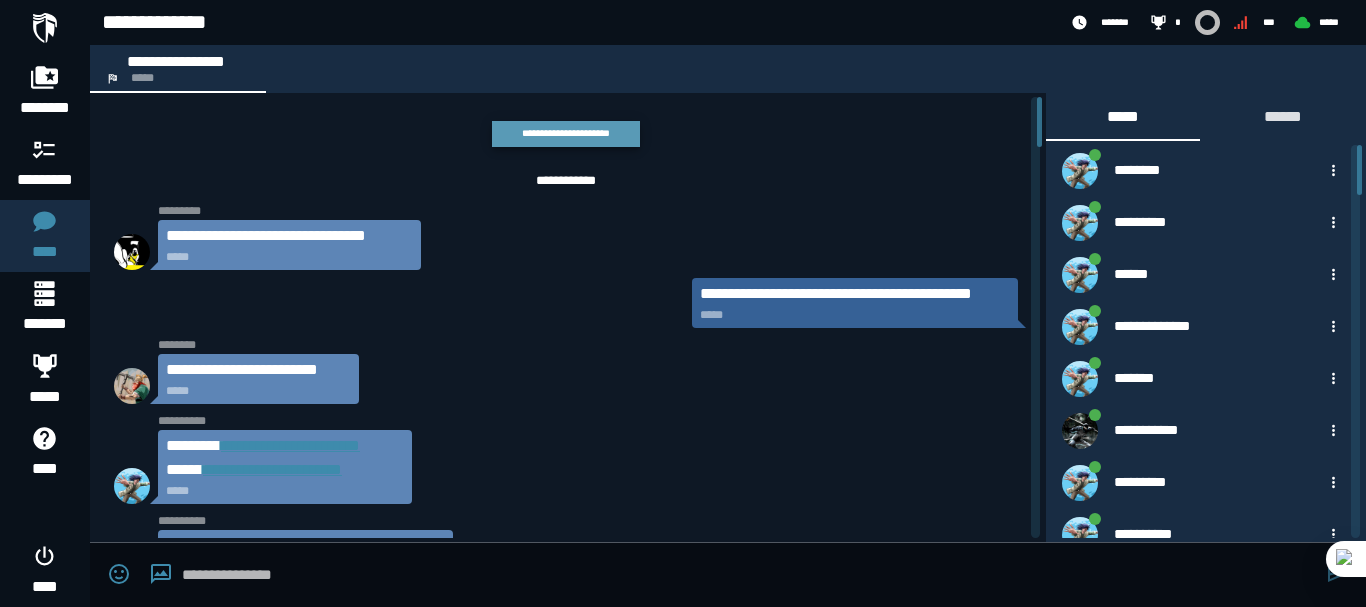click on "**********" at bounding box center (566, 133) 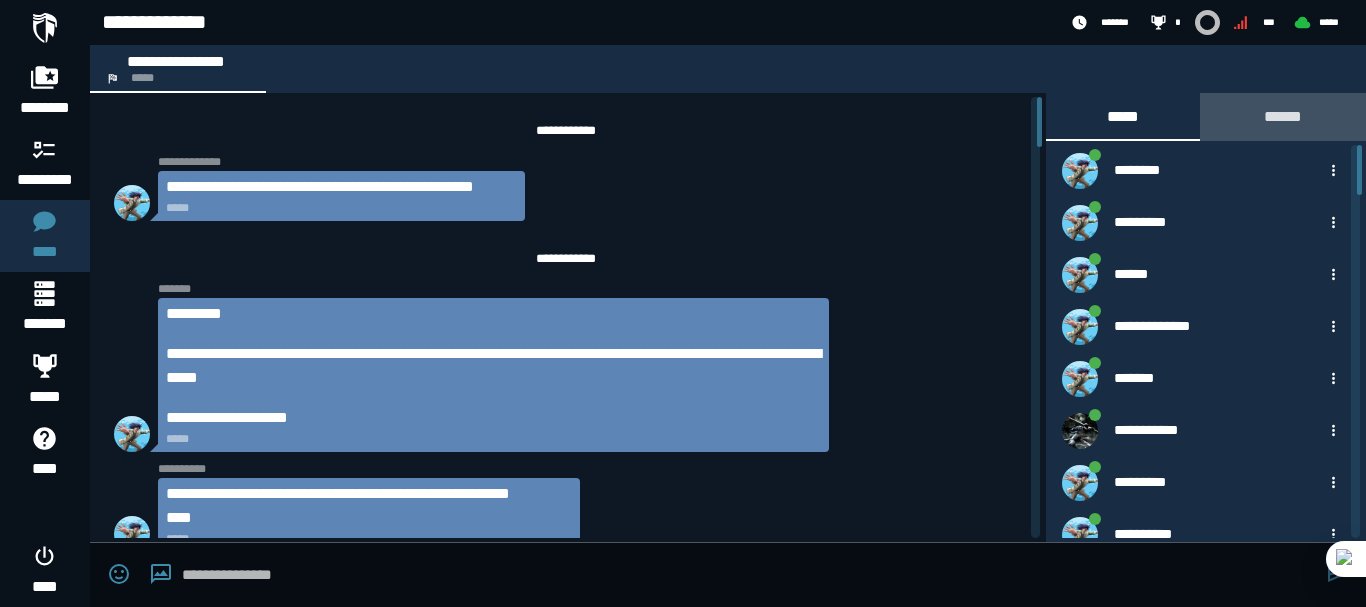 click on "******" at bounding box center (1283, 116) 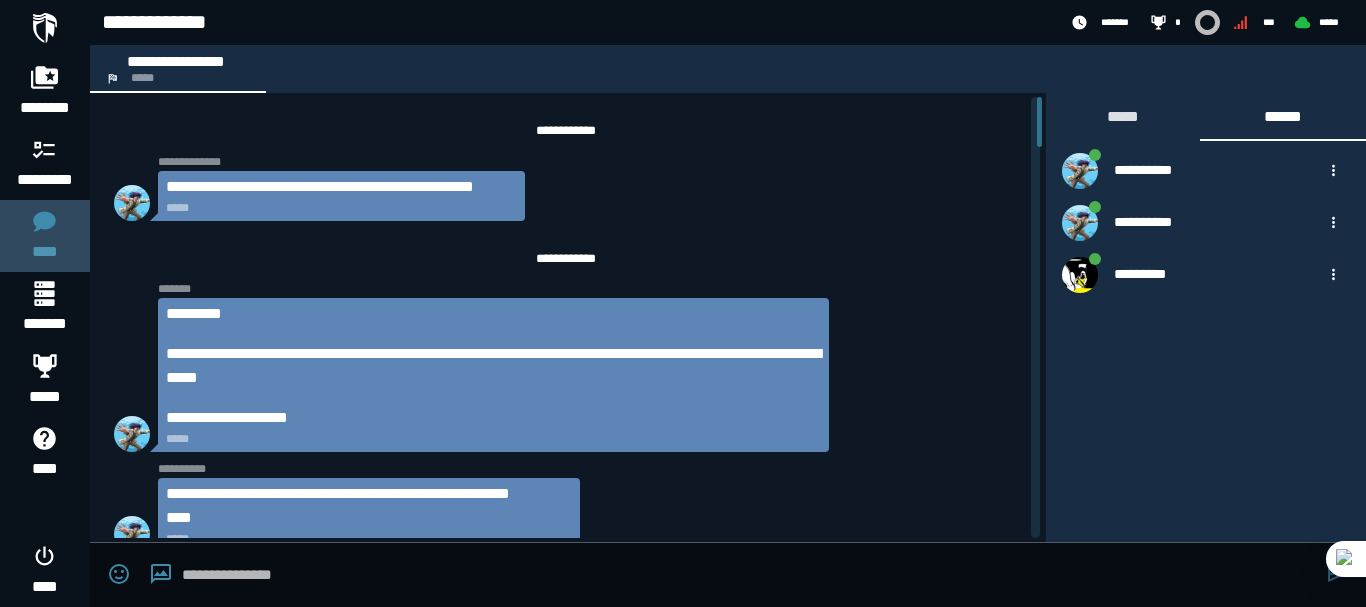 click 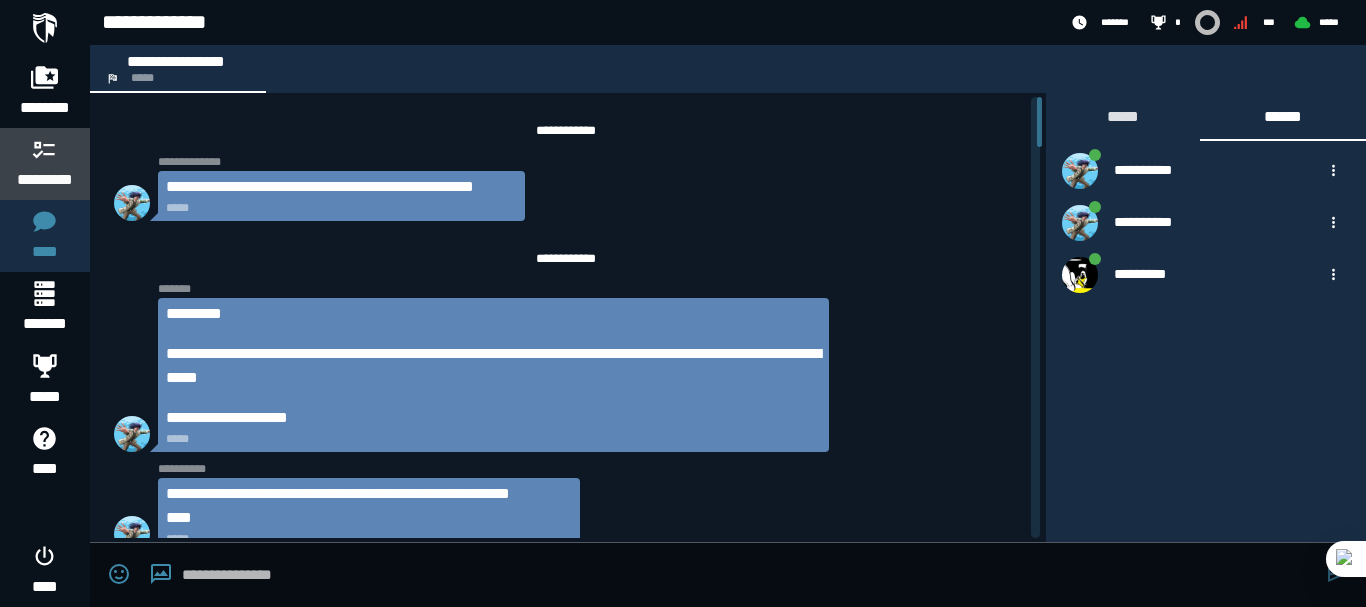 click on "*********" at bounding box center [45, 180] 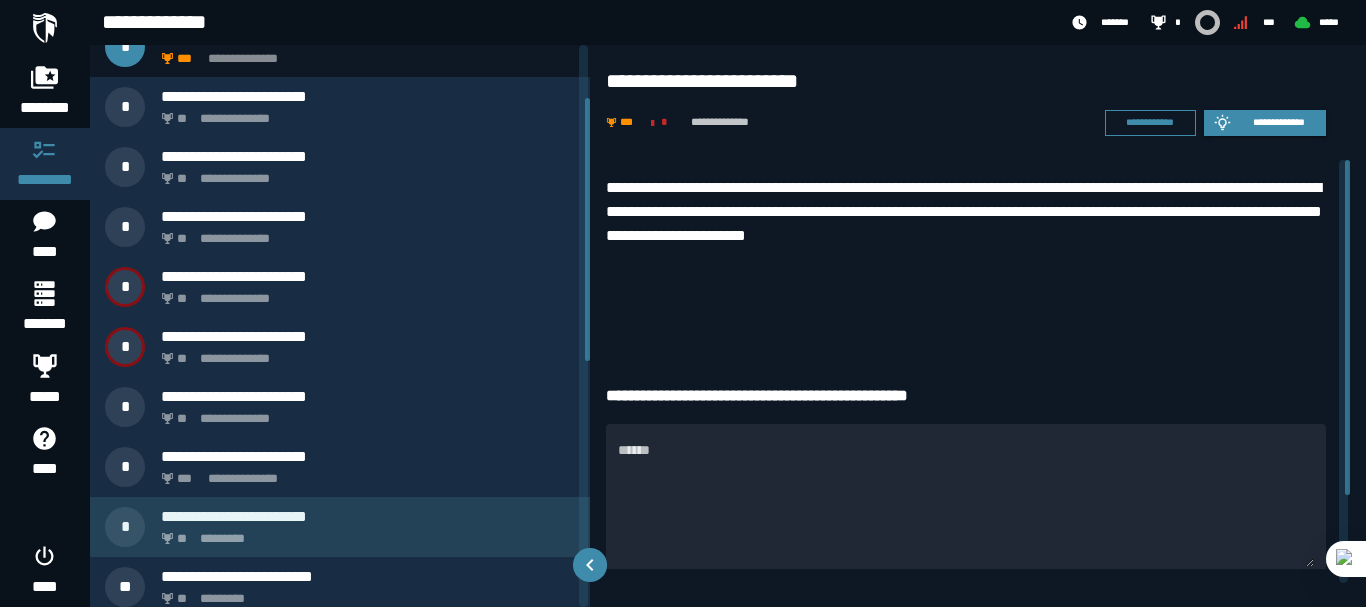 scroll, scrollTop: 0, scrollLeft: 0, axis: both 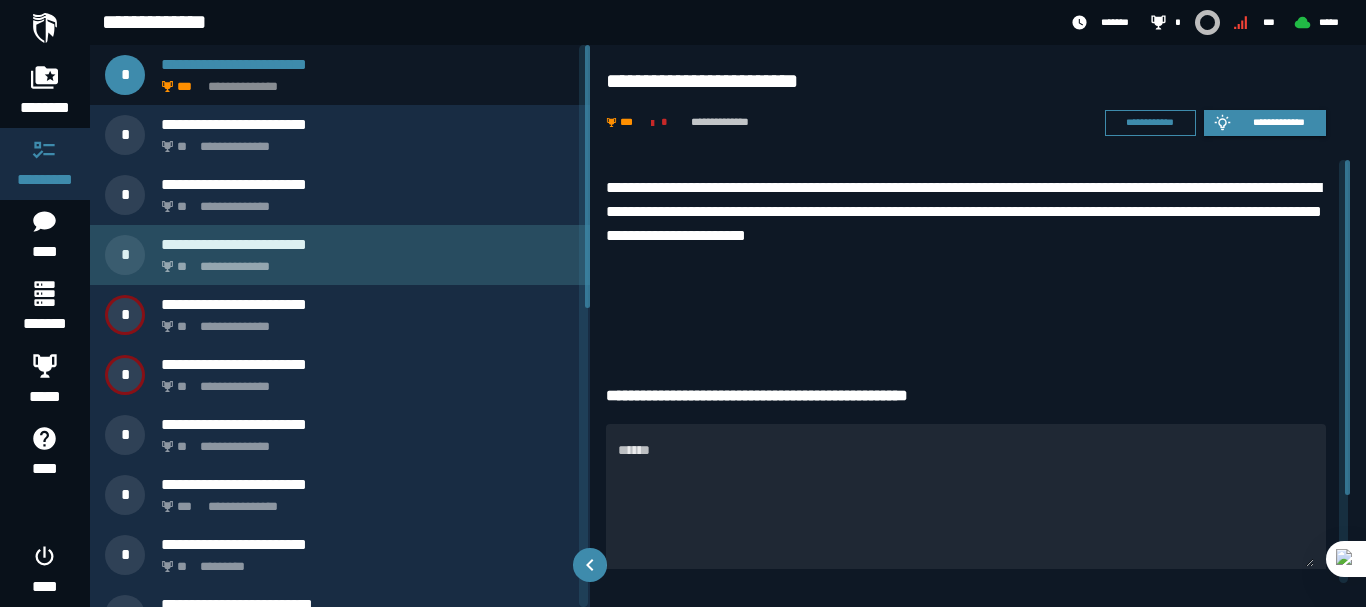click on "**********" at bounding box center [364, 261] 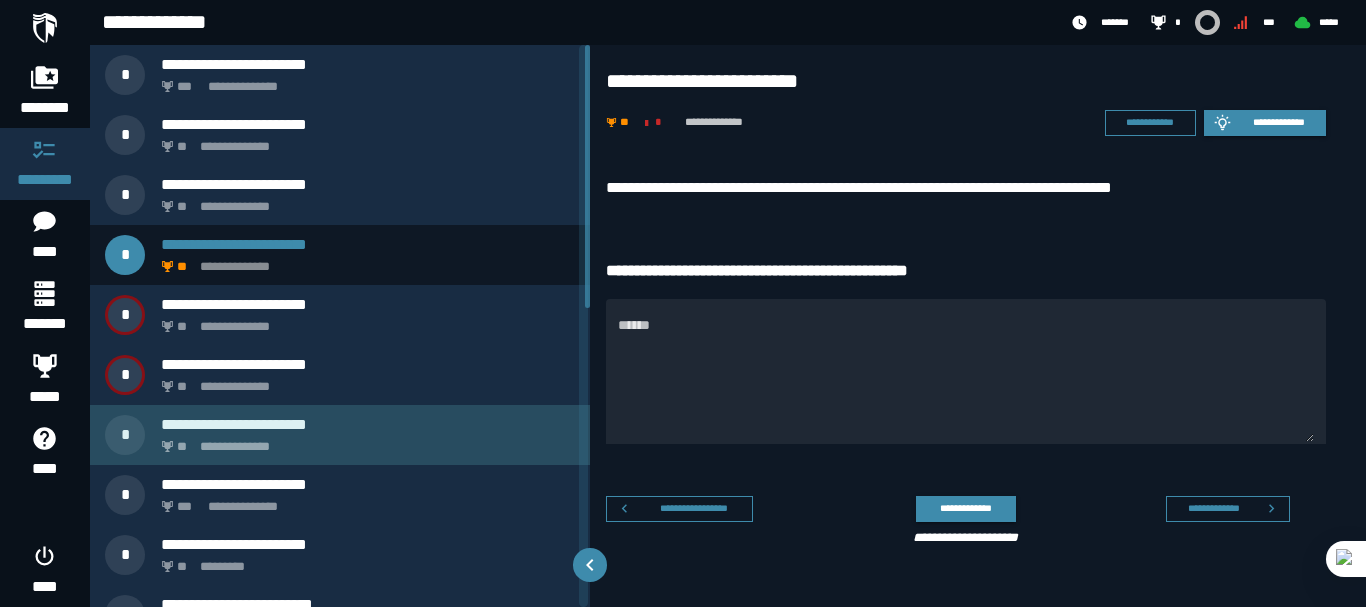 click on "**********" at bounding box center (364, 441) 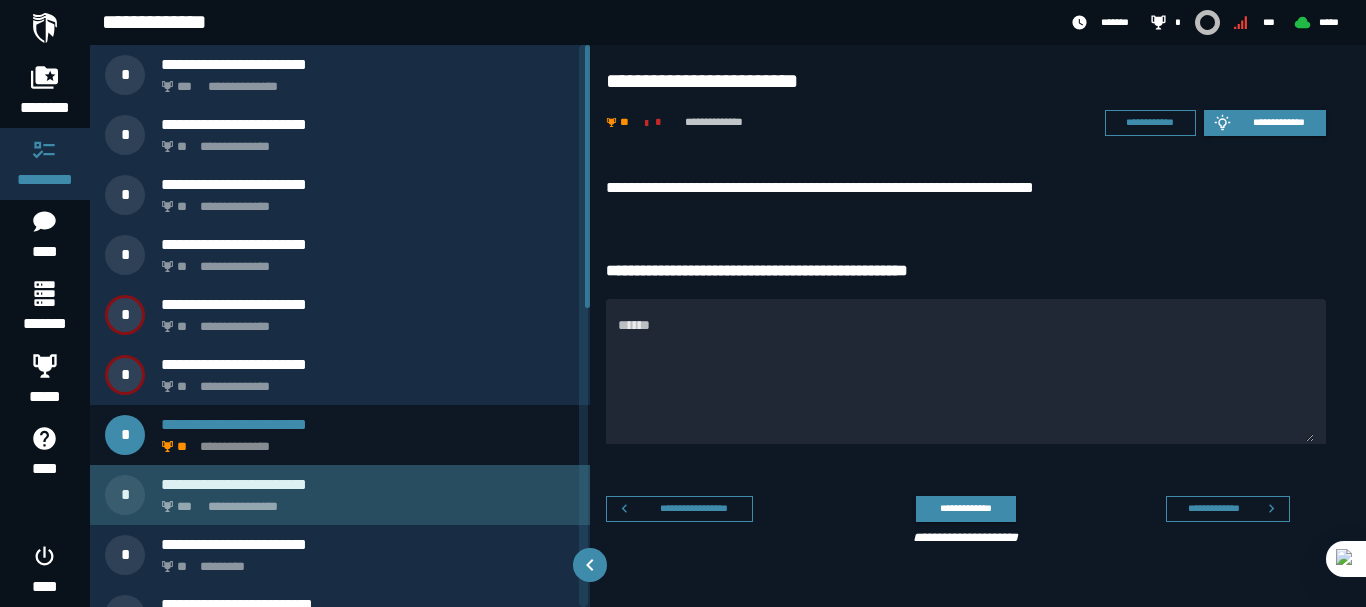 click on "**********" at bounding box center [368, 484] 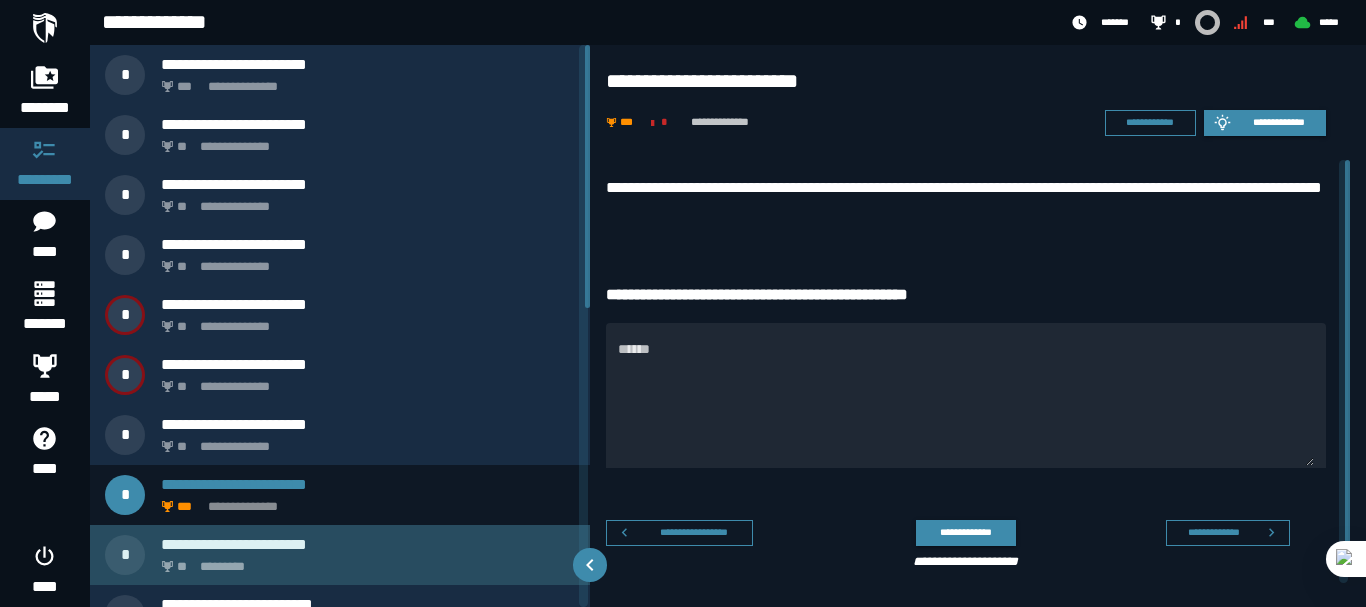 click on "** *********" at bounding box center [364, 561] 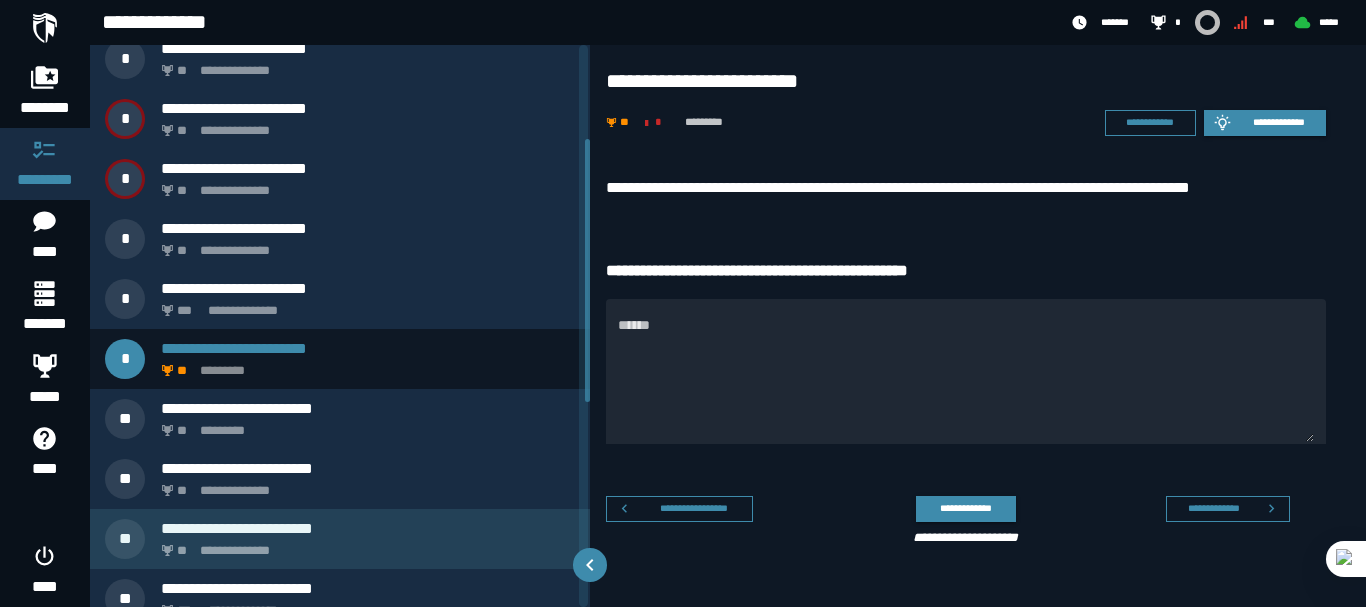 scroll, scrollTop: 200, scrollLeft: 0, axis: vertical 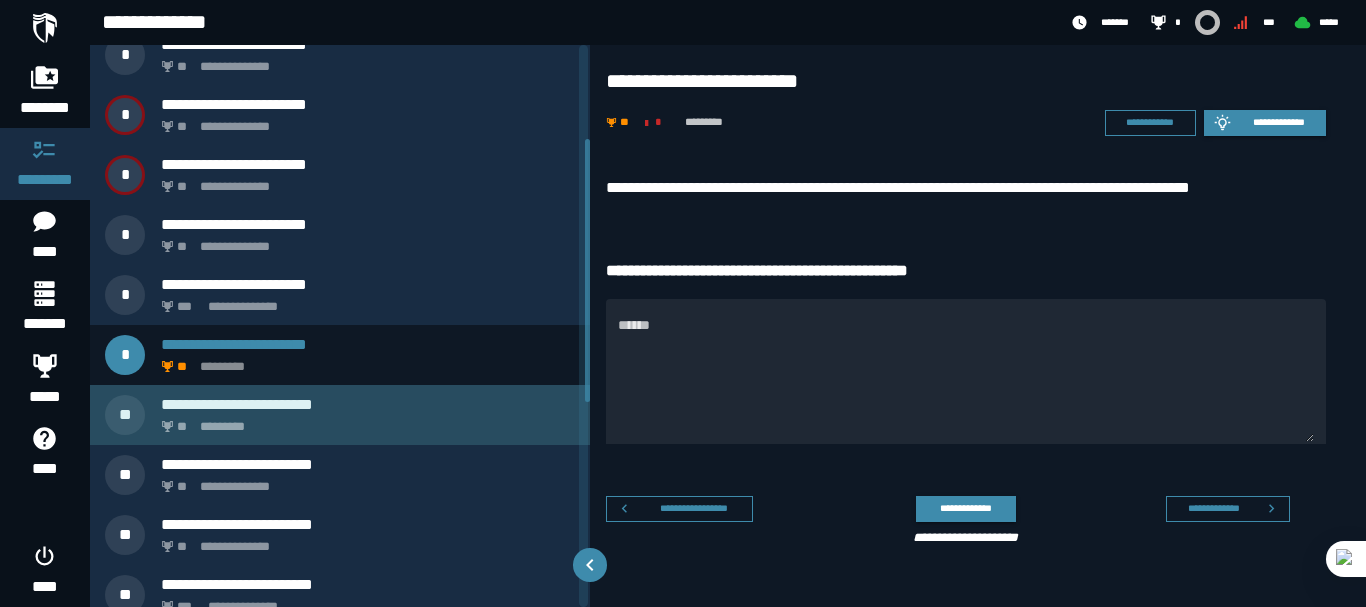 click on "*********" 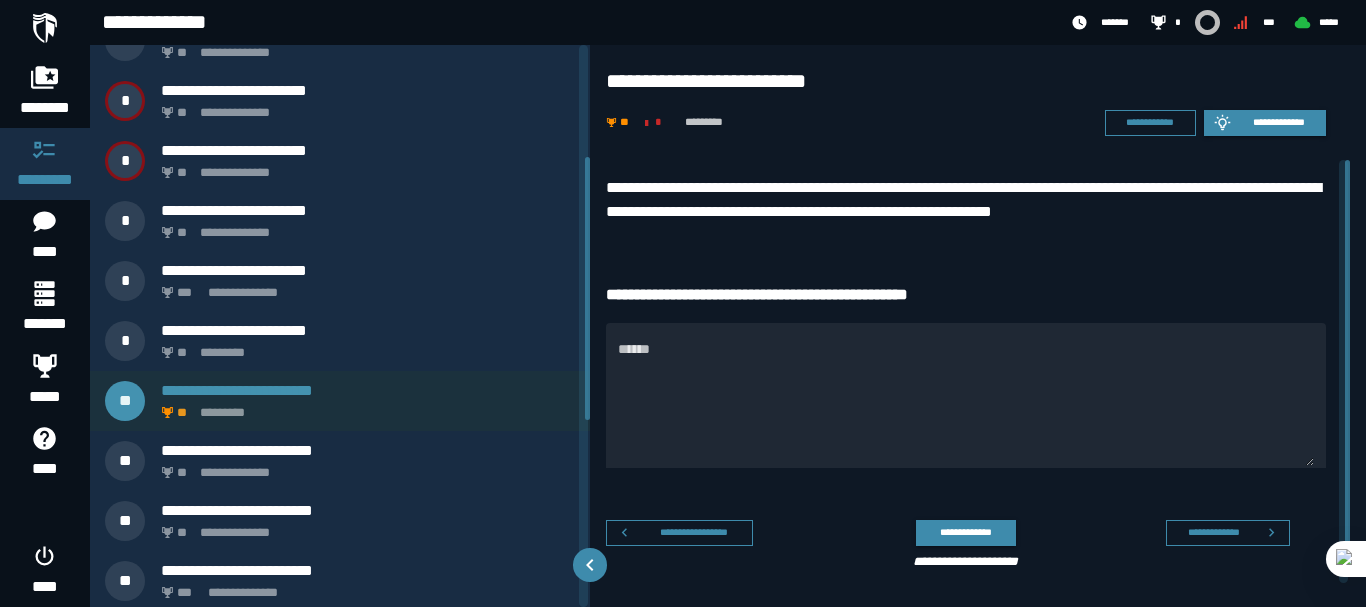 scroll, scrollTop: 238, scrollLeft: 0, axis: vertical 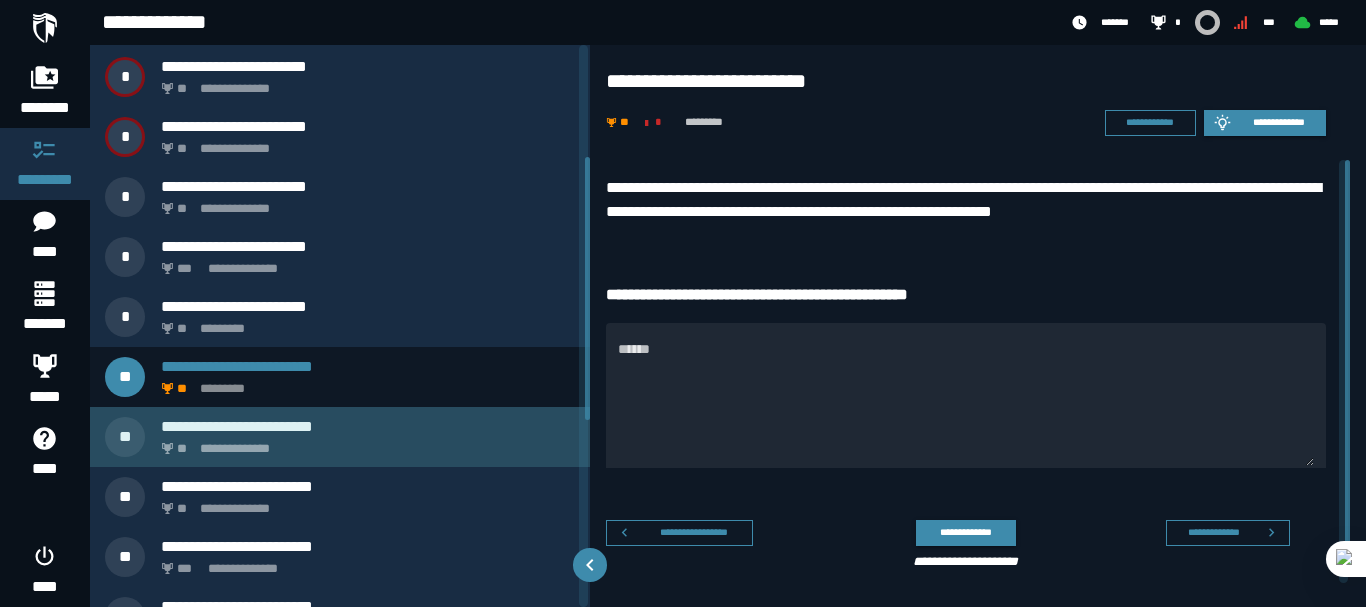 click on "**********" at bounding box center [364, 443] 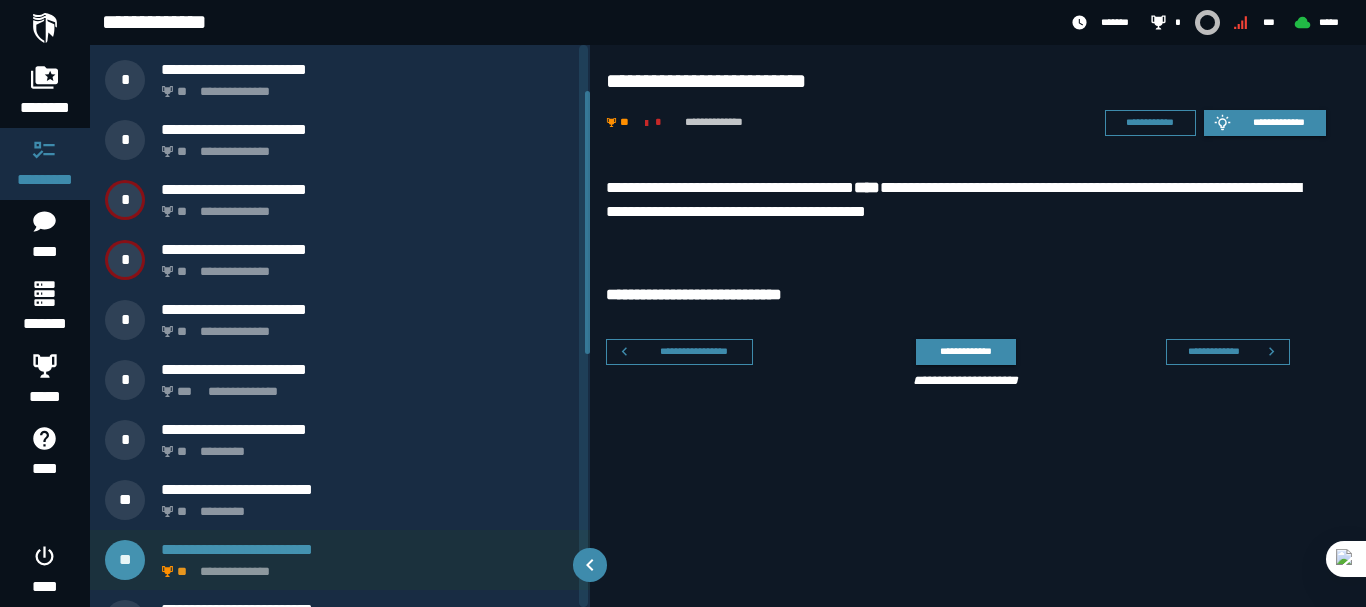 scroll, scrollTop: 98, scrollLeft: 0, axis: vertical 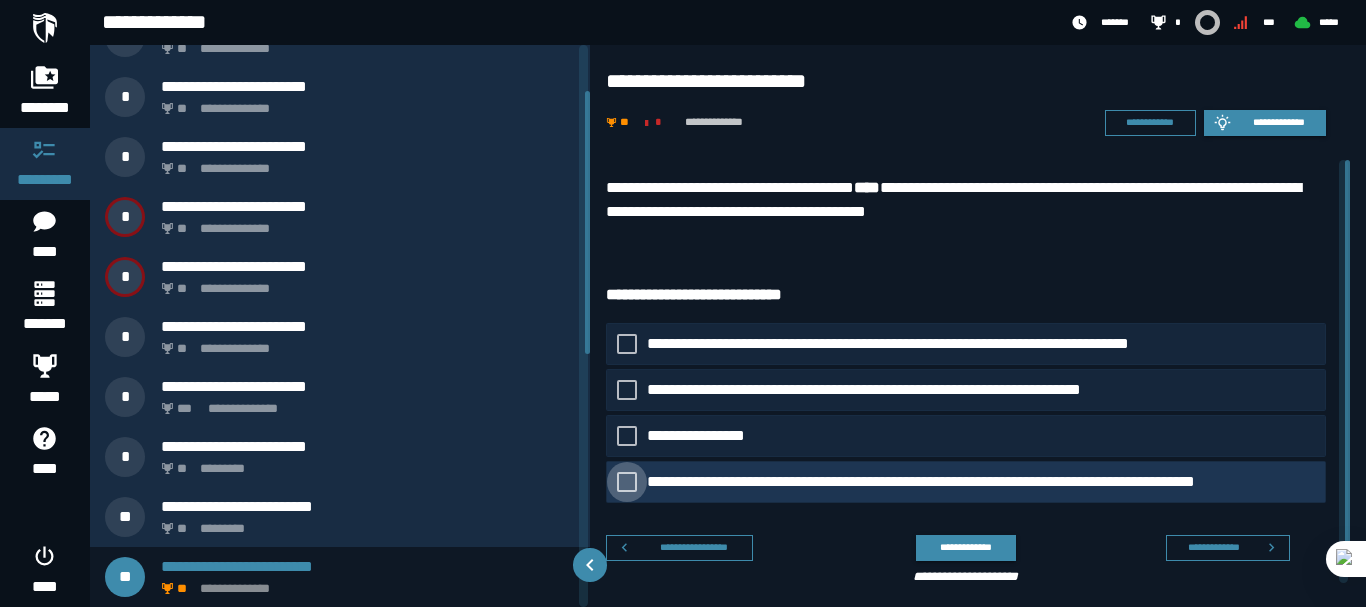 click on "**********" at bounding box center [967, 482] 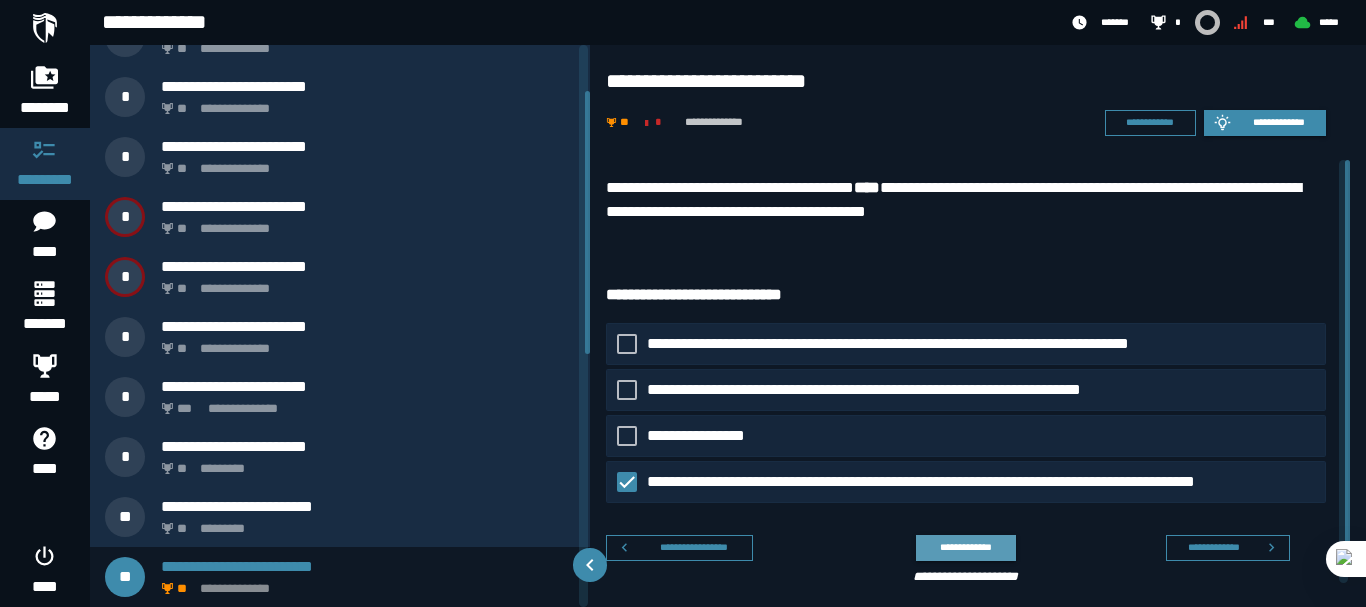 click on "**********" at bounding box center (965, 547) 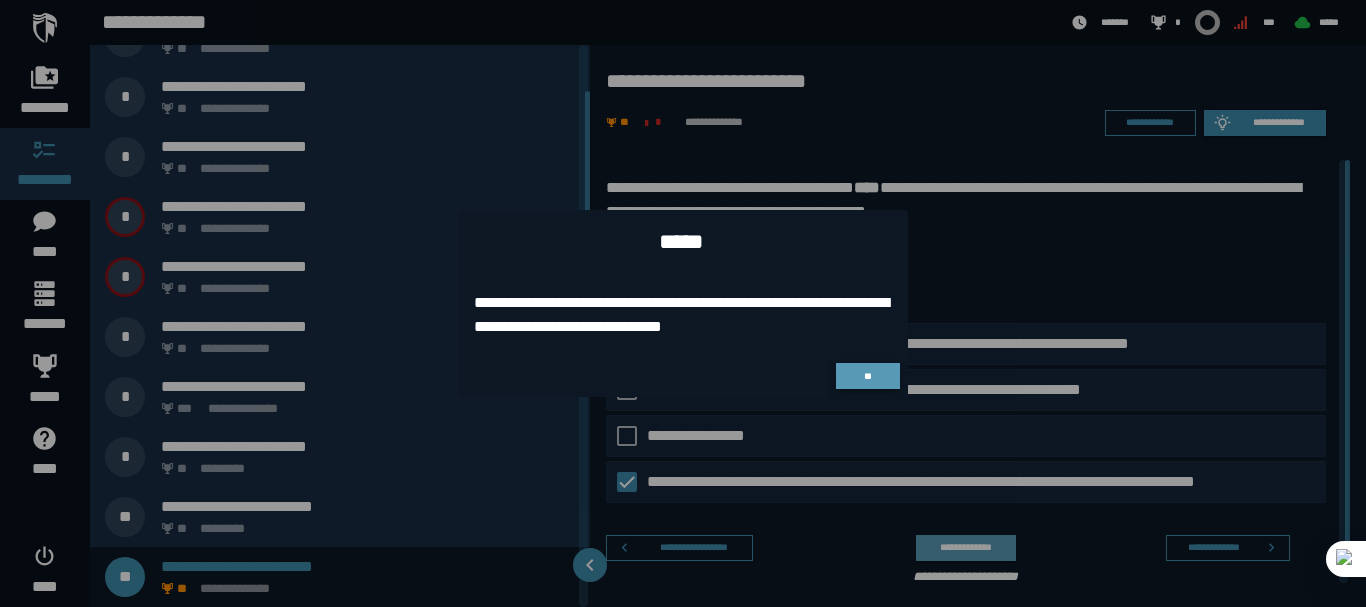 click on "**" at bounding box center (868, 376) 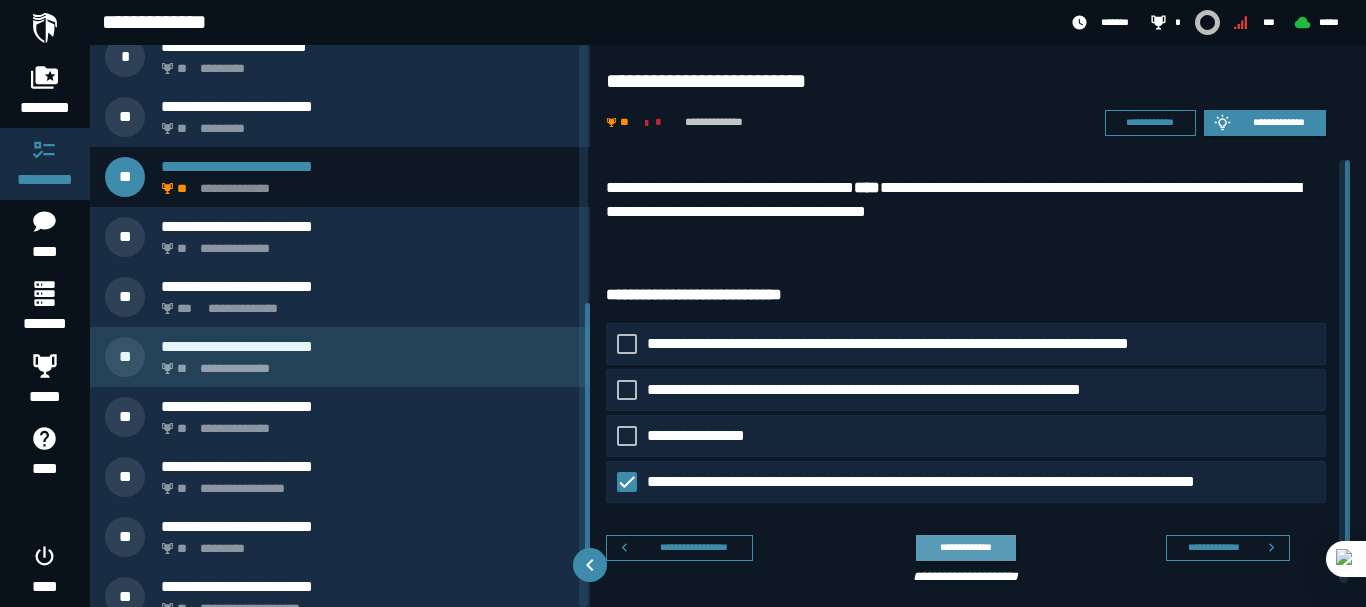 scroll, scrollTop: 638, scrollLeft: 0, axis: vertical 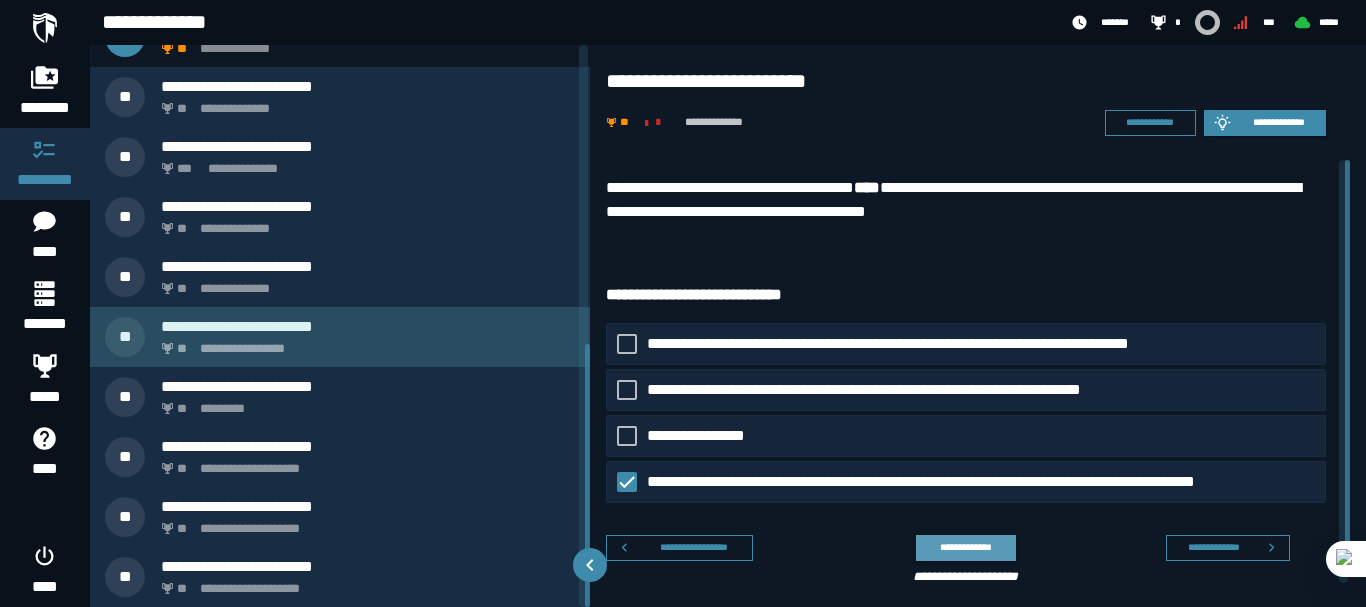 click on "**********" at bounding box center (364, 343) 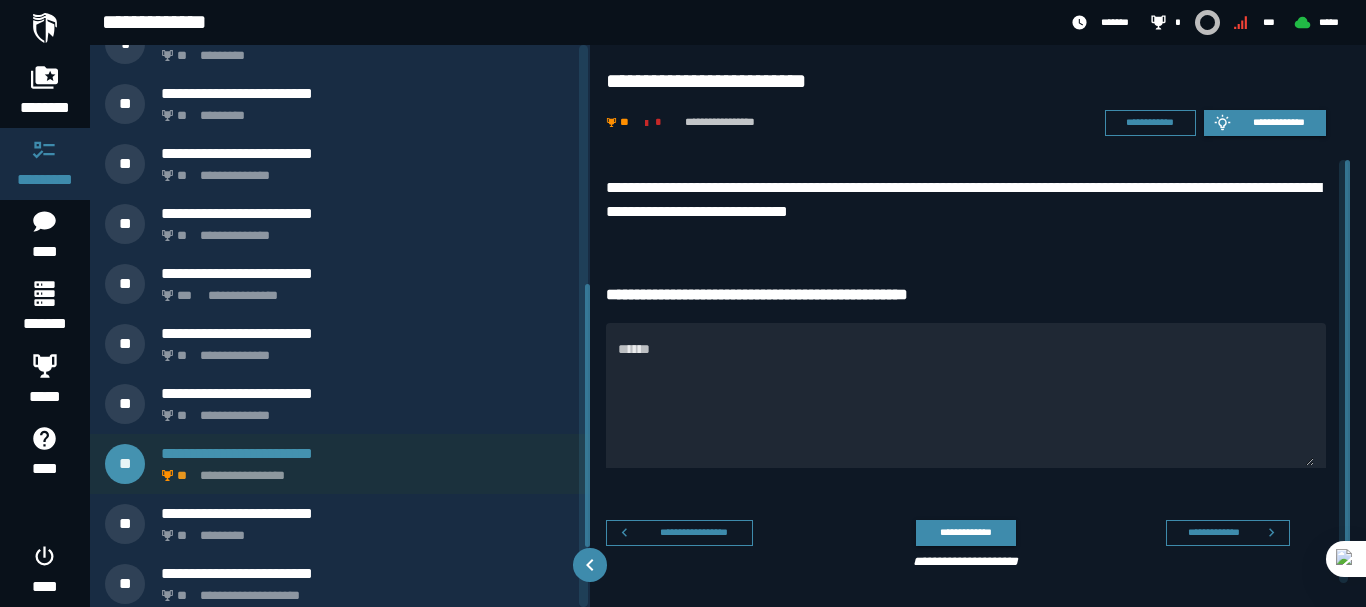 scroll, scrollTop: 398, scrollLeft: 0, axis: vertical 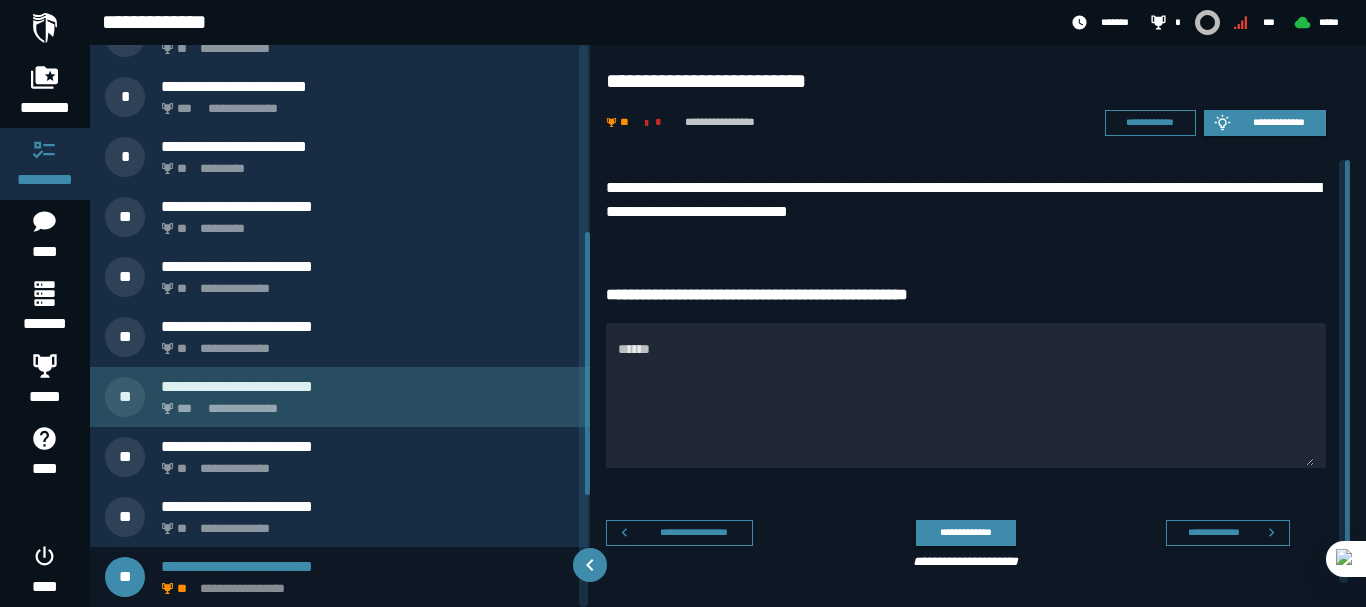 click on "**********" at bounding box center (340, 397) 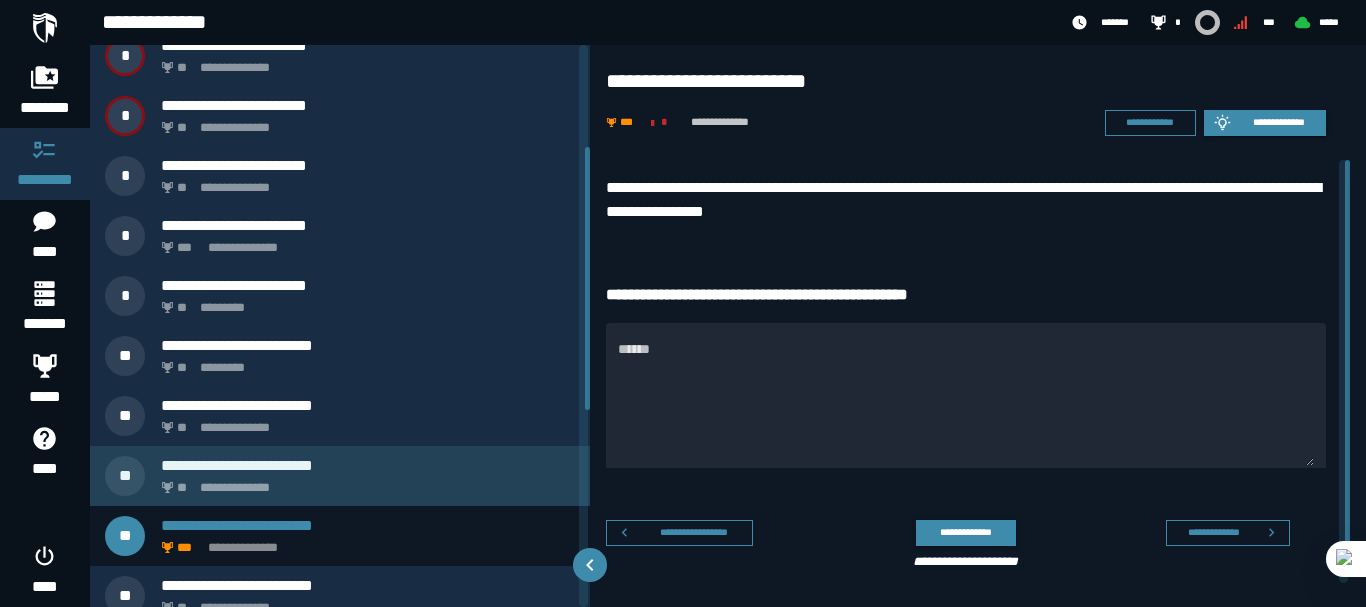 scroll, scrollTop: 218, scrollLeft: 0, axis: vertical 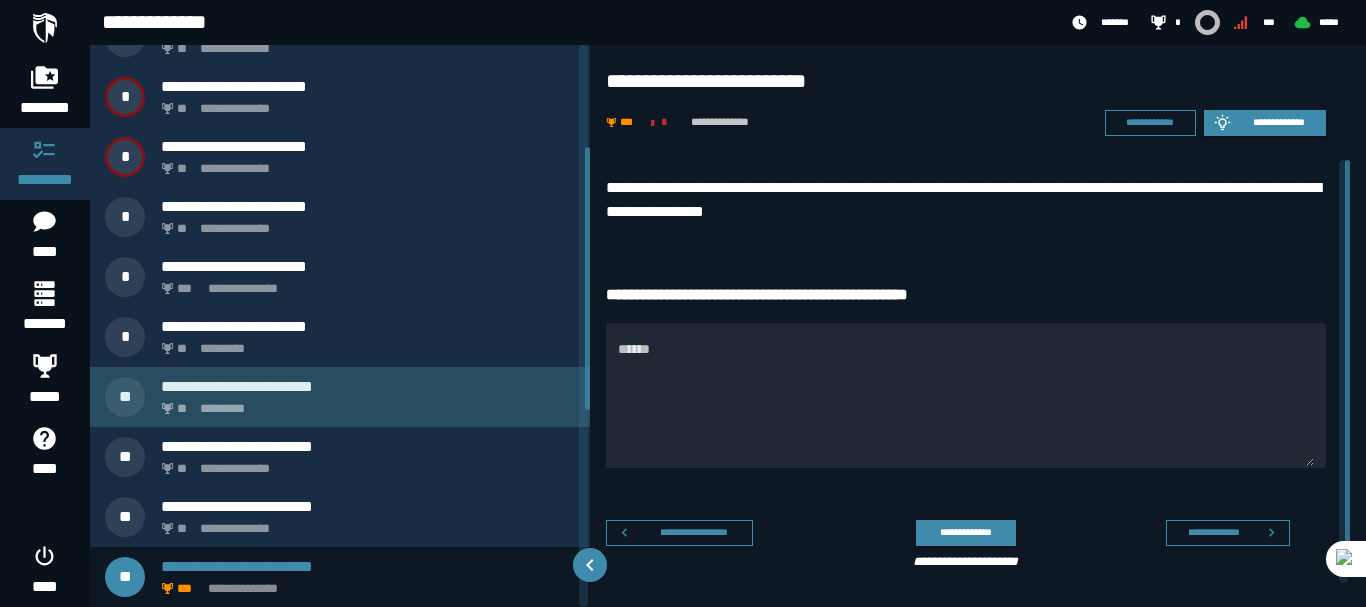 drag, startPoint x: 262, startPoint y: 389, endPoint x: 278, endPoint y: 395, distance: 17.088007 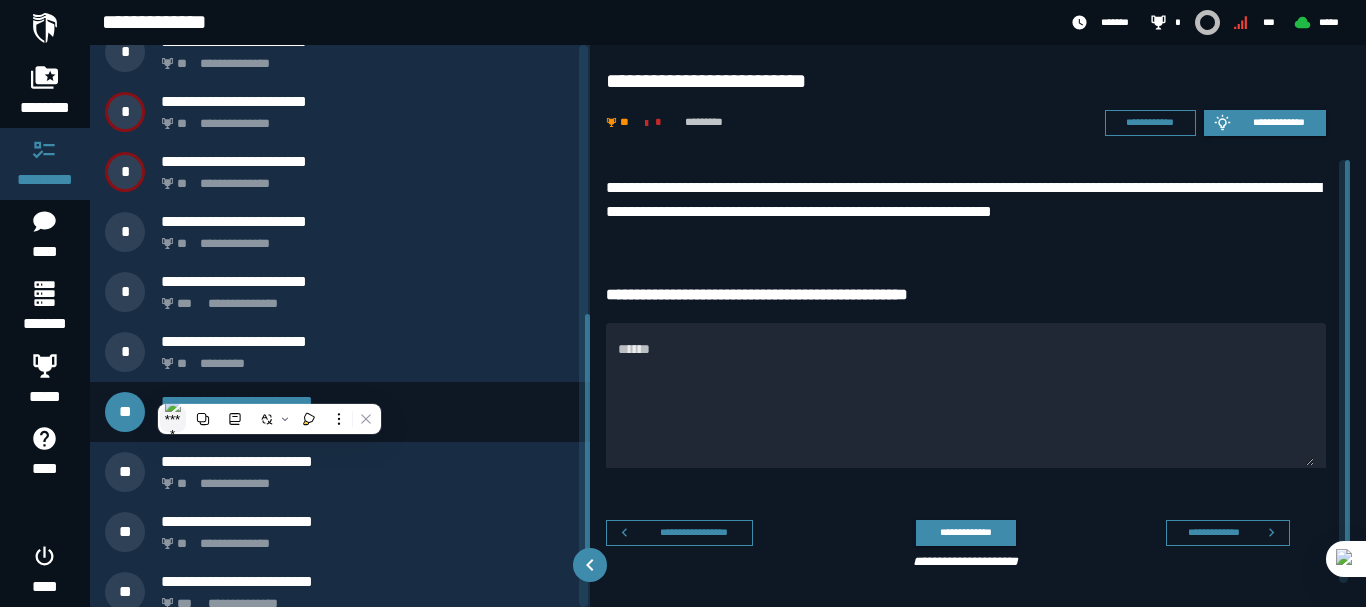scroll, scrollTop: 638, scrollLeft: 0, axis: vertical 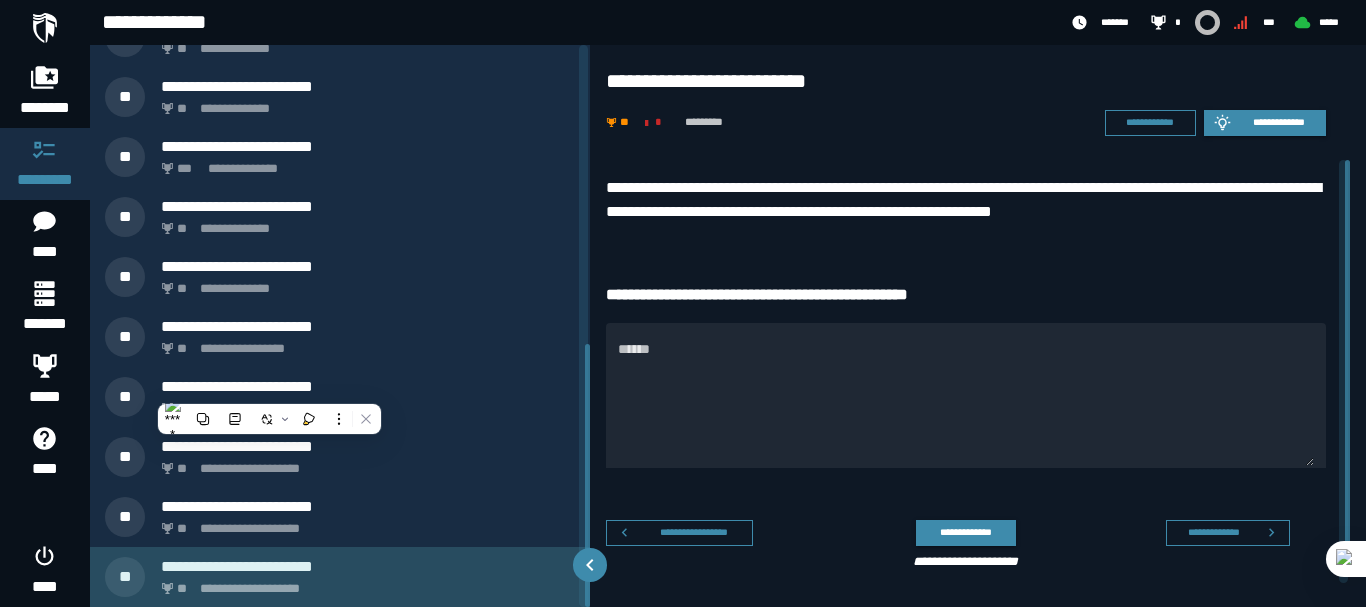 click on "**********" at bounding box center [364, 583] 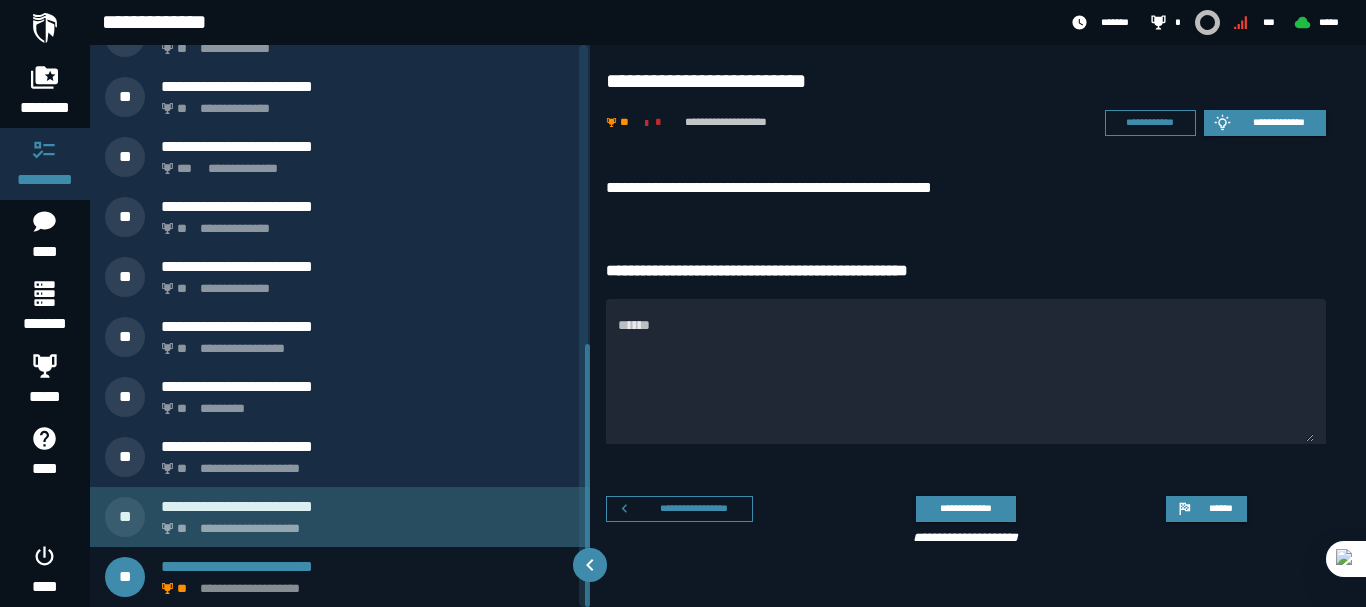 drag, startPoint x: 275, startPoint y: 522, endPoint x: 262, endPoint y: 511, distance: 17.029387 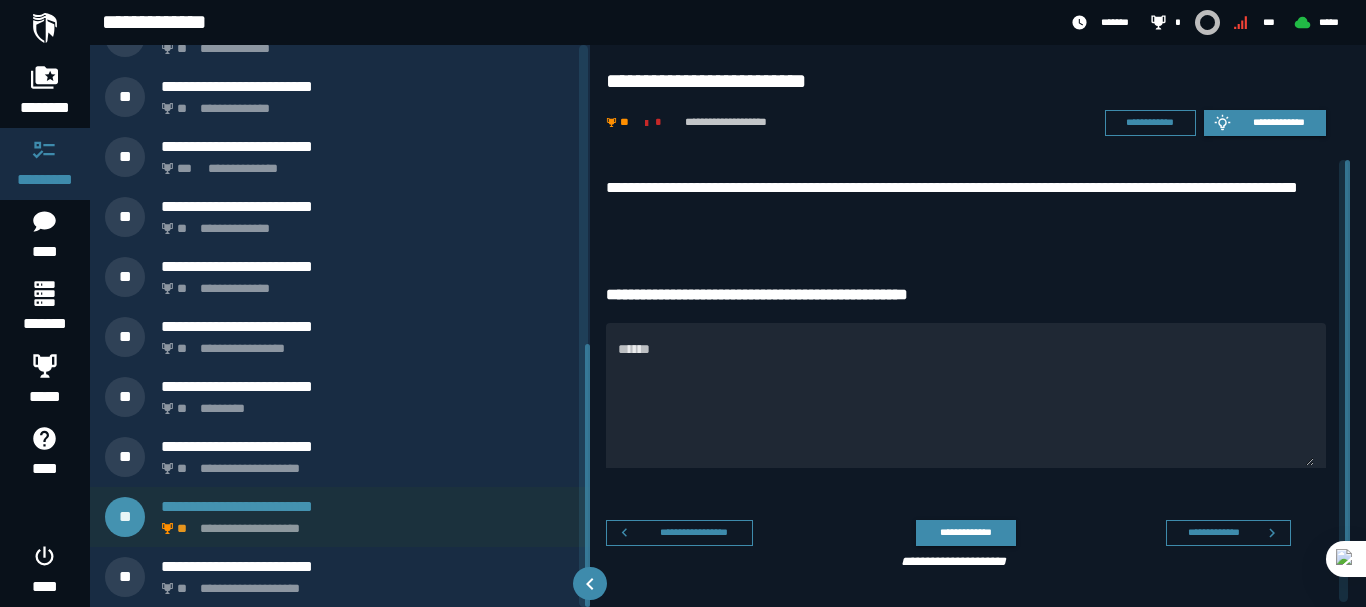 scroll, scrollTop: 578, scrollLeft: 0, axis: vertical 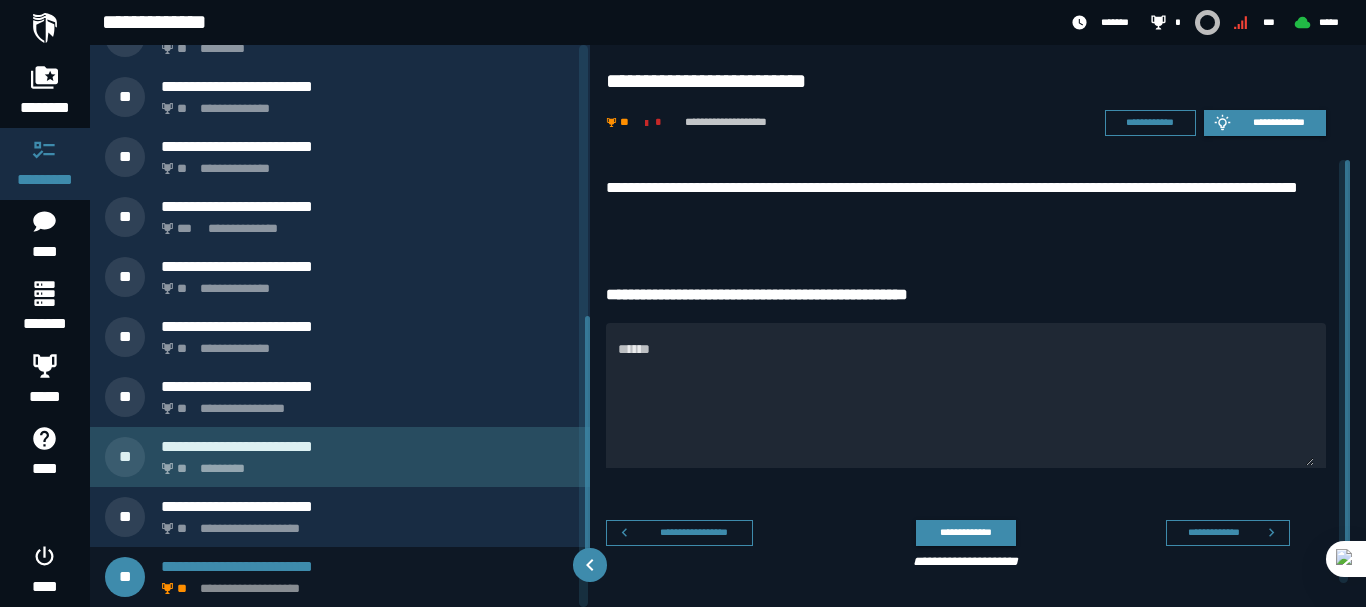 click on "**********" at bounding box center (340, 457) 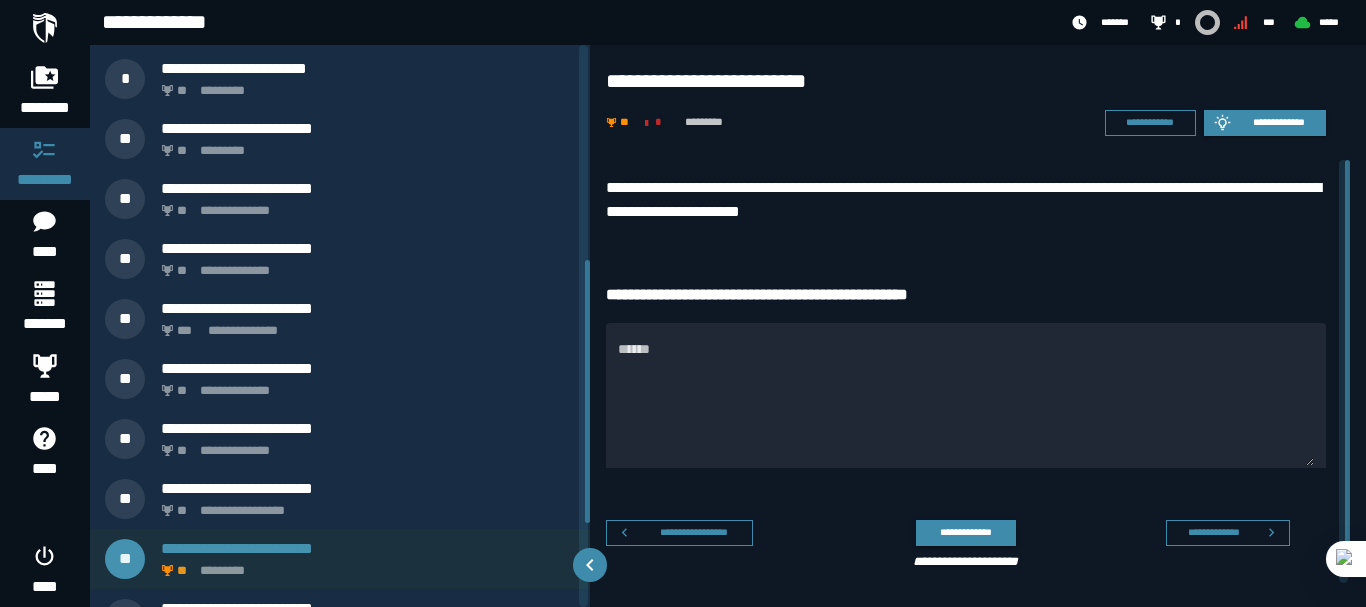 scroll, scrollTop: 458, scrollLeft: 0, axis: vertical 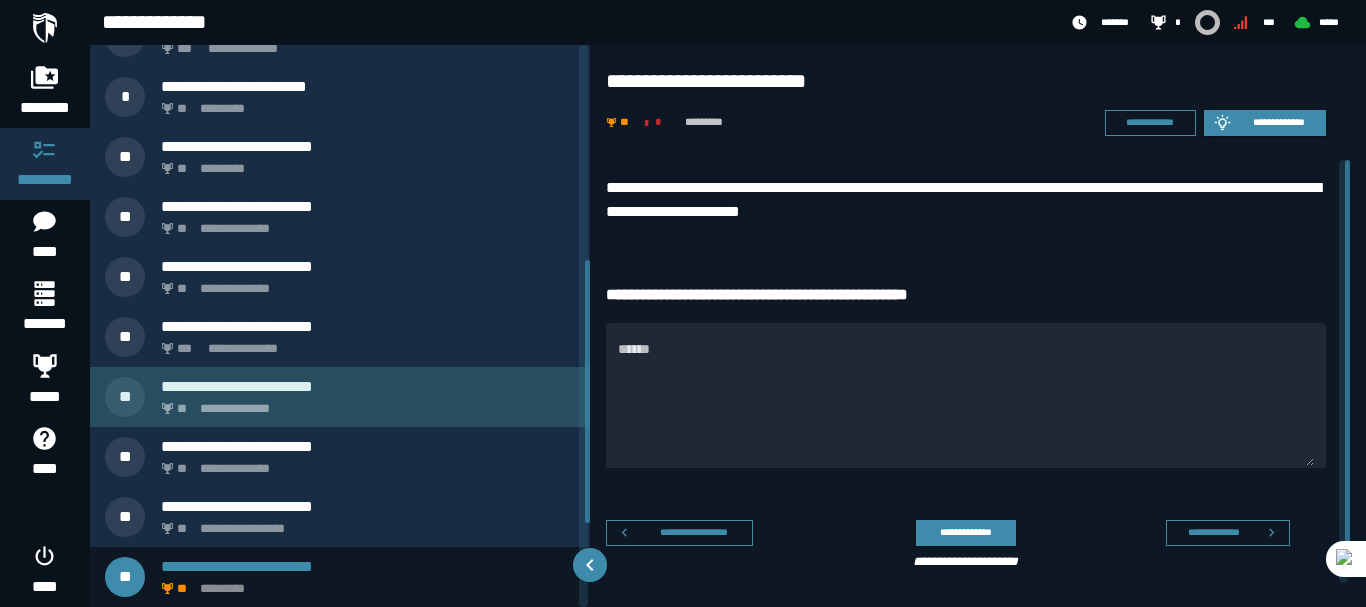 click on "**********" 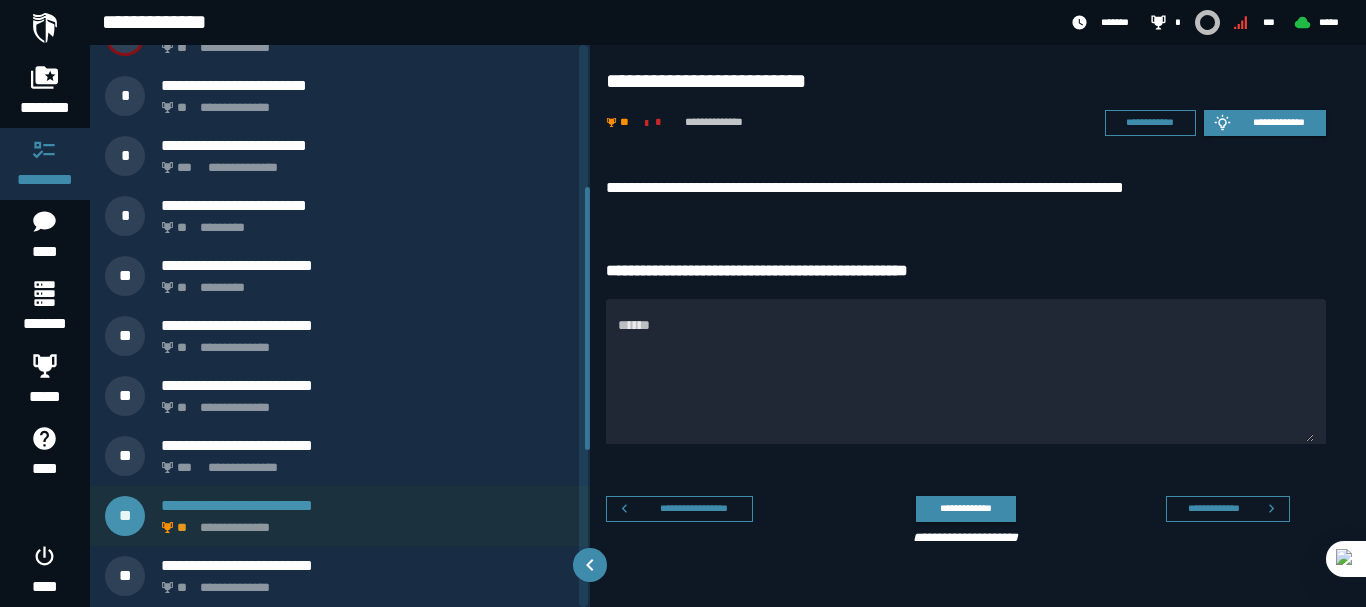 scroll, scrollTop: 278, scrollLeft: 0, axis: vertical 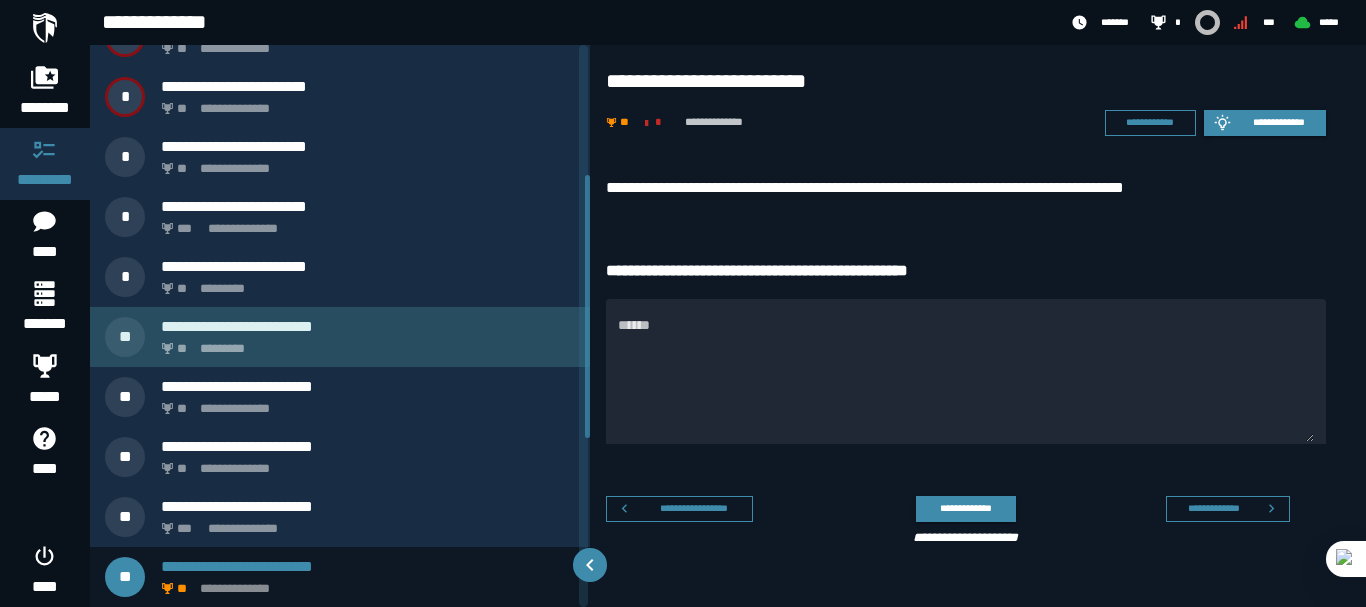 drag, startPoint x: 266, startPoint y: 335, endPoint x: 247, endPoint y: 316, distance: 26.870058 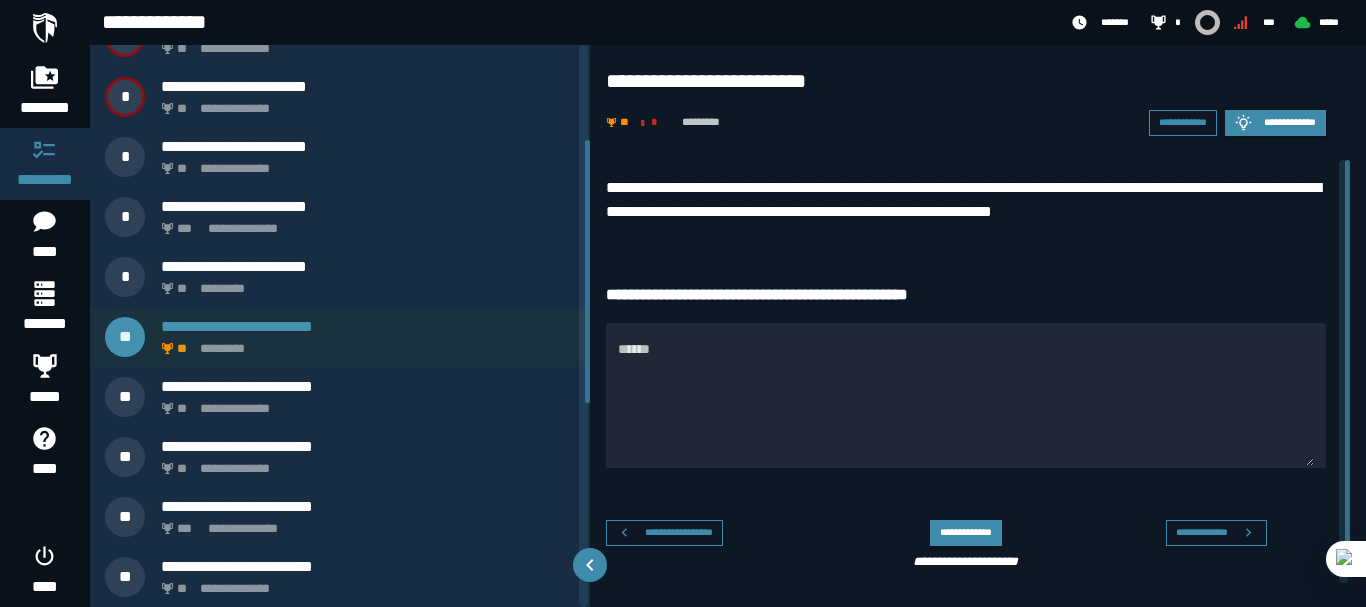 scroll, scrollTop: 38, scrollLeft: 0, axis: vertical 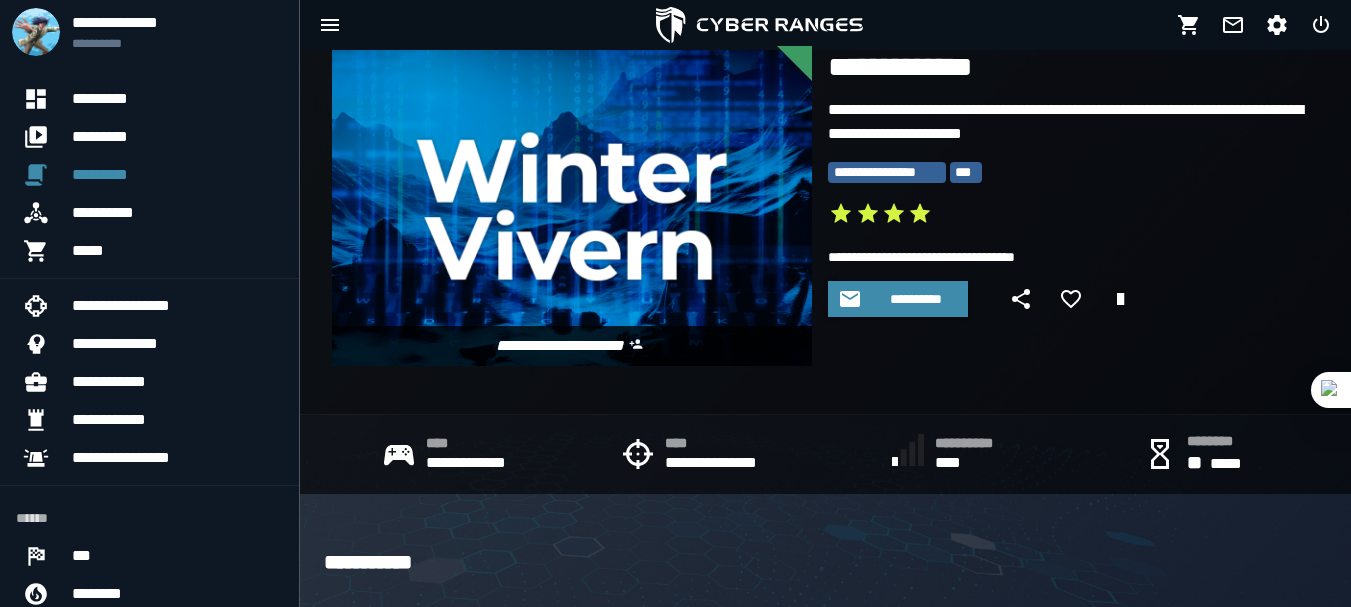 click on "**********" at bounding box center [722, 463] 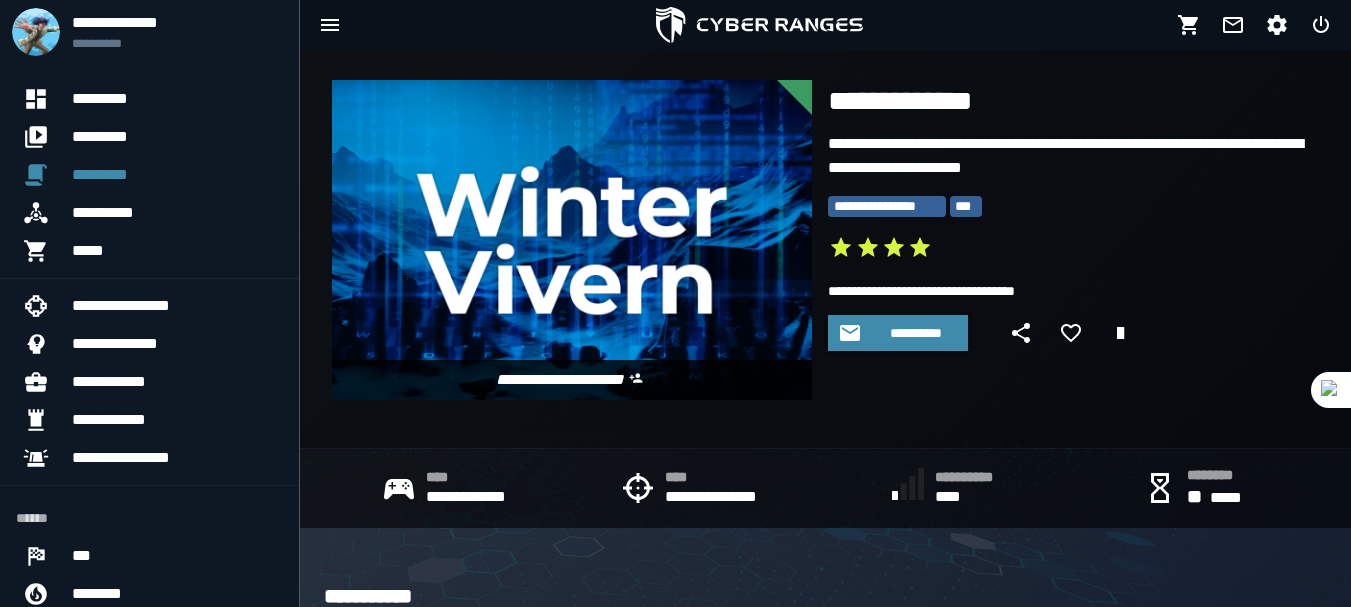 scroll, scrollTop: 0, scrollLeft: 0, axis: both 